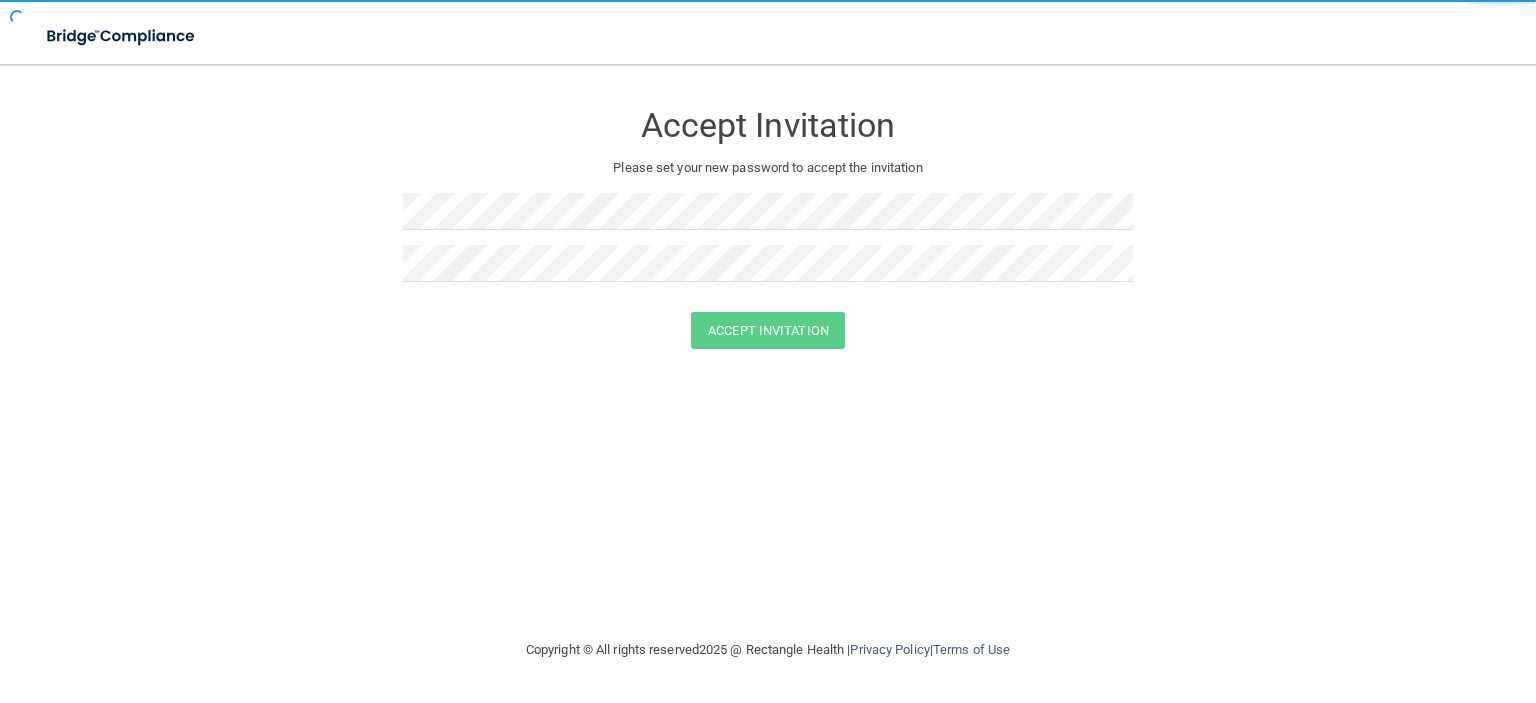 scroll, scrollTop: 0, scrollLeft: 0, axis: both 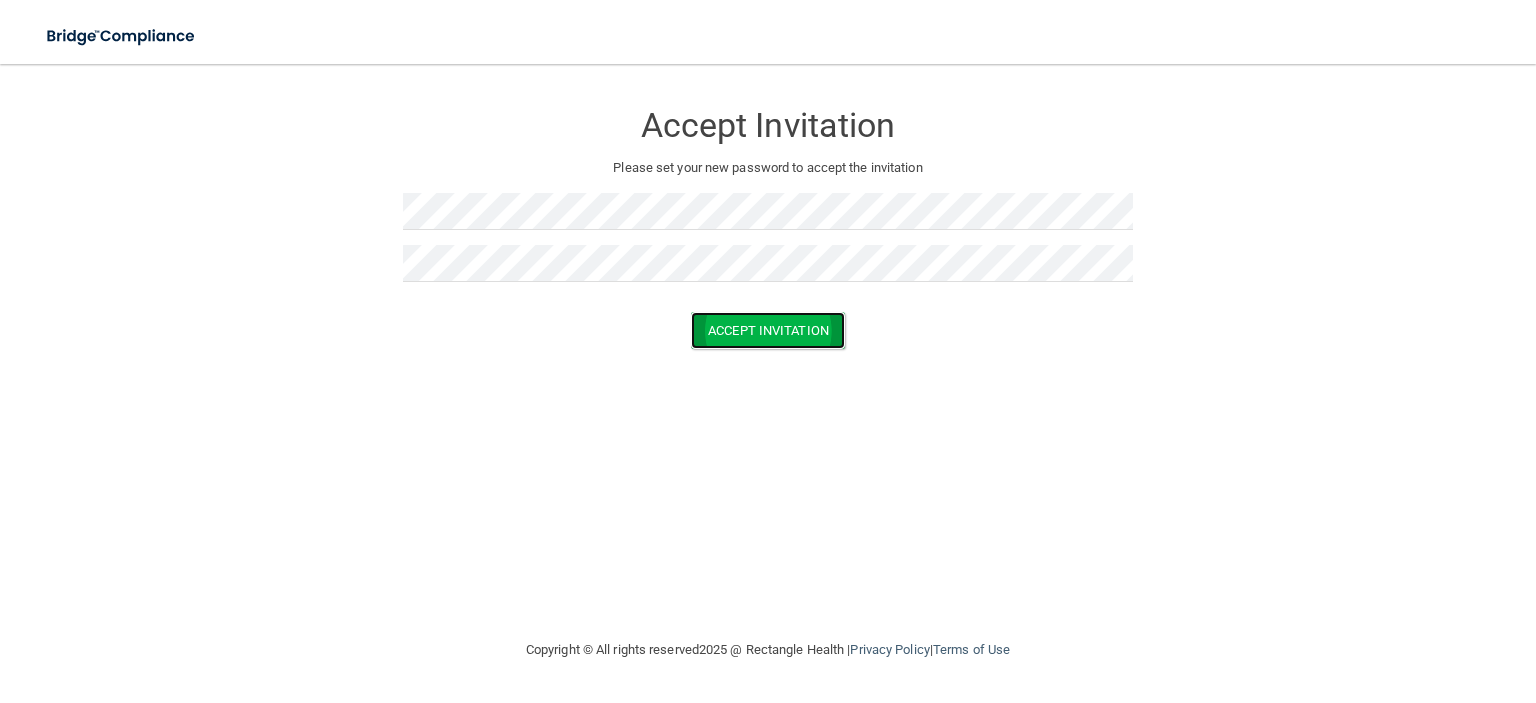 click on "Accept Invitation" at bounding box center (768, 330) 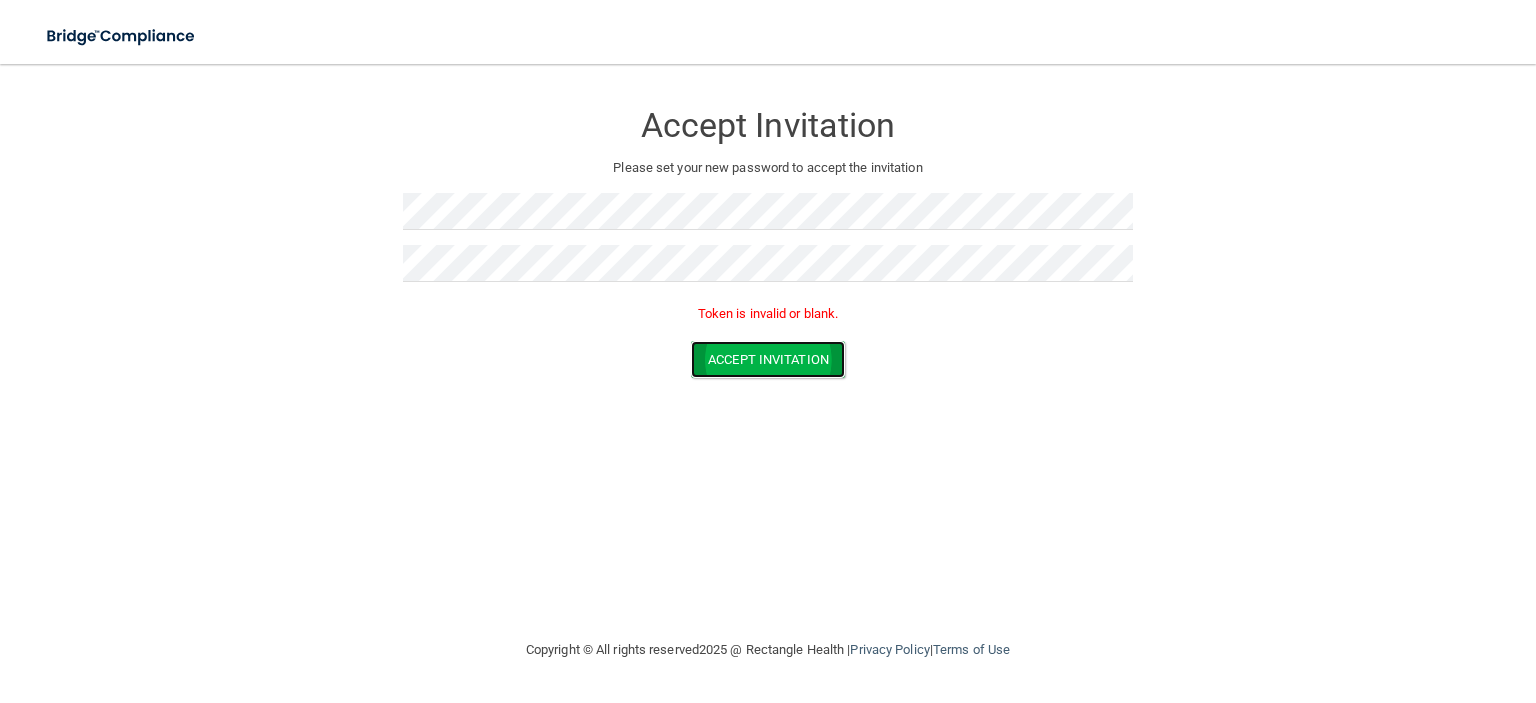 click on "Accept Invitation" at bounding box center [768, 359] 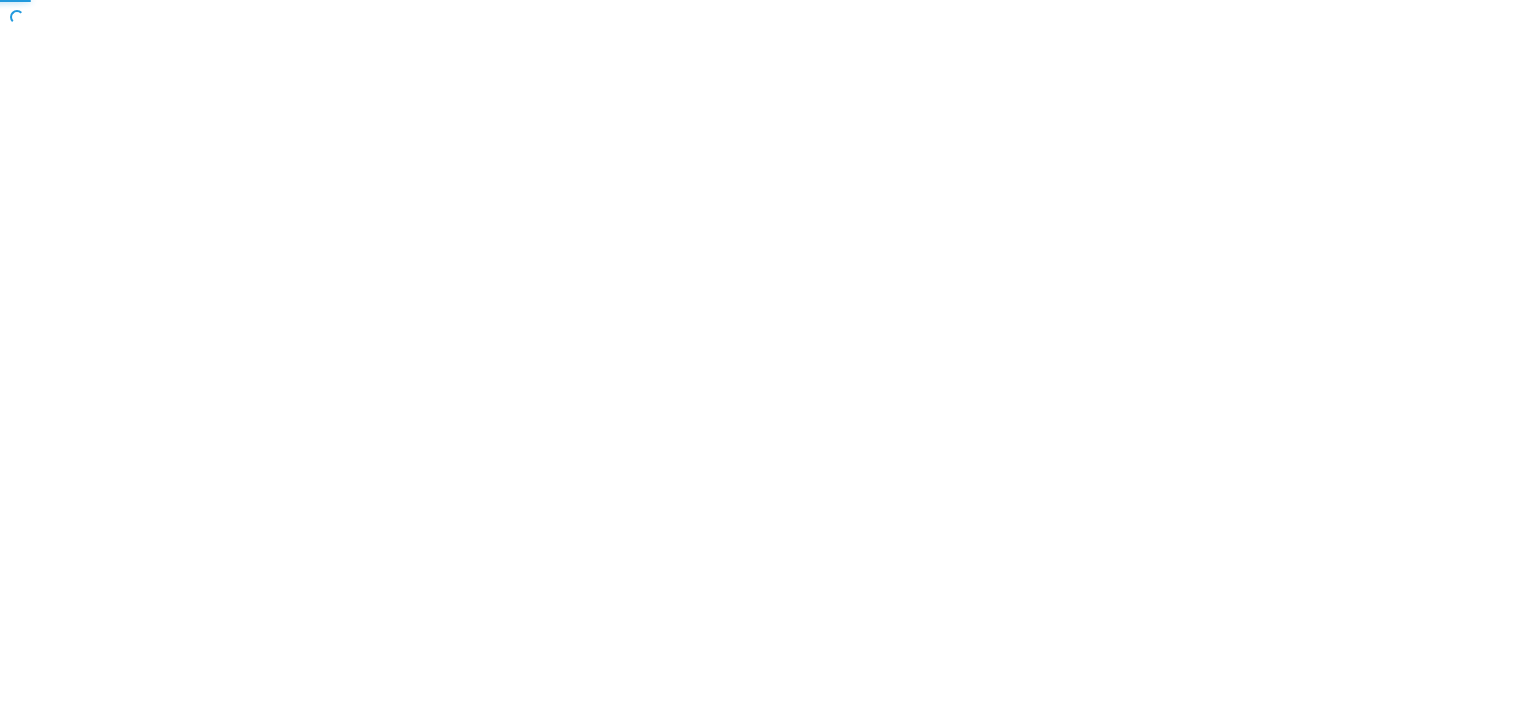 scroll, scrollTop: 0, scrollLeft: 0, axis: both 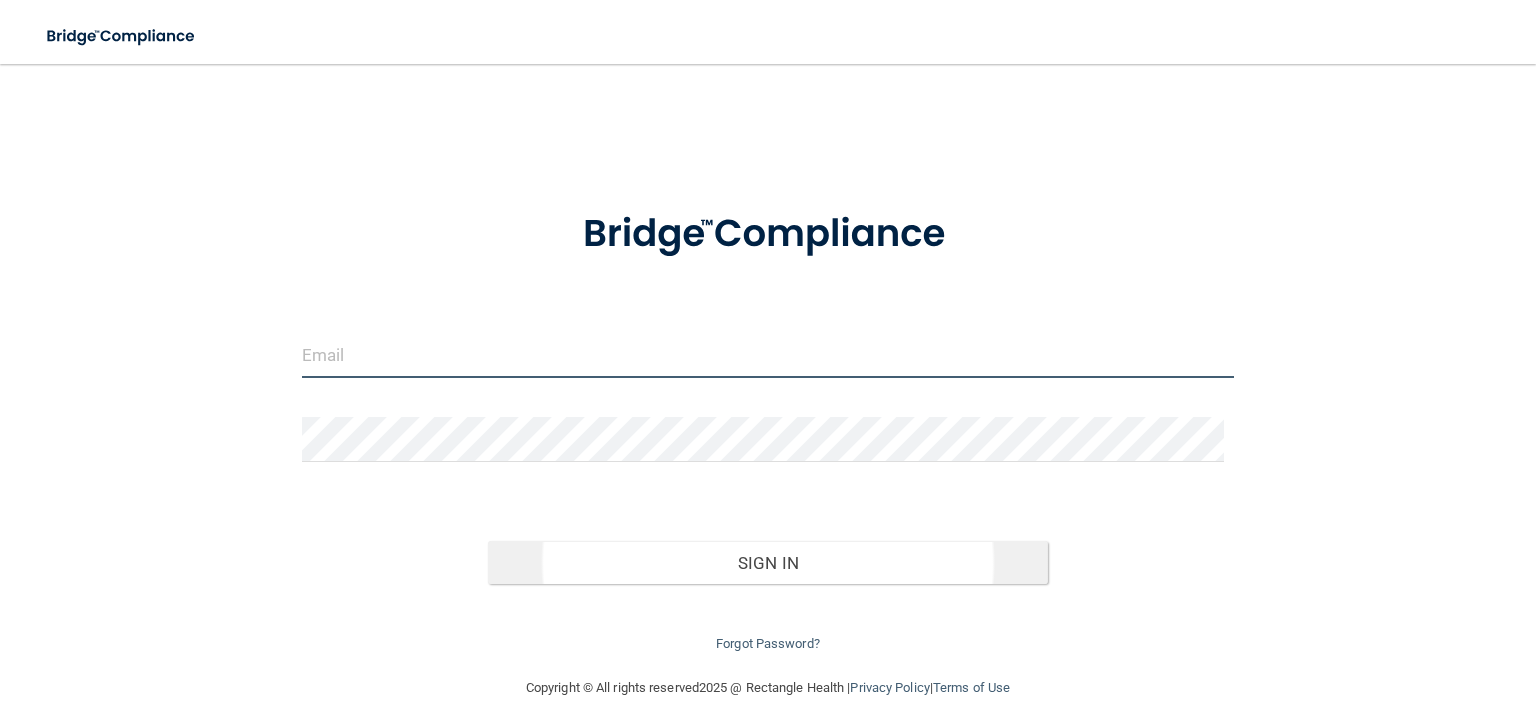 type on "[EMAIL_ADDRESS][DOMAIN_NAME]" 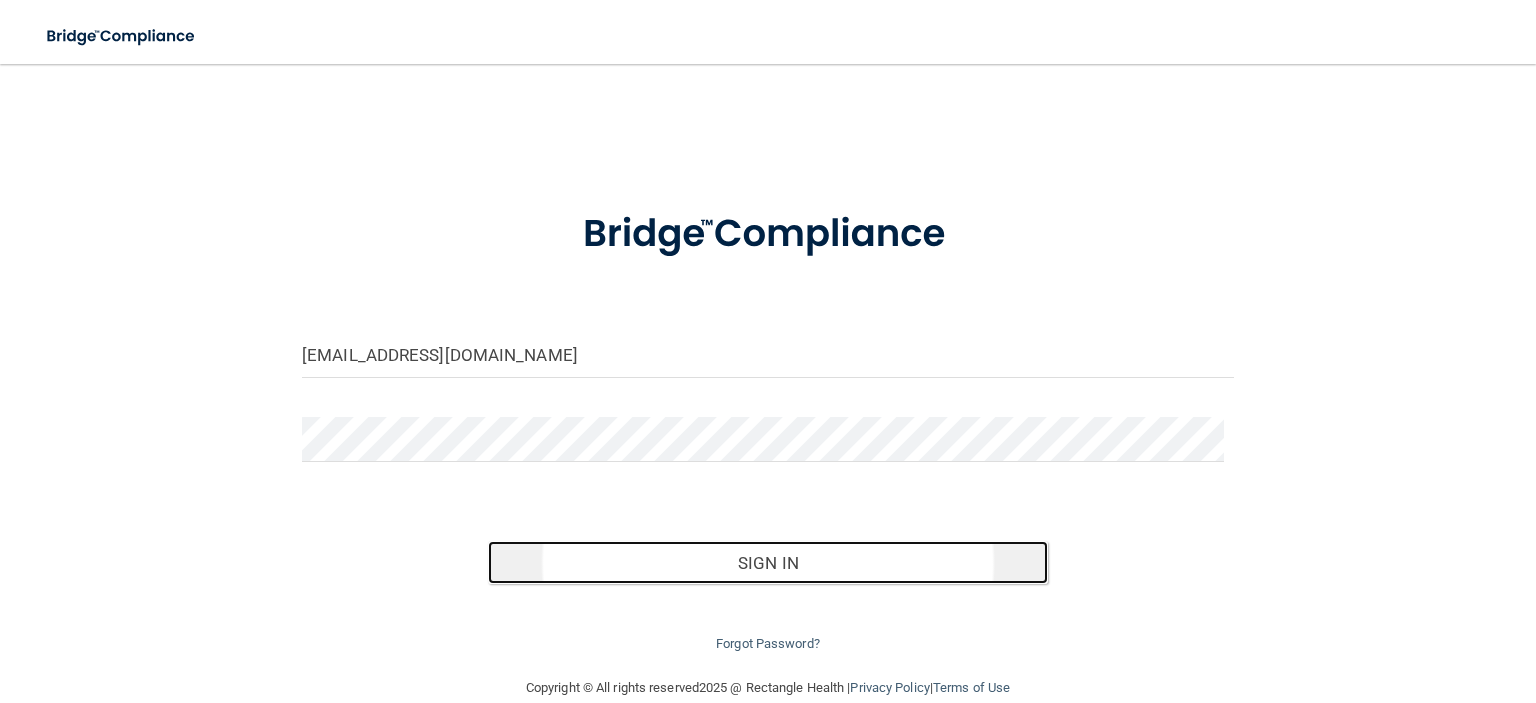 click on "Sign In" at bounding box center [767, 563] 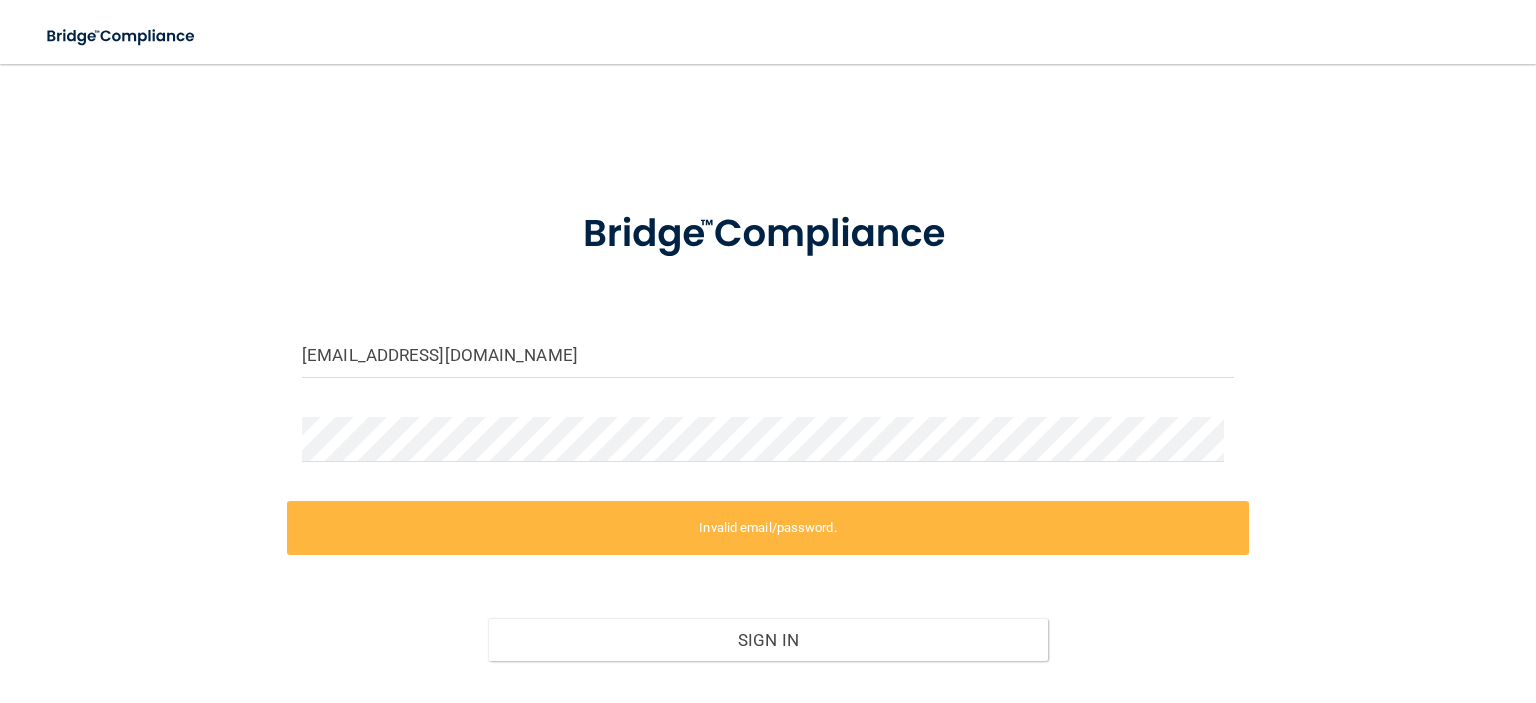 click on "Invalid email/password." at bounding box center [768, 528] 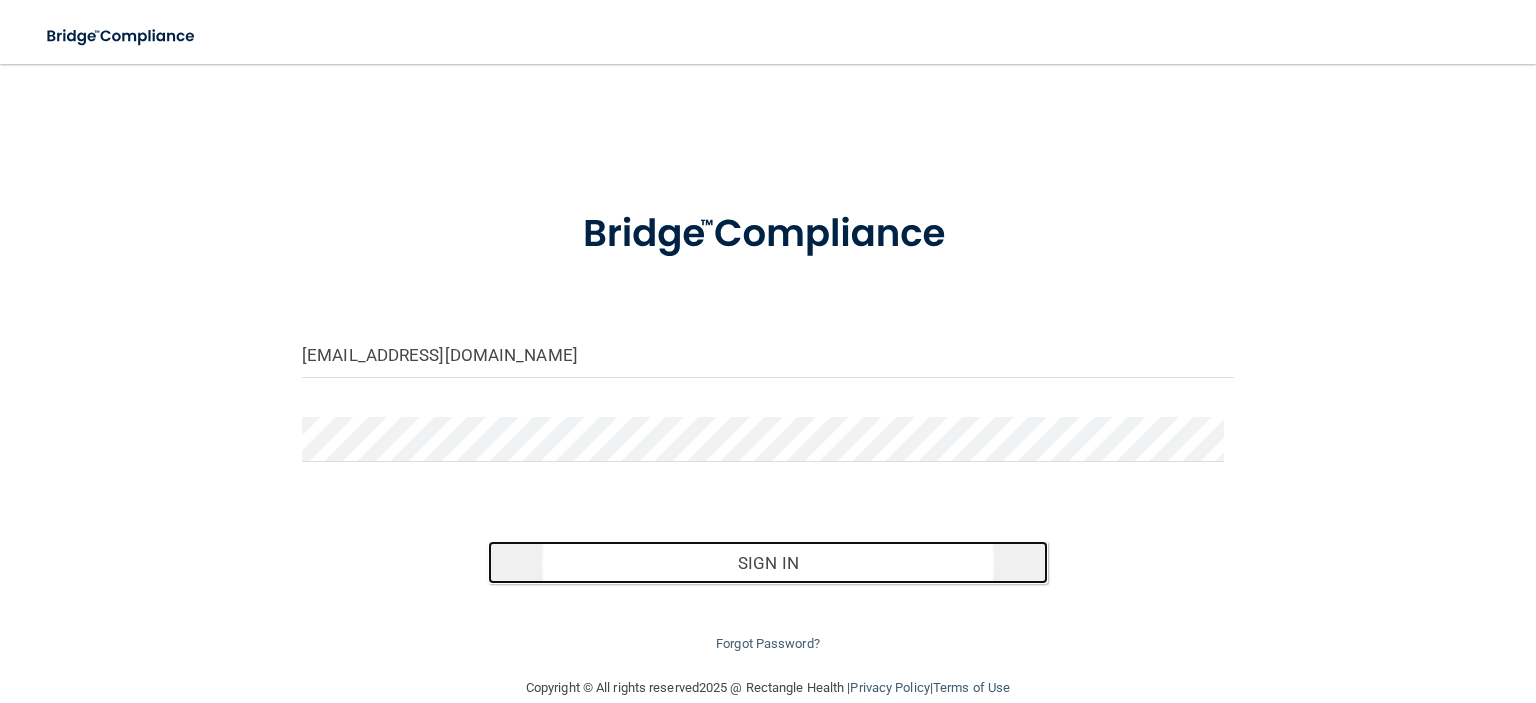click on "Sign In" at bounding box center (767, 563) 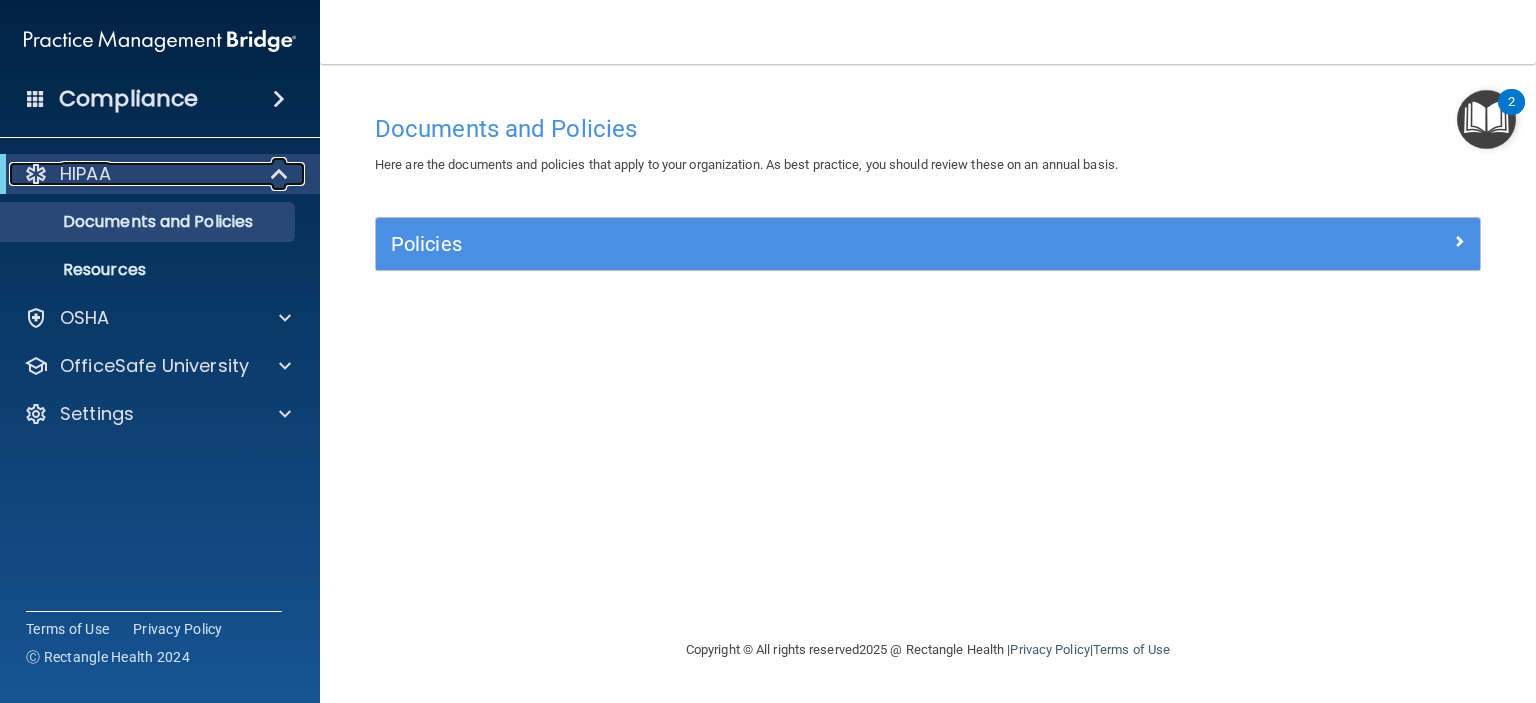 click on "HIPAA" at bounding box center (85, 174) 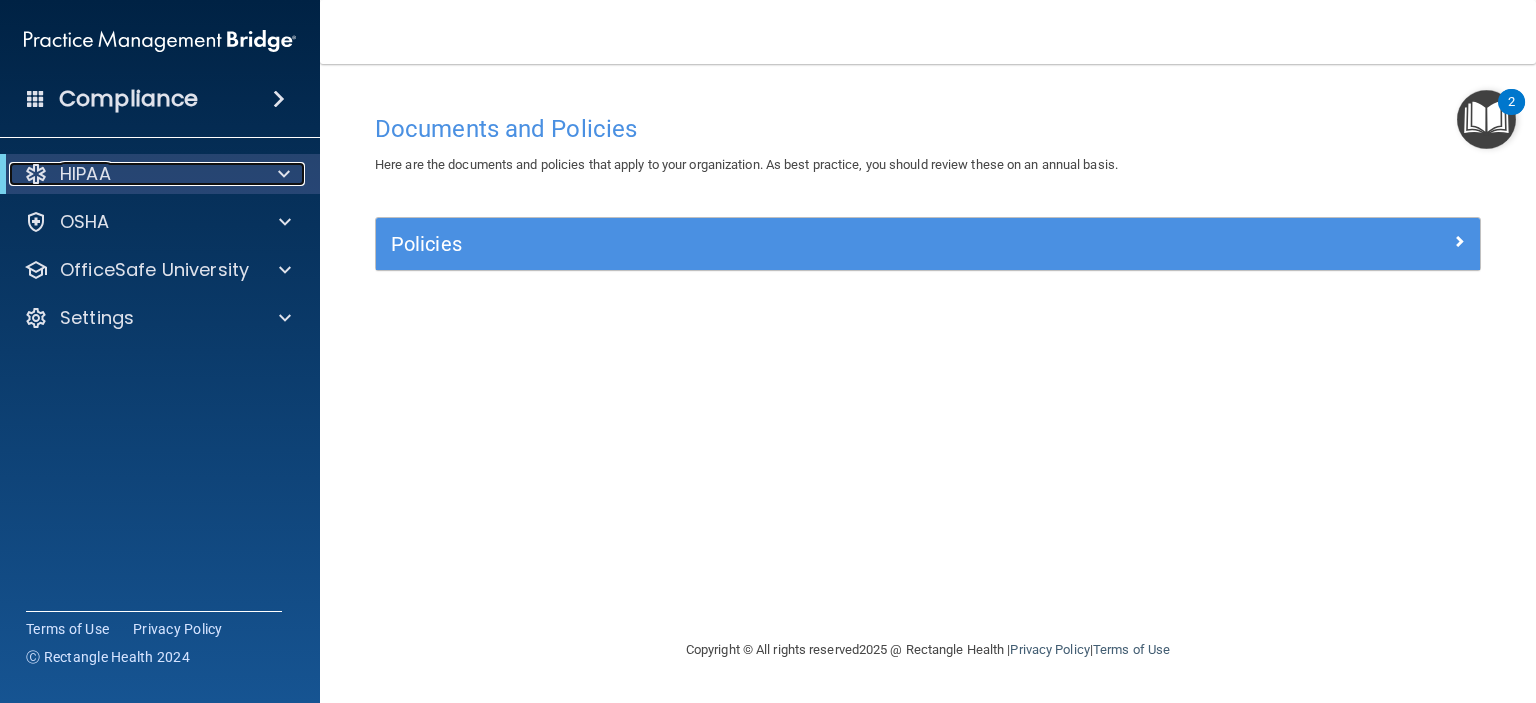 click on "HIPAA" at bounding box center (85, 174) 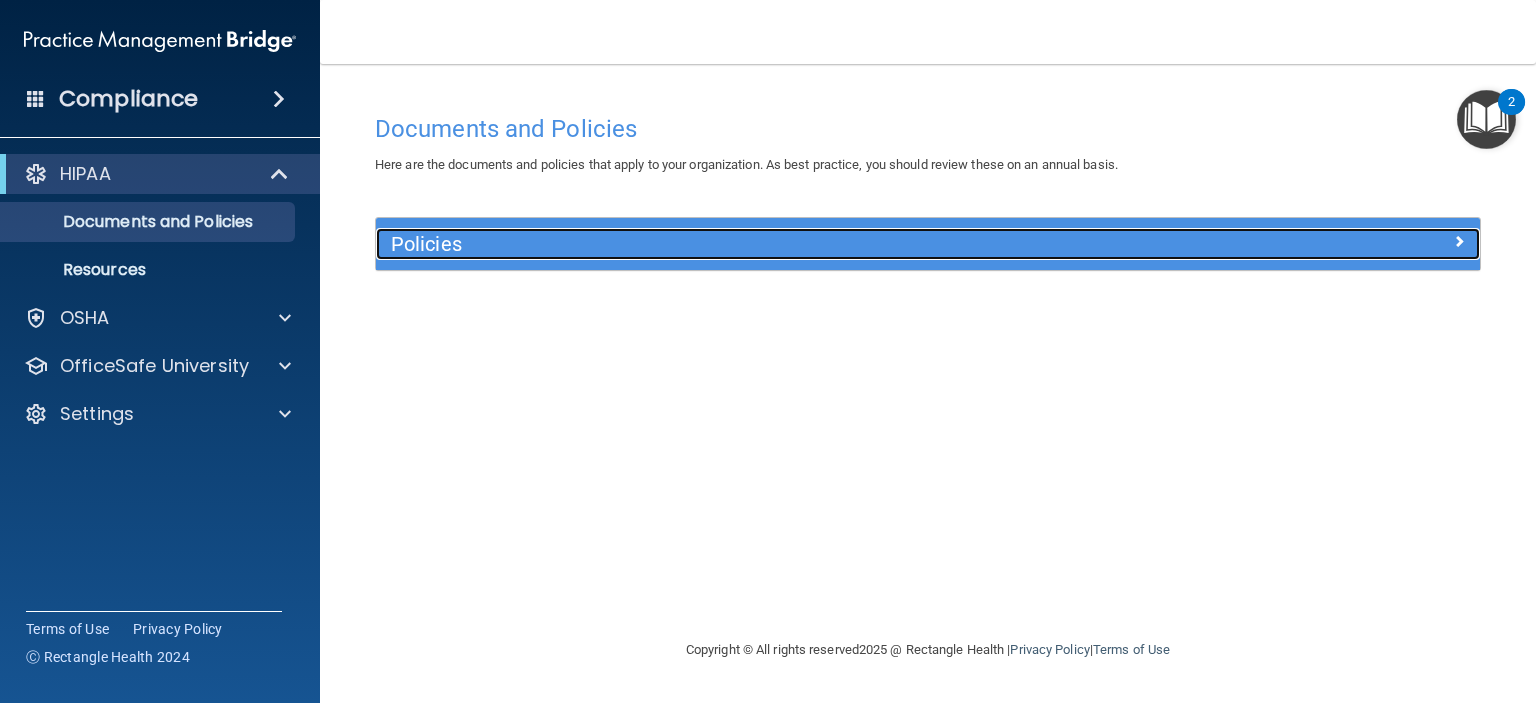 click on "Policies" at bounding box center (790, 244) 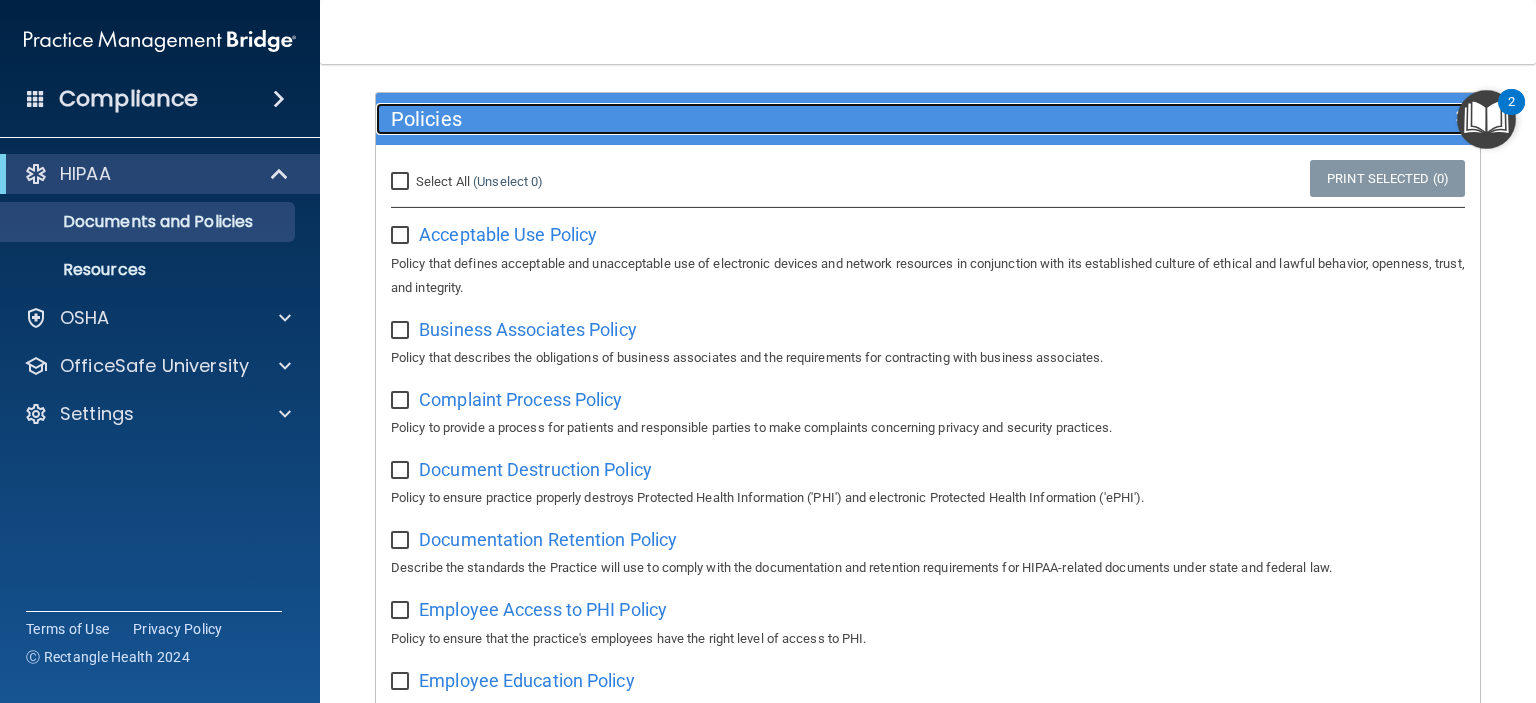 scroll, scrollTop: 0, scrollLeft: 0, axis: both 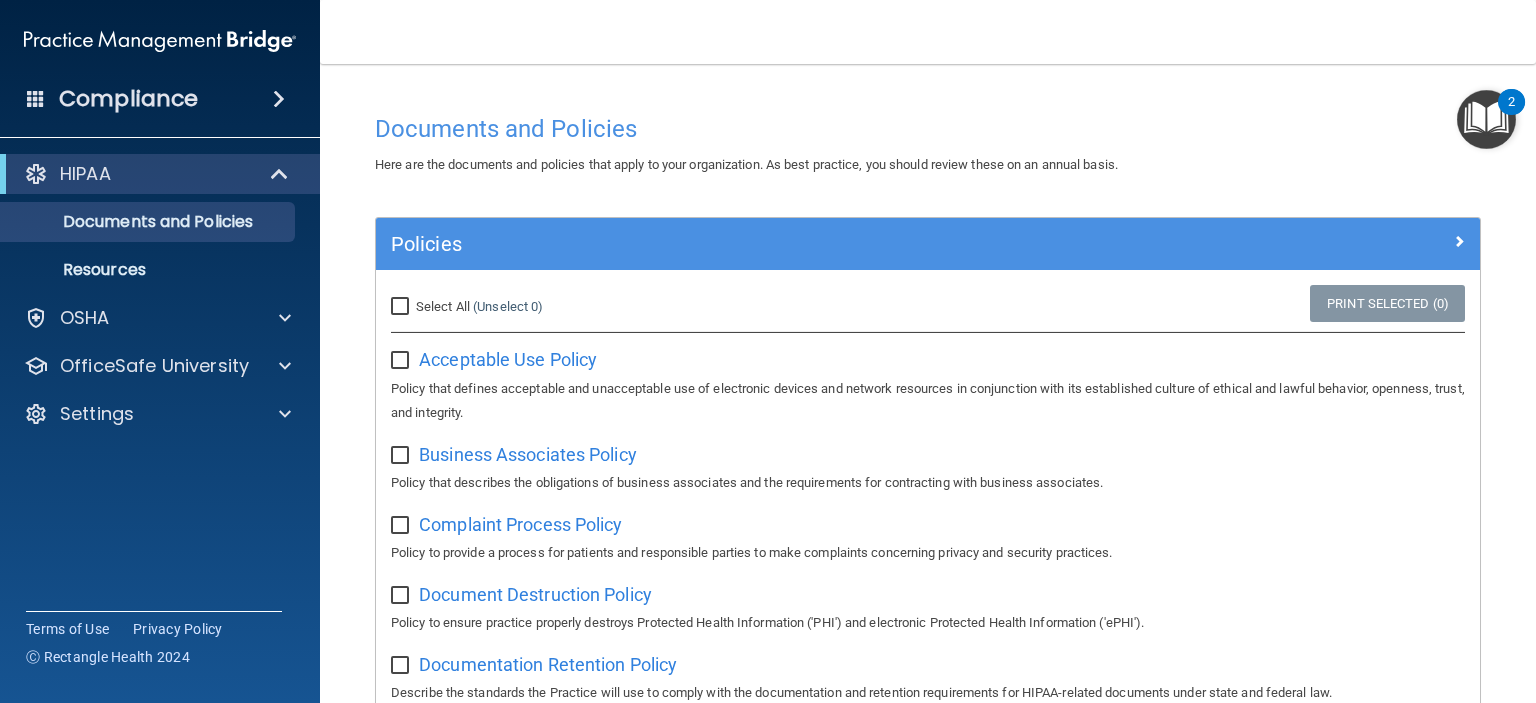click on "Select All   (Unselect 0)    Unselect All" at bounding box center (402, 307) 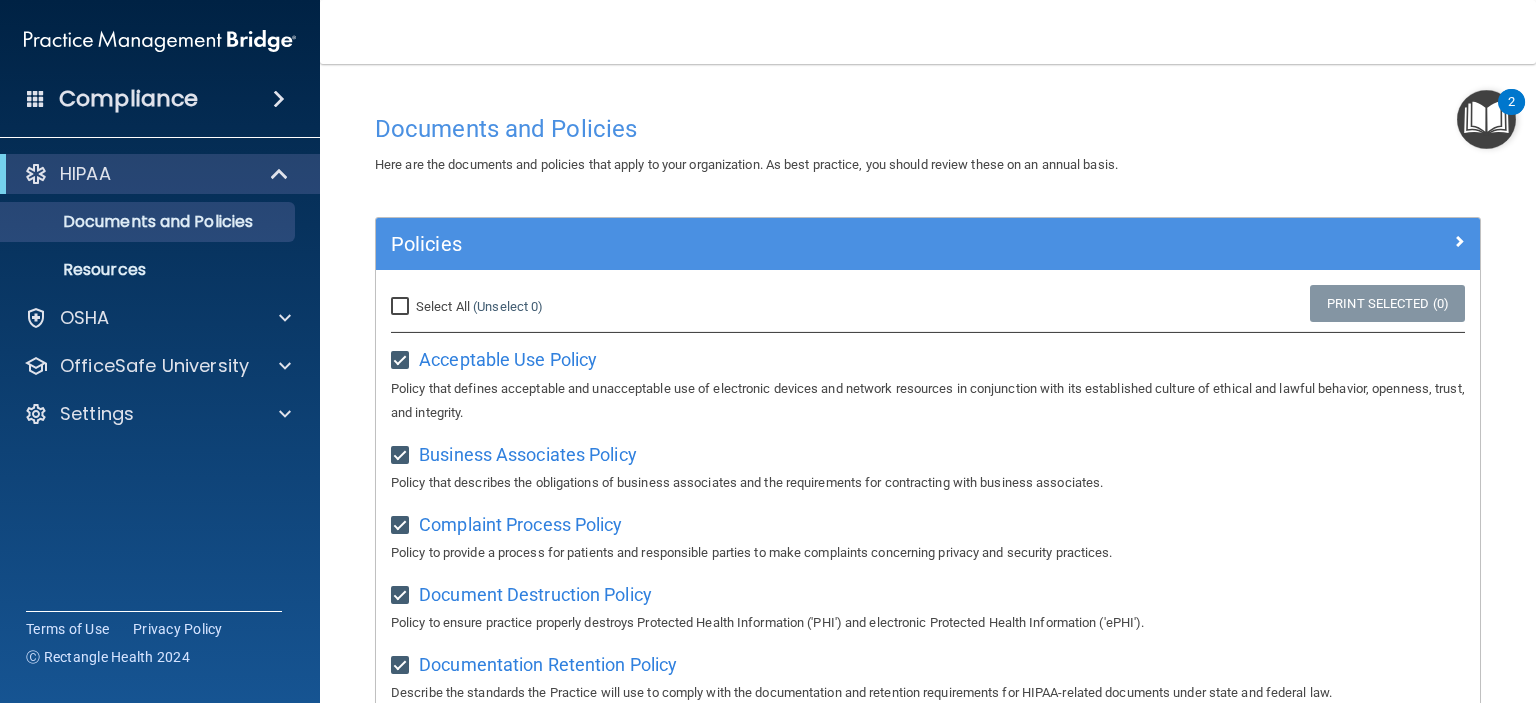 checkbox on "true" 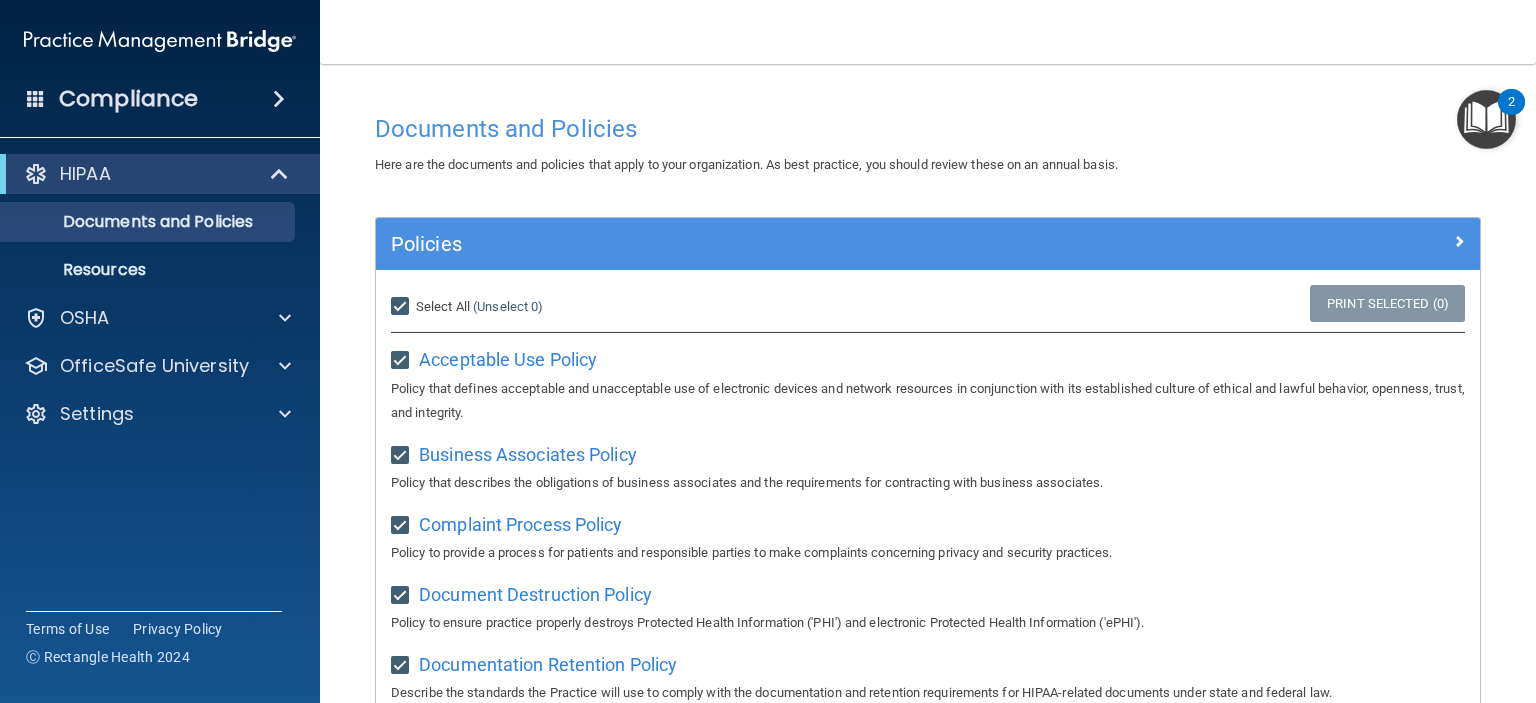 checkbox on "true" 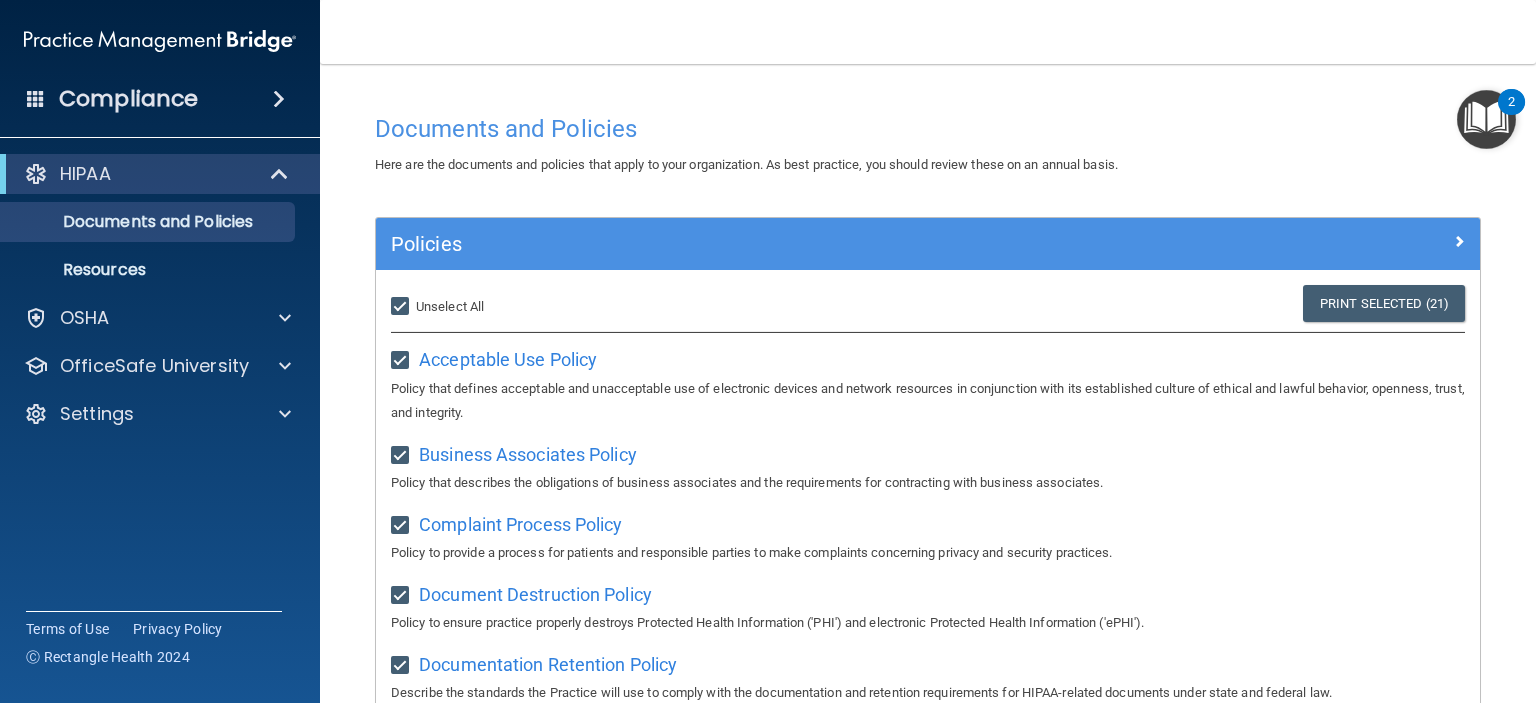 scroll, scrollTop: 0, scrollLeft: 0, axis: both 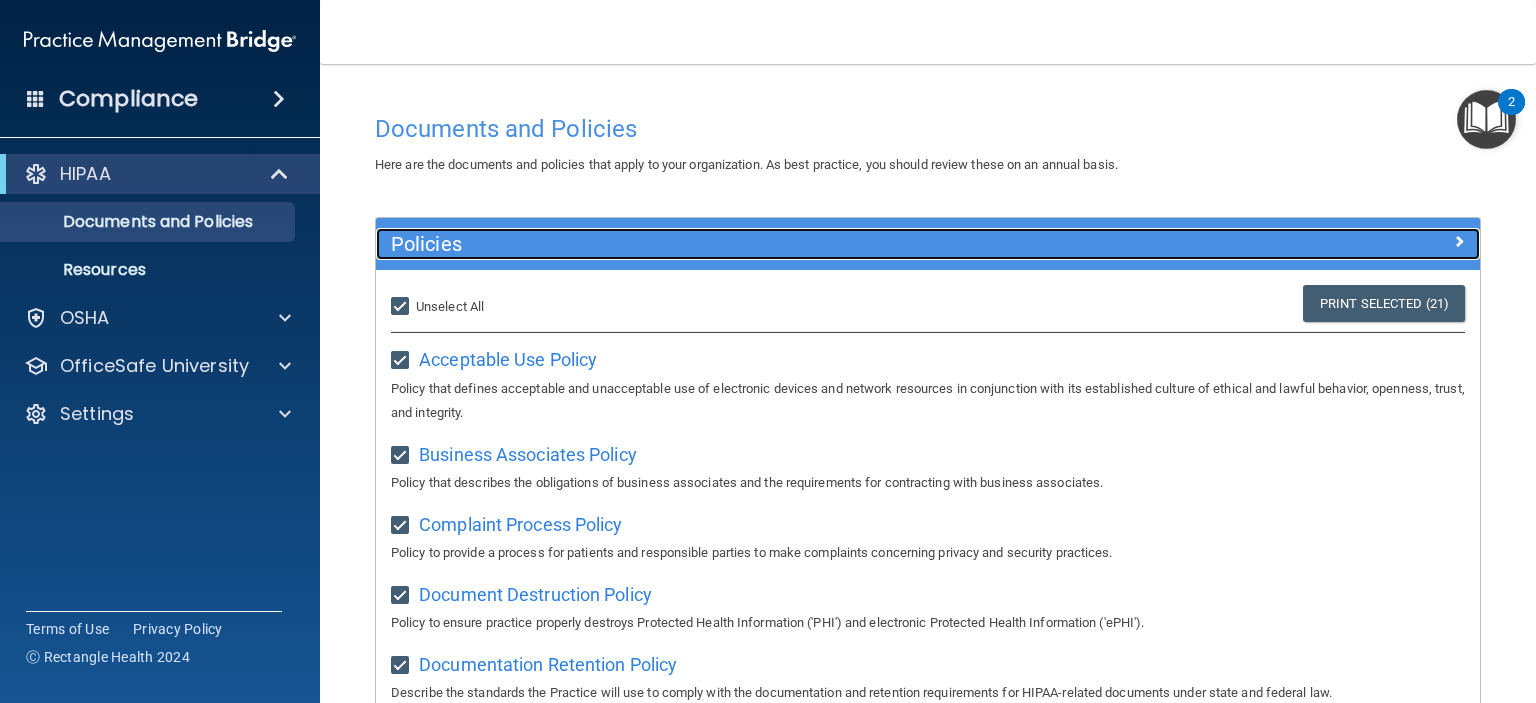 click on "Policies" at bounding box center (790, 244) 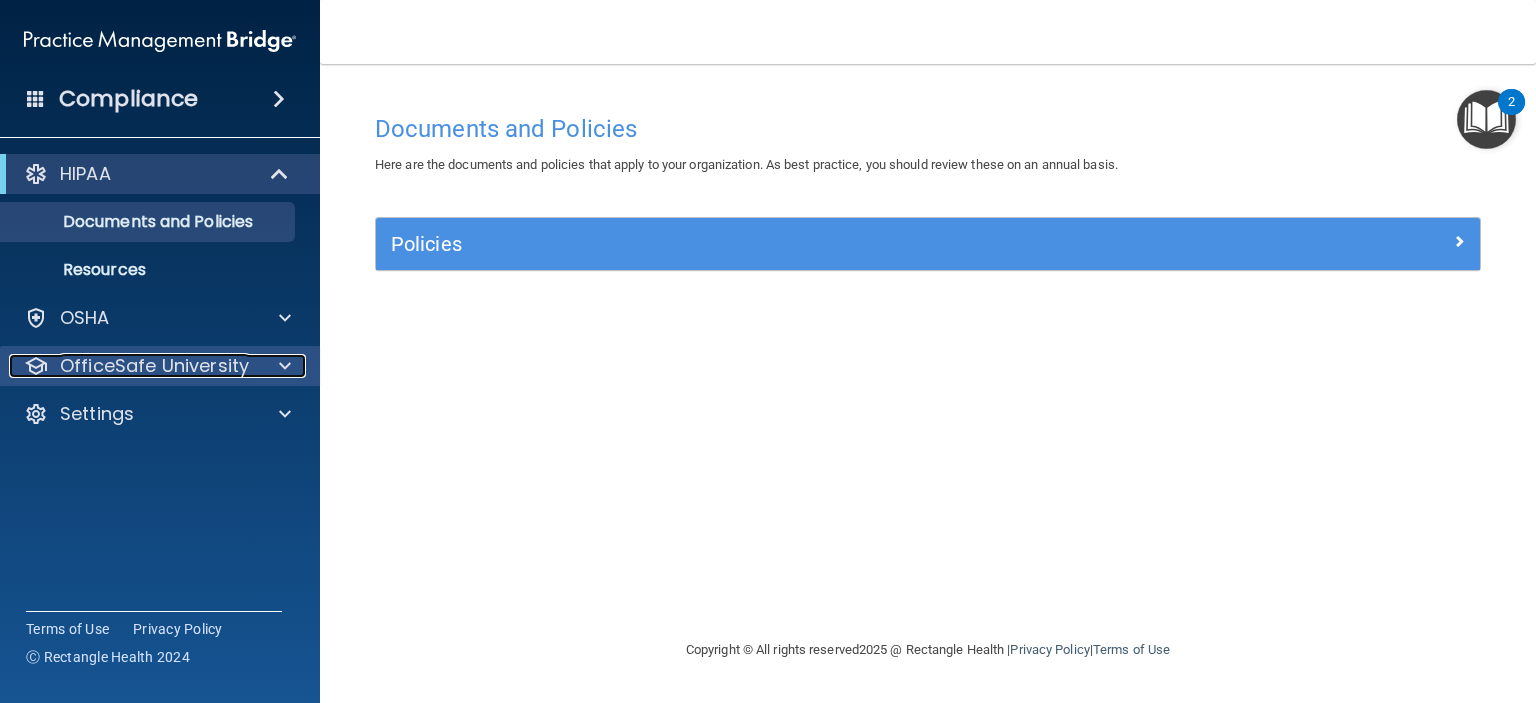 click on "OfficeSafe University" at bounding box center (154, 366) 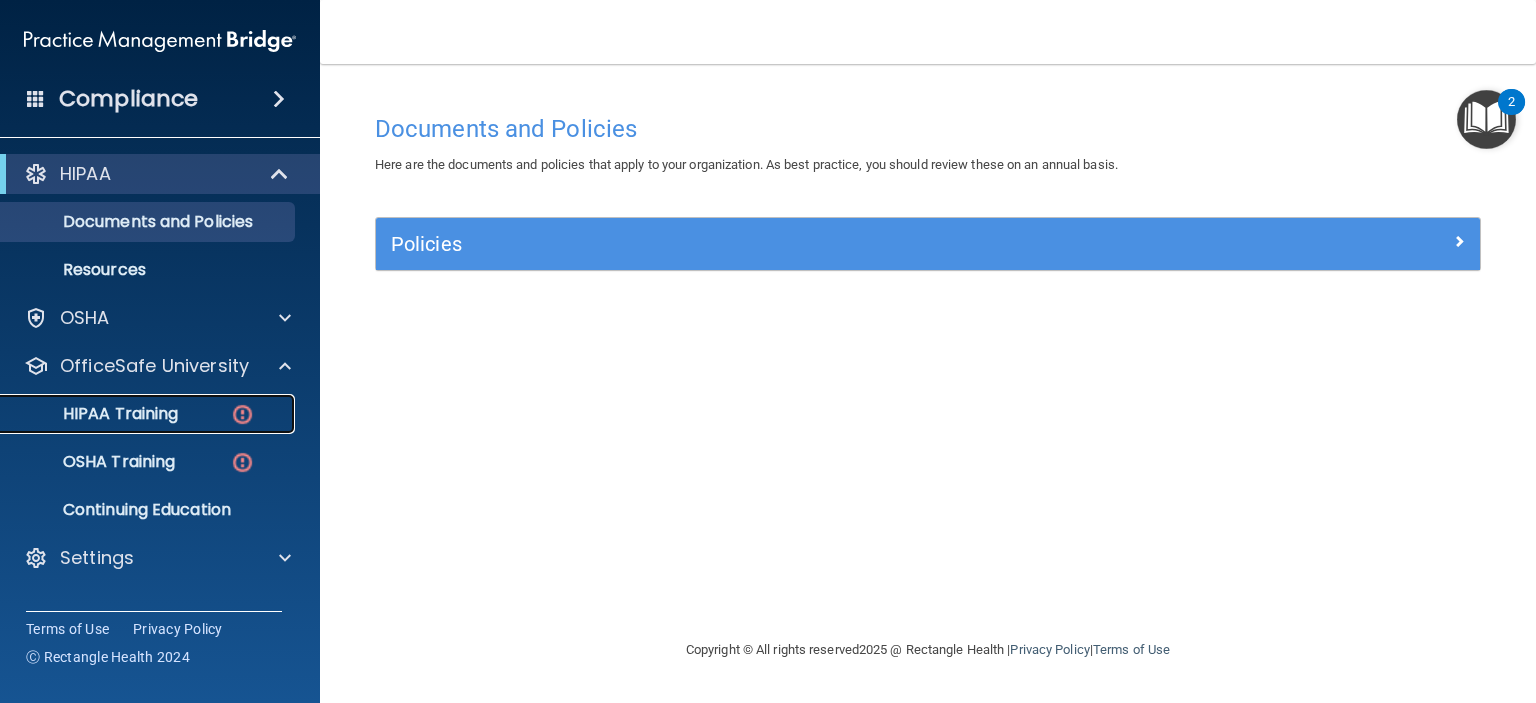 click on "HIPAA Training" at bounding box center [149, 414] 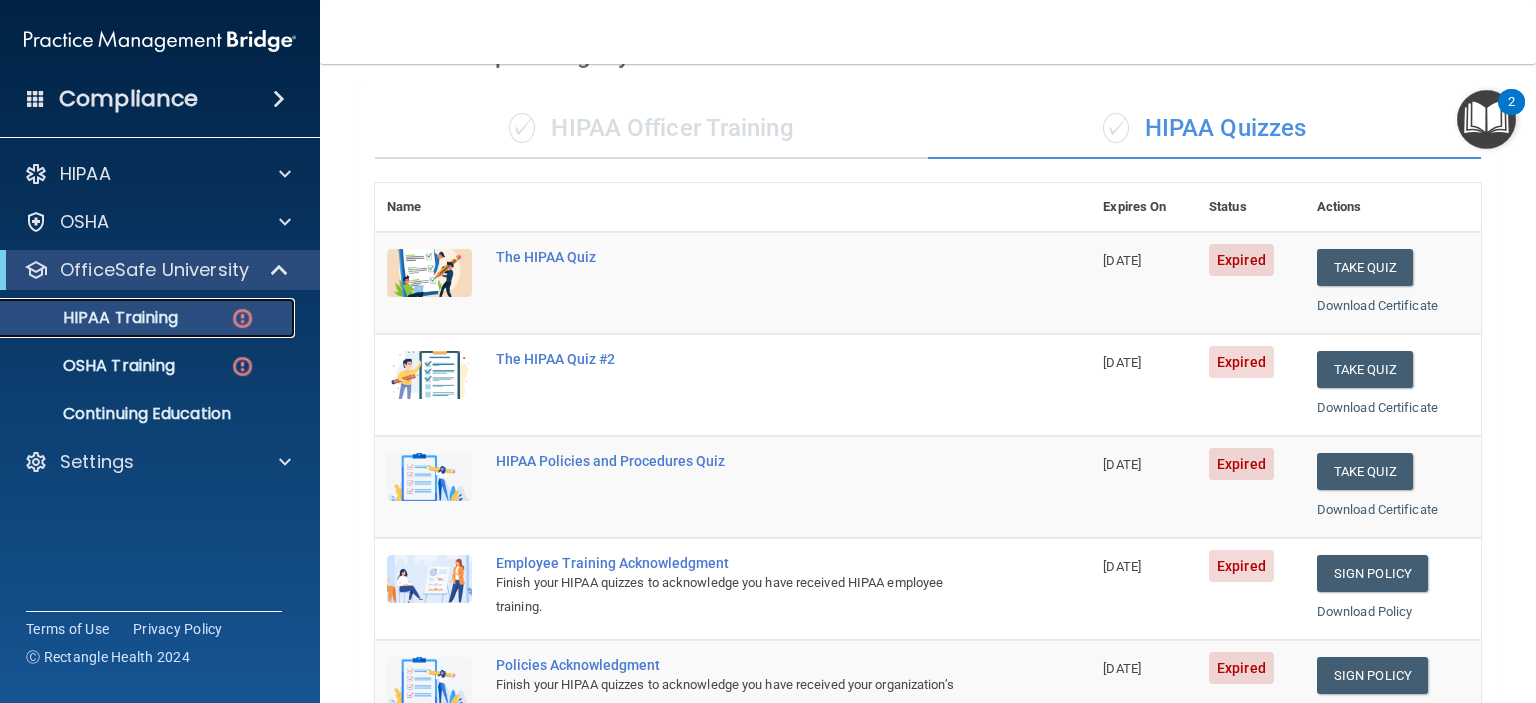 scroll, scrollTop: 98, scrollLeft: 0, axis: vertical 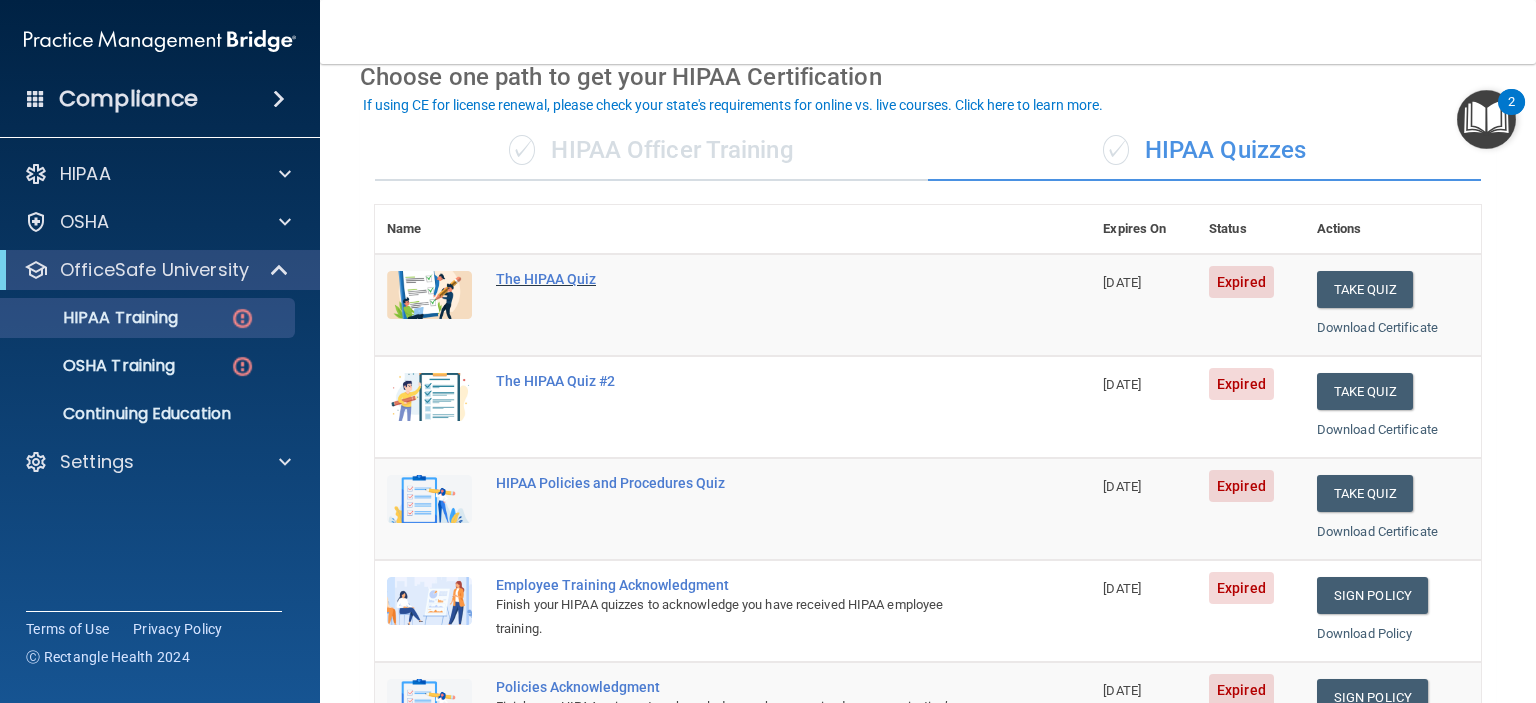 click on "The HIPAA Quiz" at bounding box center (743, 279) 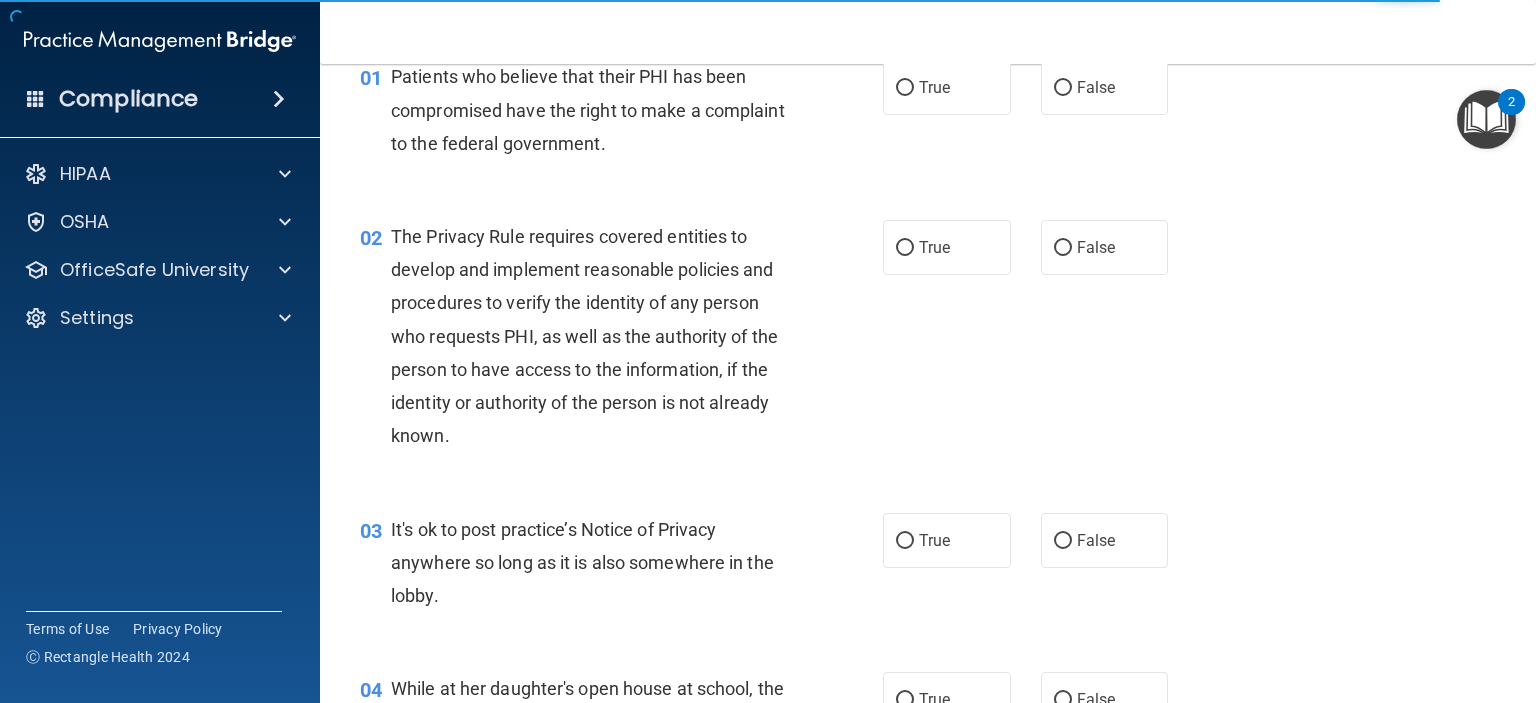 scroll, scrollTop: 0, scrollLeft: 0, axis: both 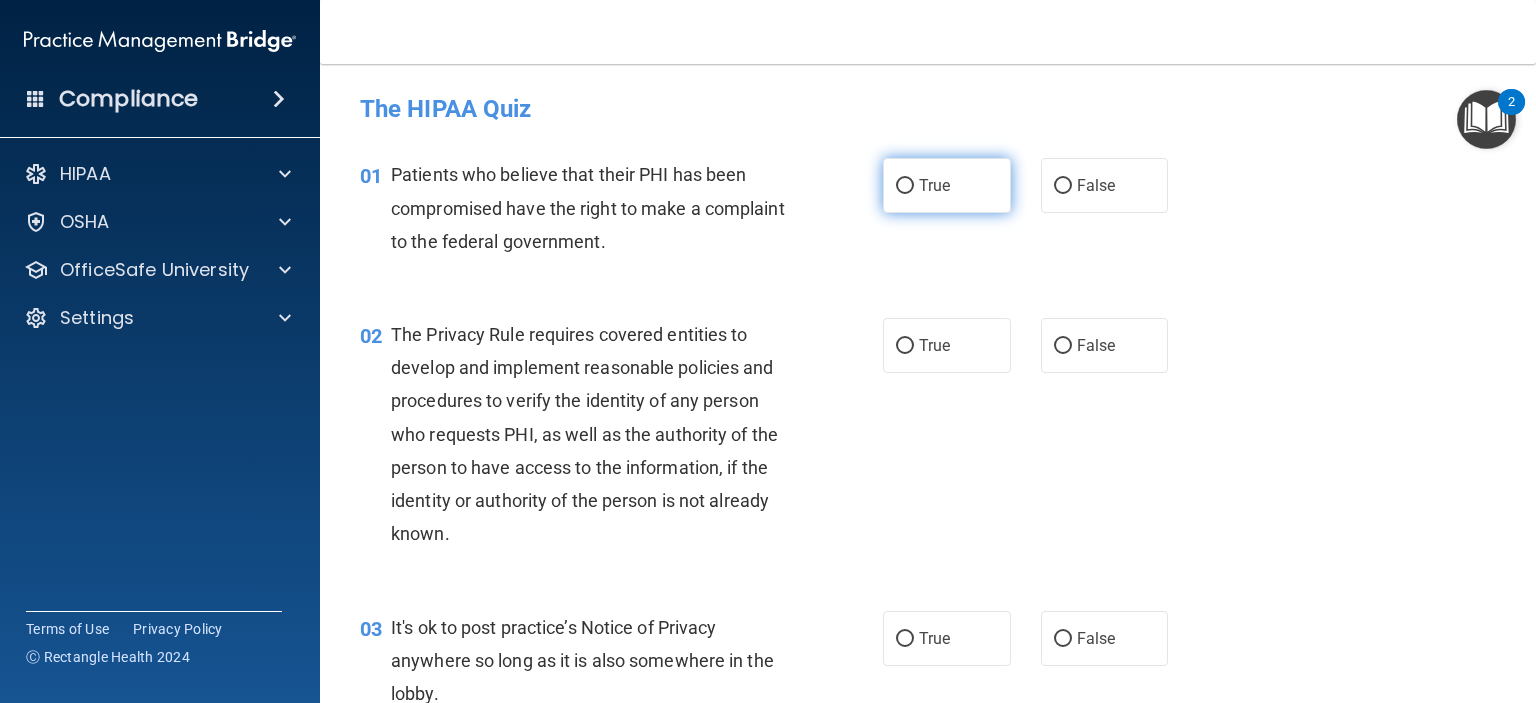 click on "True" at bounding box center [905, 186] 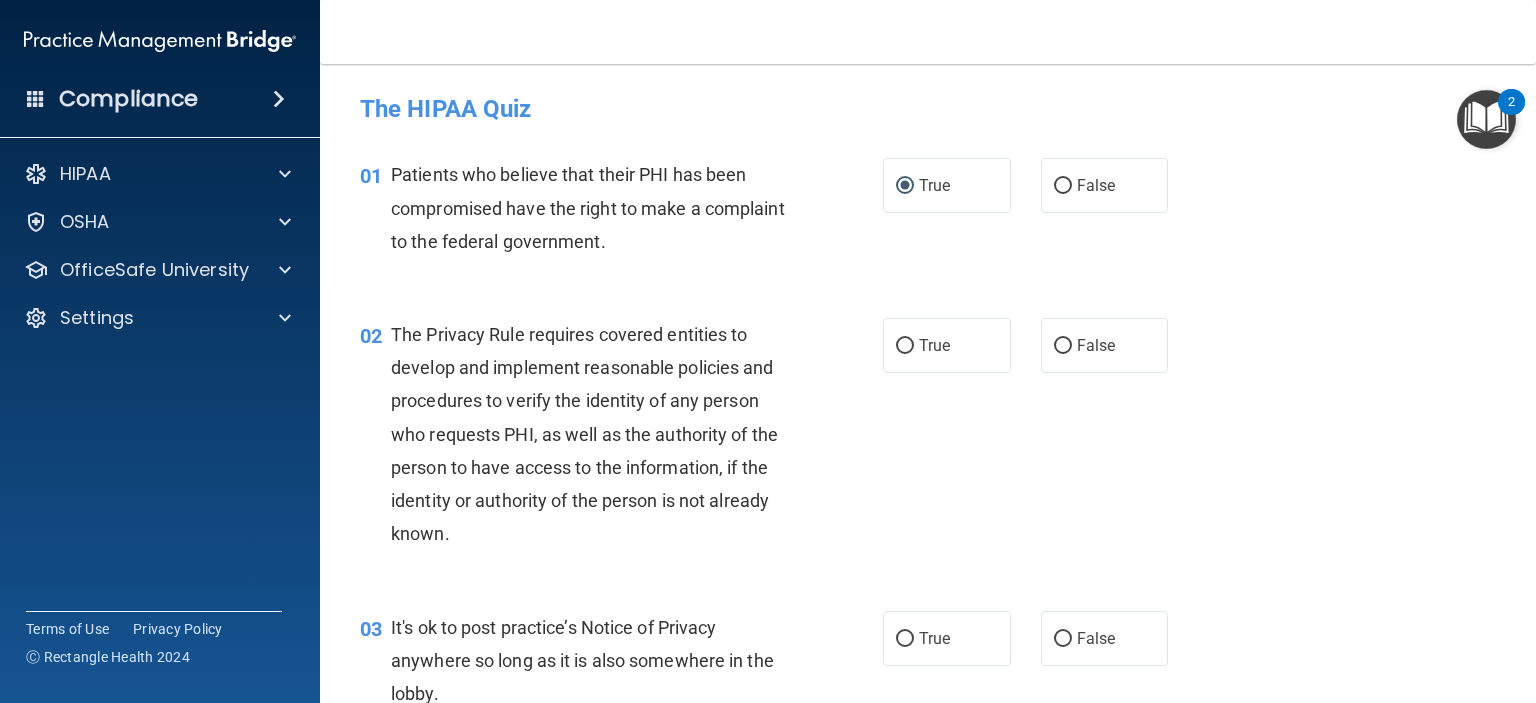 scroll, scrollTop: 200, scrollLeft: 0, axis: vertical 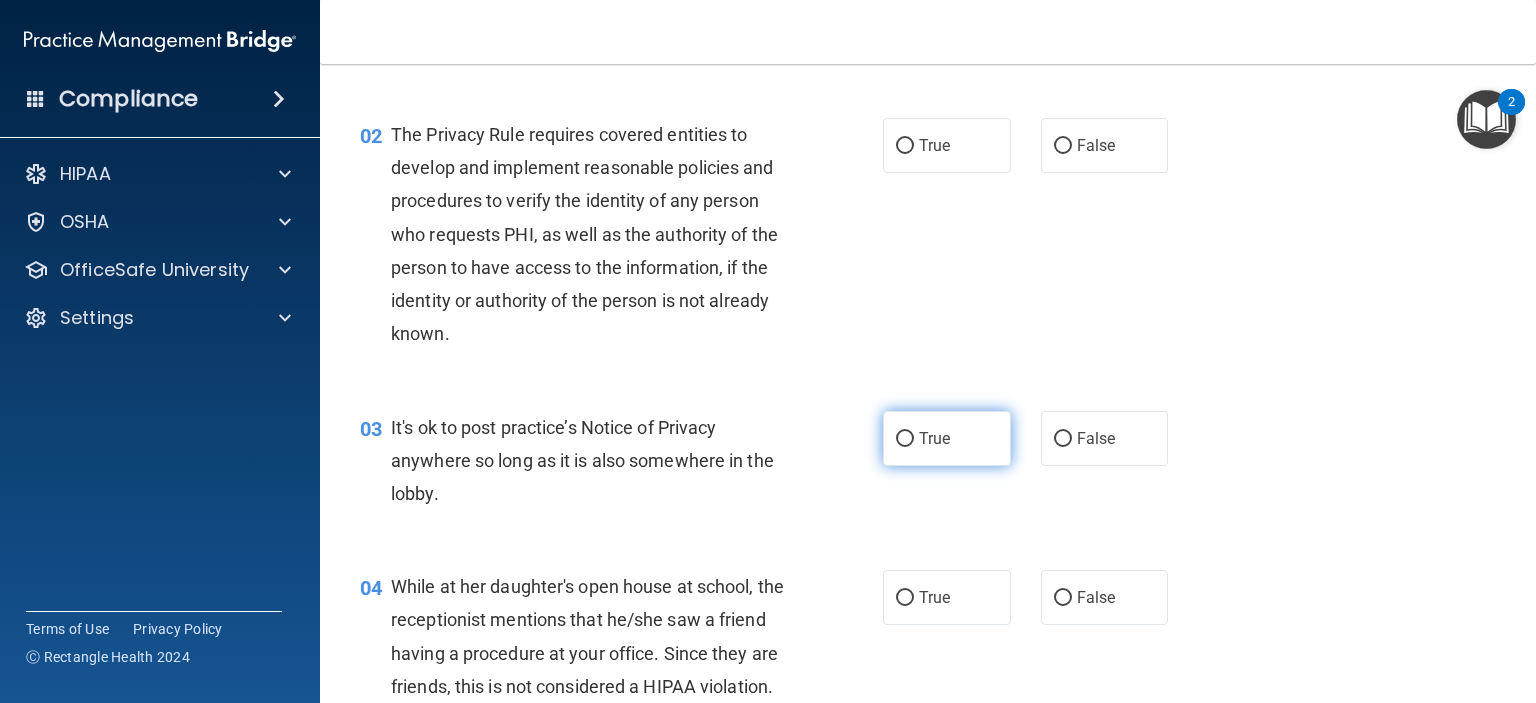 click on "True" at bounding box center (905, 439) 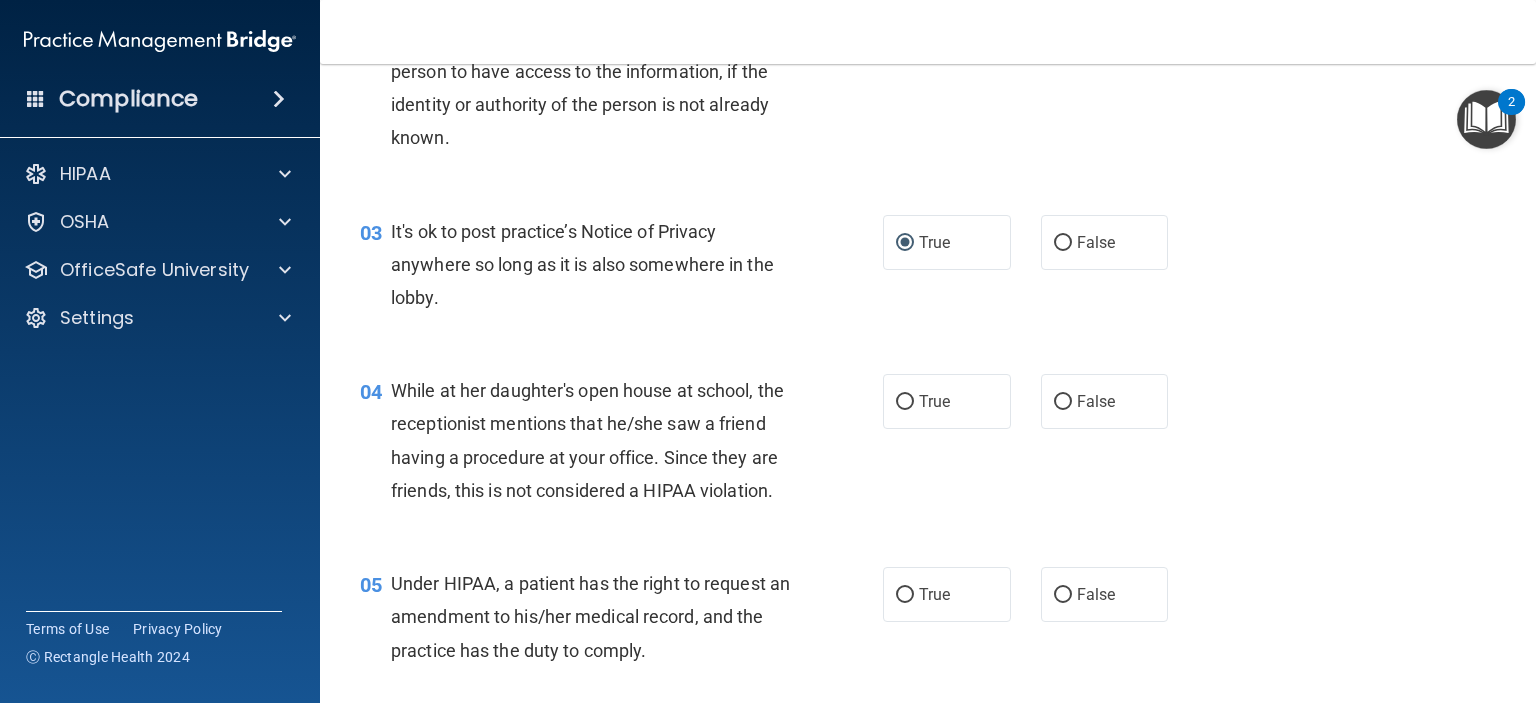 scroll, scrollTop: 400, scrollLeft: 0, axis: vertical 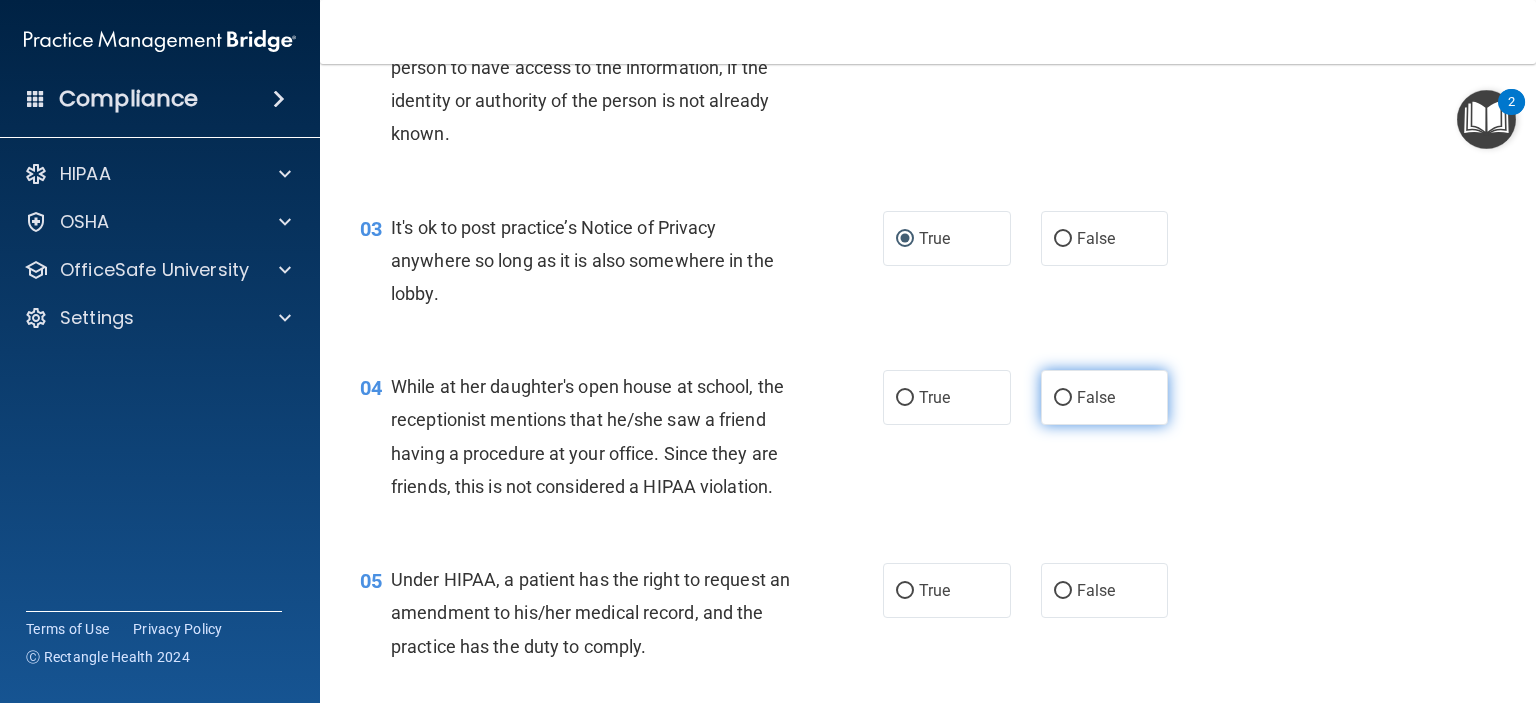 click on "False" at bounding box center (1105, 397) 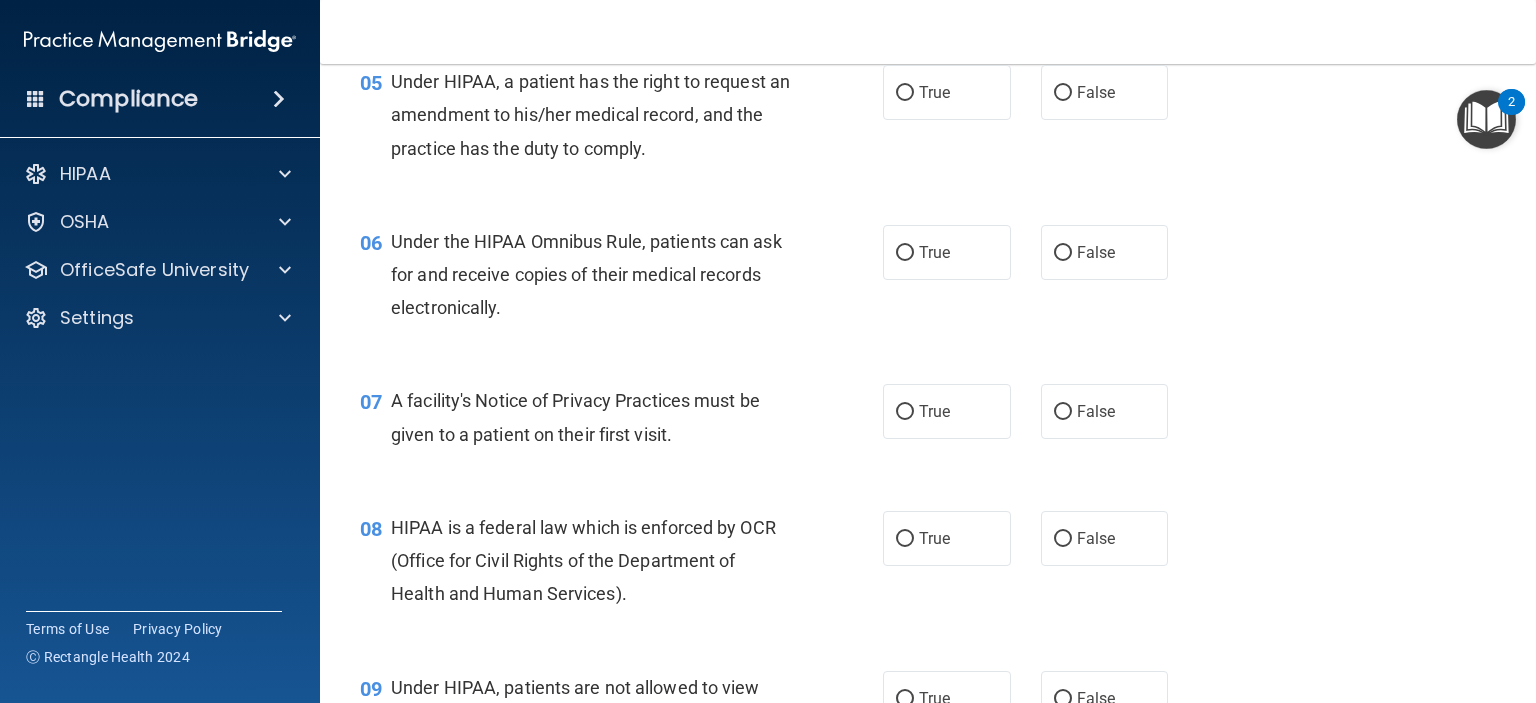 scroll, scrollTop: 900, scrollLeft: 0, axis: vertical 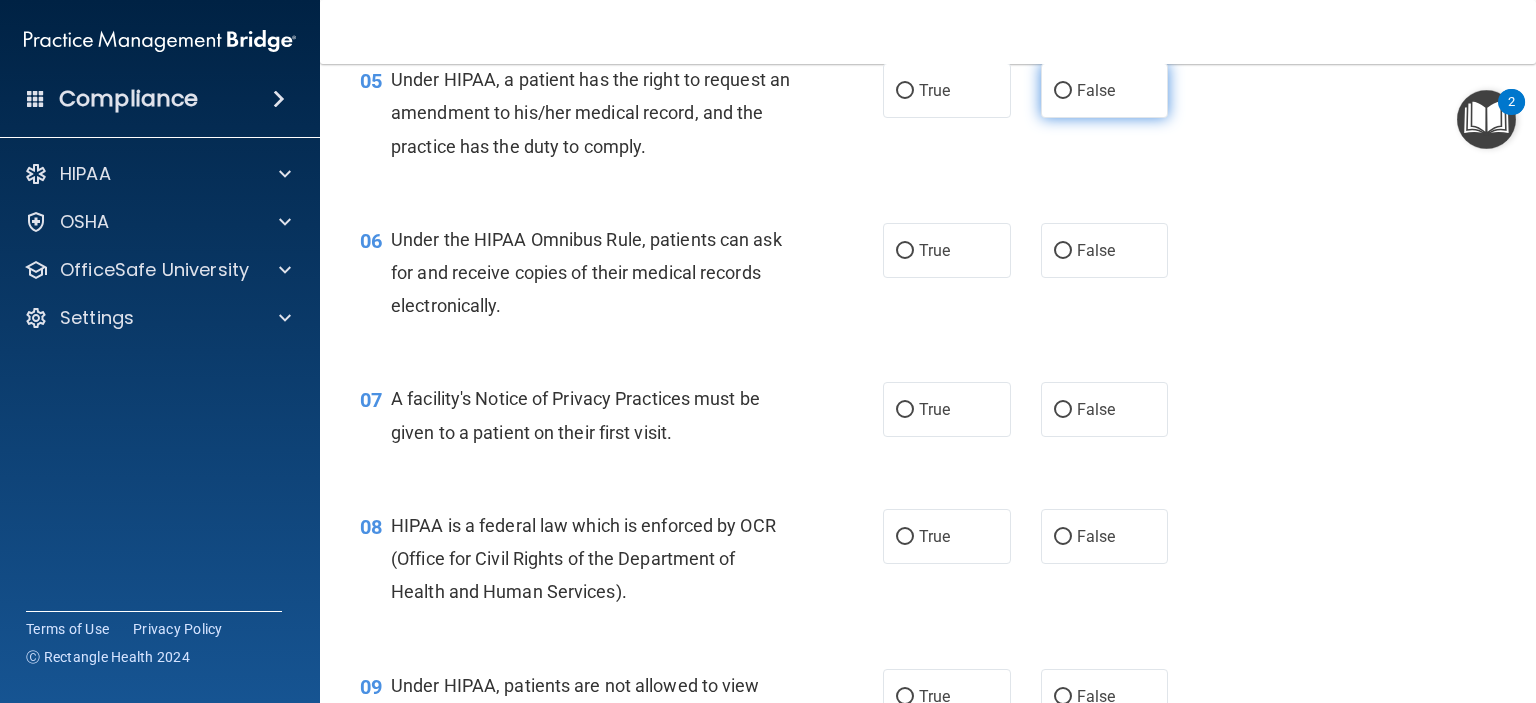 click on "False" at bounding box center [1105, 90] 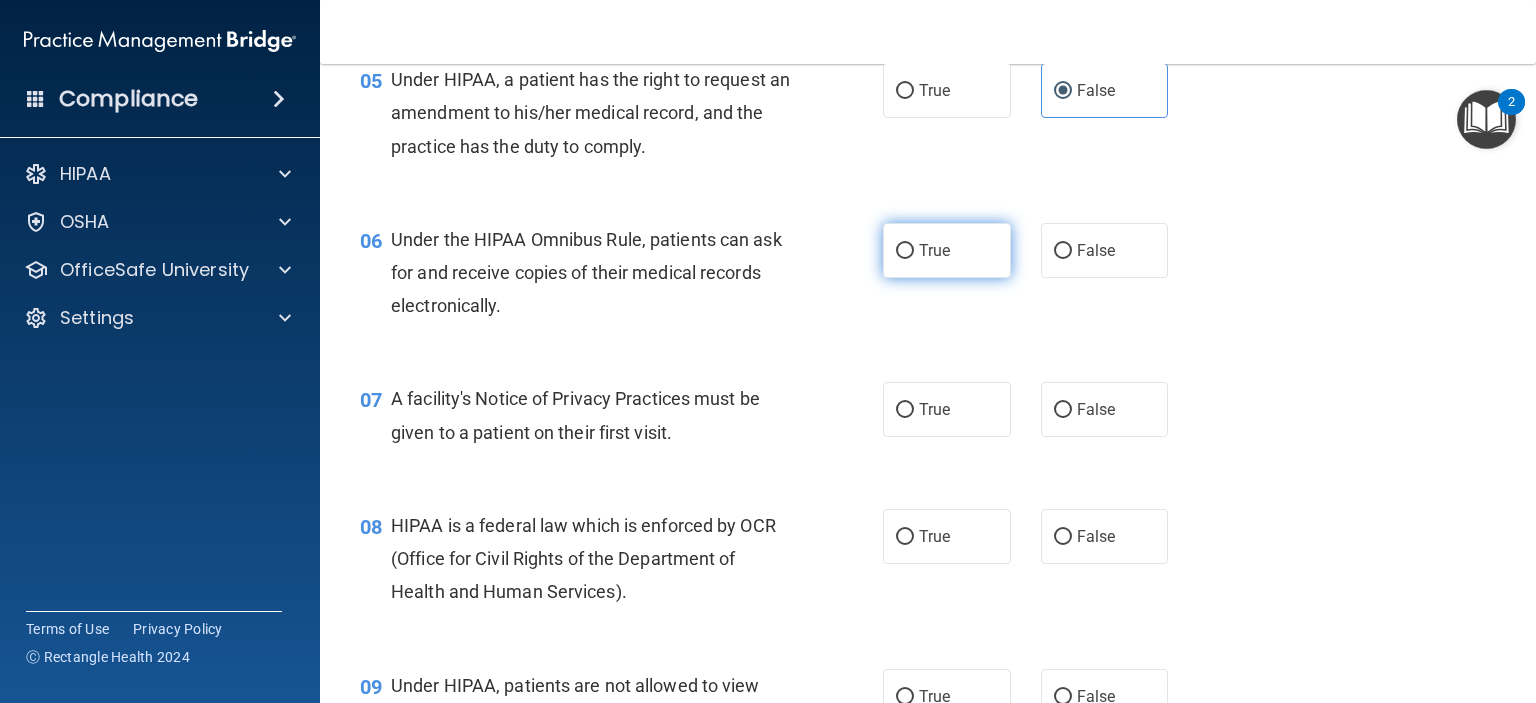 click on "True" at bounding box center (905, 251) 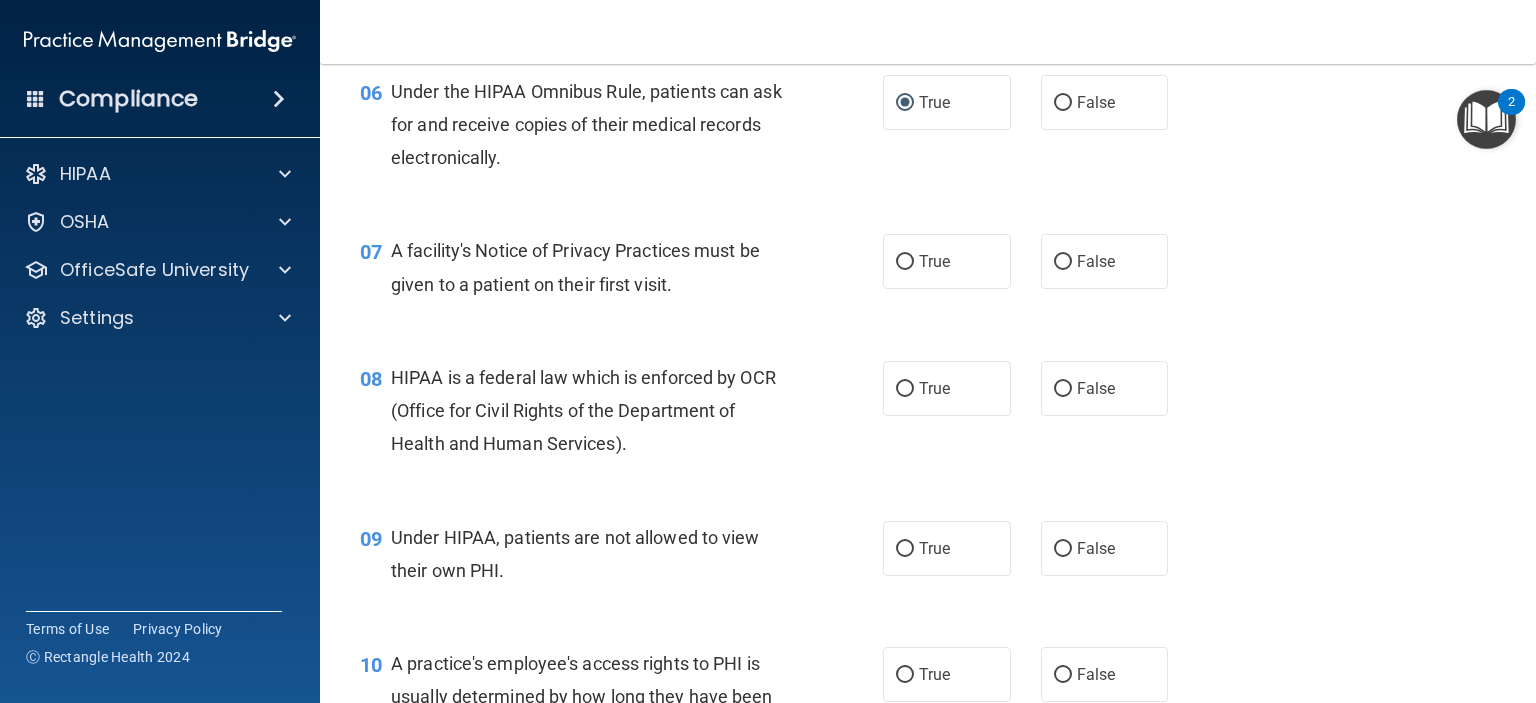 scroll, scrollTop: 1100, scrollLeft: 0, axis: vertical 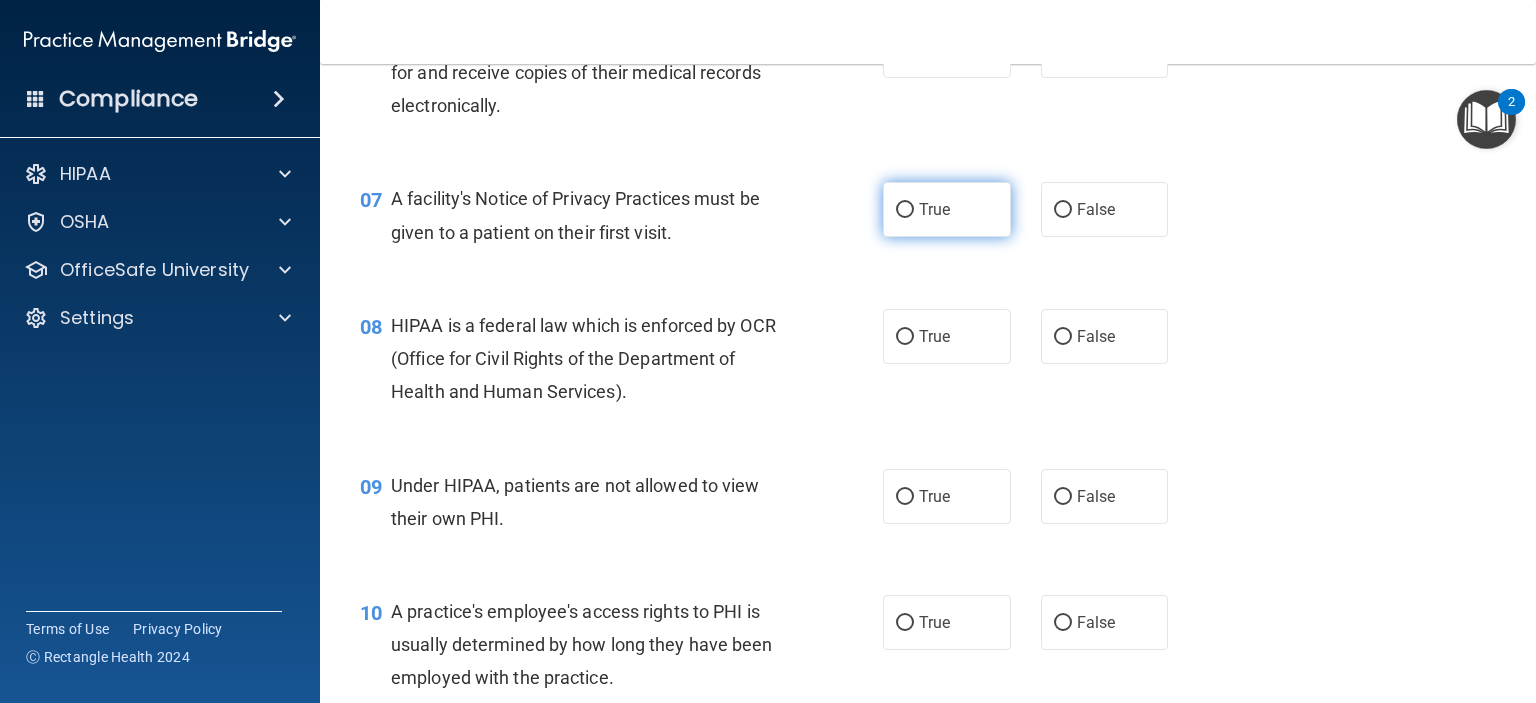 click on "True" at bounding box center (905, 210) 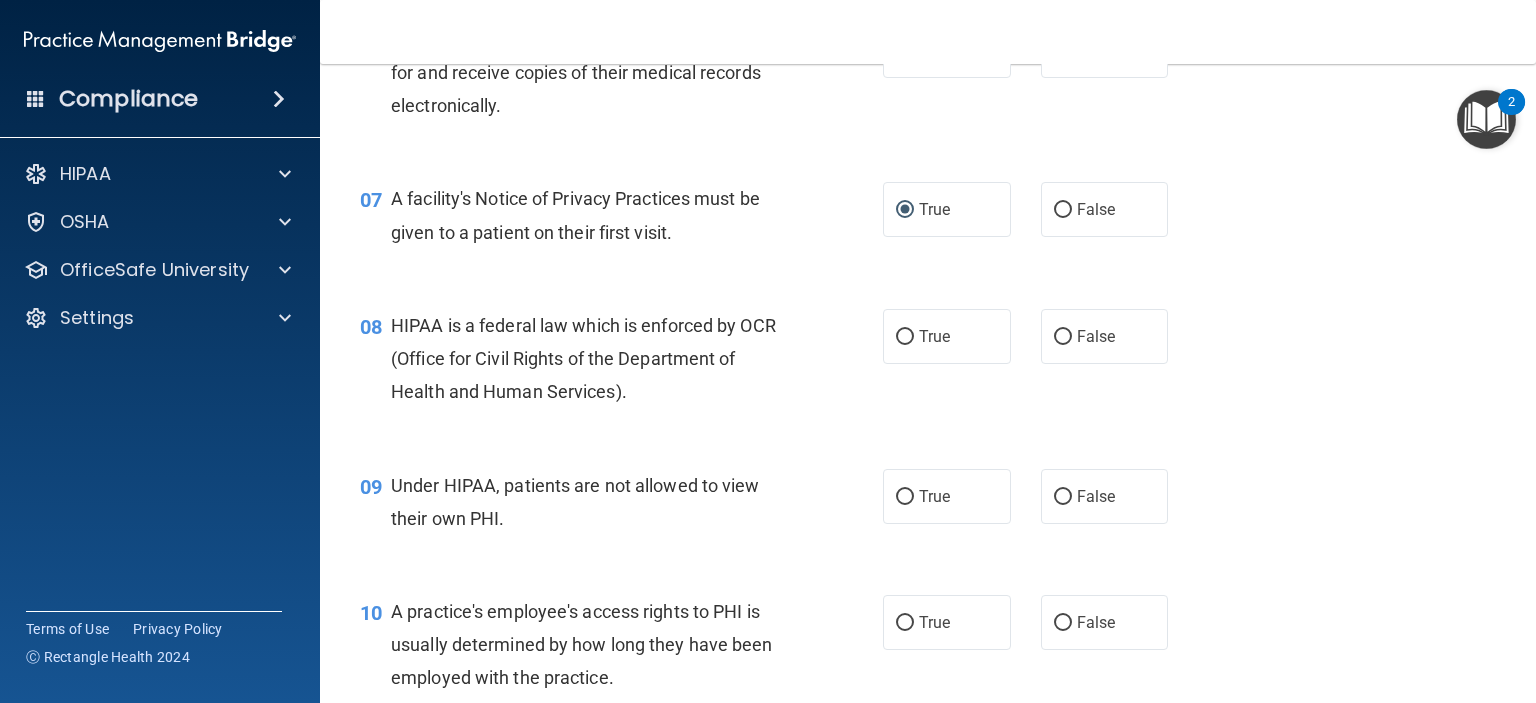 scroll, scrollTop: 1200, scrollLeft: 0, axis: vertical 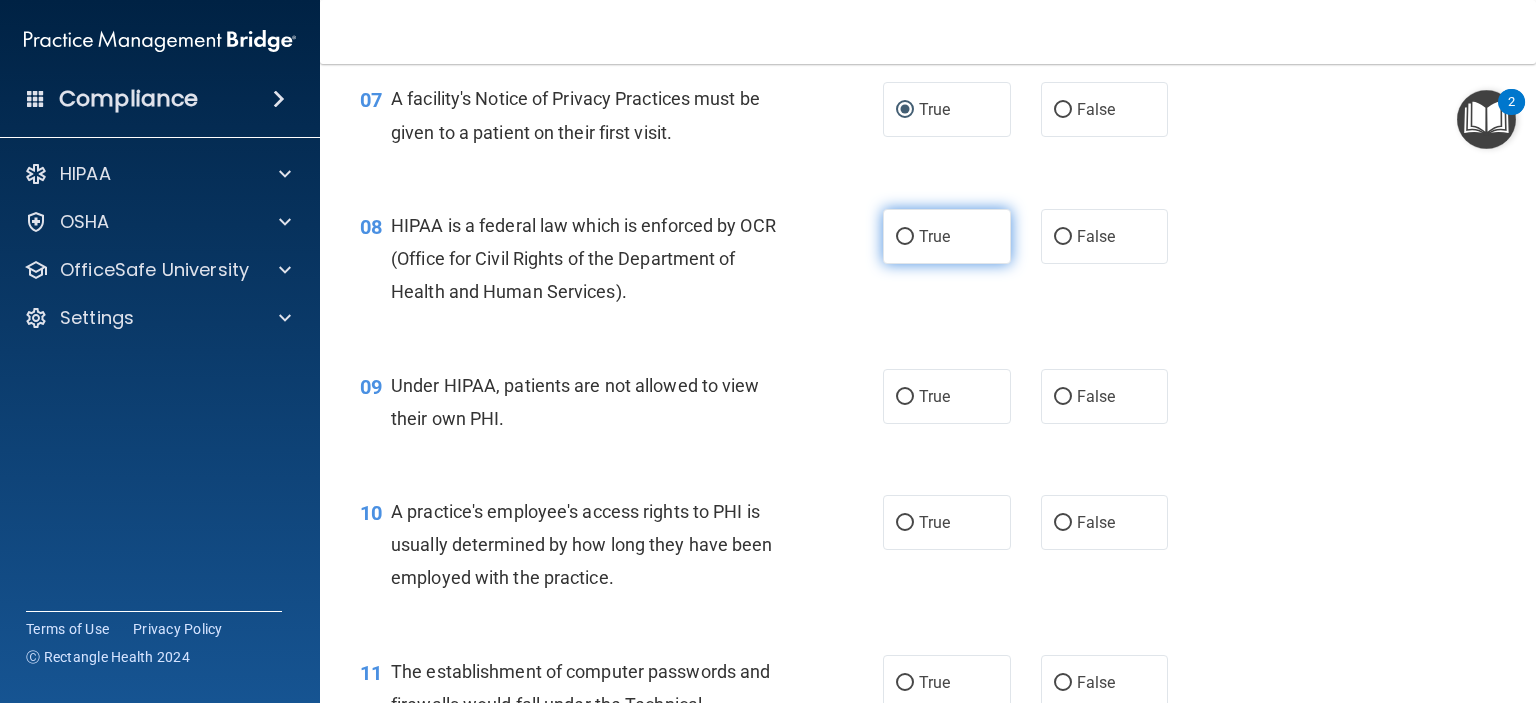 click on "True" at bounding box center (905, 237) 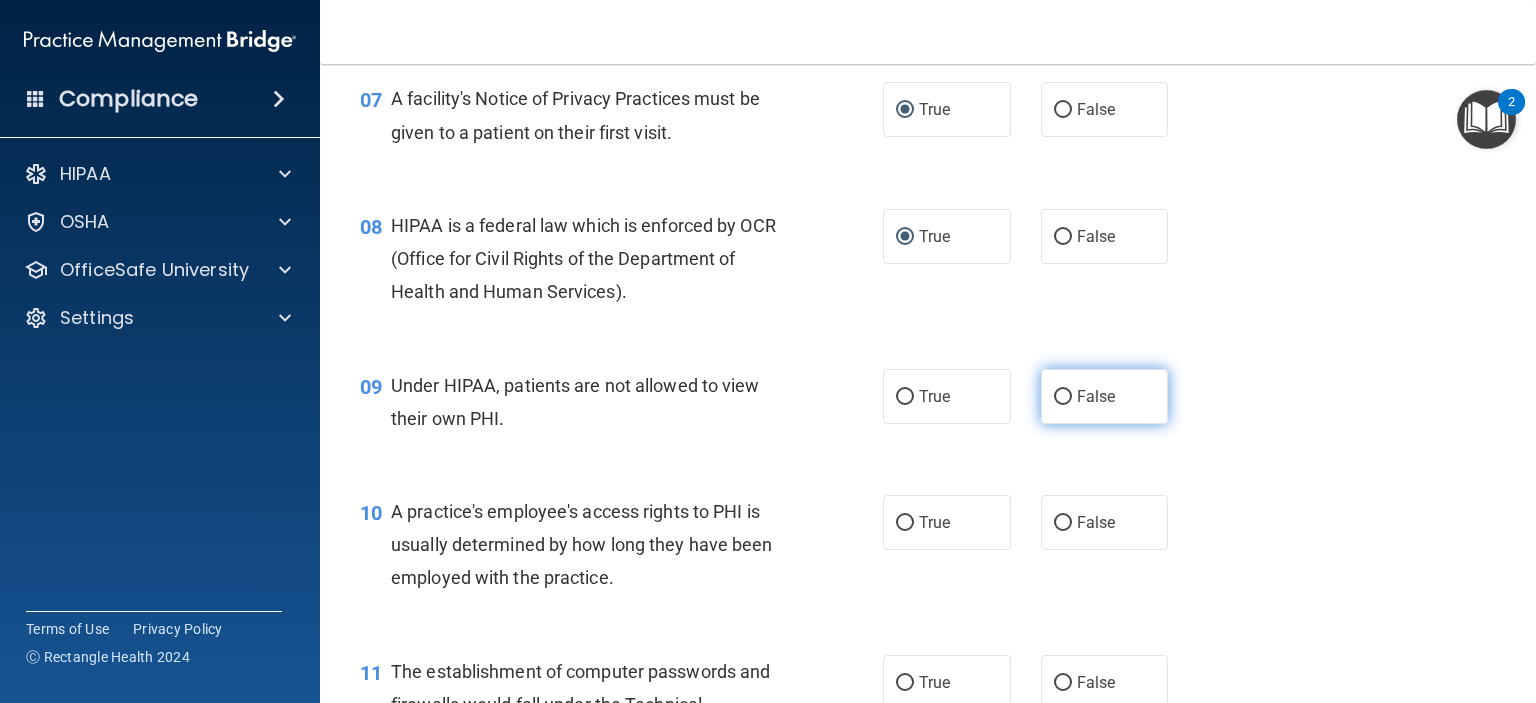 click on "False" at bounding box center [1105, 396] 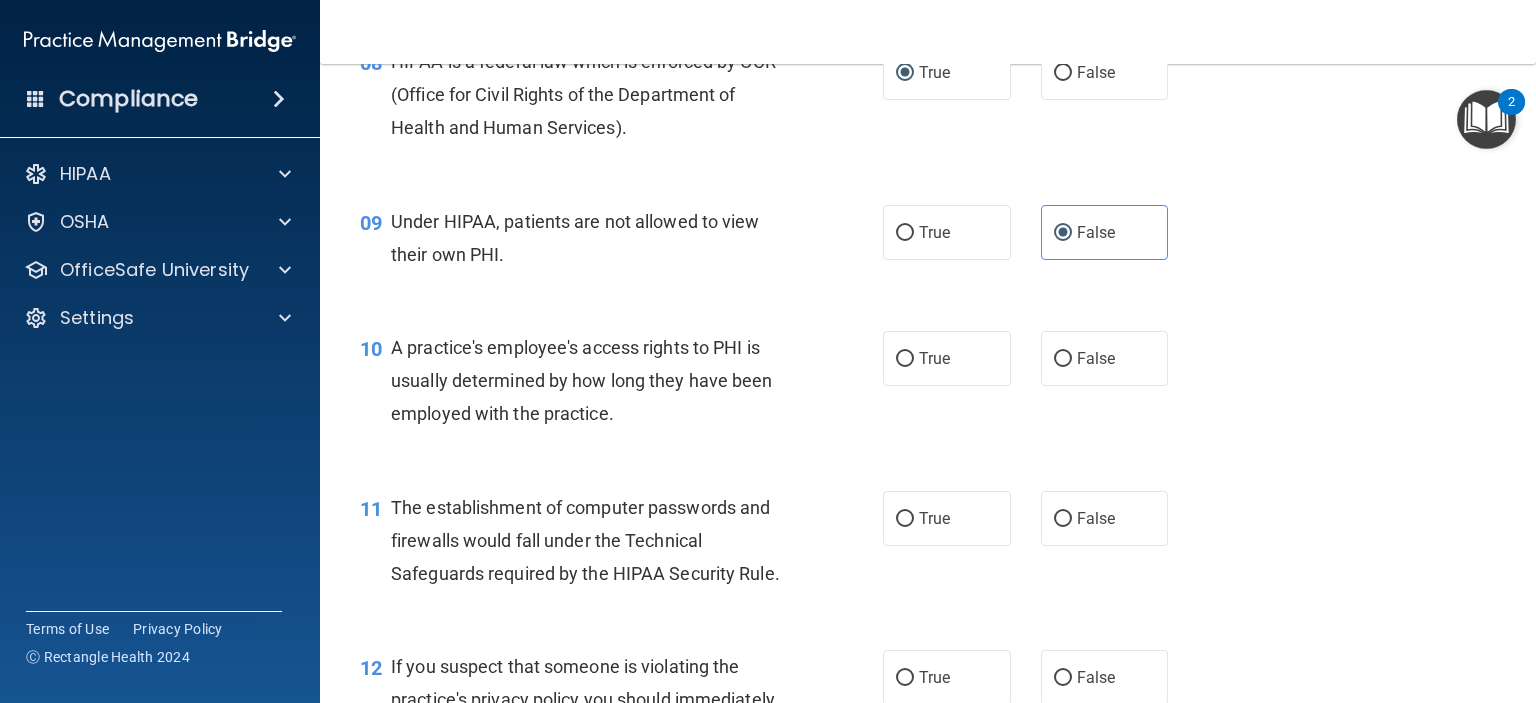 scroll, scrollTop: 1400, scrollLeft: 0, axis: vertical 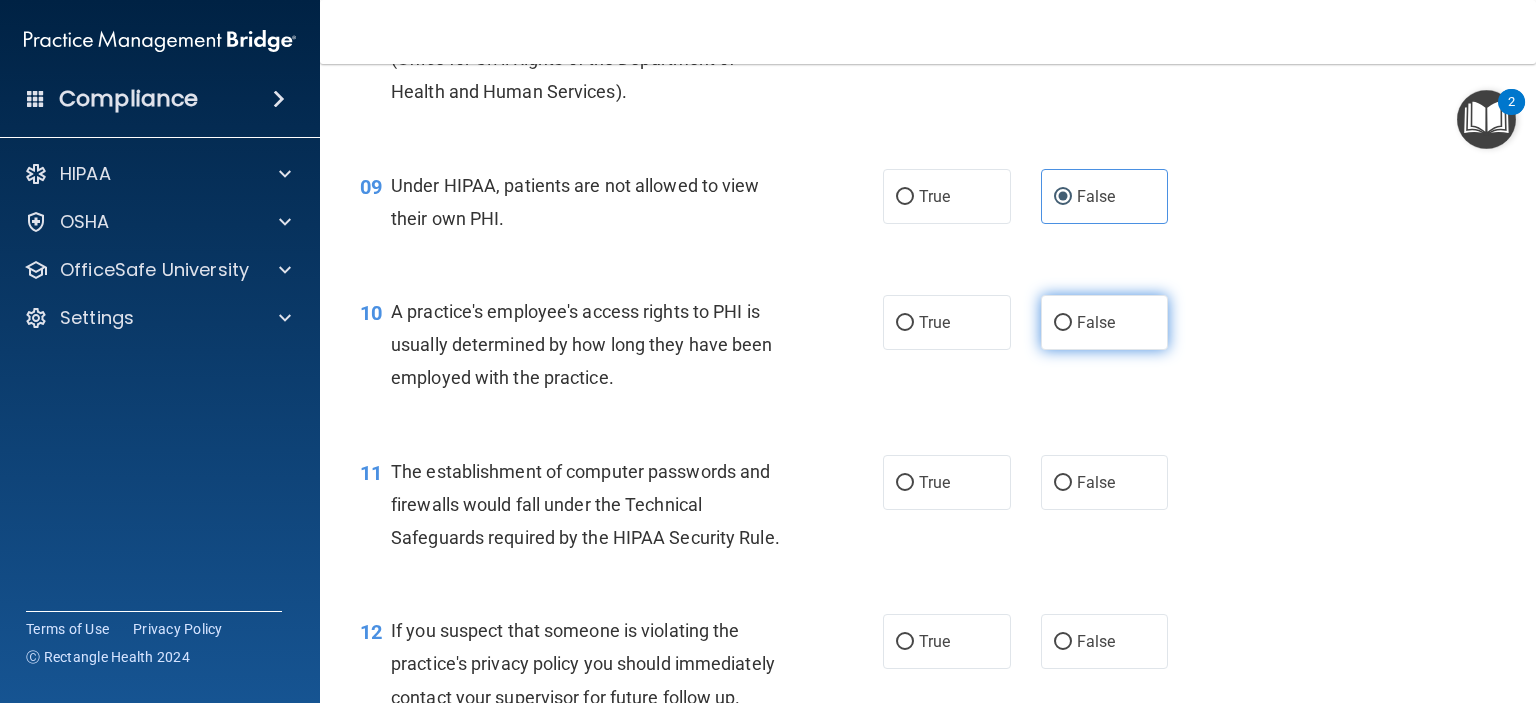 click on "False" at bounding box center (1063, 323) 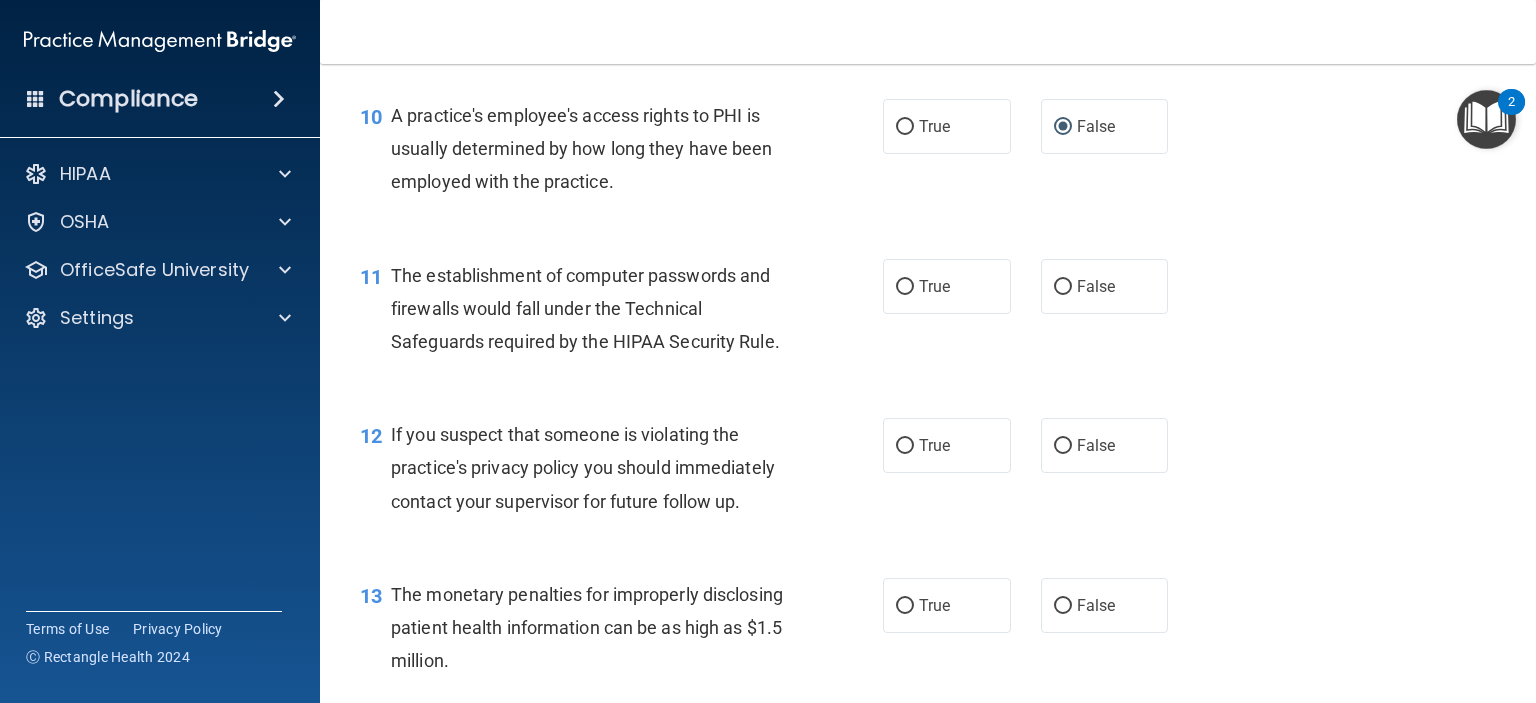 scroll, scrollTop: 1600, scrollLeft: 0, axis: vertical 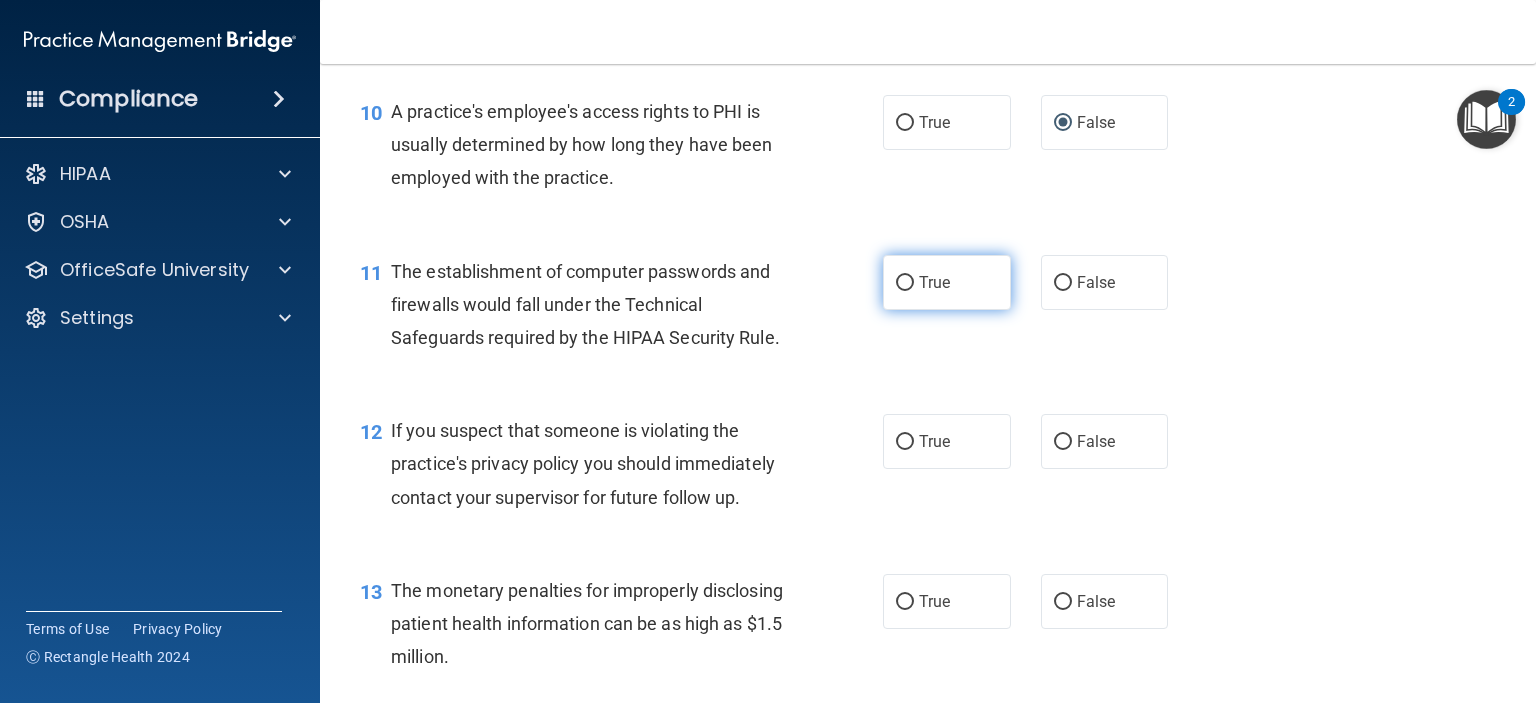 click on "True" at bounding box center (905, 283) 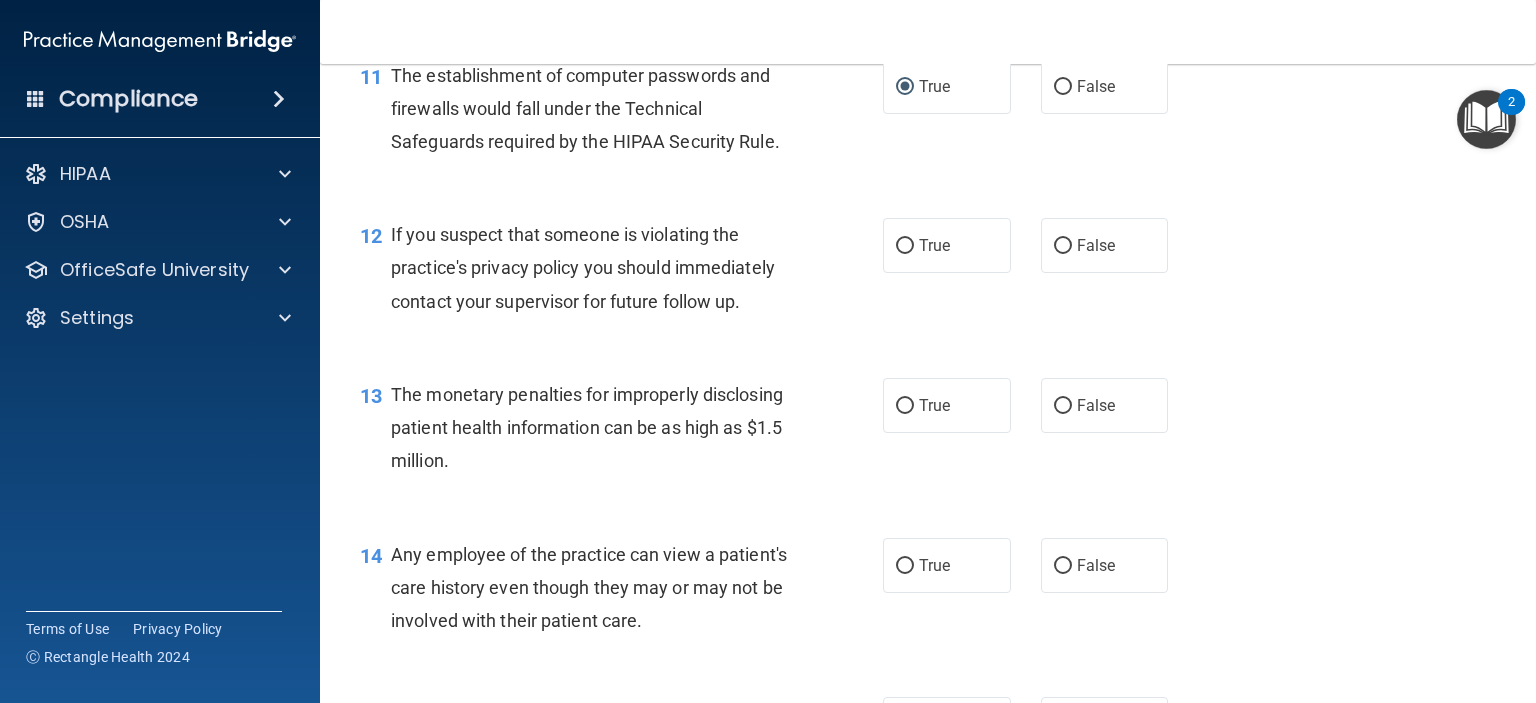 scroll, scrollTop: 1800, scrollLeft: 0, axis: vertical 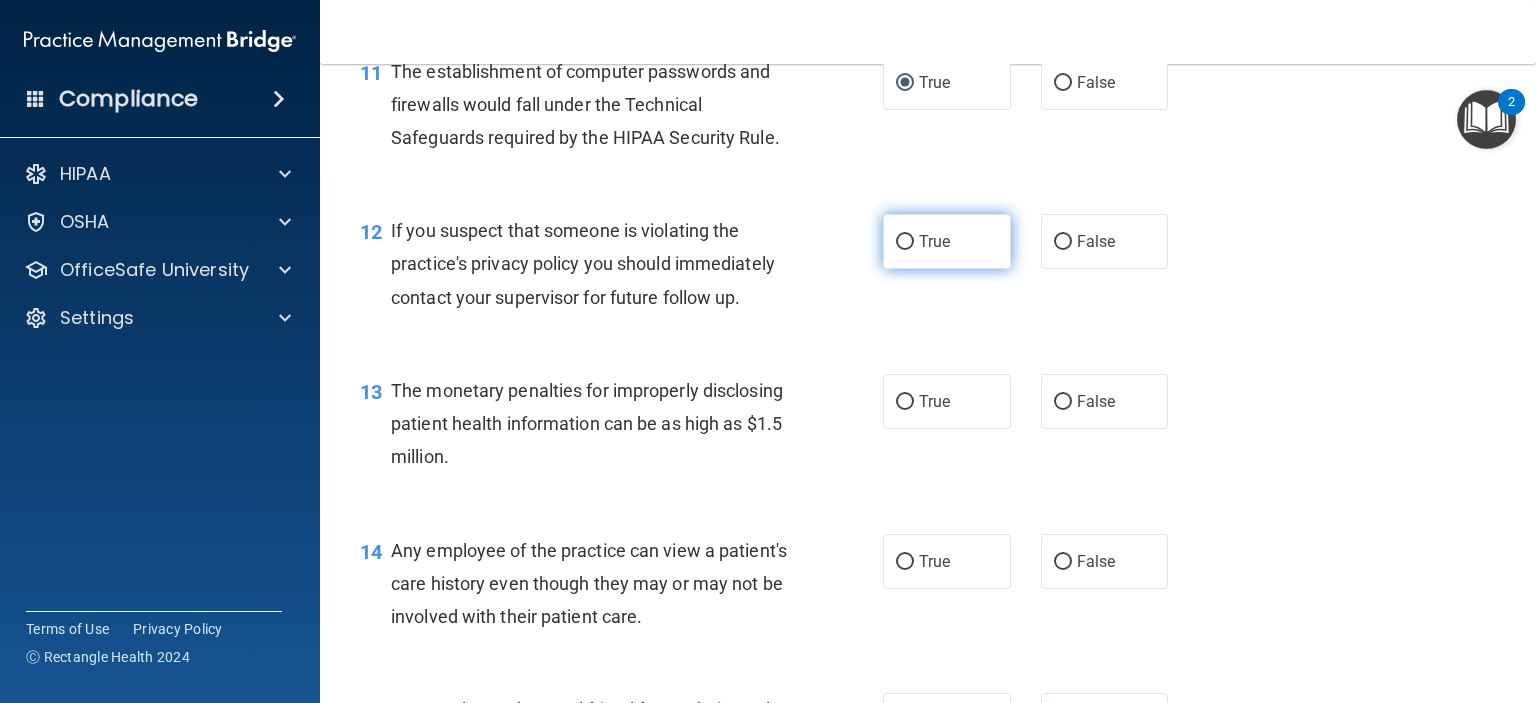 click on "True" at bounding box center [905, 242] 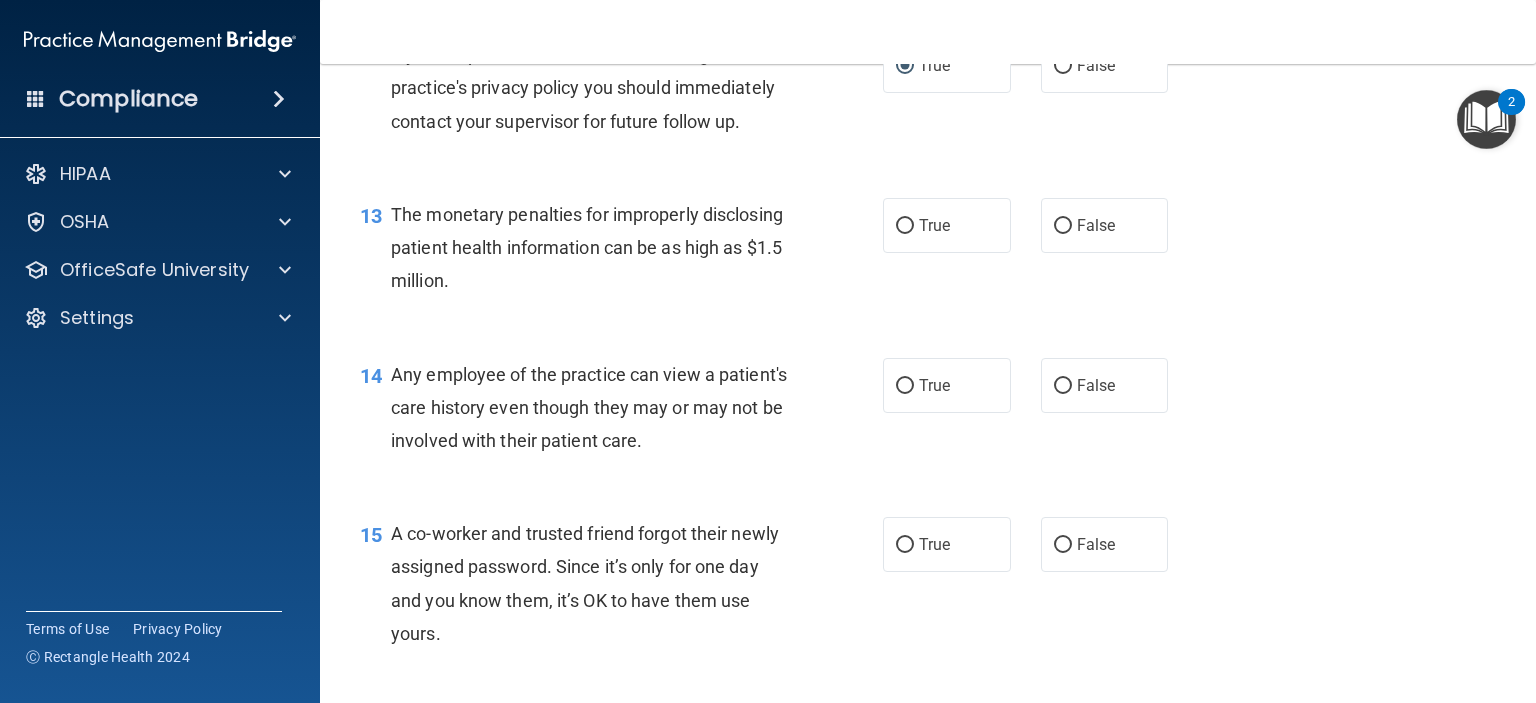 scroll, scrollTop: 2000, scrollLeft: 0, axis: vertical 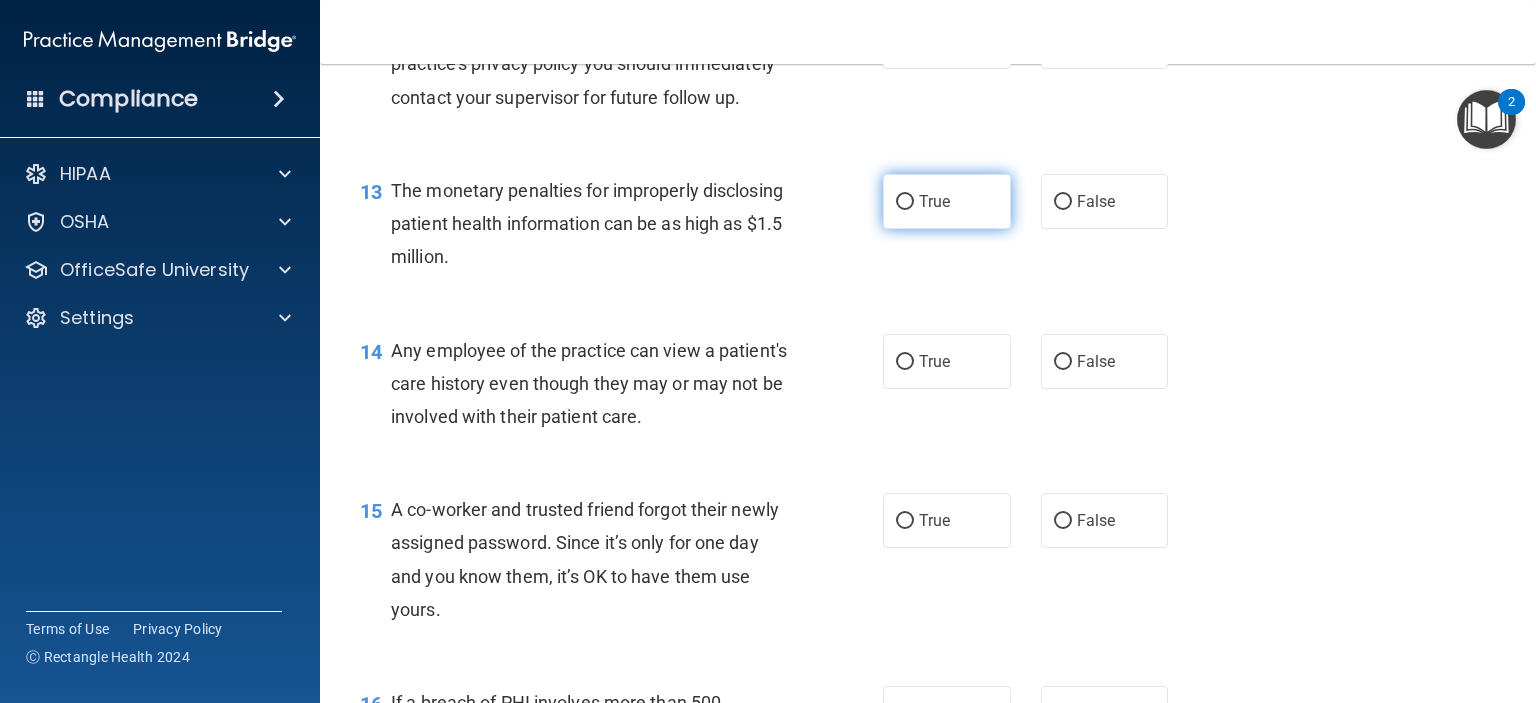 click on "True" at bounding box center [947, 201] 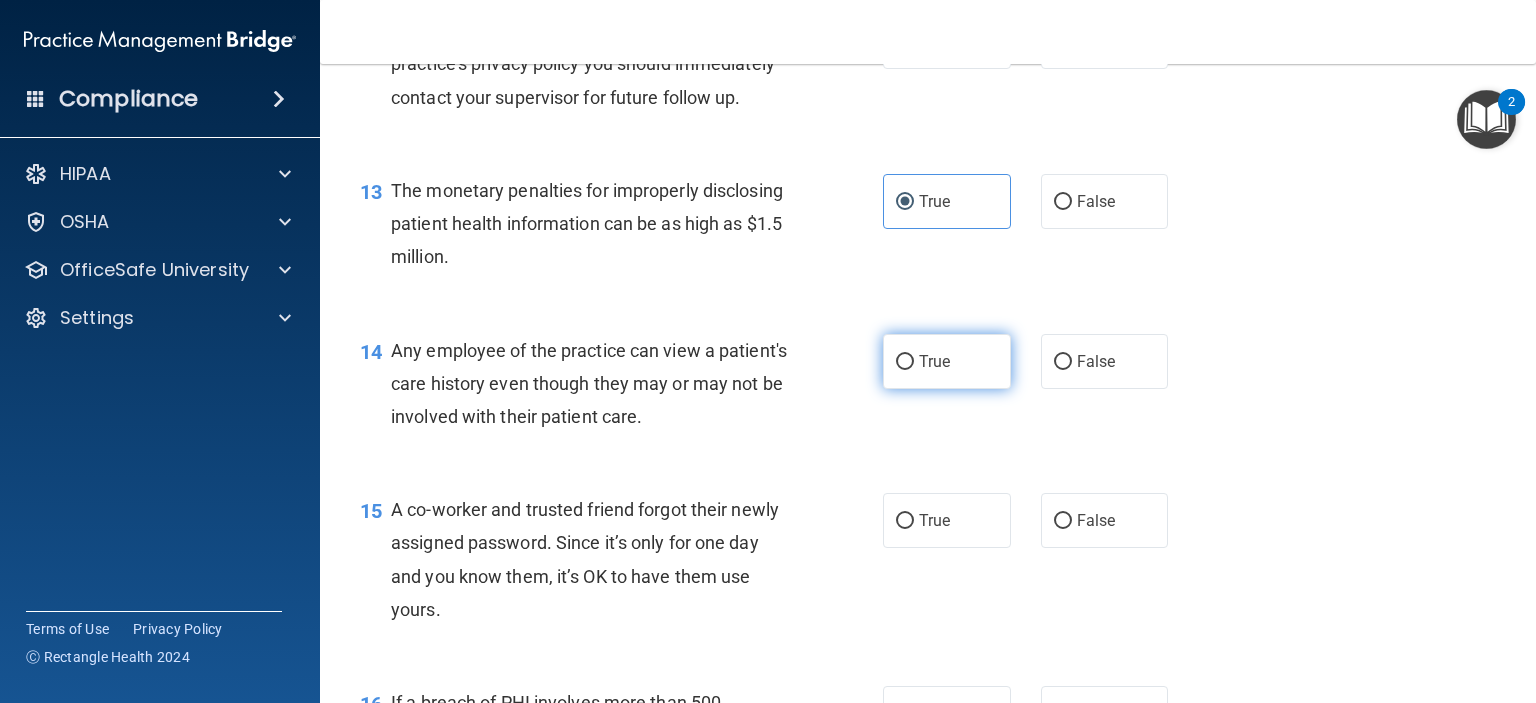 click on "True" at bounding box center (905, 362) 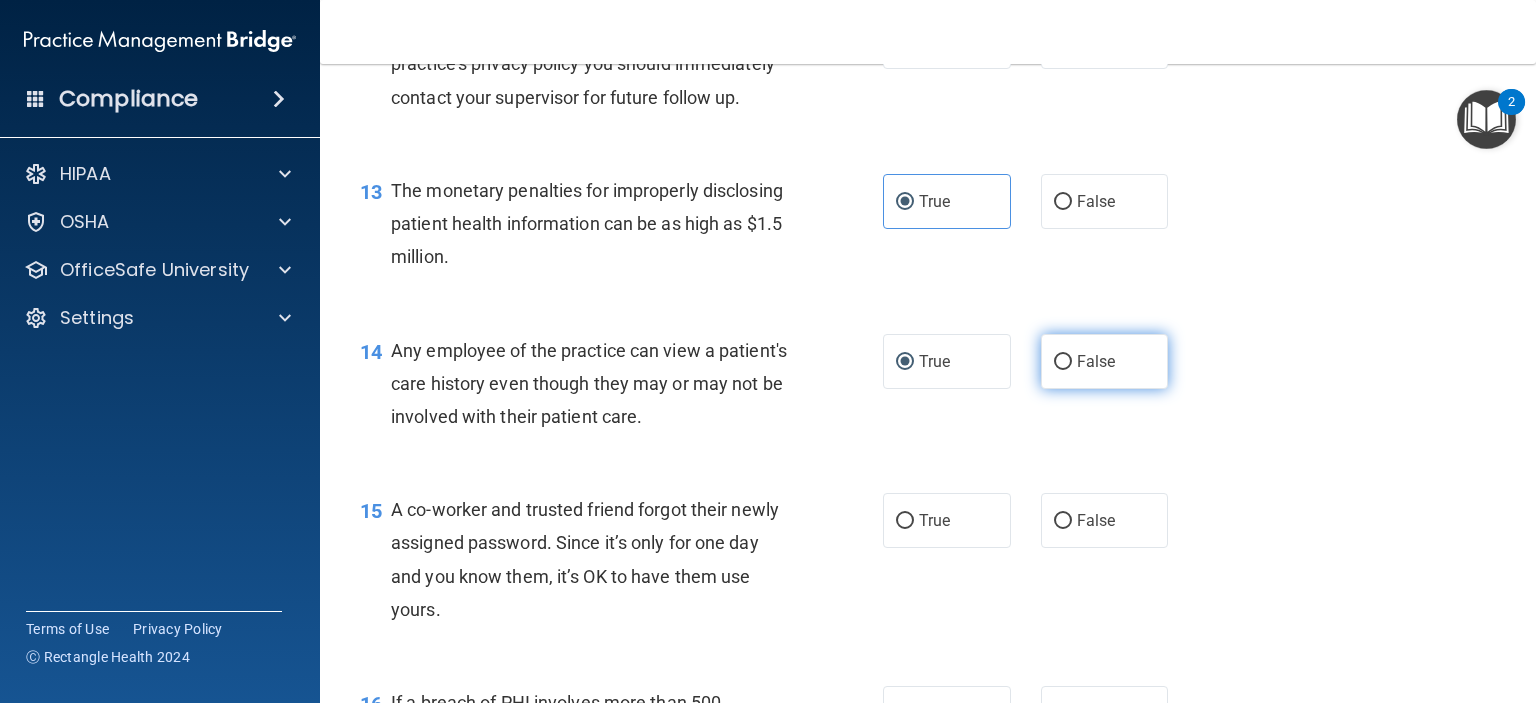click on "False" at bounding box center [1063, 362] 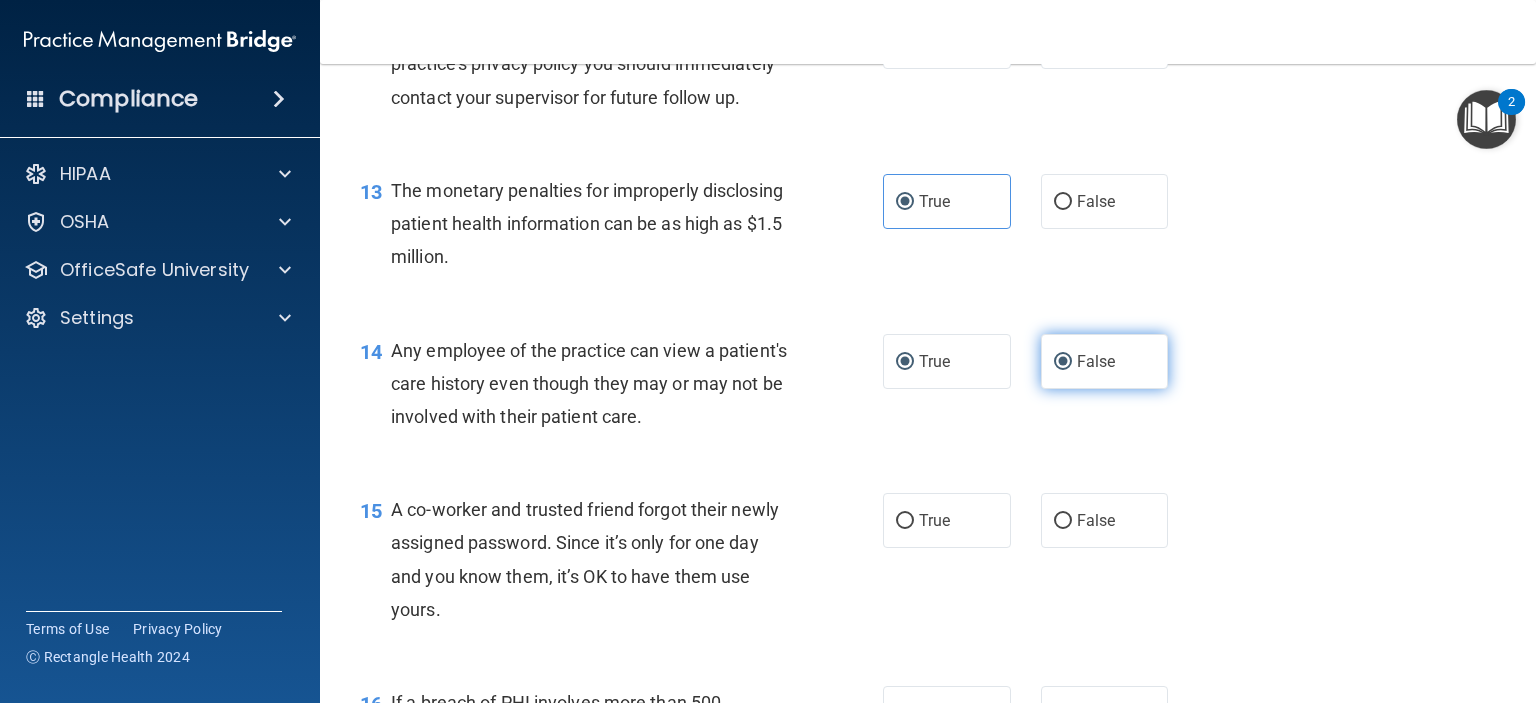 radio on "false" 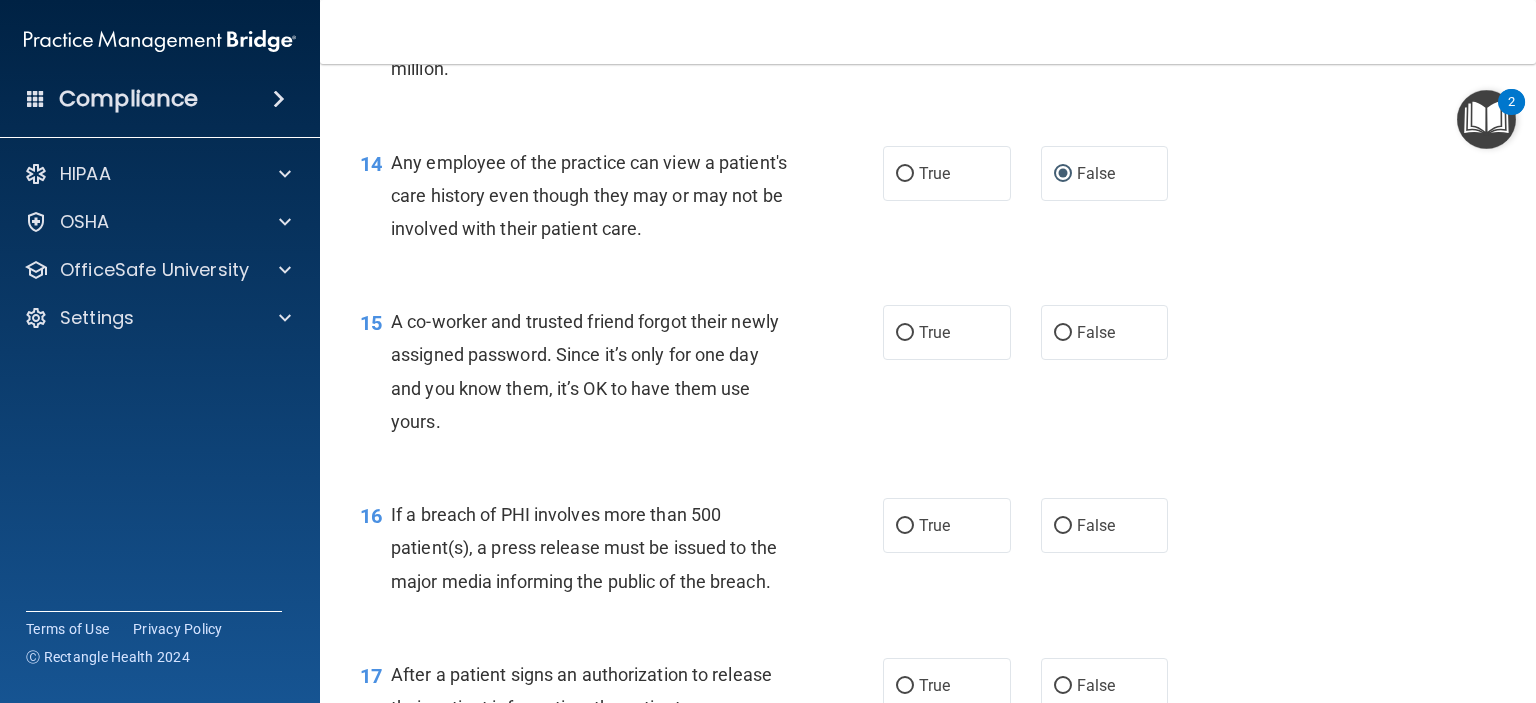 scroll, scrollTop: 2200, scrollLeft: 0, axis: vertical 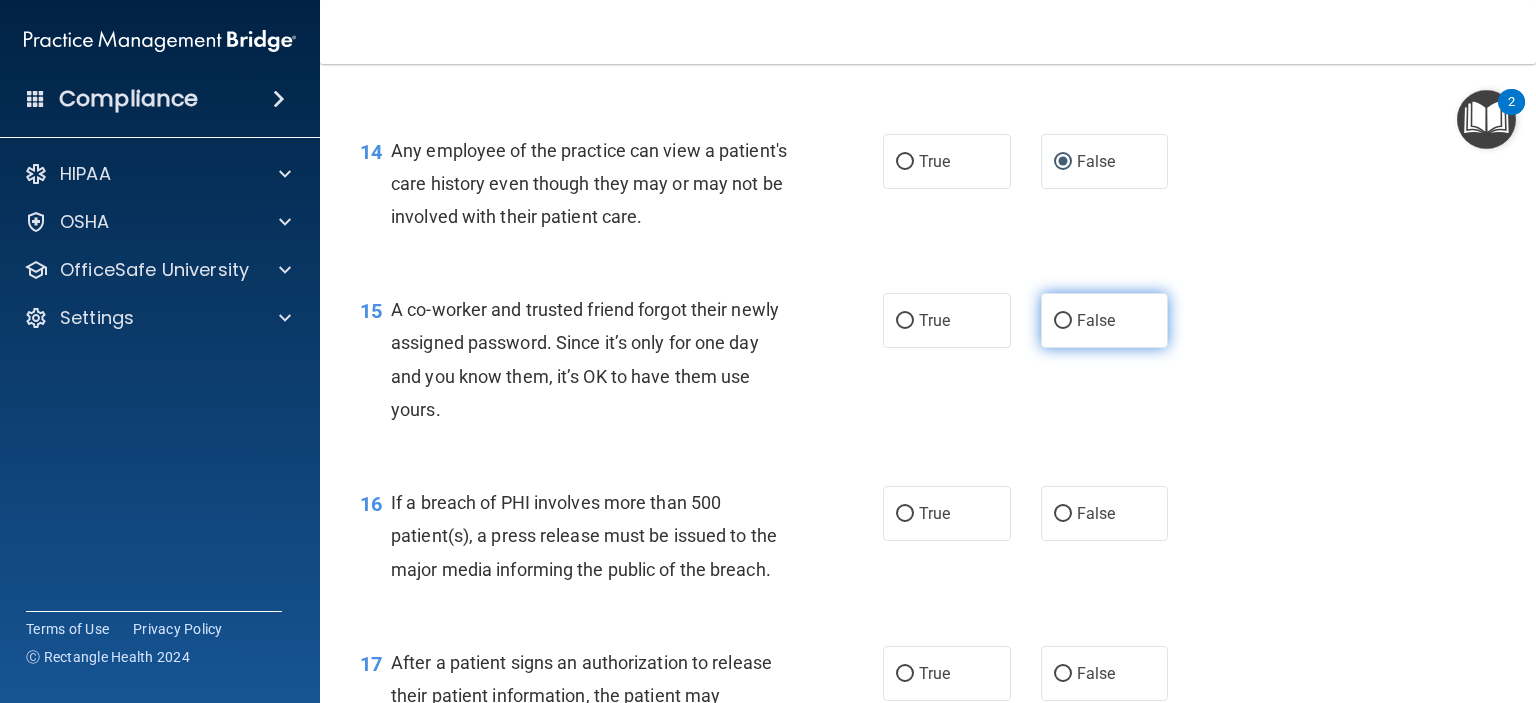click on "False" at bounding box center [1063, 321] 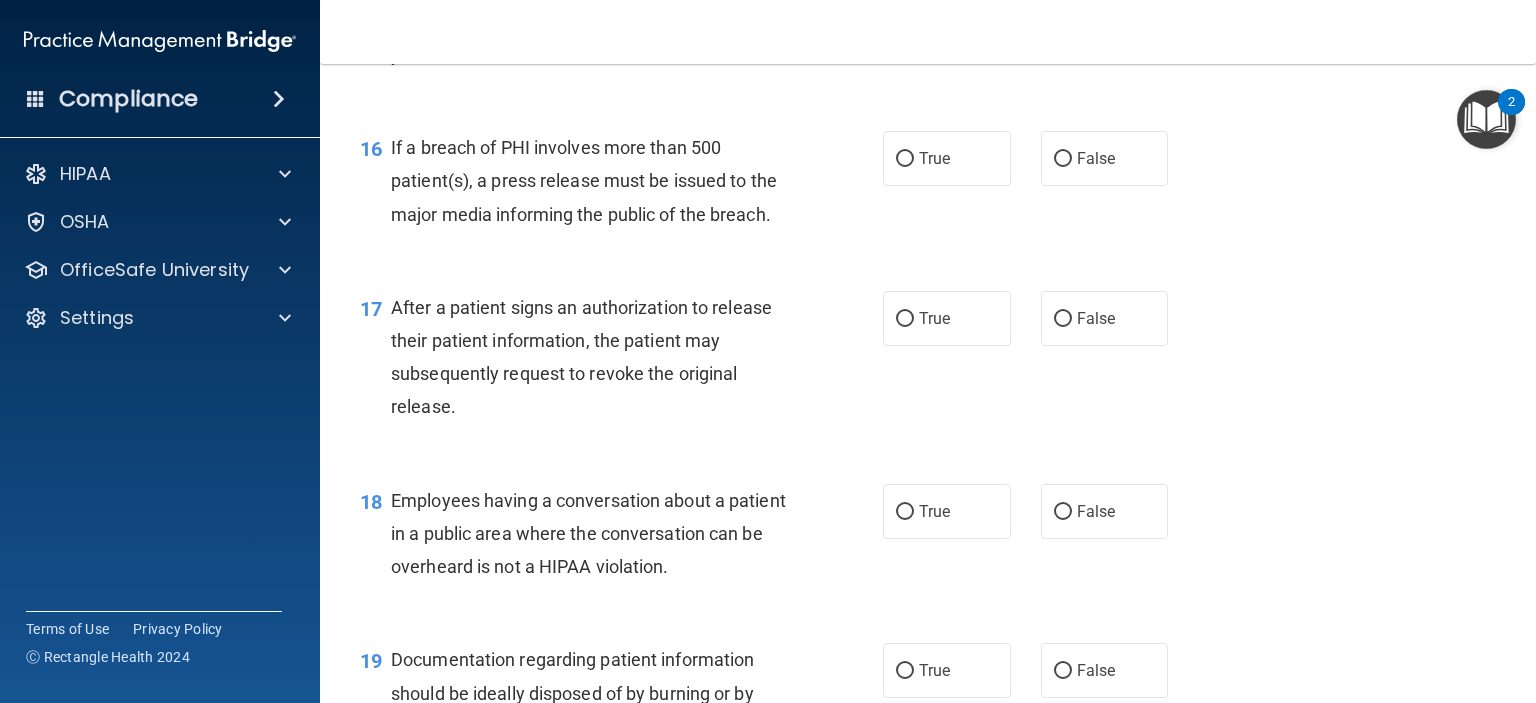 scroll, scrollTop: 2600, scrollLeft: 0, axis: vertical 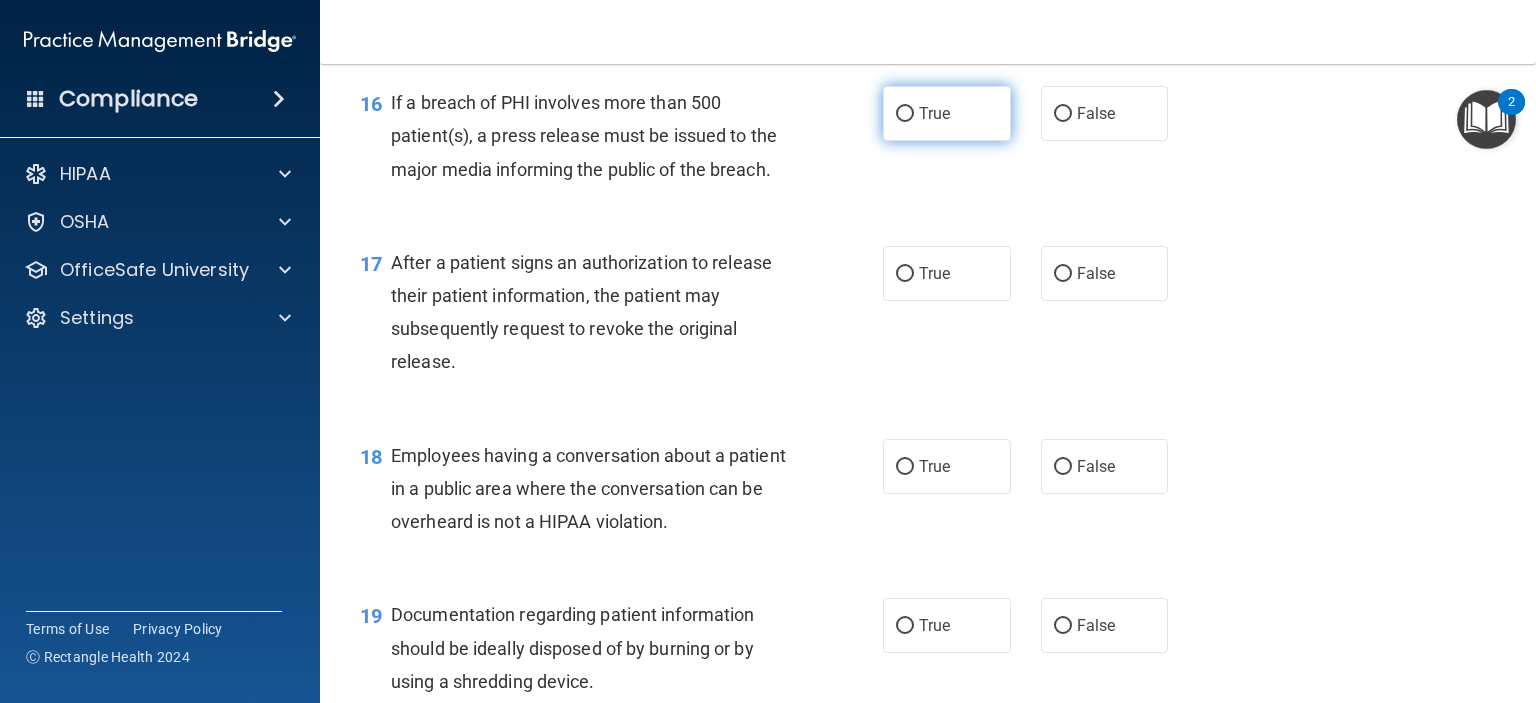 click on "True" at bounding box center [905, 114] 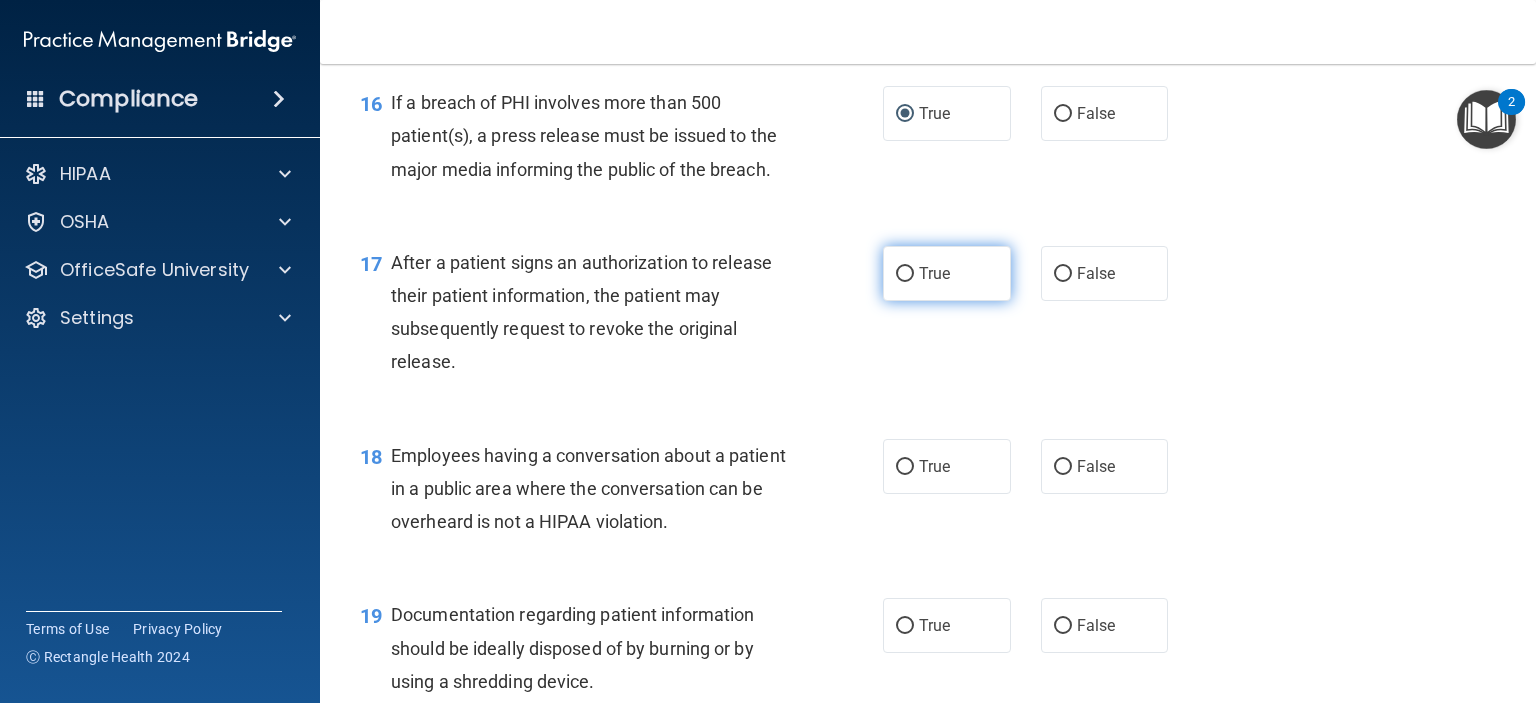 click on "True" at bounding box center (905, 274) 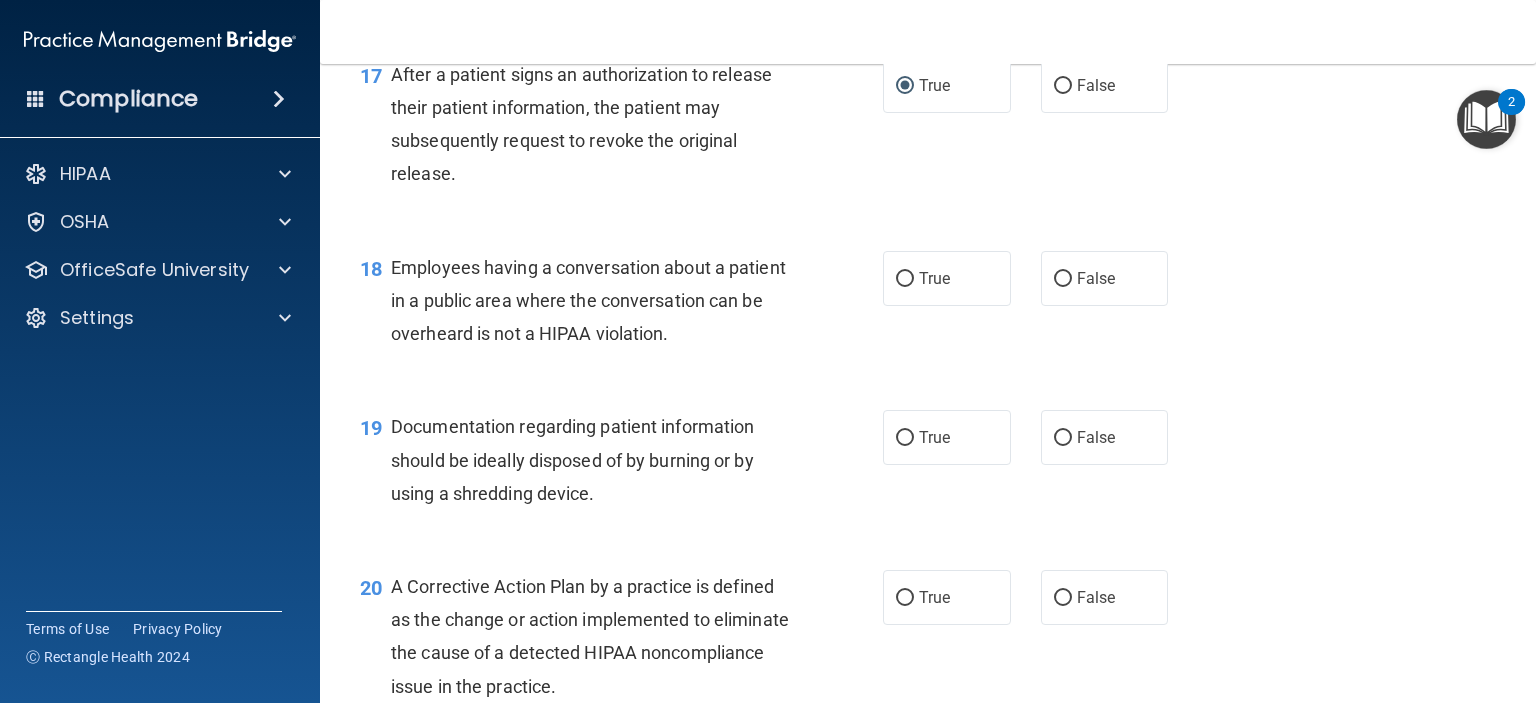 scroll, scrollTop: 2800, scrollLeft: 0, axis: vertical 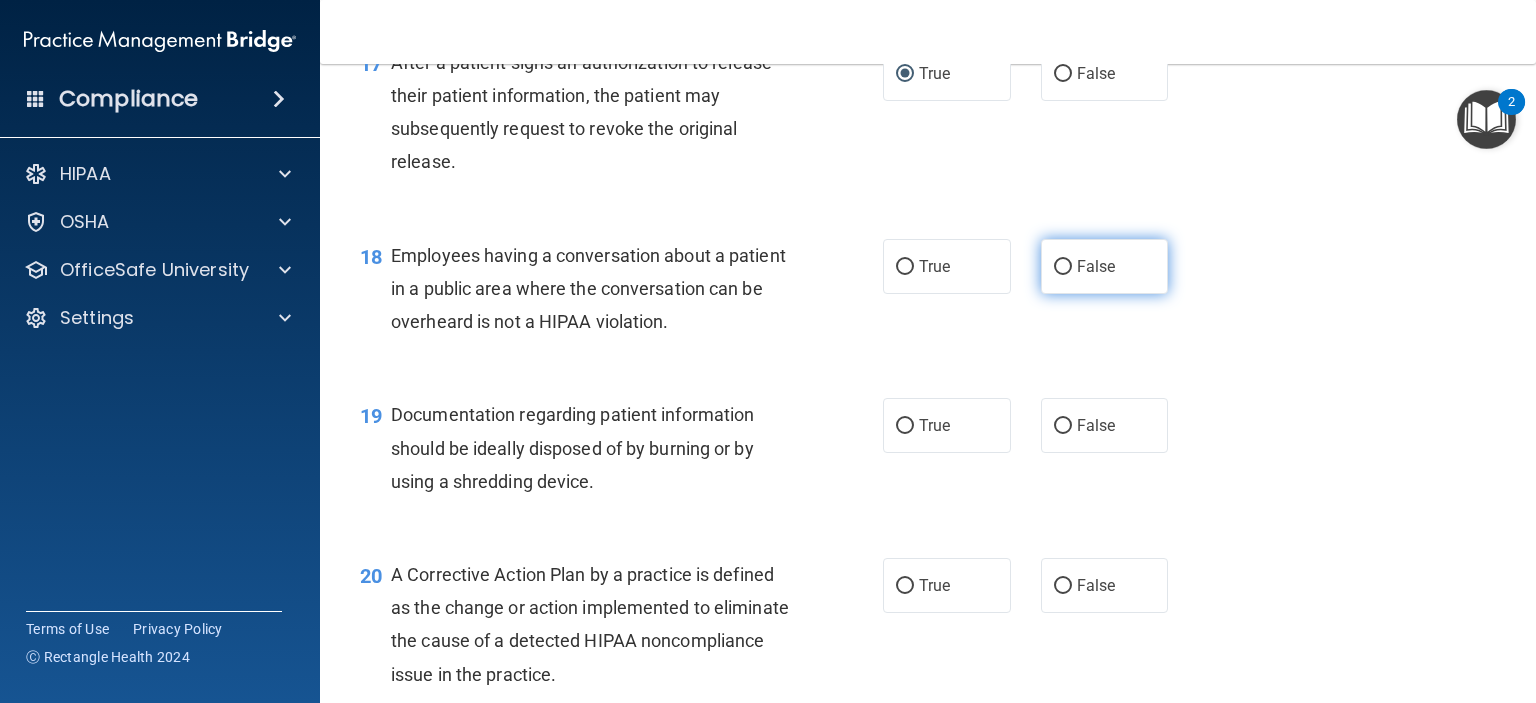 click on "False" at bounding box center [1063, 267] 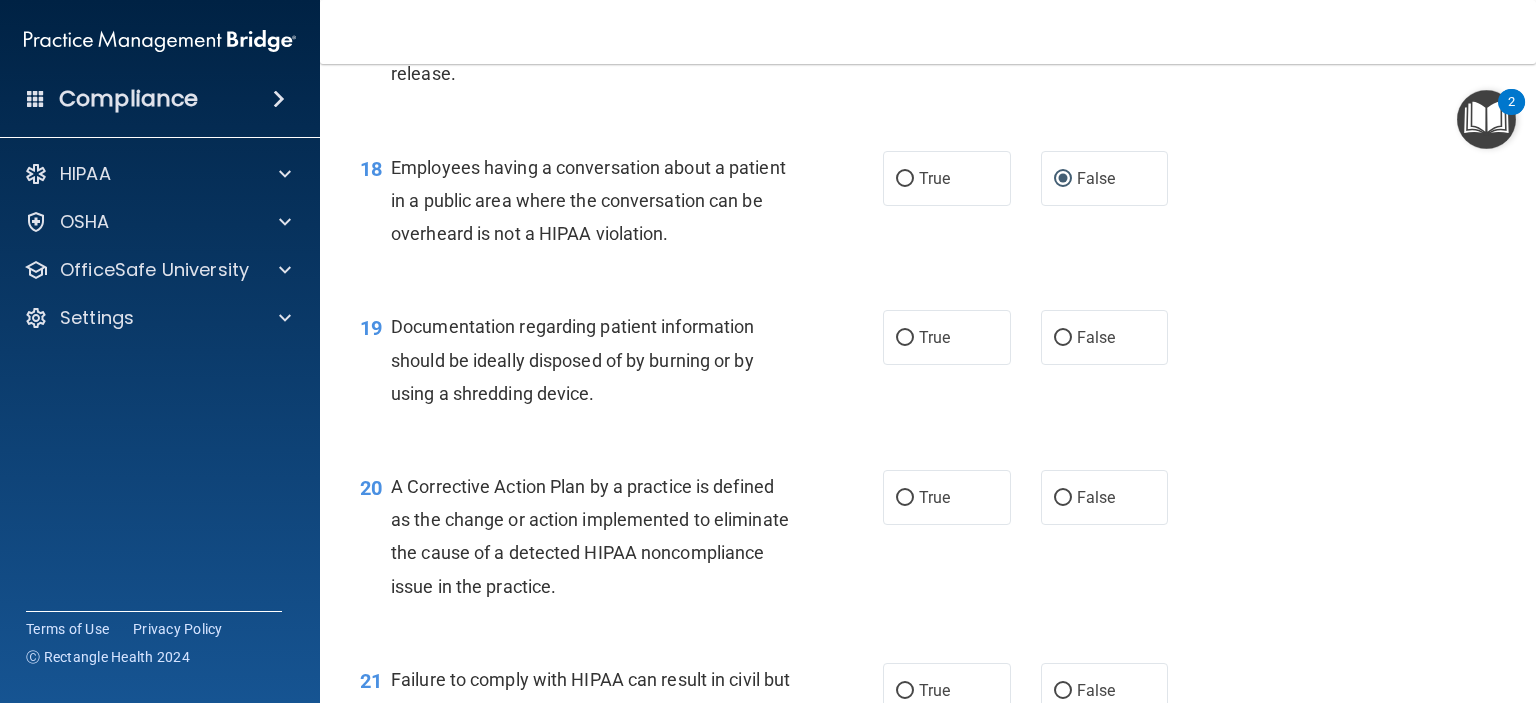 scroll, scrollTop: 3100, scrollLeft: 0, axis: vertical 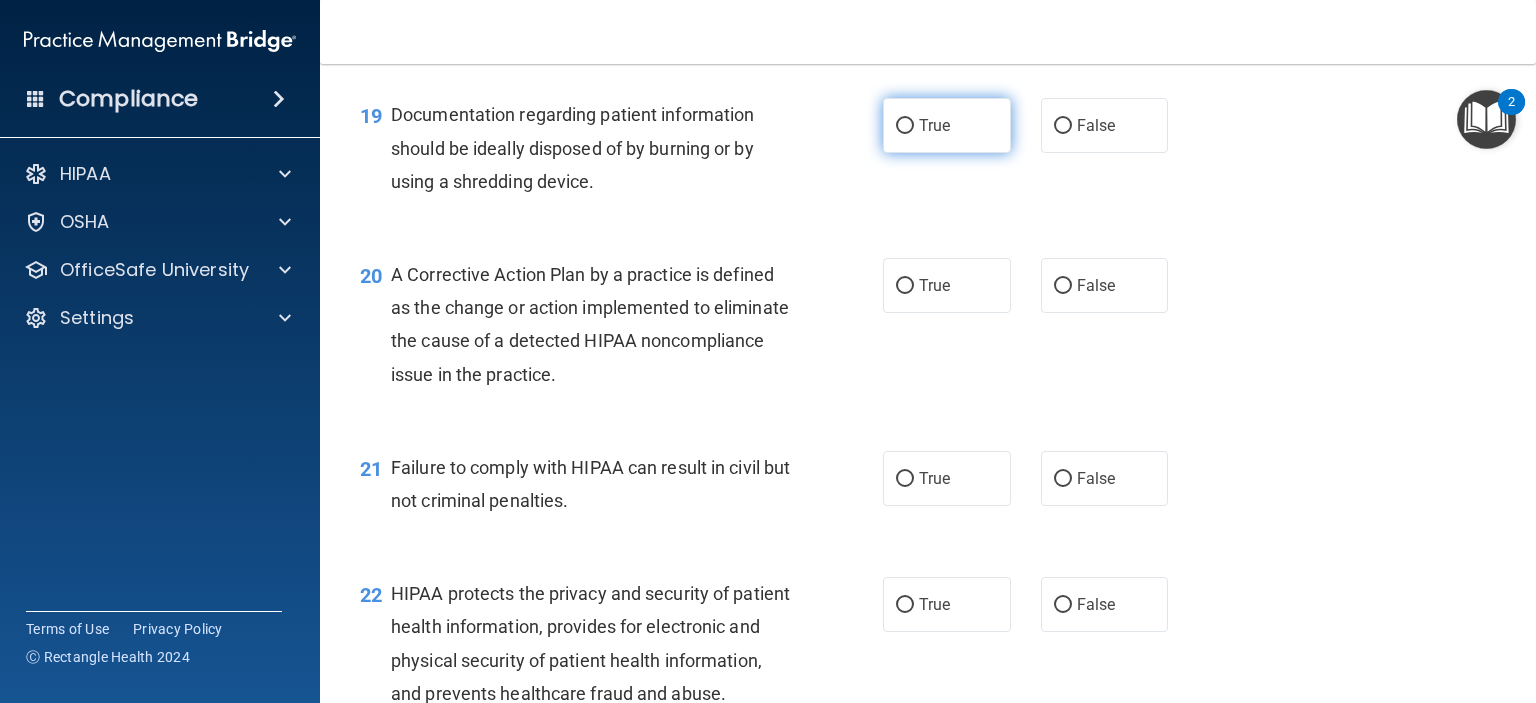 click on "True" at bounding box center (905, 126) 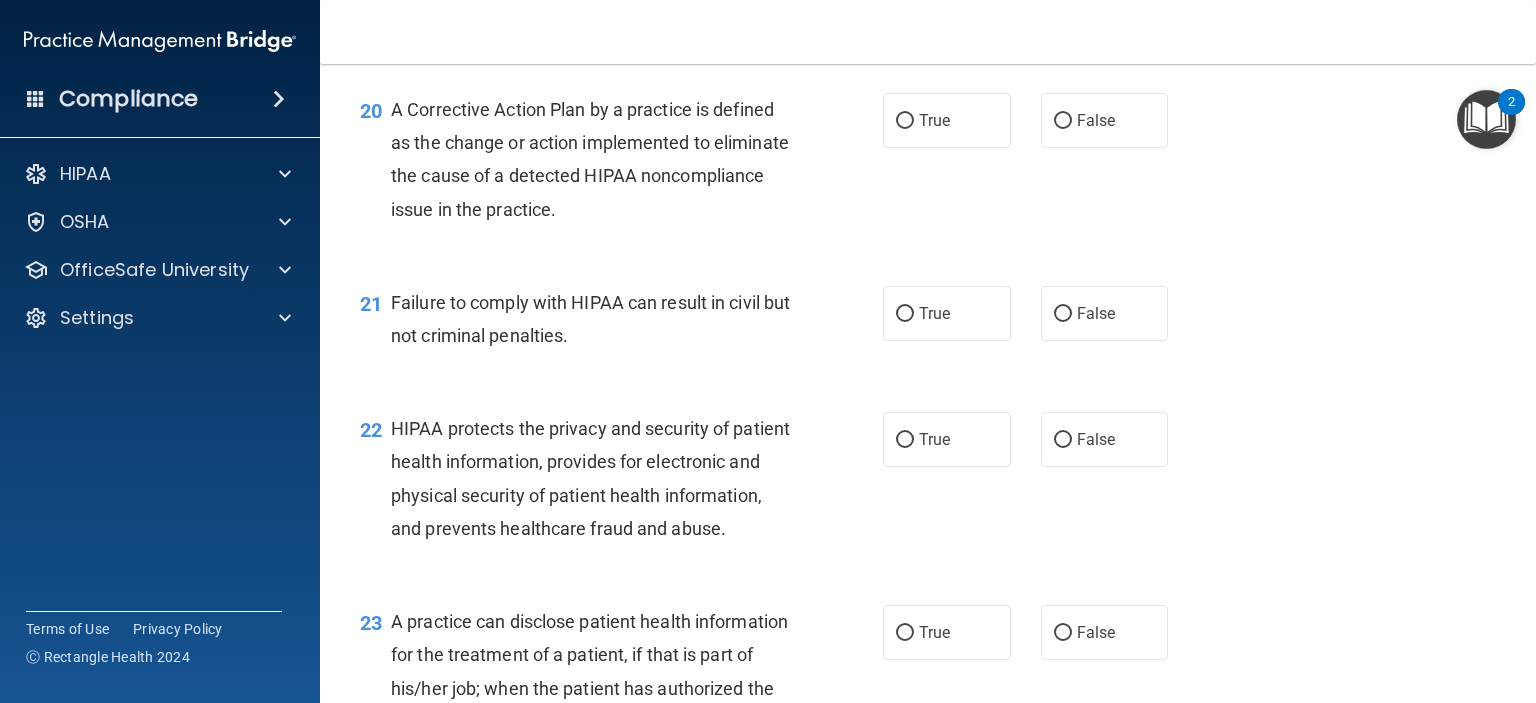 scroll, scrollTop: 3300, scrollLeft: 0, axis: vertical 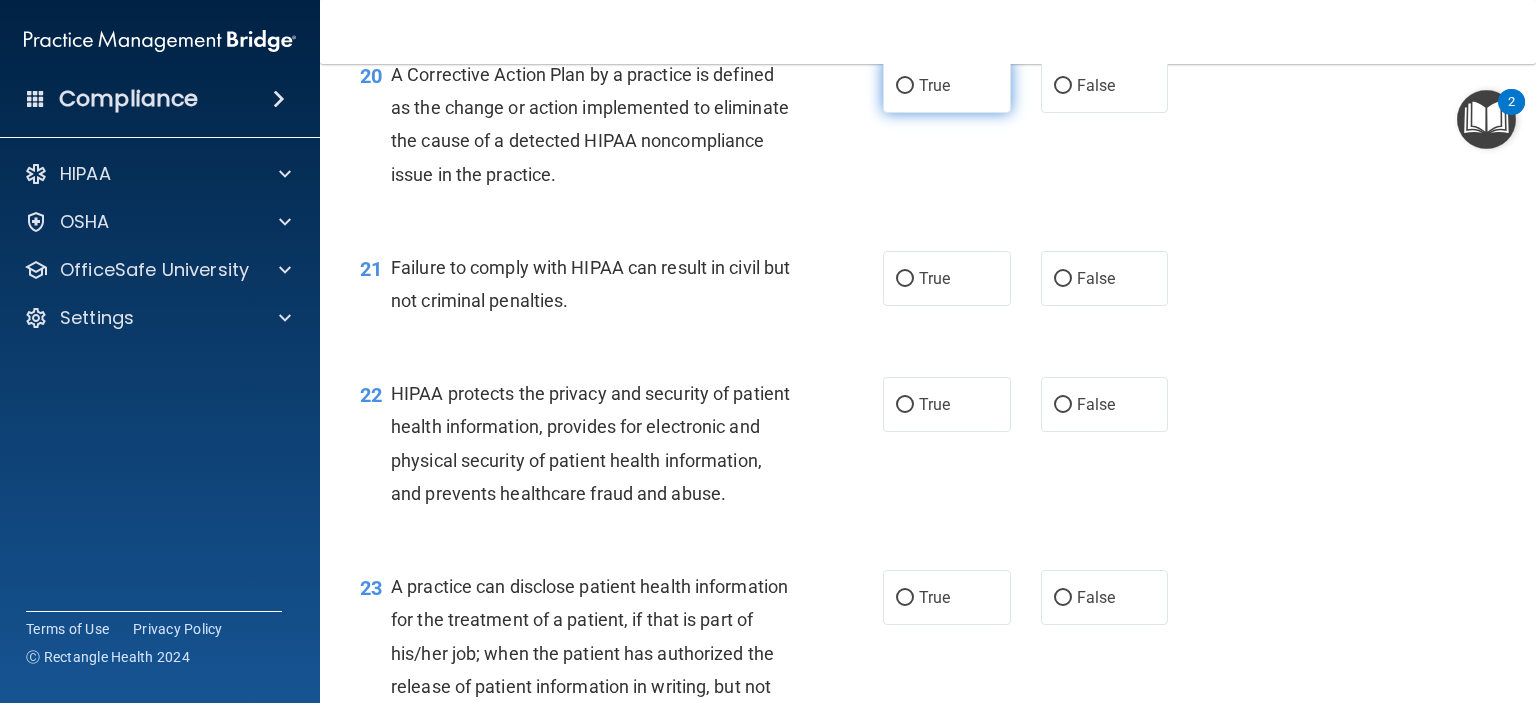 click on "True" at bounding box center (905, 86) 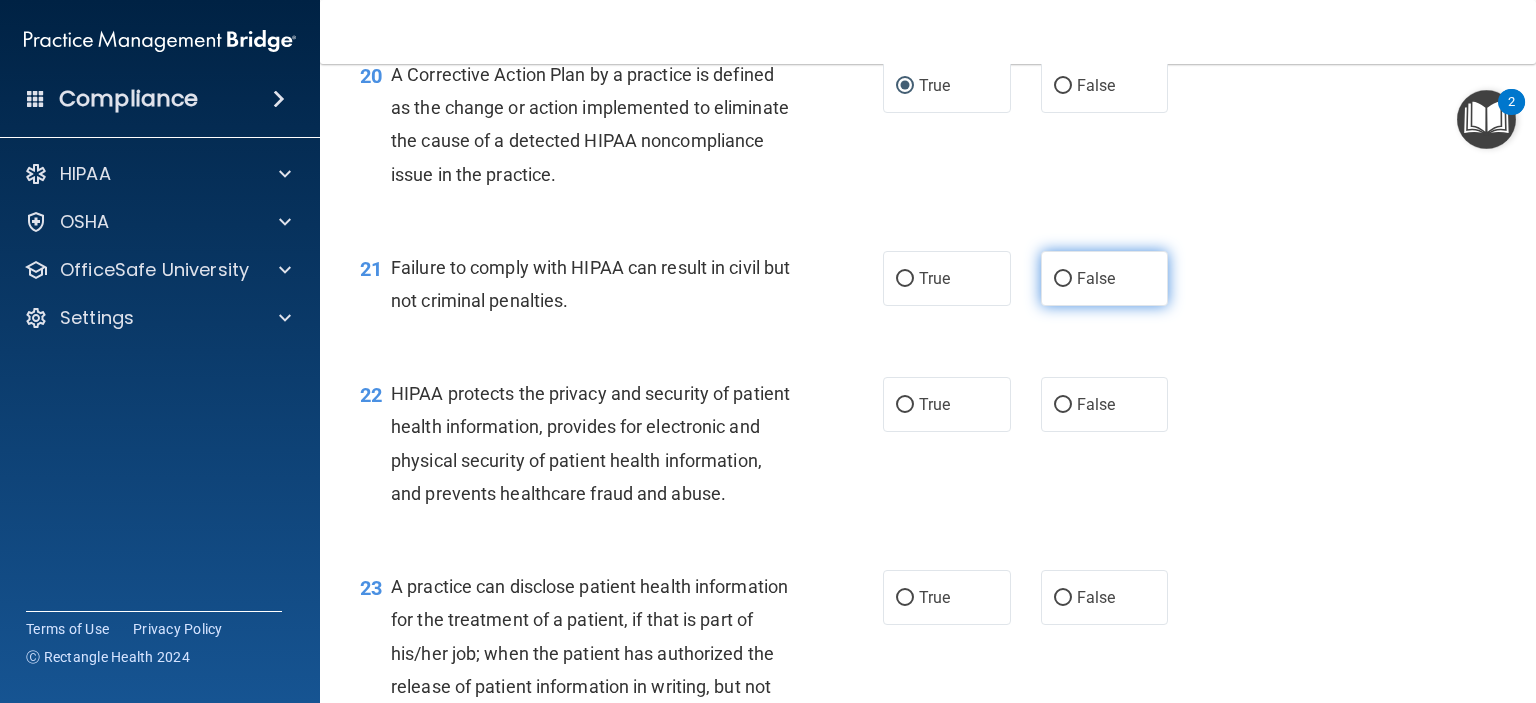 click on "False" at bounding box center (1063, 279) 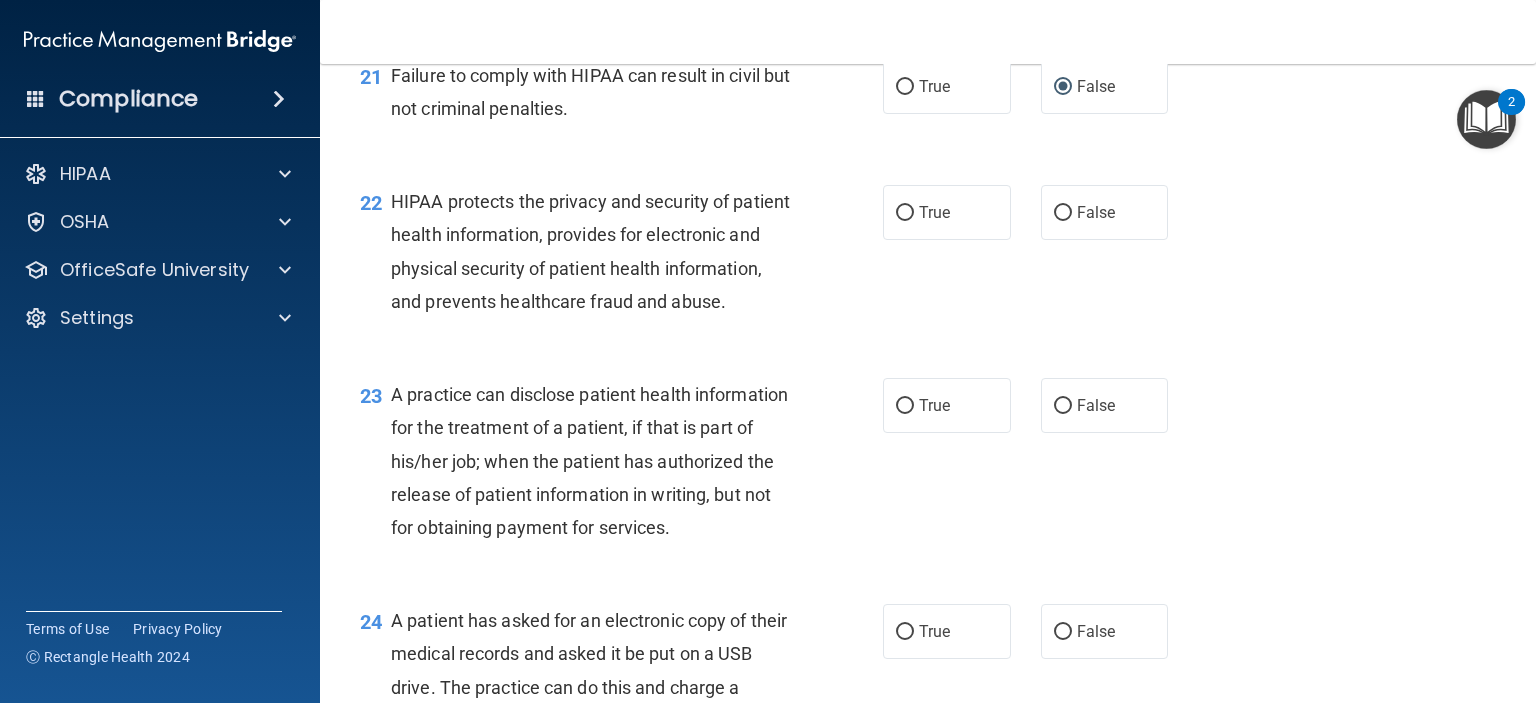scroll, scrollTop: 3500, scrollLeft: 0, axis: vertical 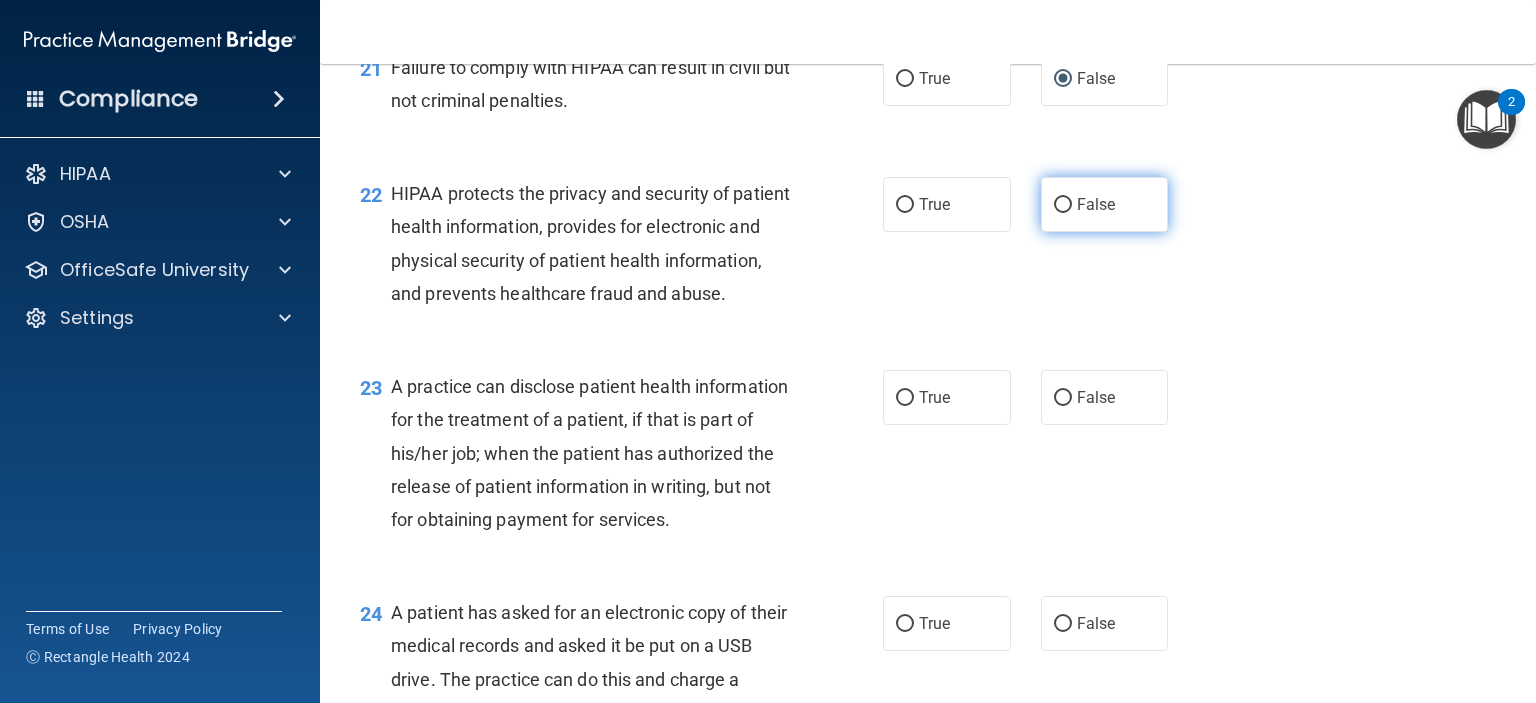 click on "False" at bounding box center [1063, 205] 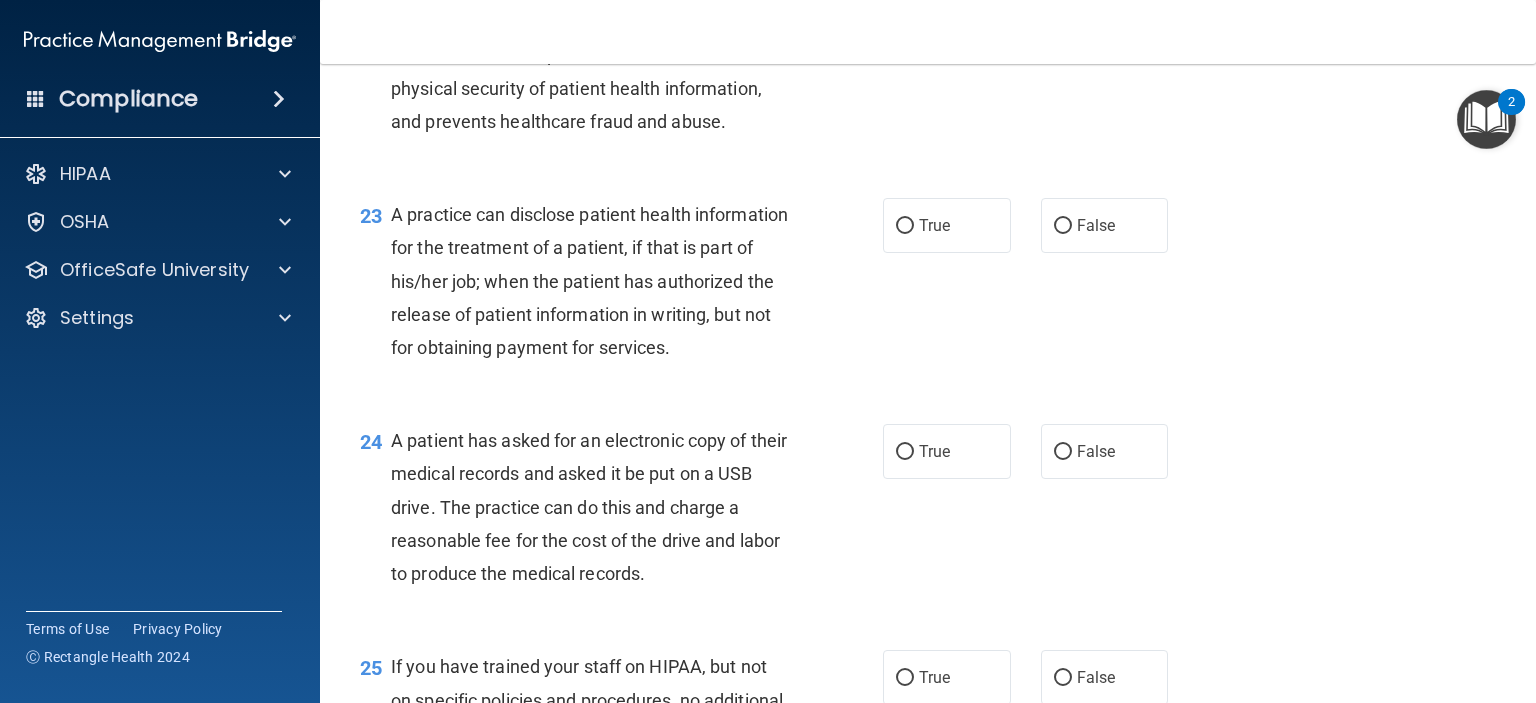 scroll, scrollTop: 3700, scrollLeft: 0, axis: vertical 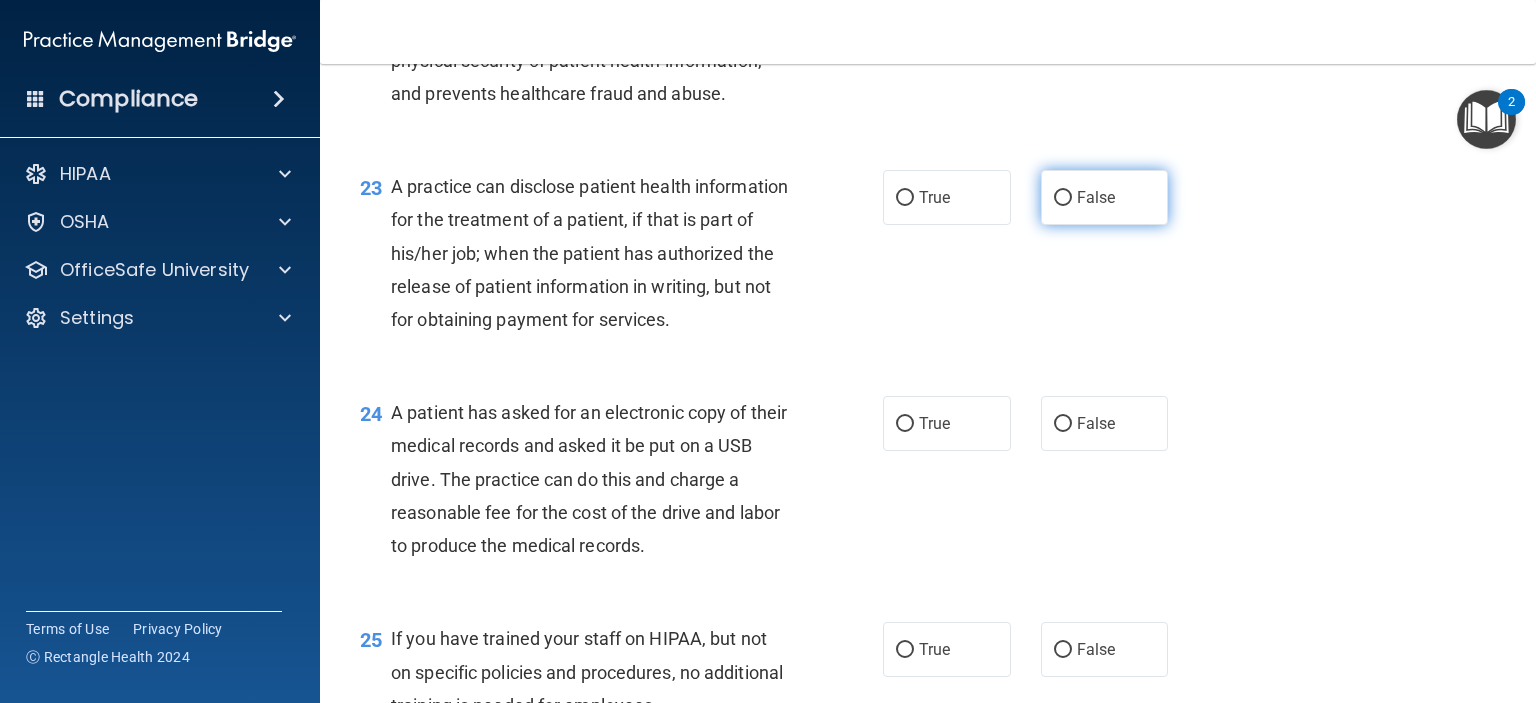 click on "False" at bounding box center (1063, 198) 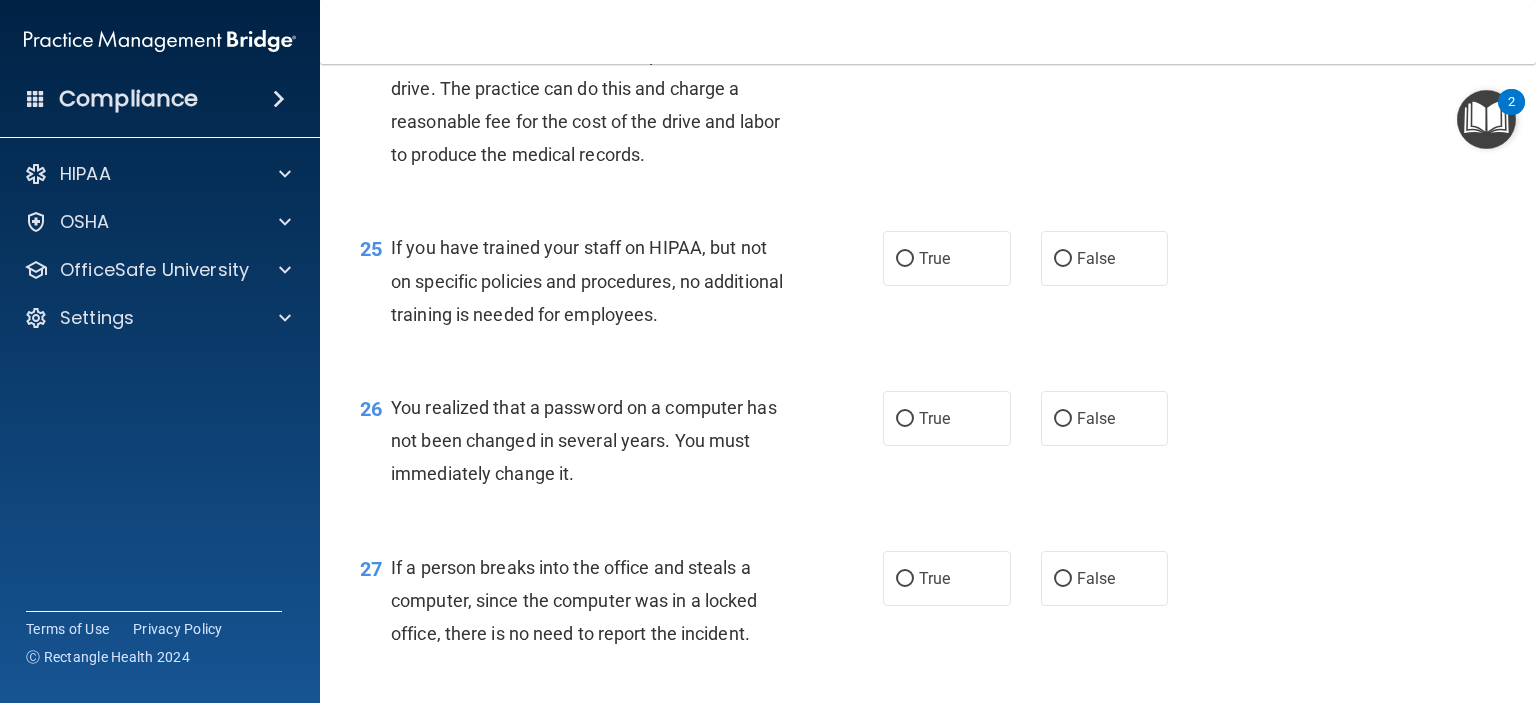 scroll, scrollTop: 4100, scrollLeft: 0, axis: vertical 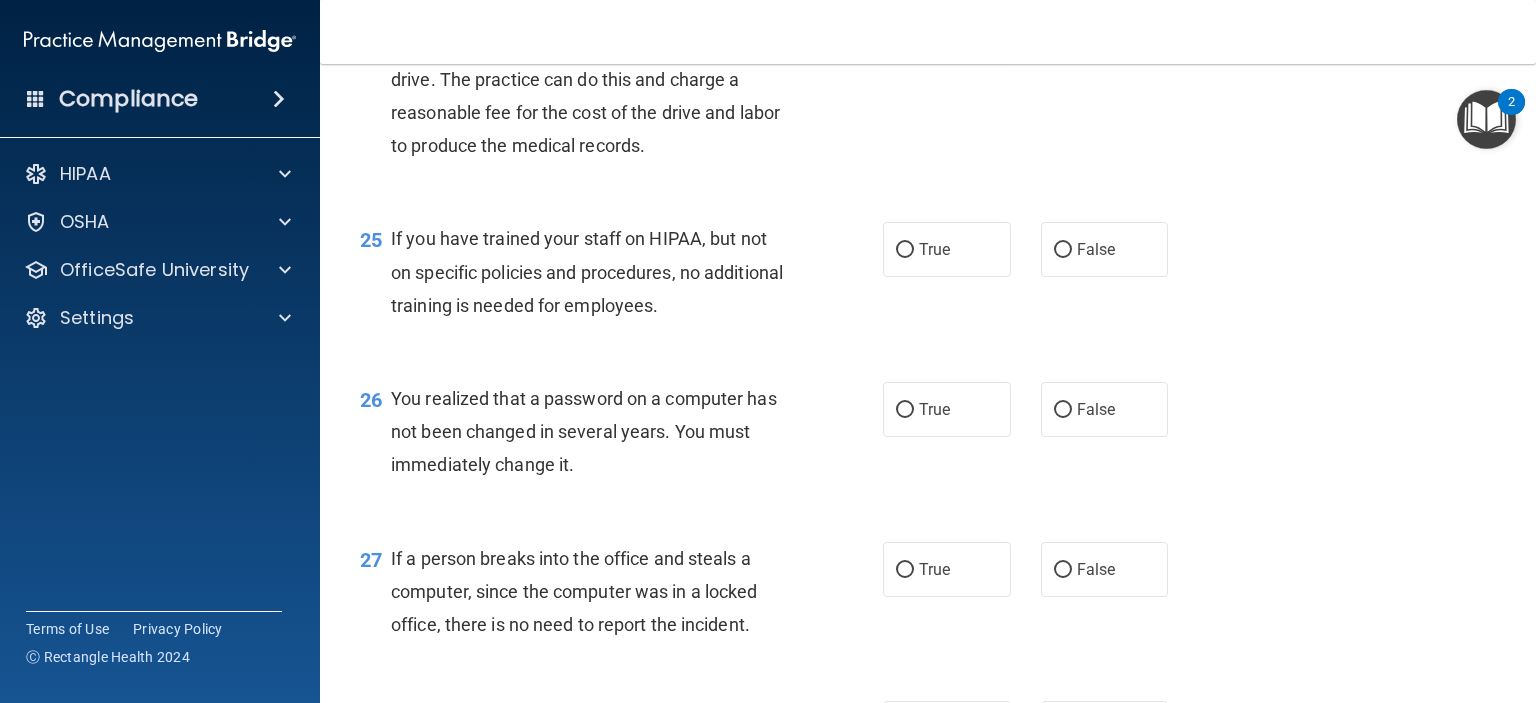 click on "True" at bounding box center [905, 24] 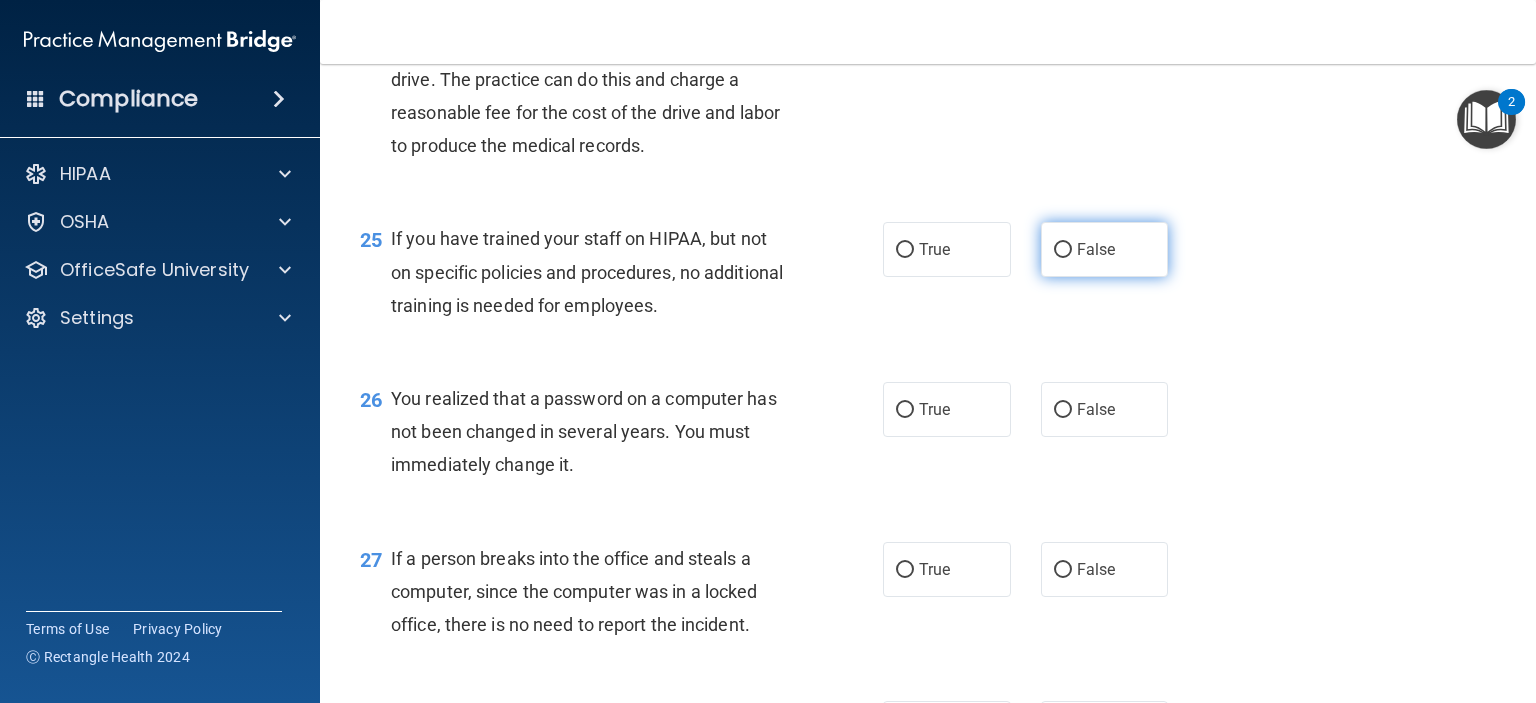 click on "False" at bounding box center [1063, 250] 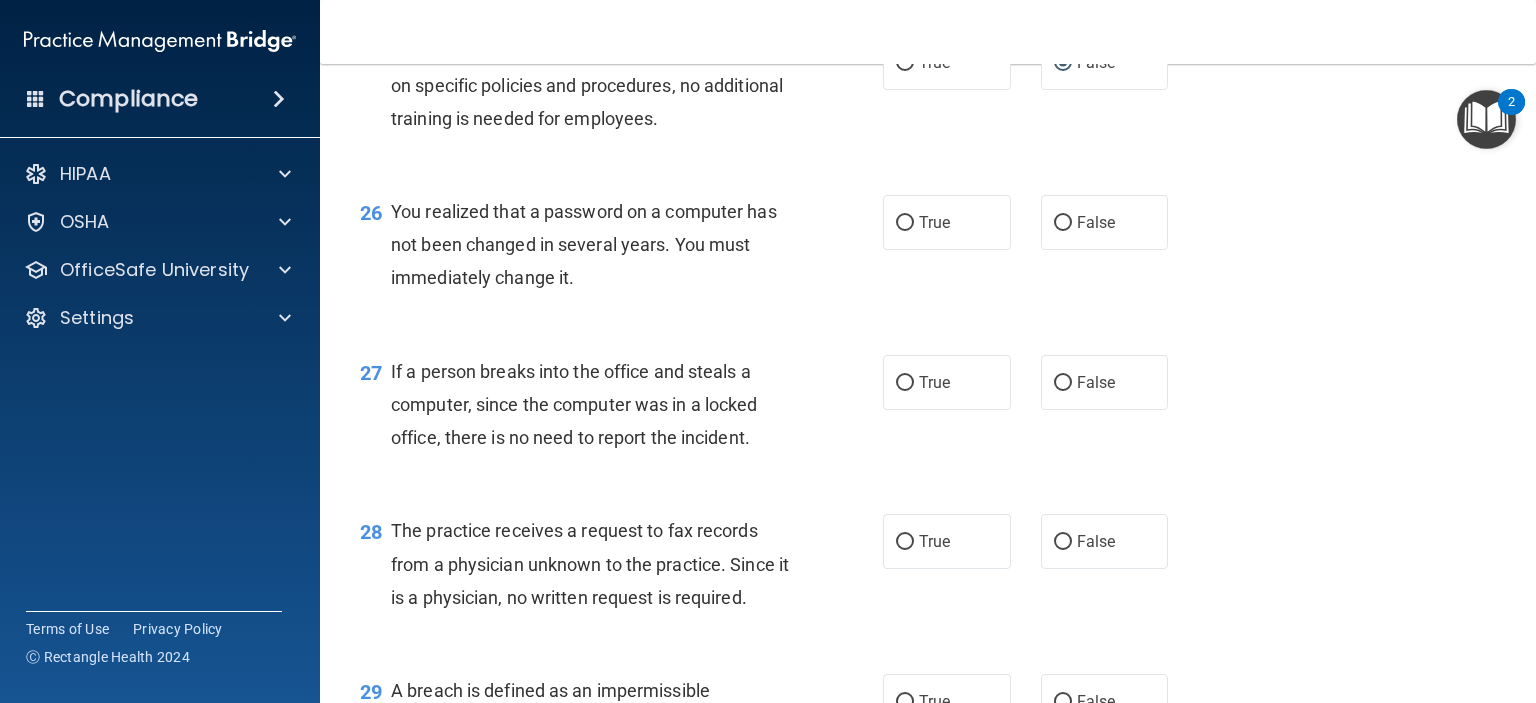 scroll, scrollTop: 4300, scrollLeft: 0, axis: vertical 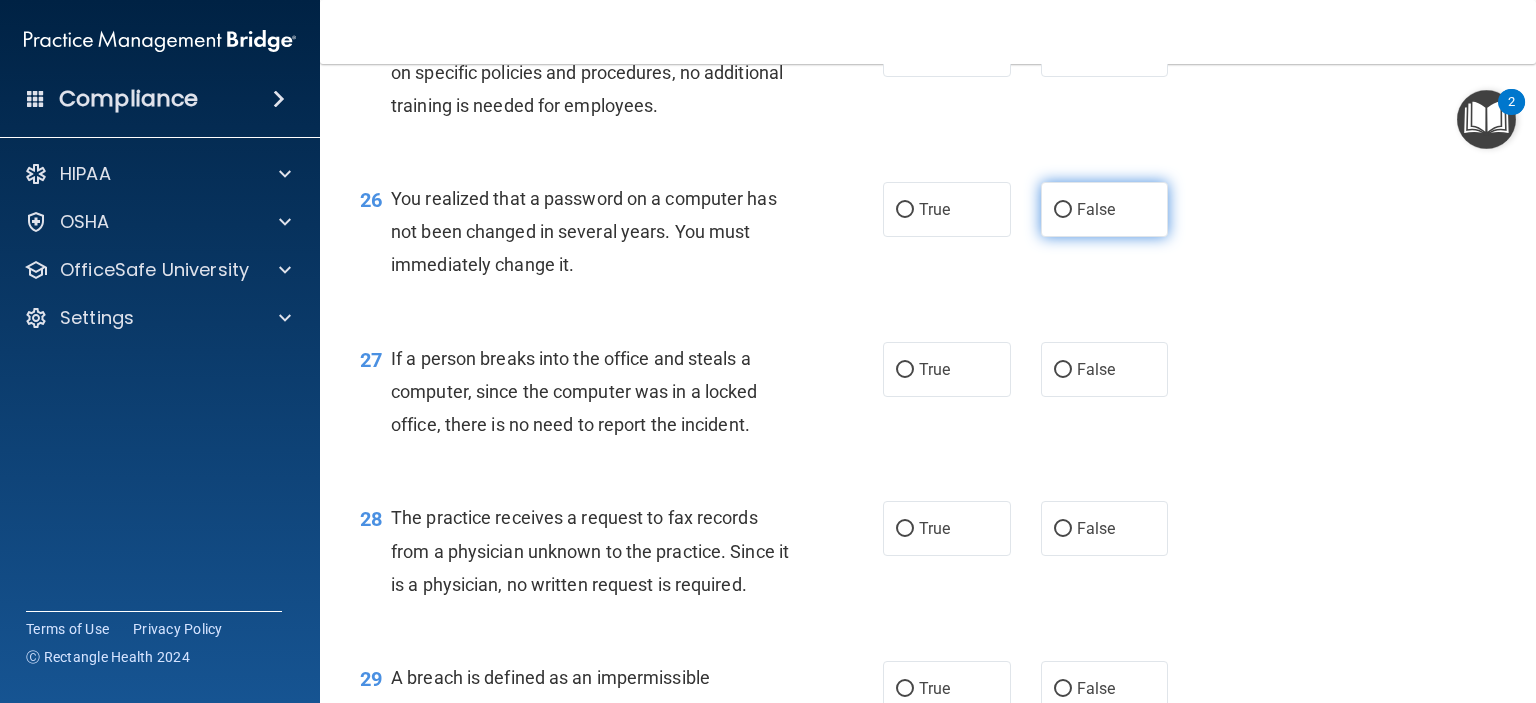 click on "False" at bounding box center [1063, 210] 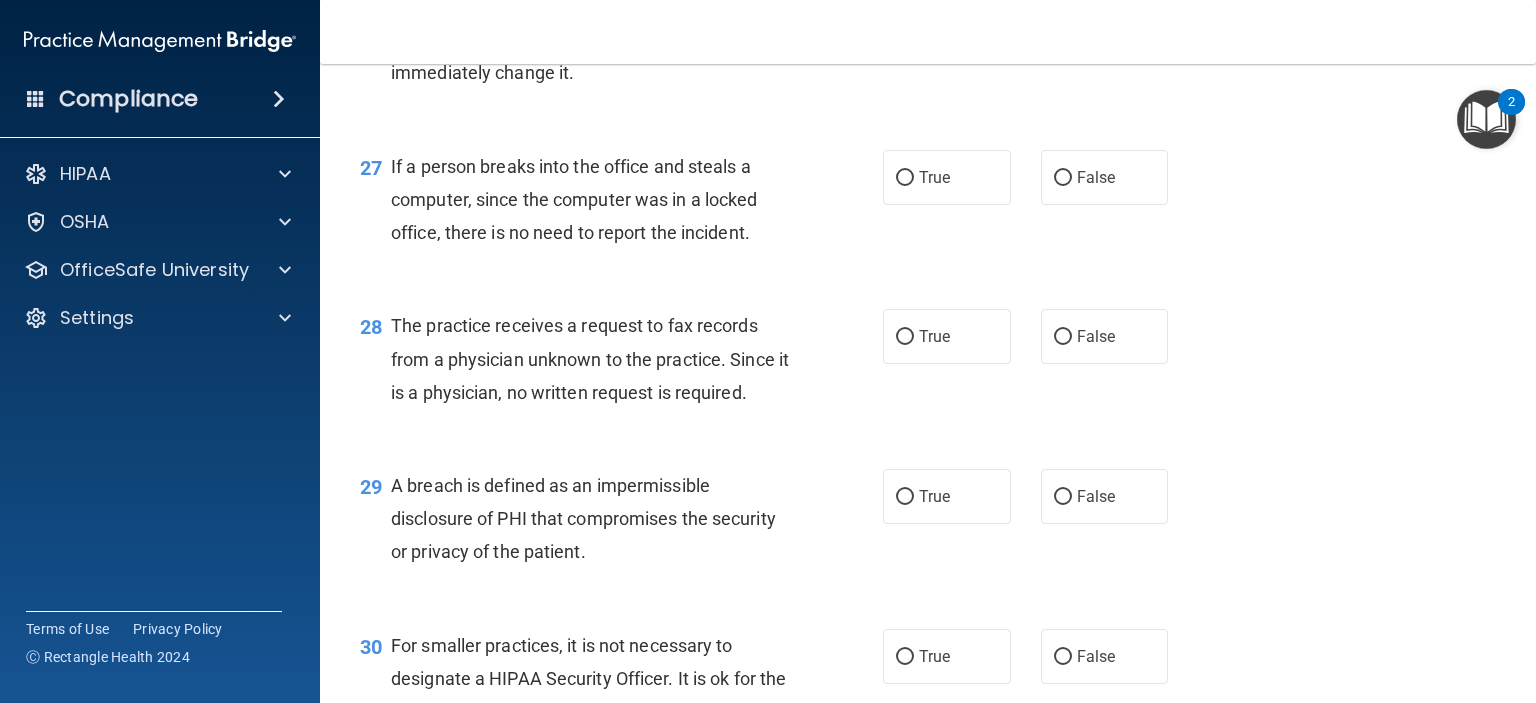 scroll, scrollTop: 4500, scrollLeft: 0, axis: vertical 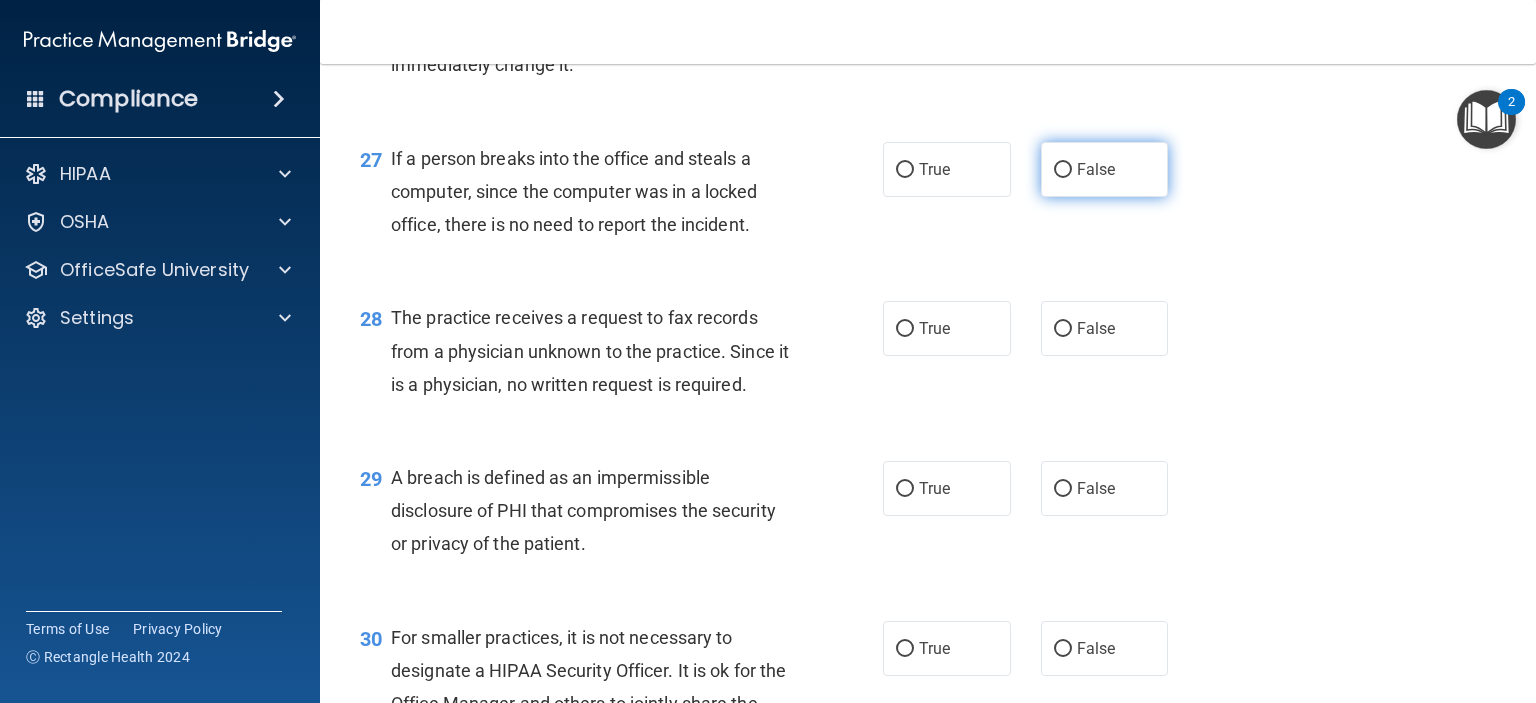 click on "False" at bounding box center (1063, 170) 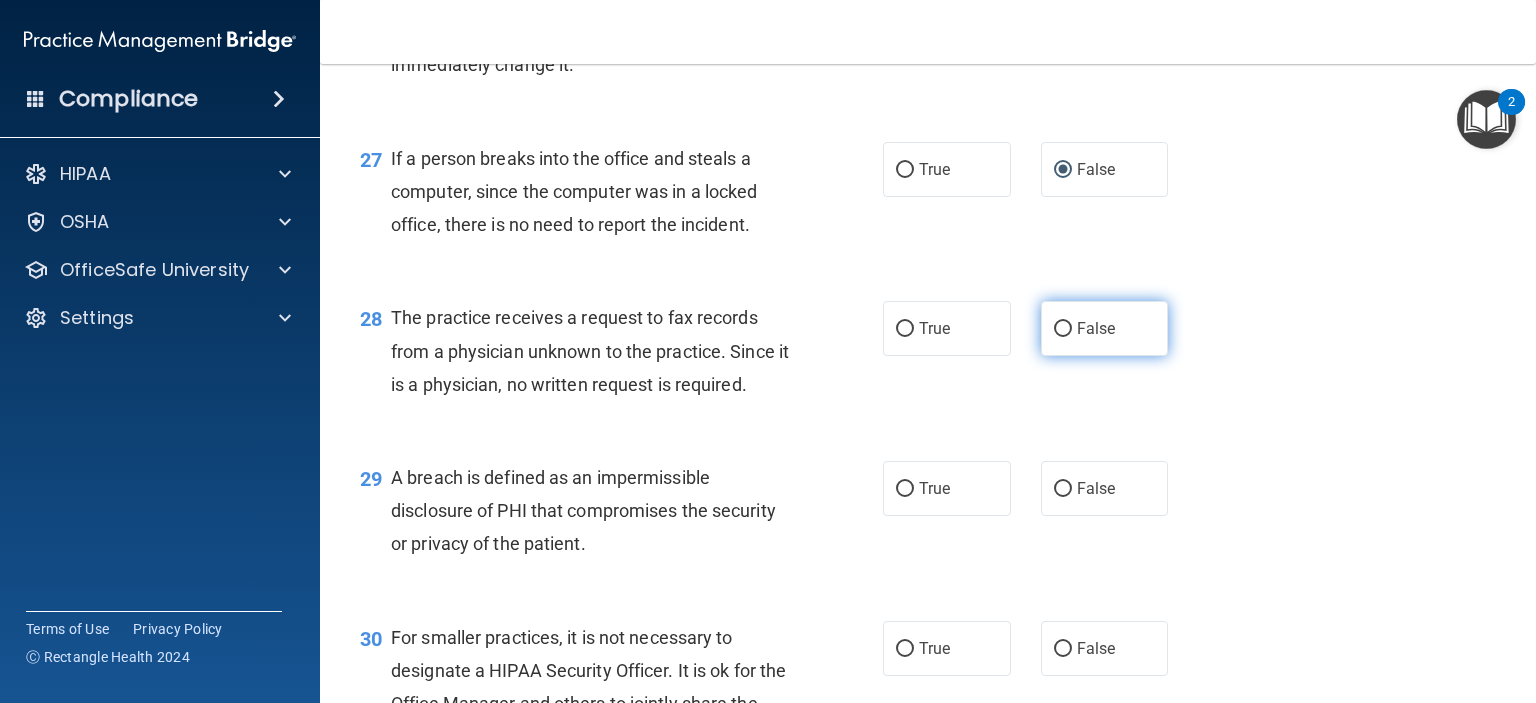 click on "False" at bounding box center (1105, 328) 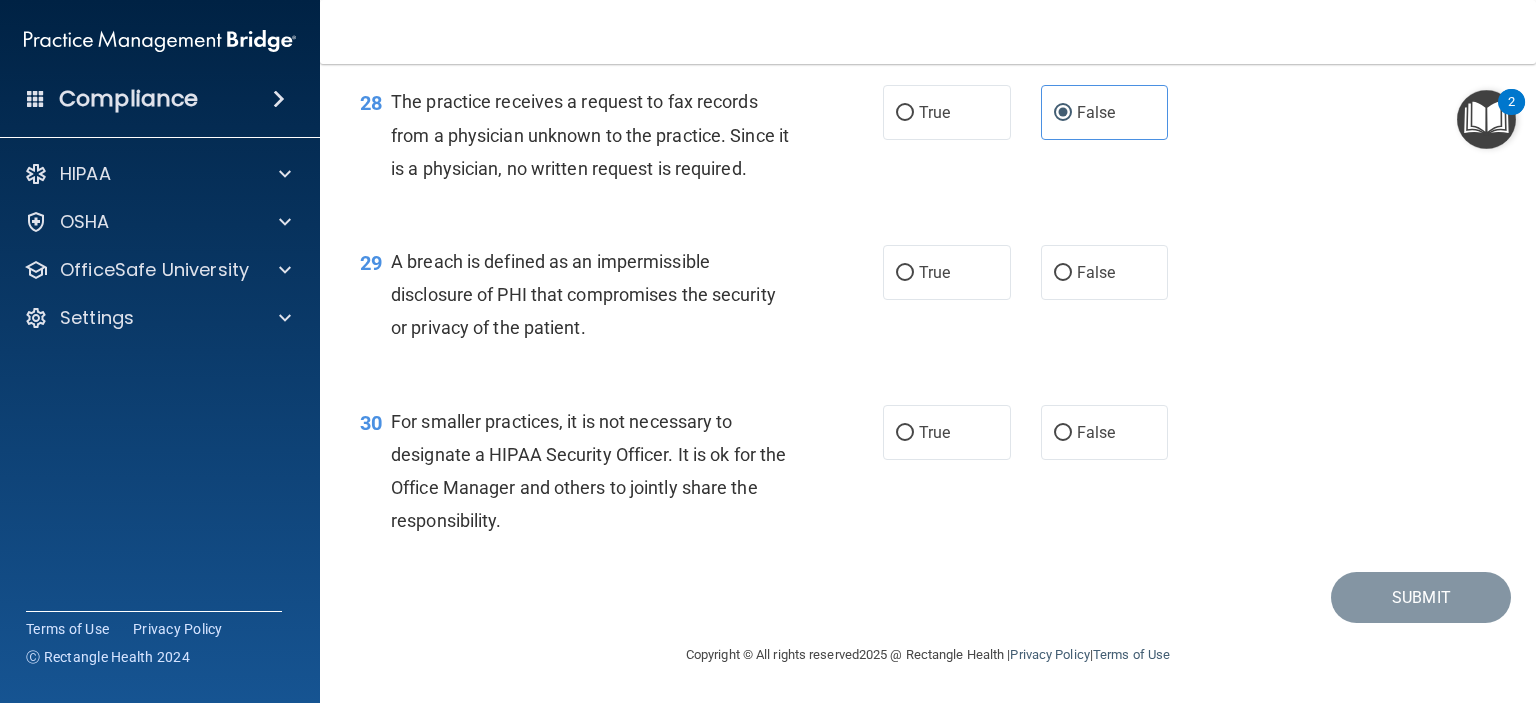 scroll, scrollTop: 4800, scrollLeft: 0, axis: vertical 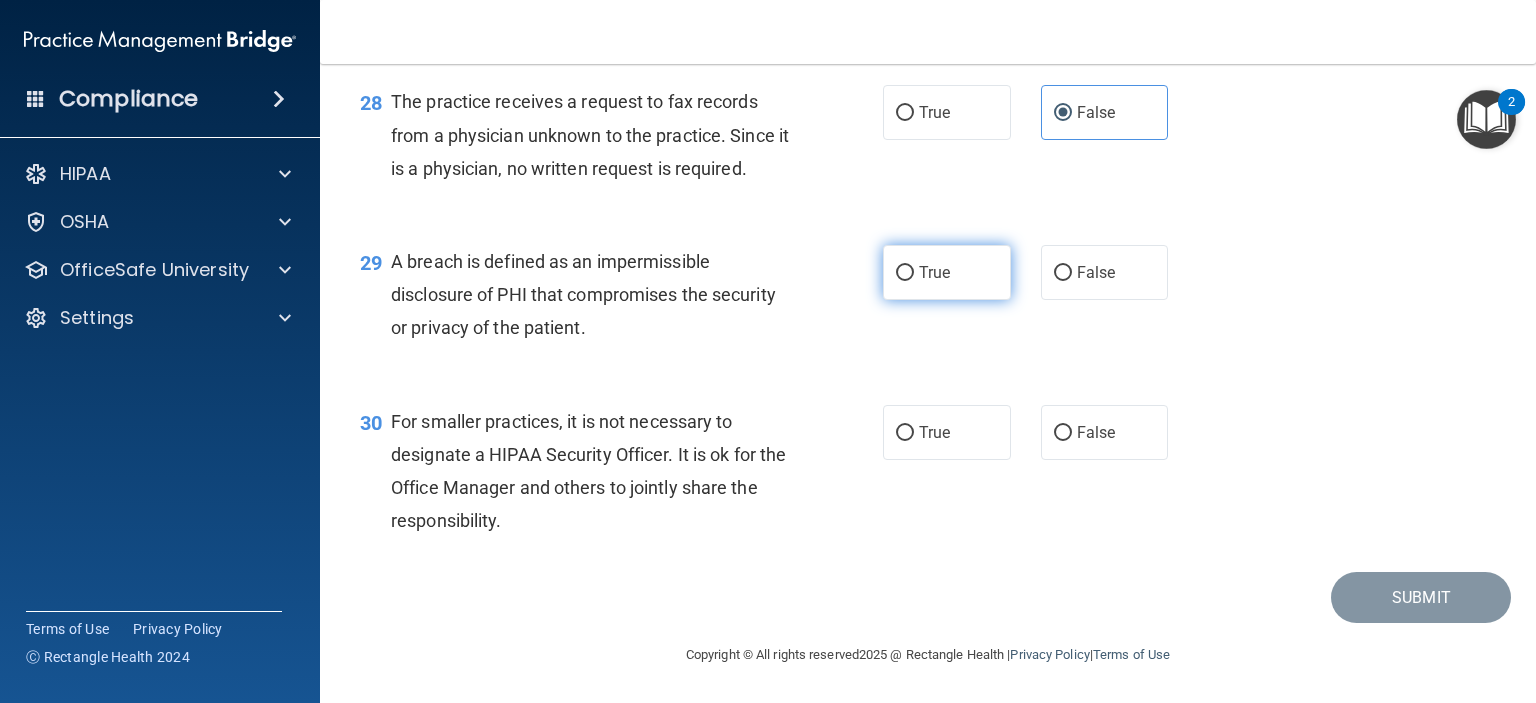 click on "True" at bounding box center (905, 273) 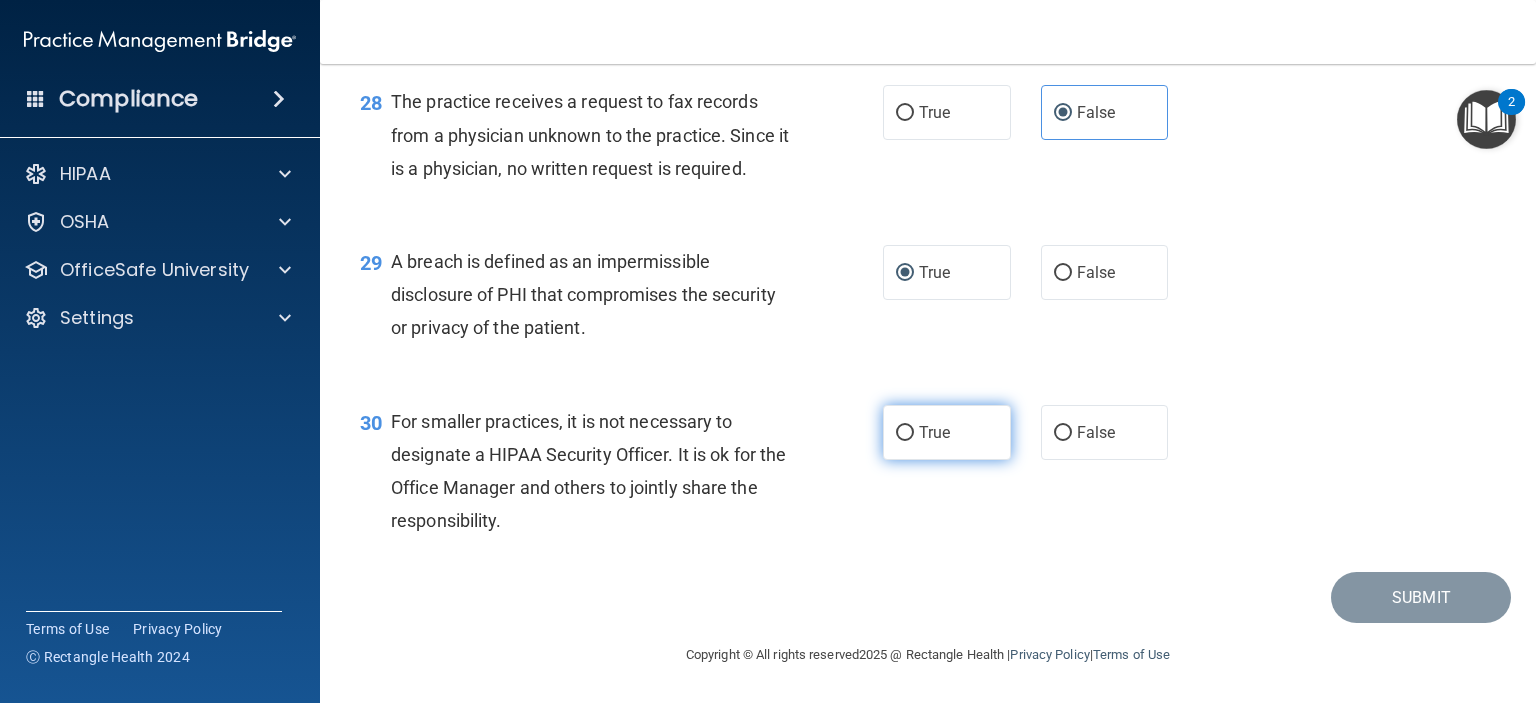click on "True" at bounding box center (905, 433) 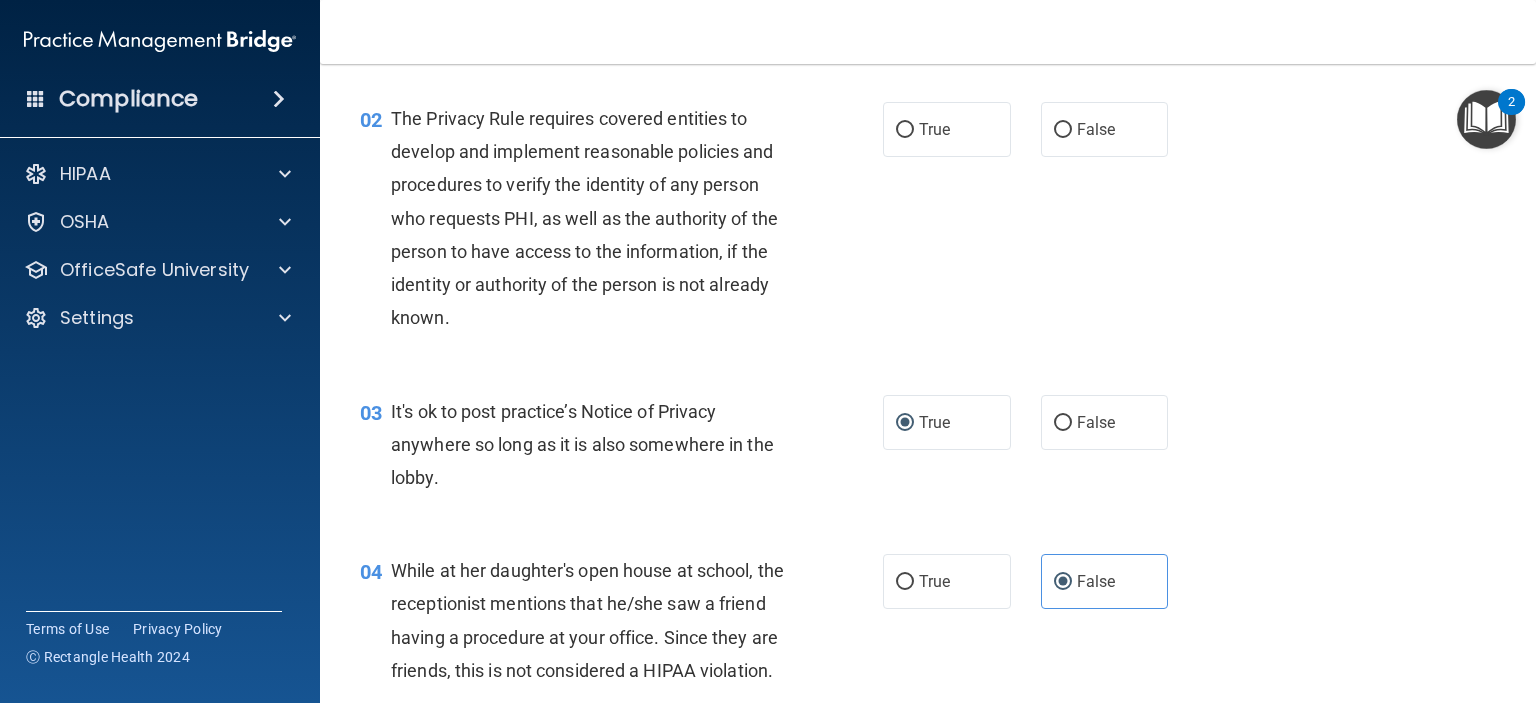 scroll, scrollTop: 0, scrollLeft: 0, axis: both 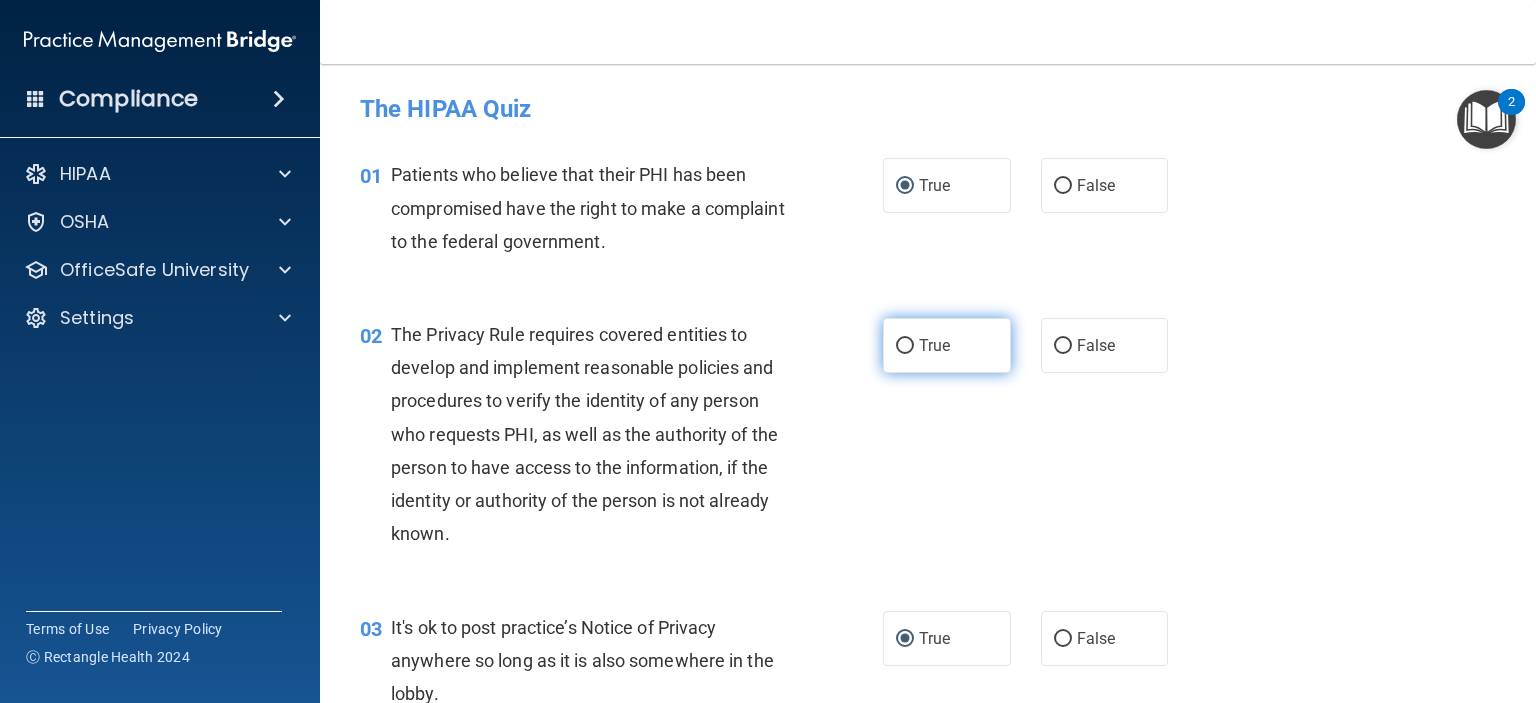 click on "True" at bounding box center [905, 346] 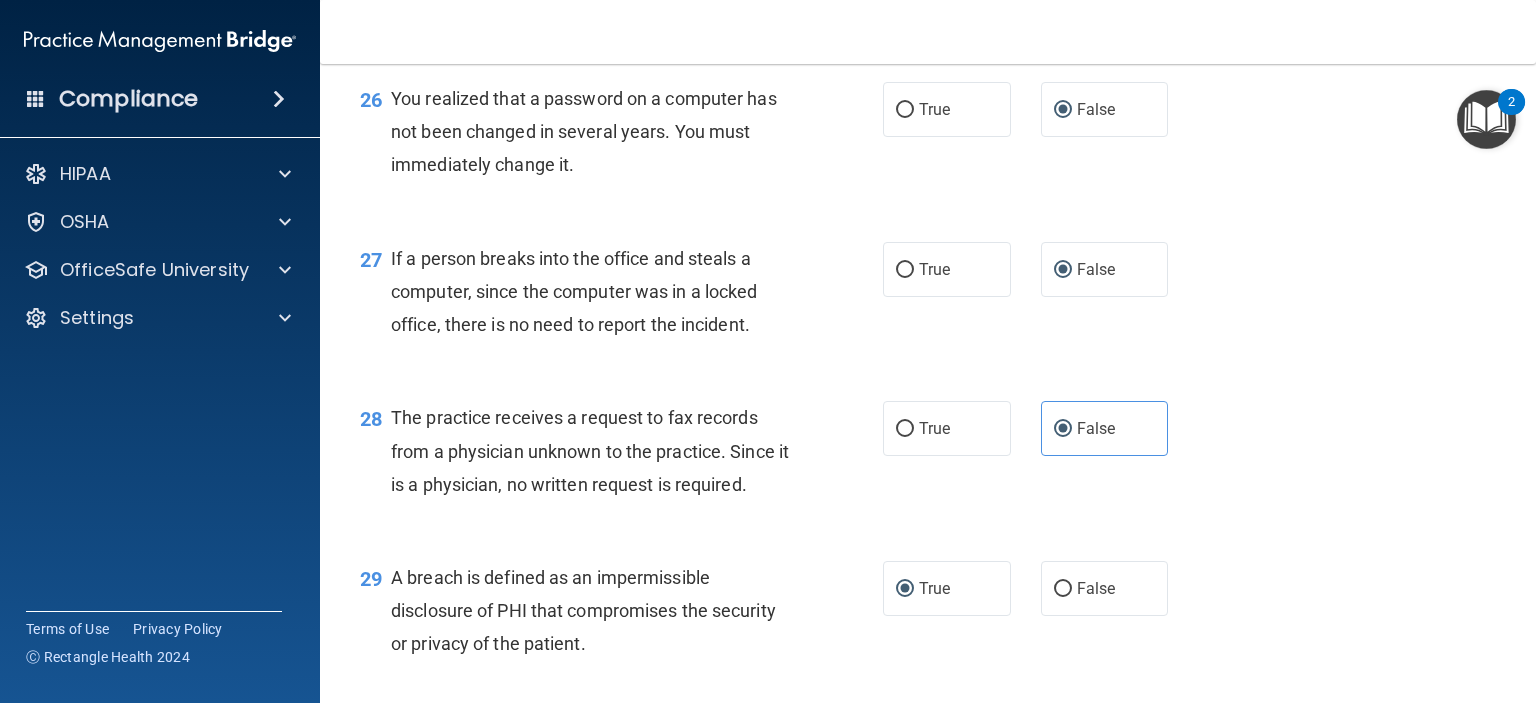 scroll, scrollTop: 4816, scrollLeft: 0, axis: vertical 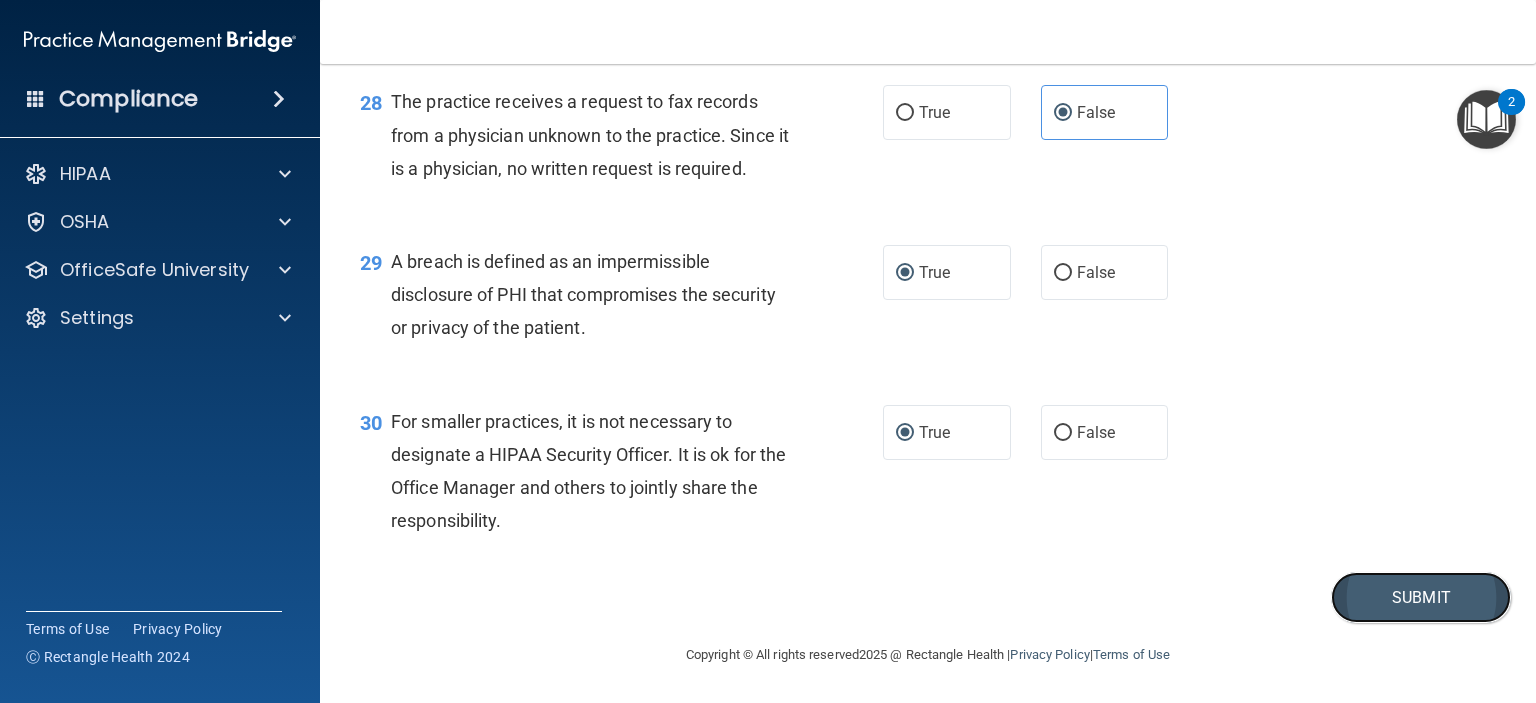 click on "Submit" at bounding box center [1421, 597] 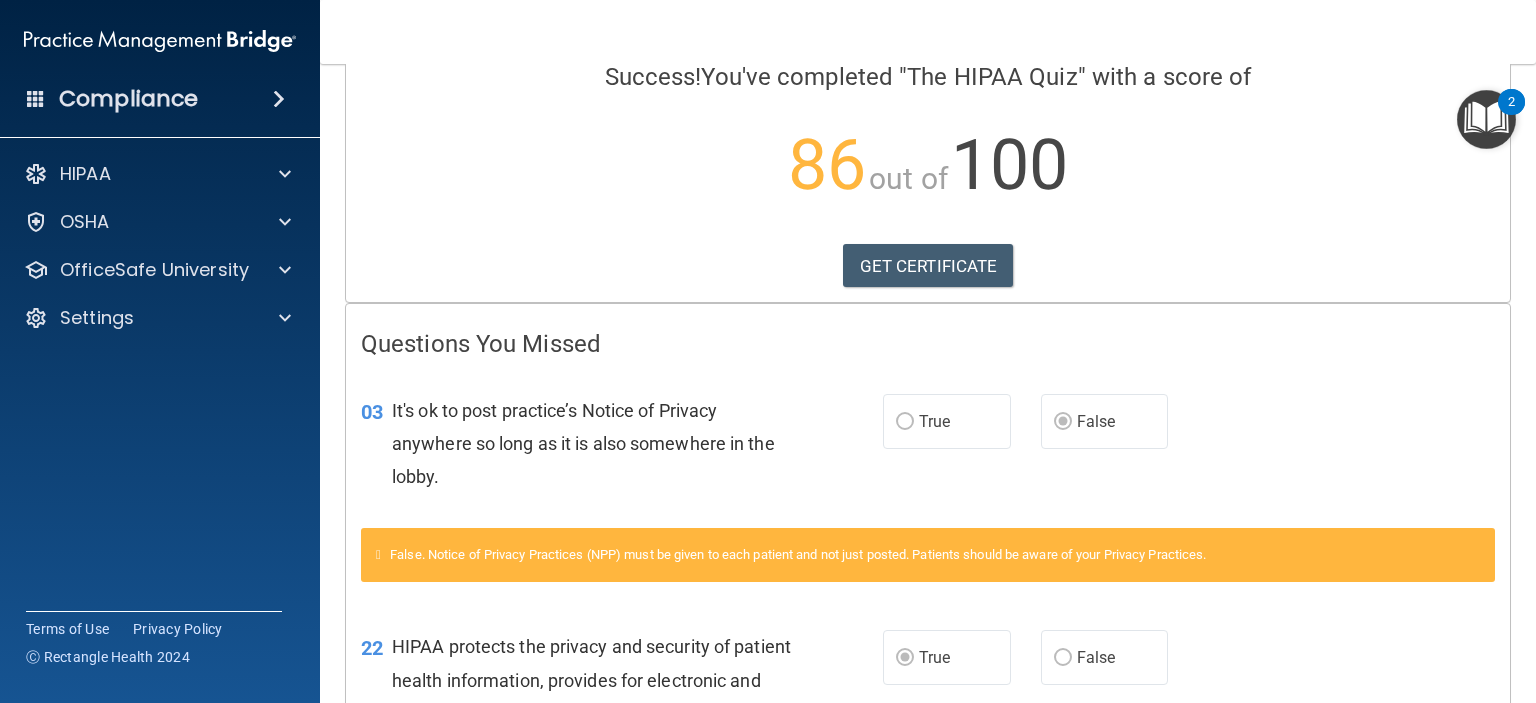 scroll, scrollTop: 0, scrollLeft: 0, axis: both 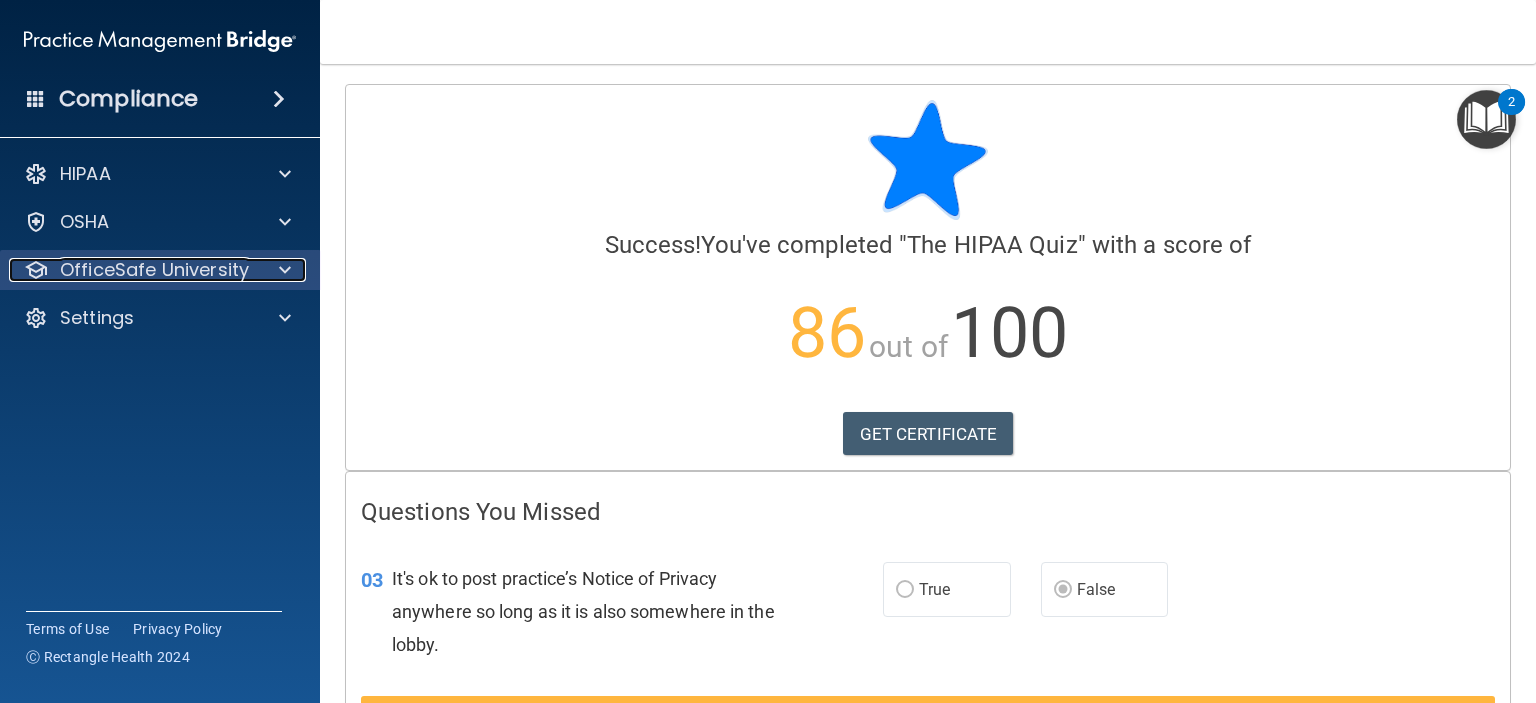 click on "OfficeSafe University" at bounding box center [154, 270] 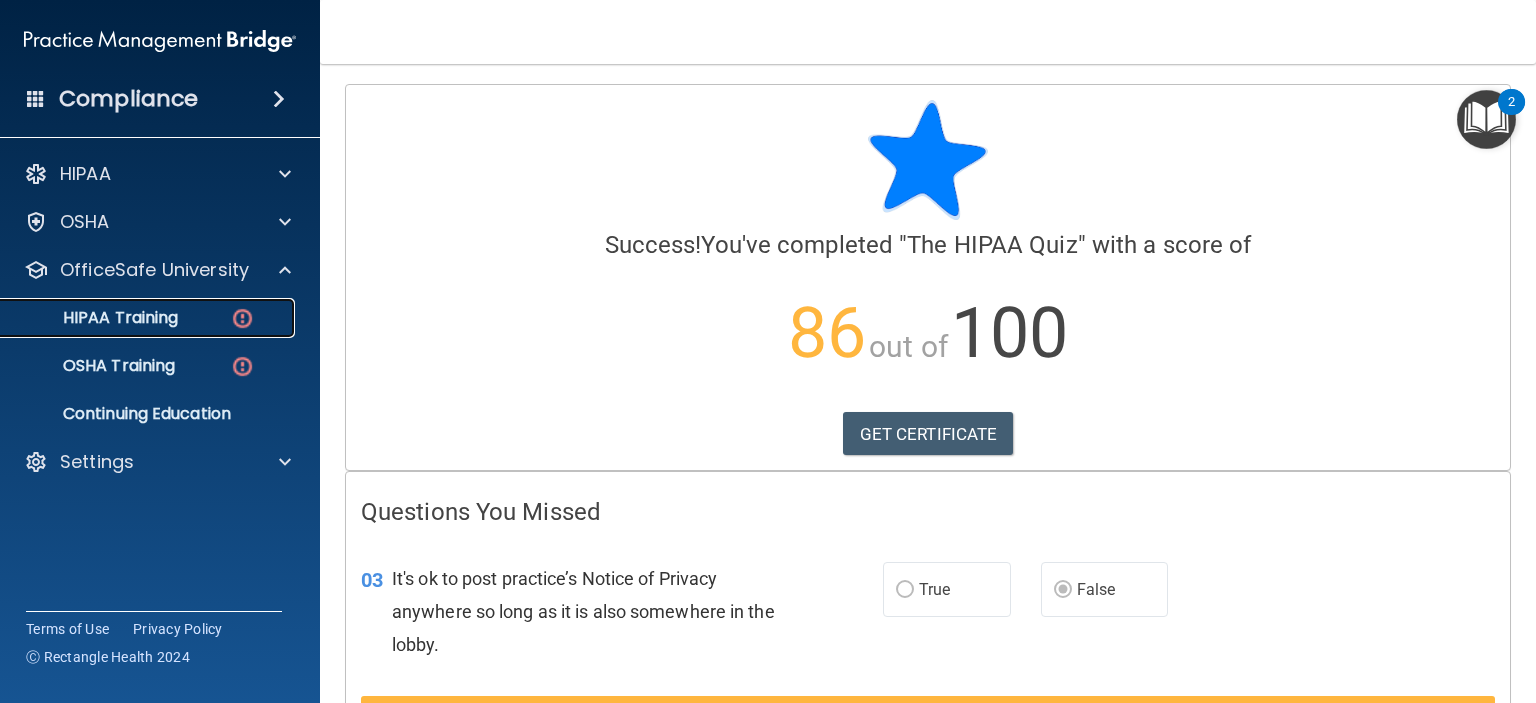 click on "HIPAA Training" at bounding box center (95, 318) 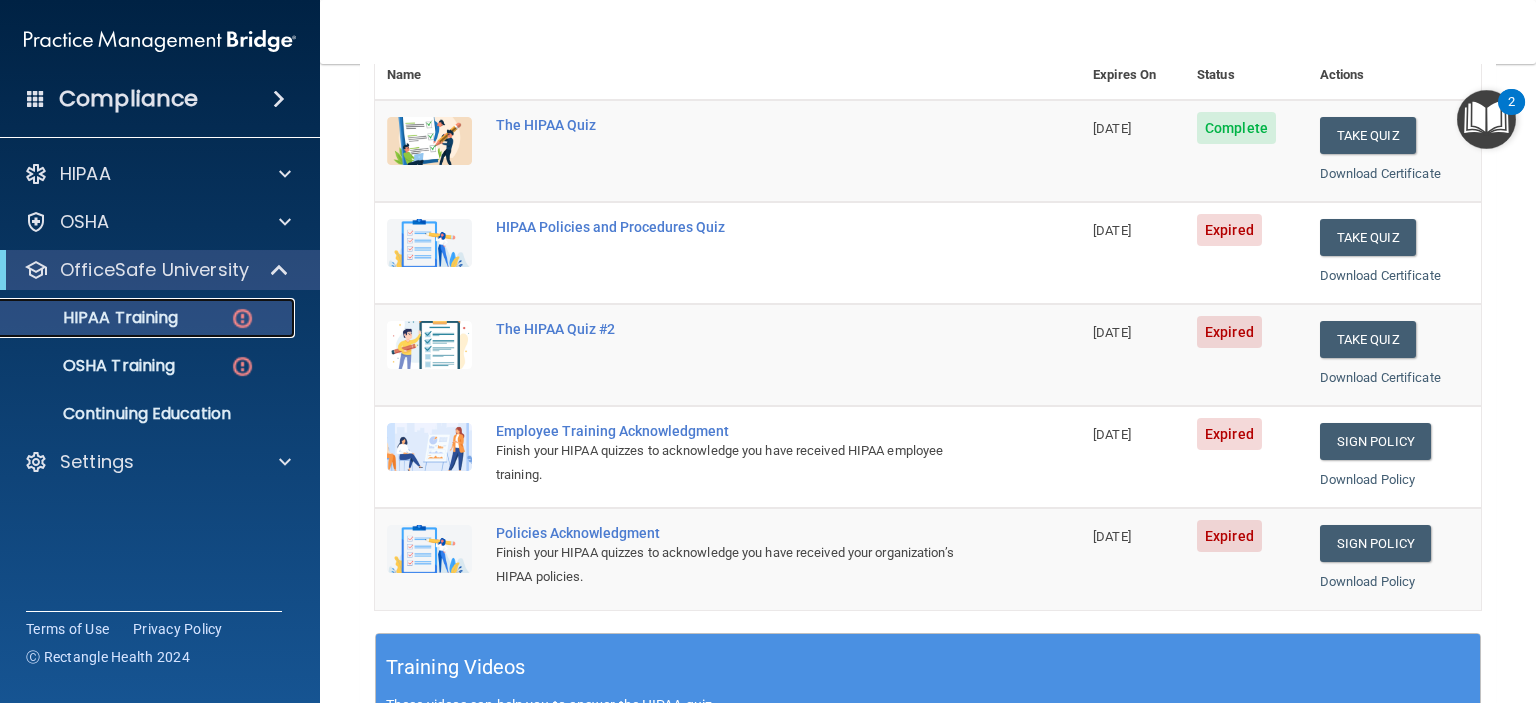 scroll, scrollTop: 300, scrollLeft: 0, axis: vertical 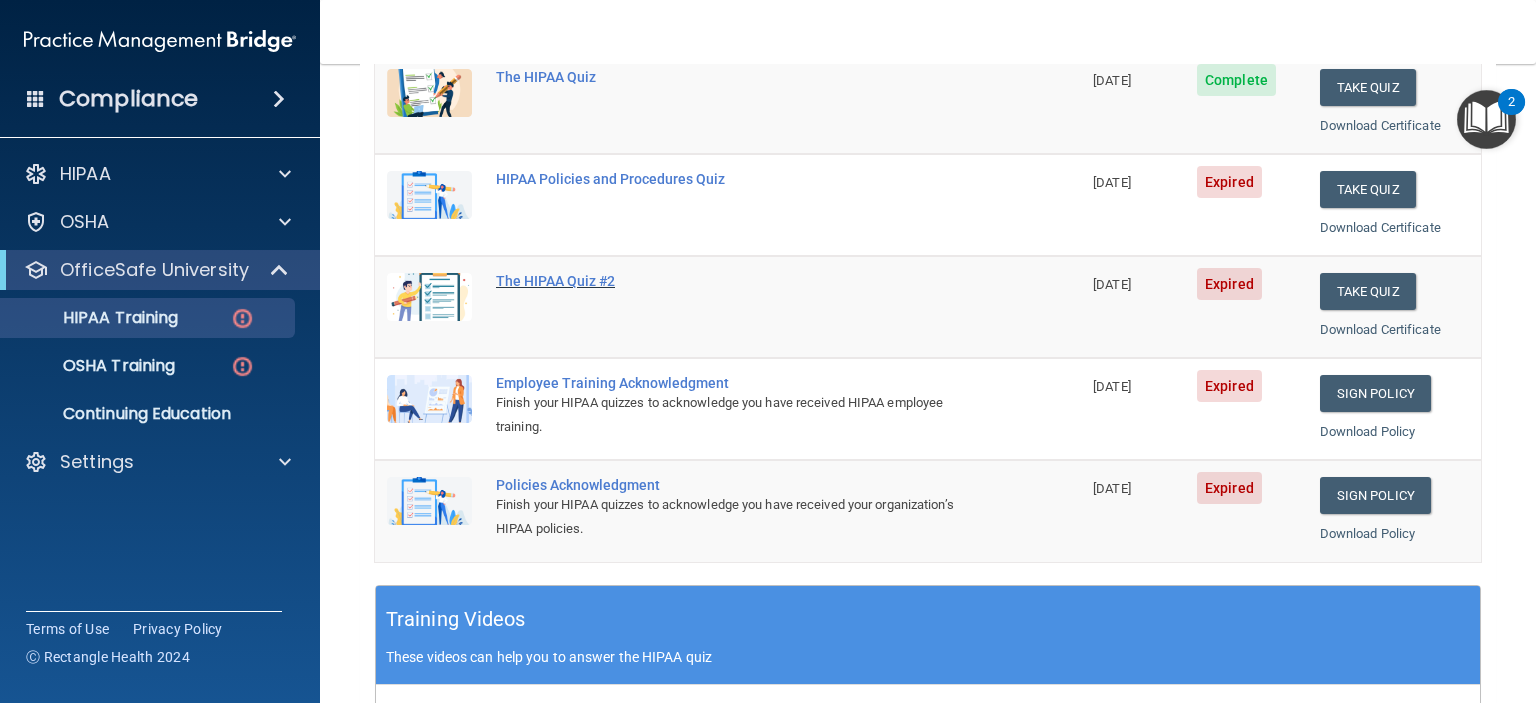 click on "The HIPAA Quiz #2" at bounding box center [738, 281] 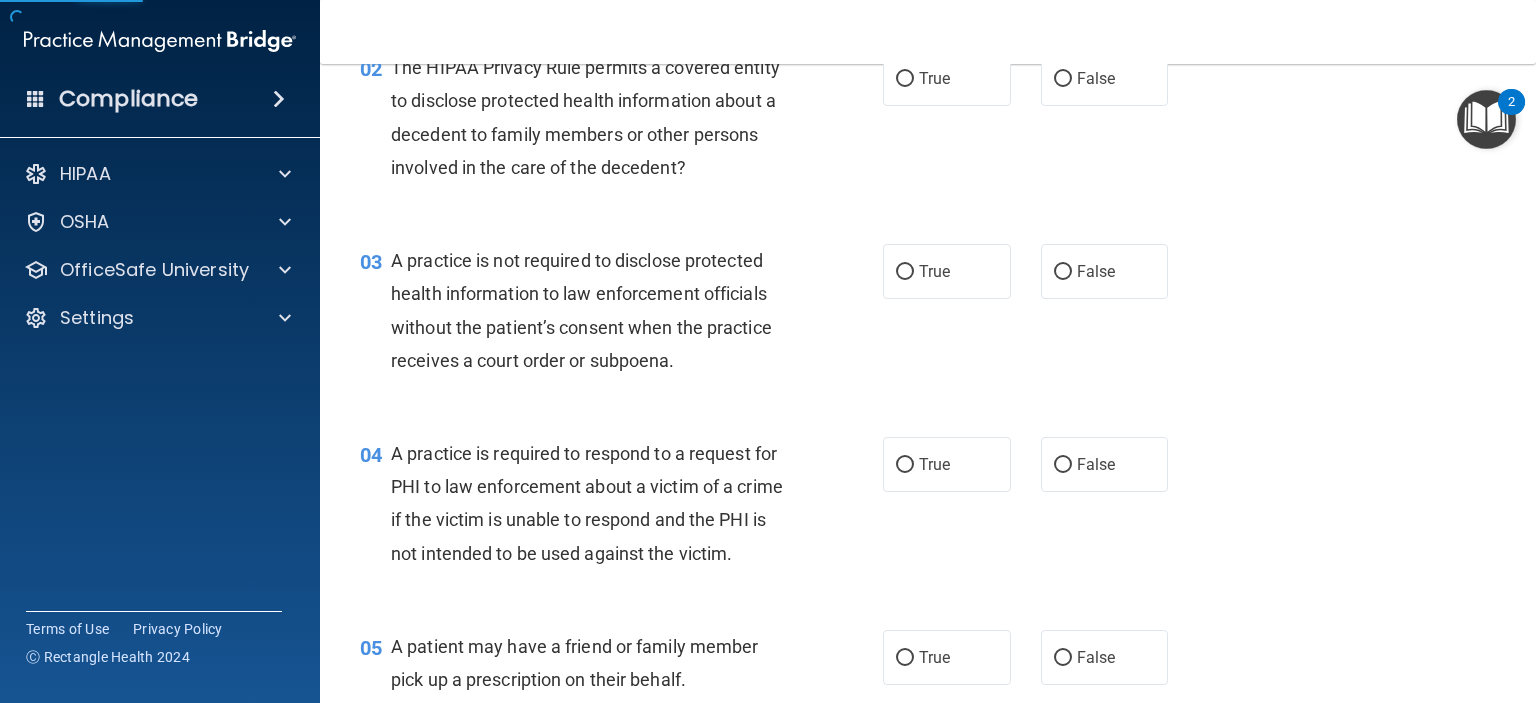 scroll, scrollTop: 0, scrollLeft: 0, axis: both 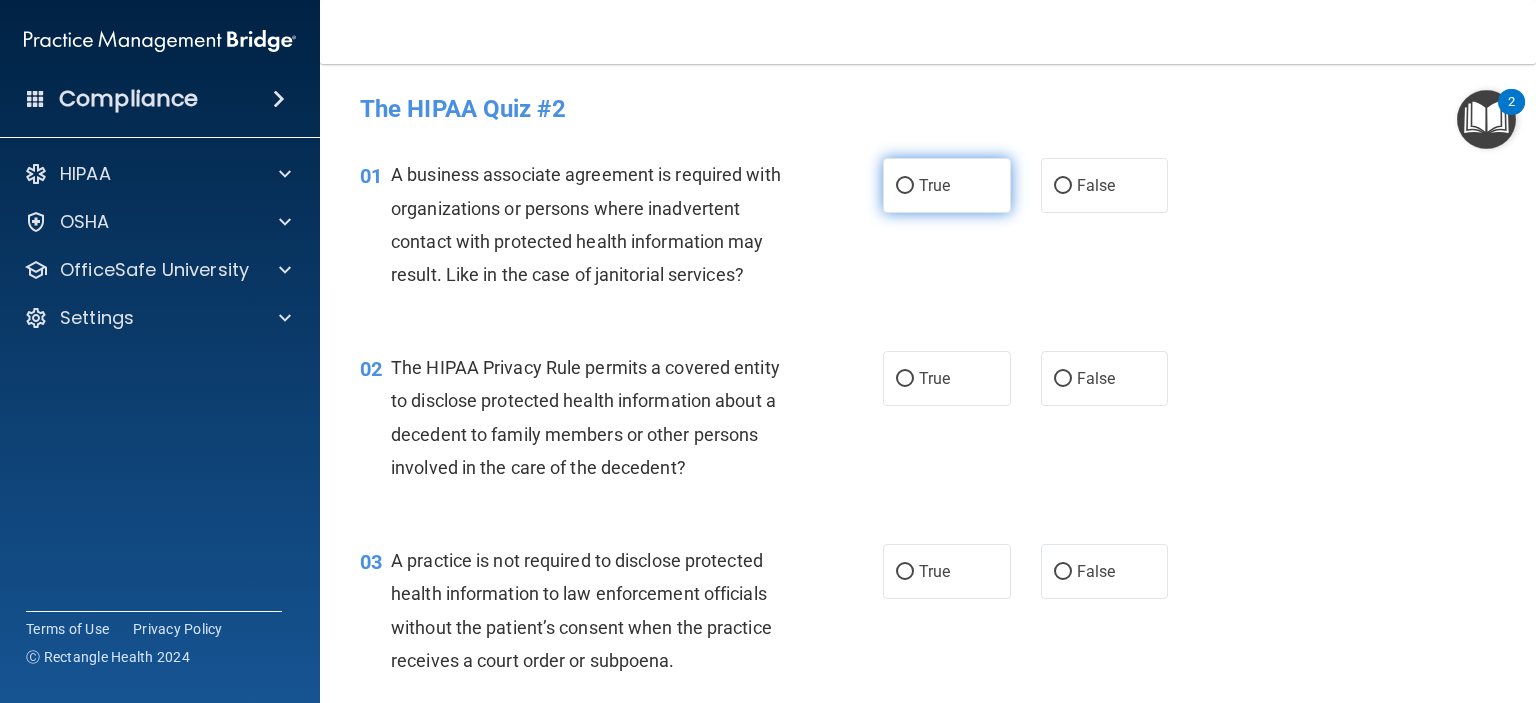 click on "True" at bounding box center [905, 186] 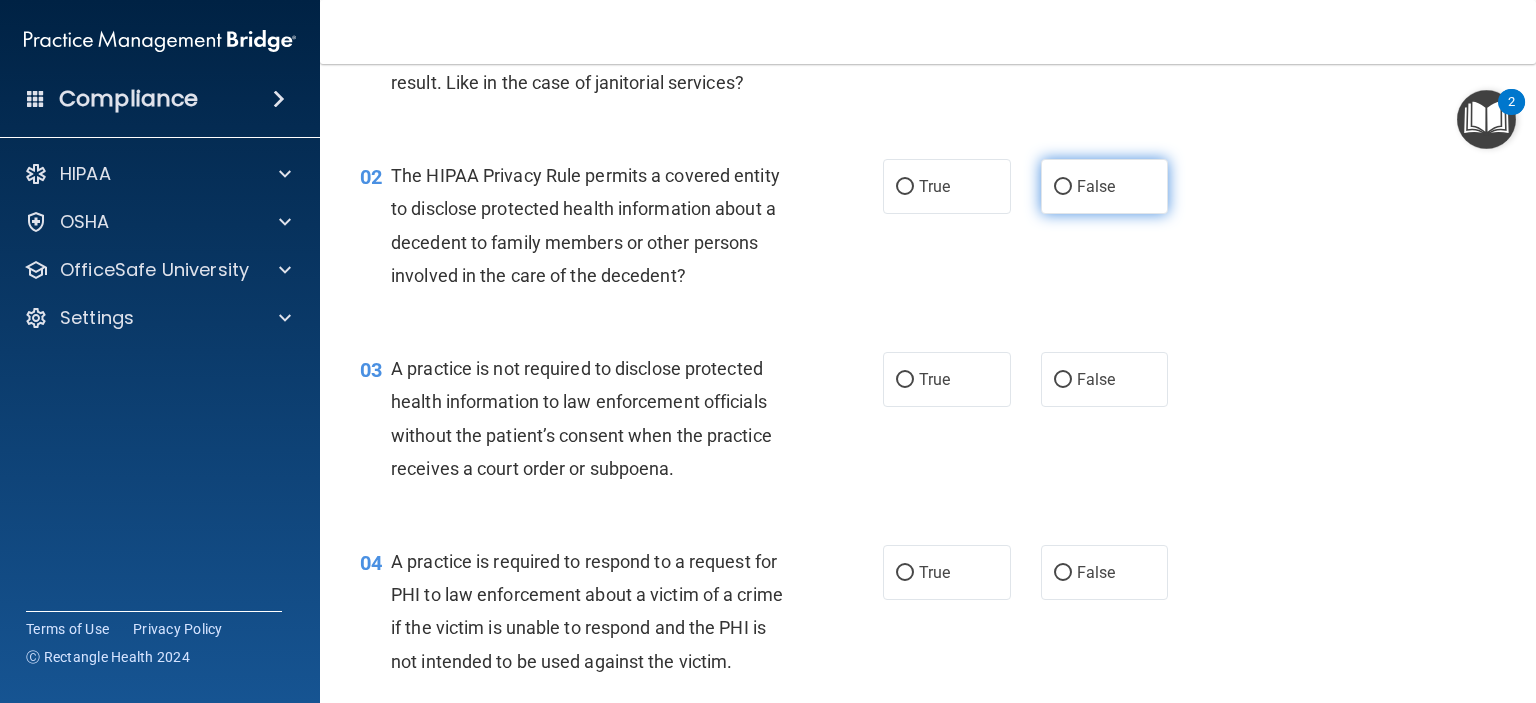 scroll, scrollTop: 200, scrollLeft: 0, axis: vertical 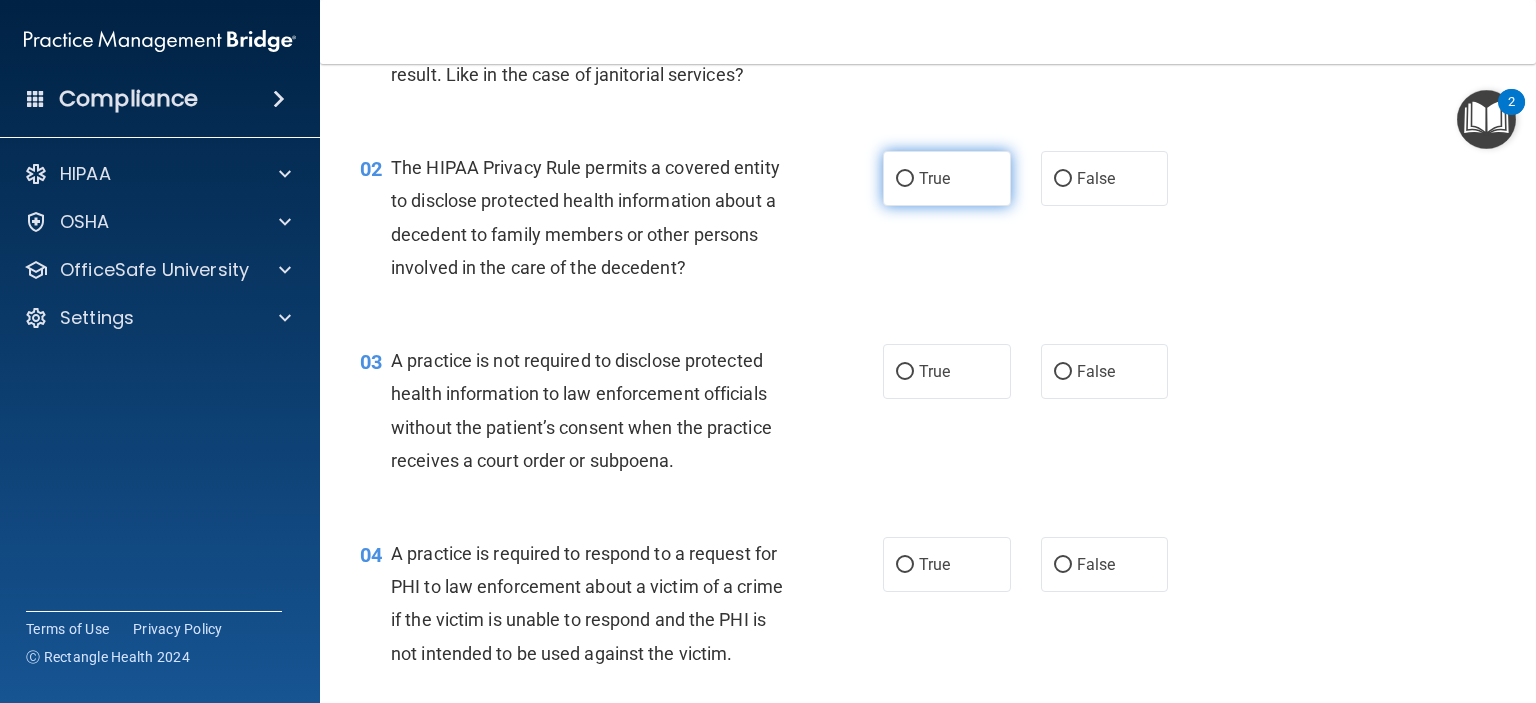 click on "True" at bounding box center (905, 179) 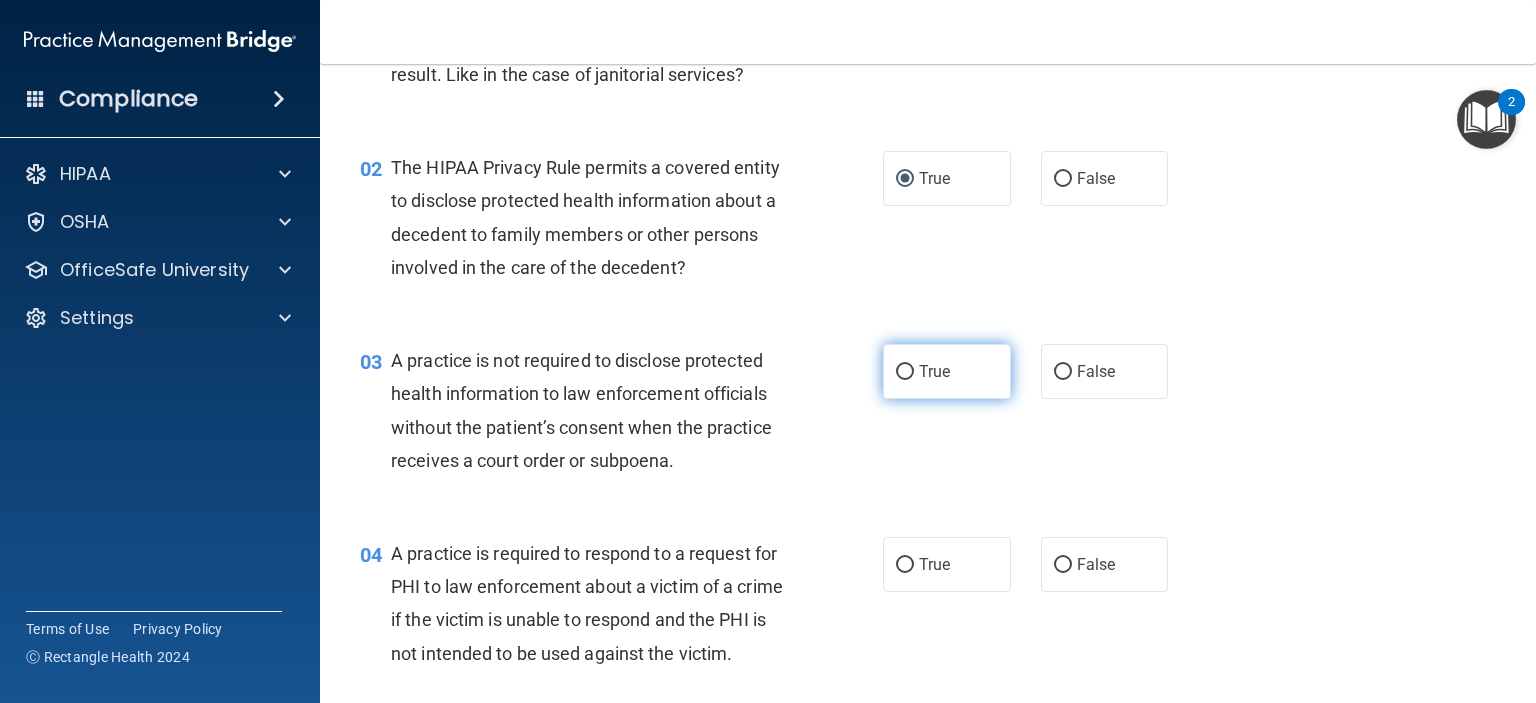 click on "True" at bounding box center [905, 372] 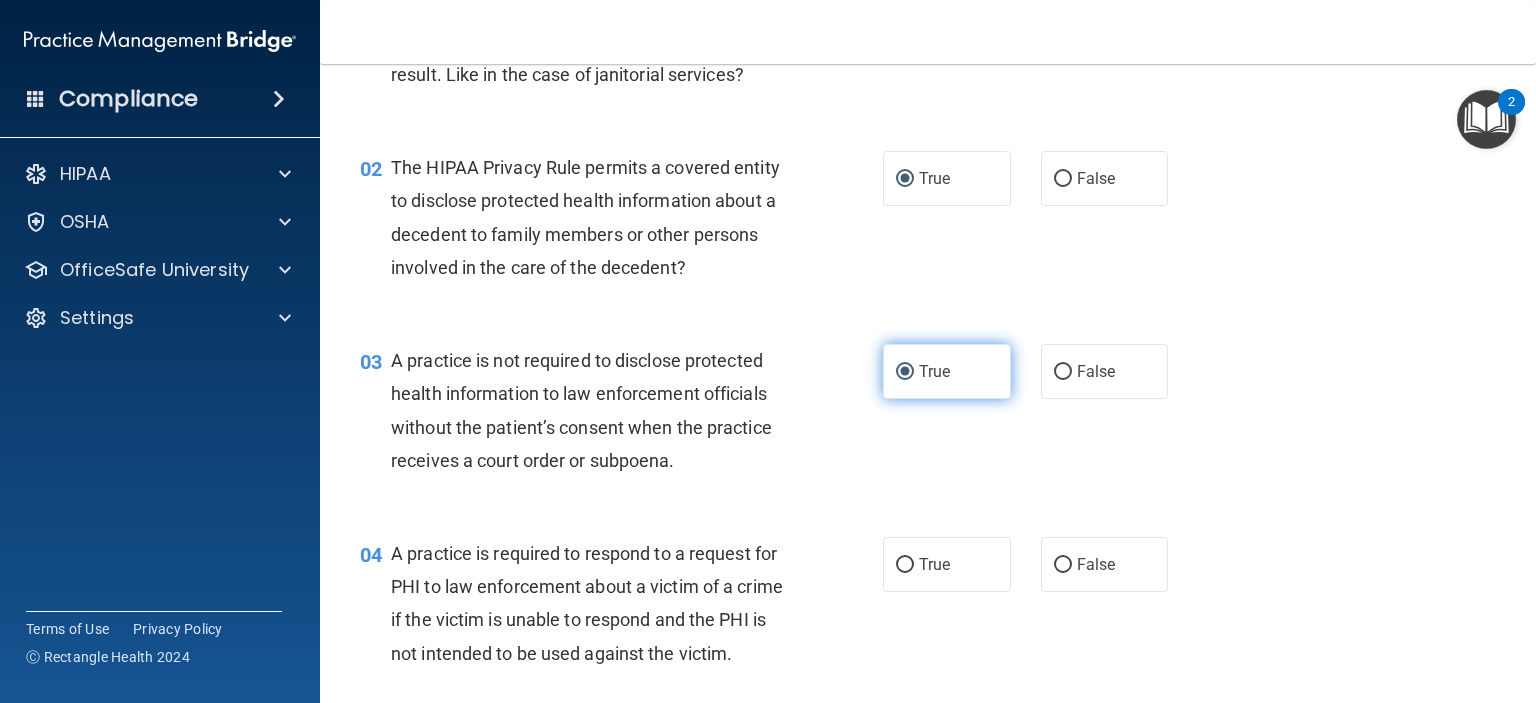 click on "True" at bounding box center [905, 372] 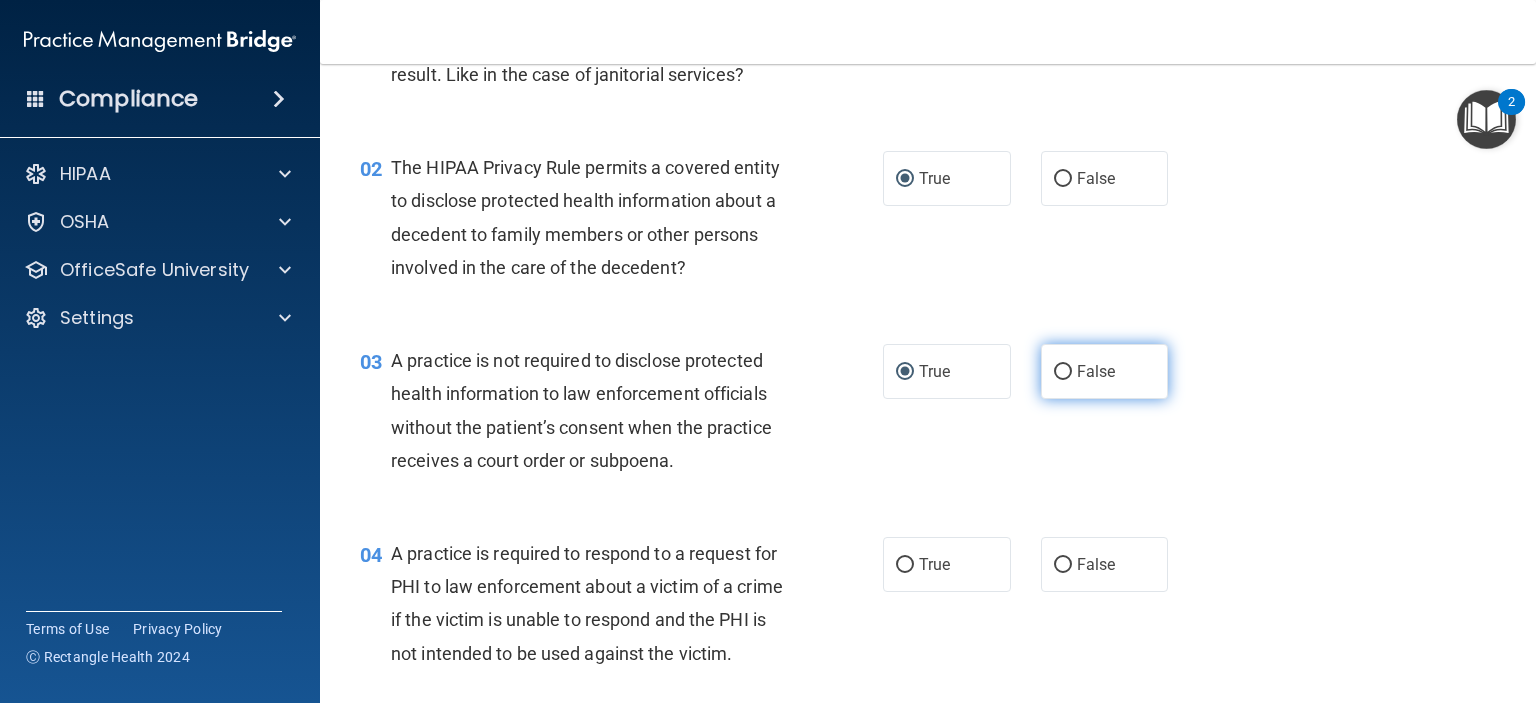 click on "False" at bounding box center [1096, 371] 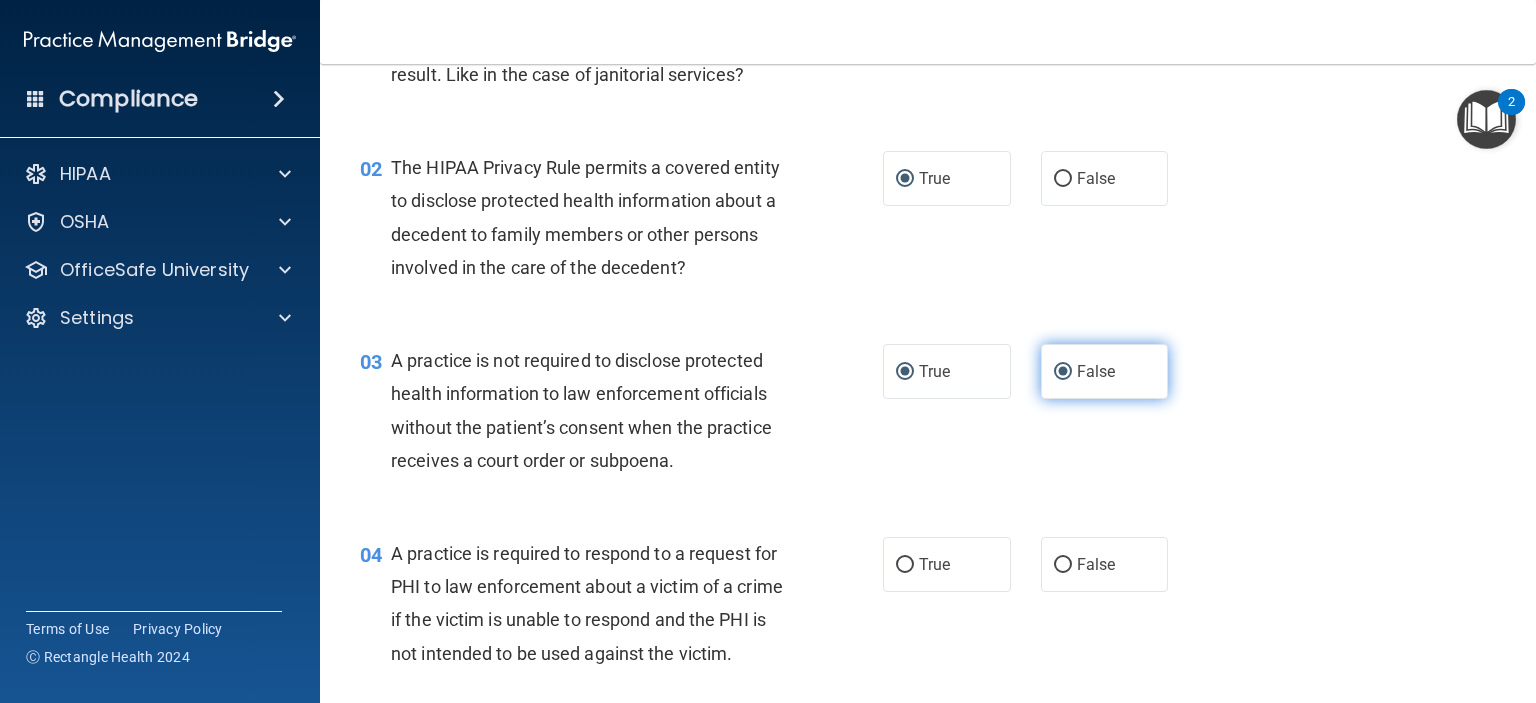 radio on "false" 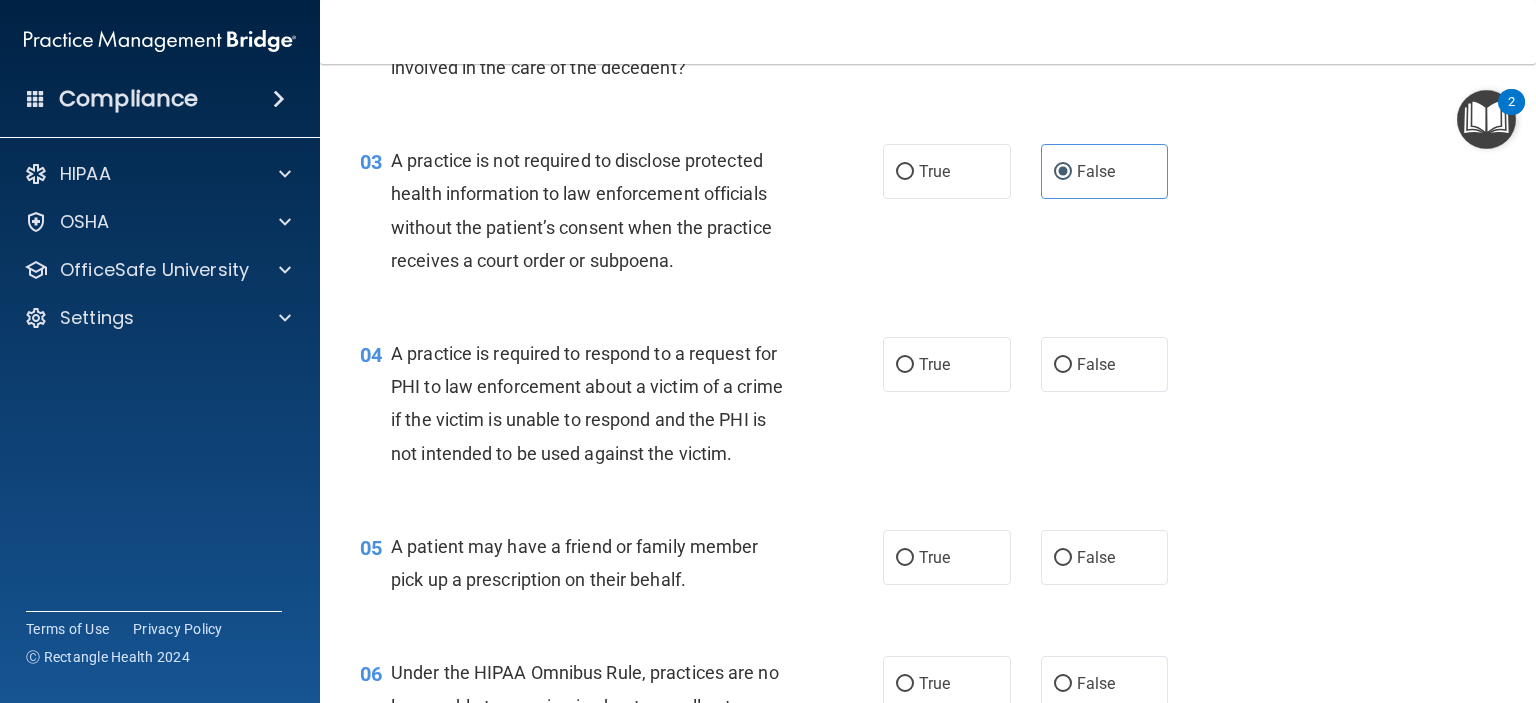 scroll, scrollTop: 500, scrollLeft: 0, axis: vertical 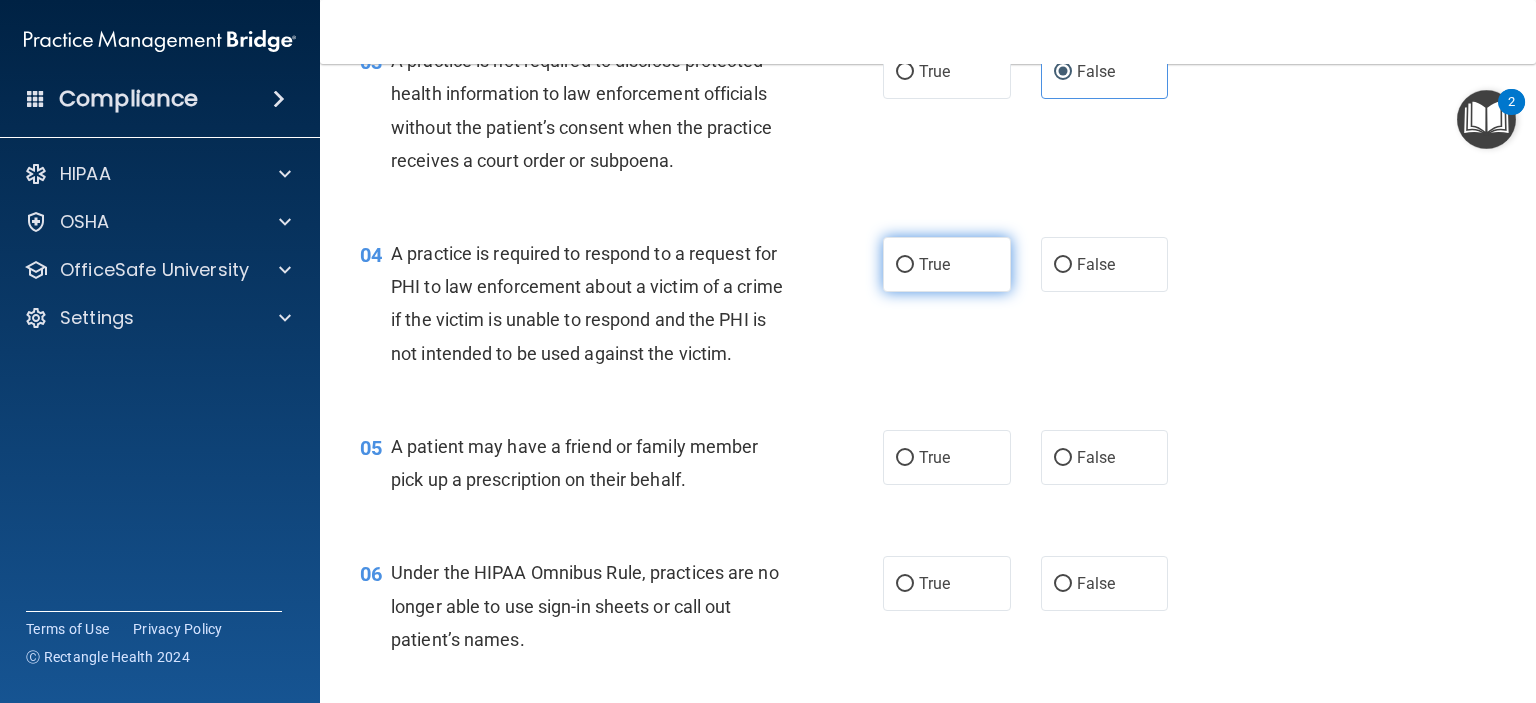 click on "True" at bounding box center (905, 265) 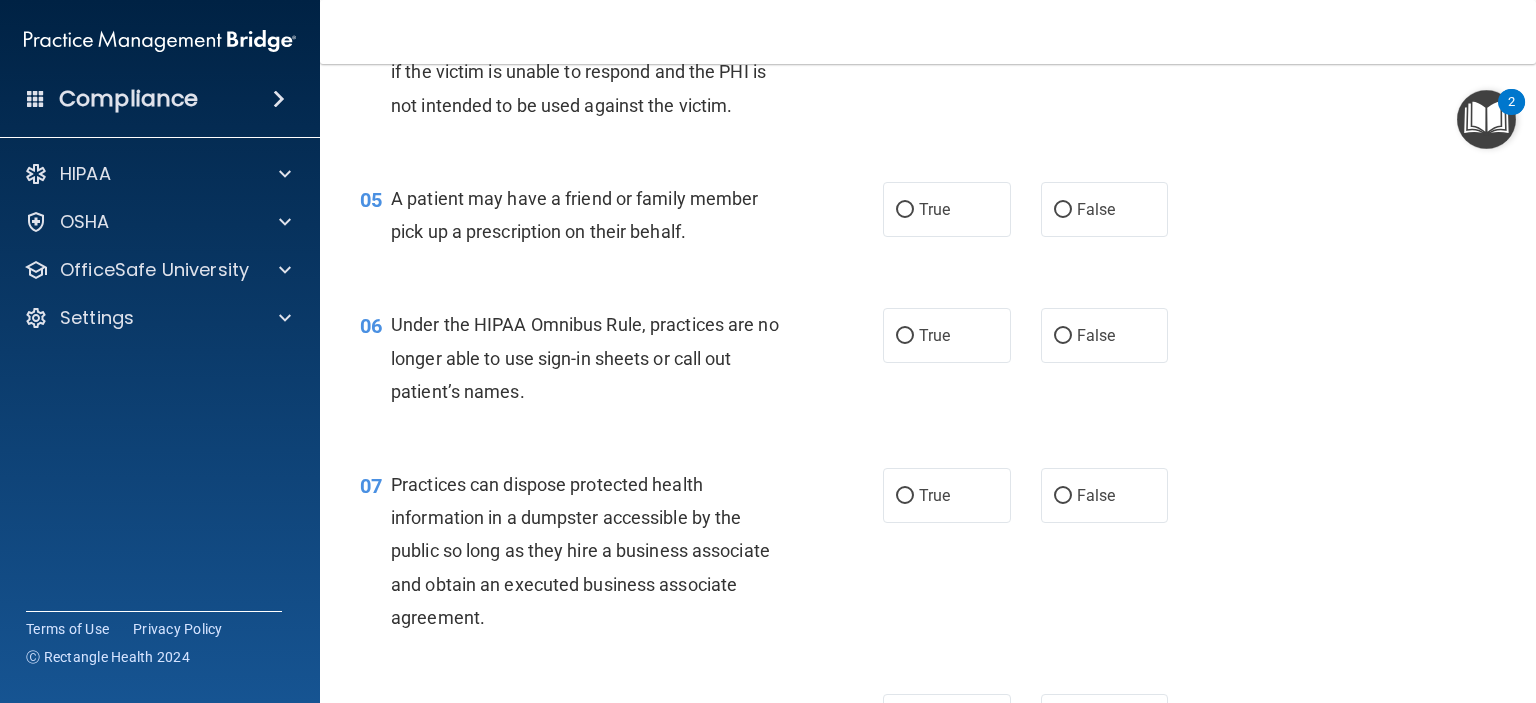 scroll, scrollTop: 800, scrollLeft: 0, axis: vertical 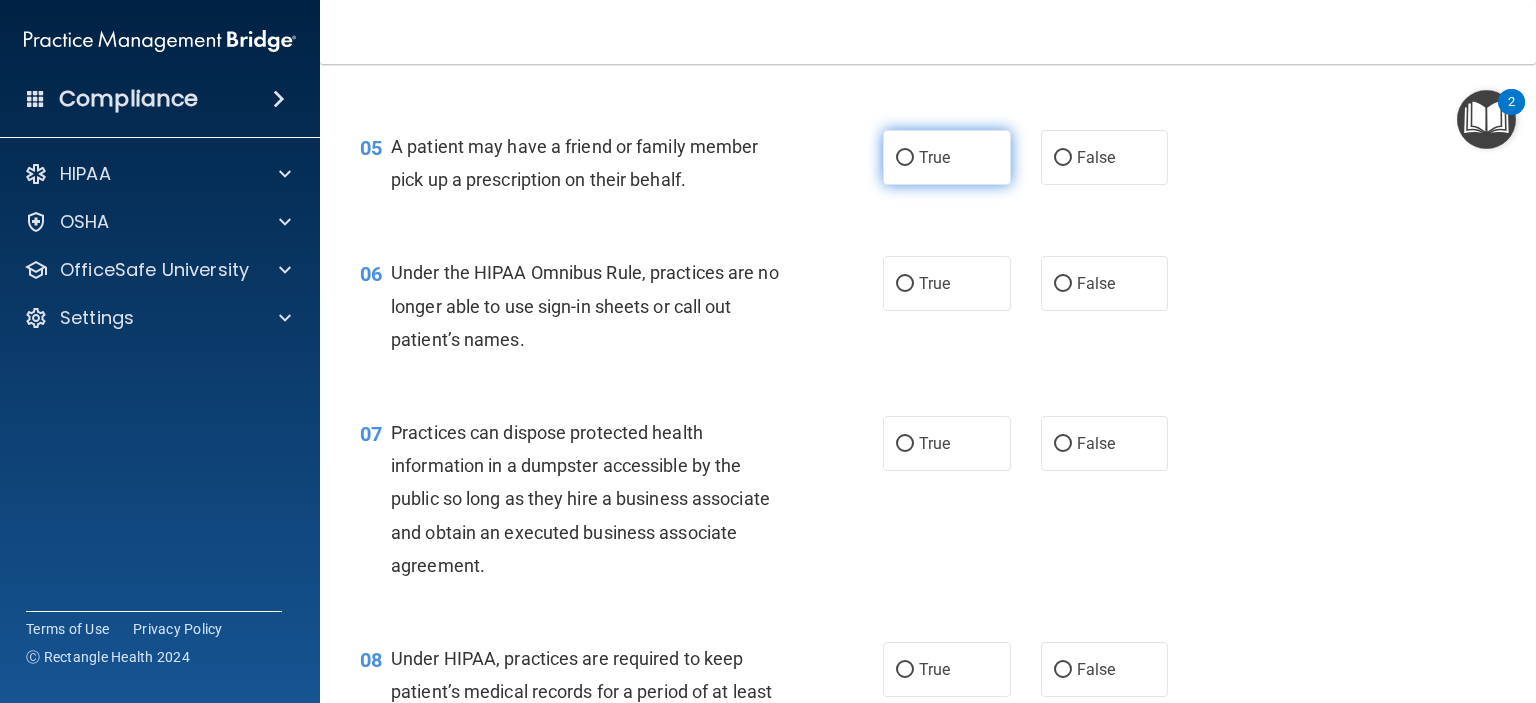 click on "True" at bounding box center [905, 158] 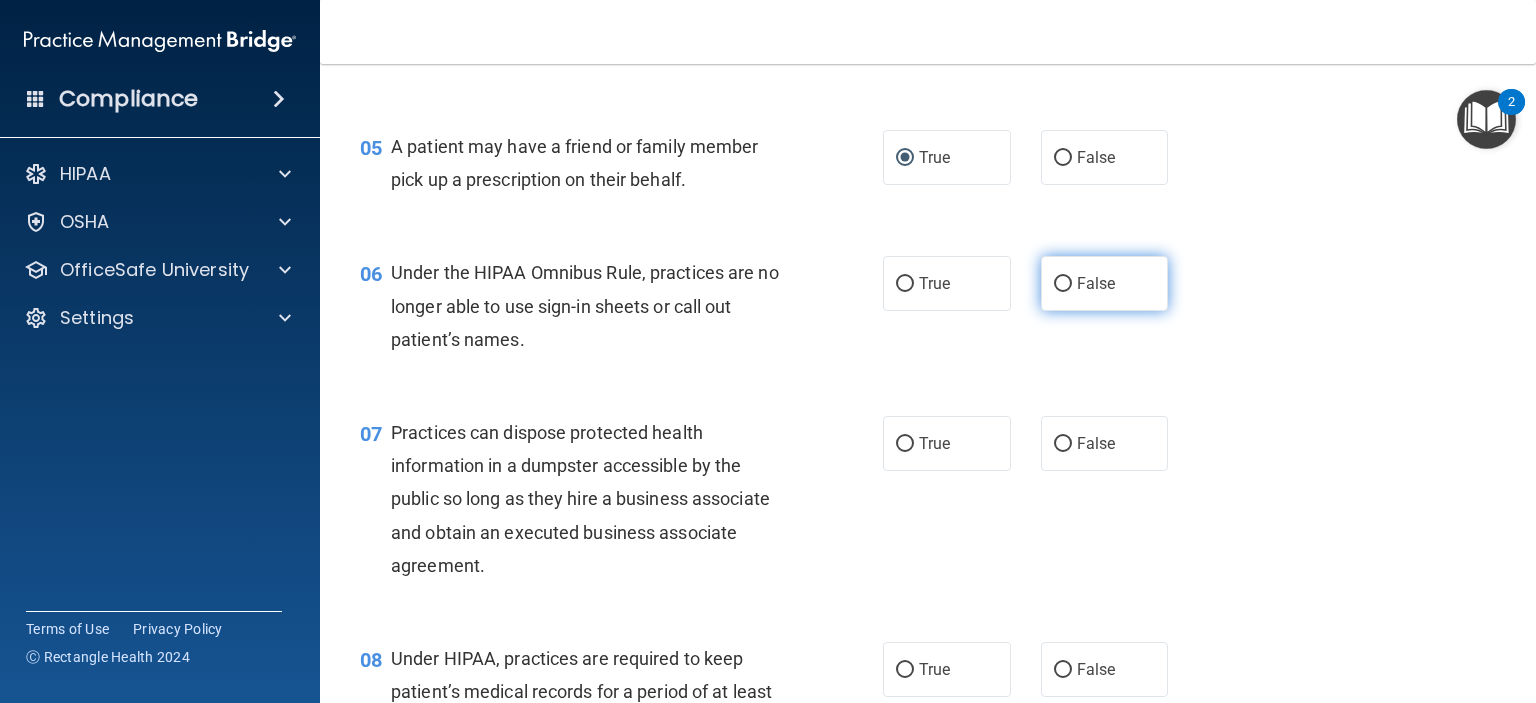 click on "False" at bounding box center (1063, 284) 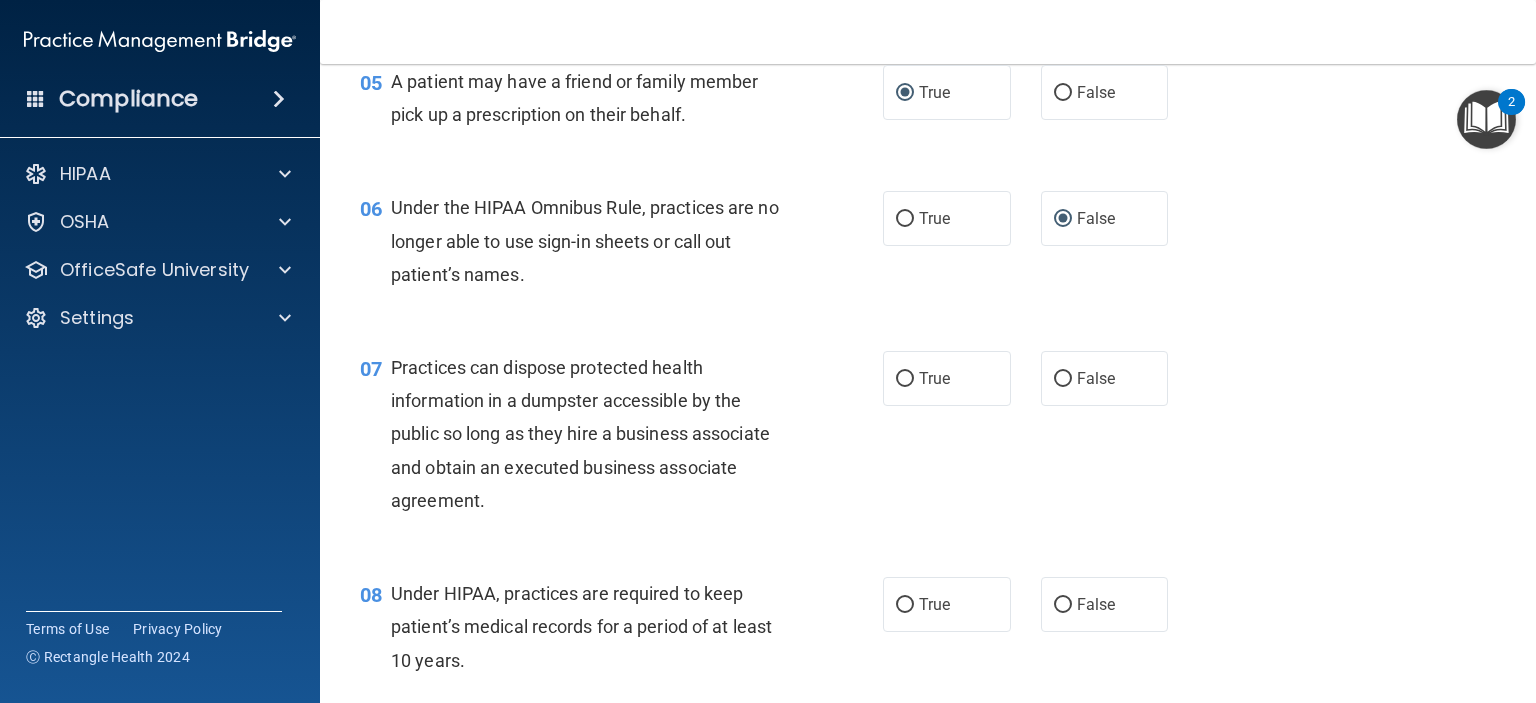 scroll, scrollTop: 1000, scrollLeft: 0, axis: vertical 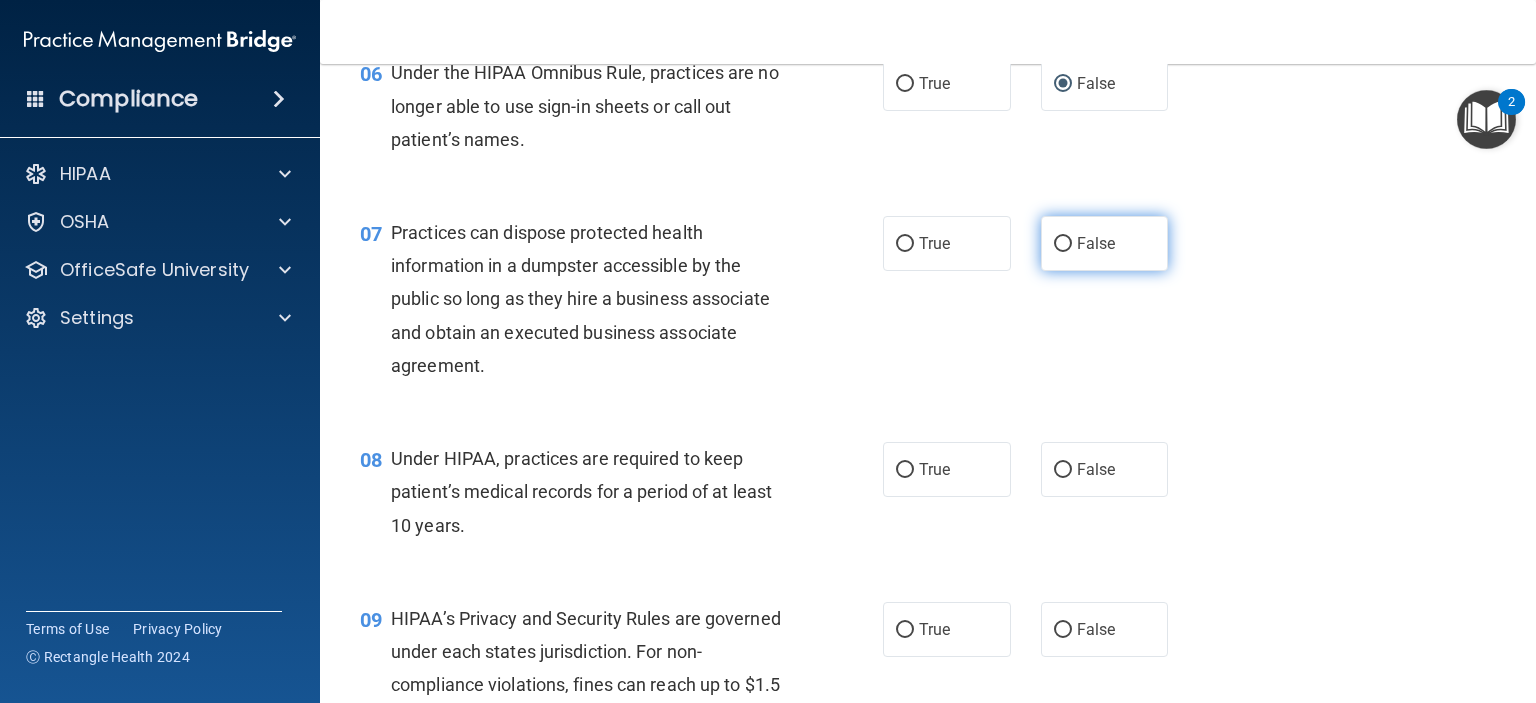 click on "False" at bounding box center [1063, 244] 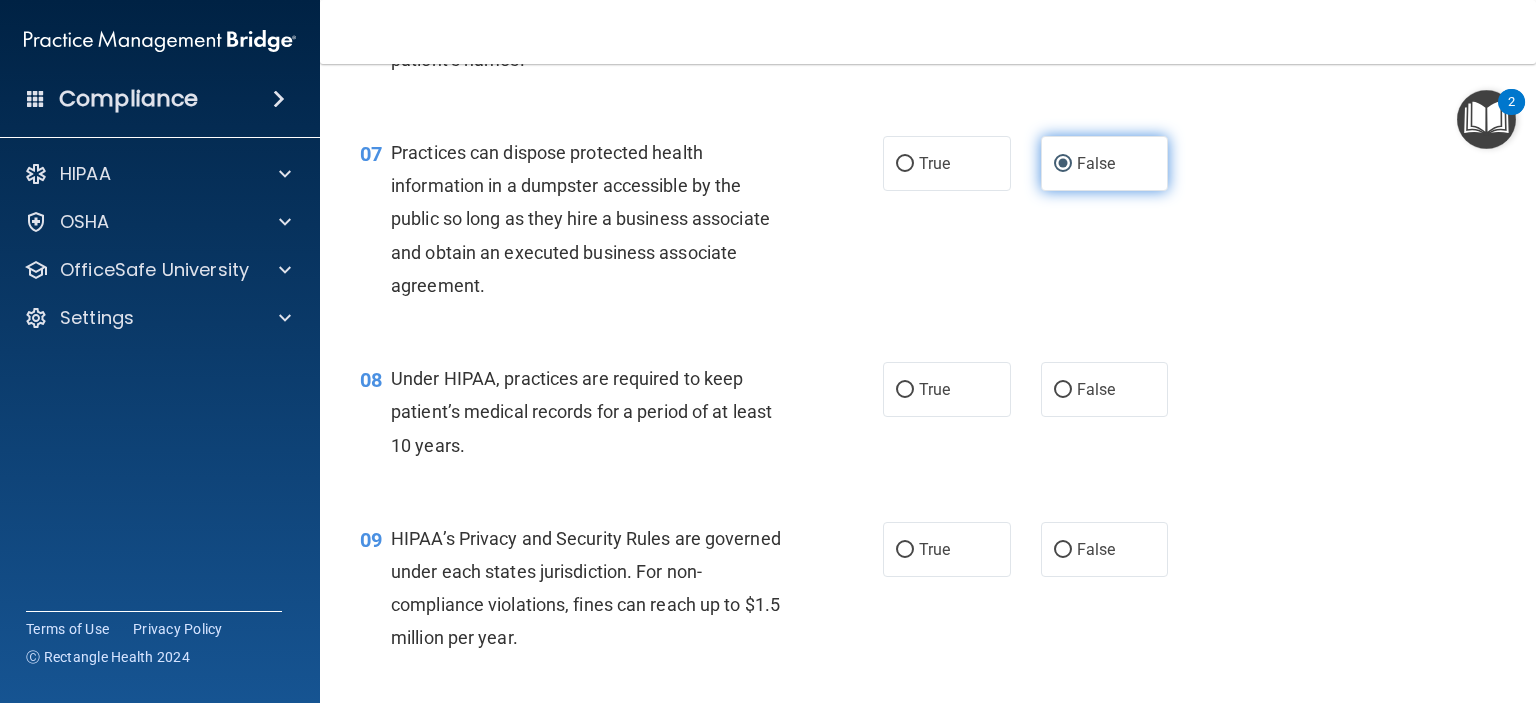 scroll, scrollTop: 1200, scrollLeft: 0, axis: vertical 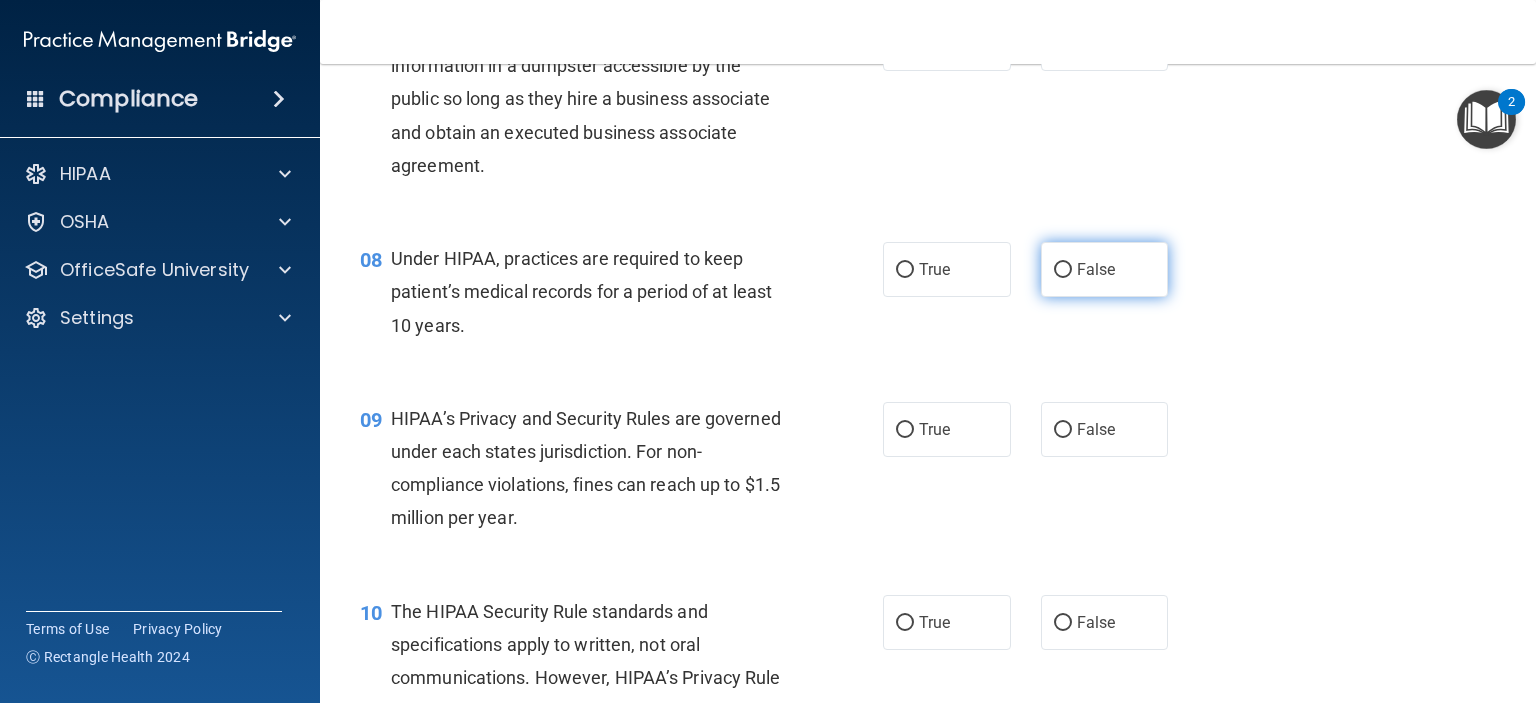 click on "False" at bounding box center [1105, 269] 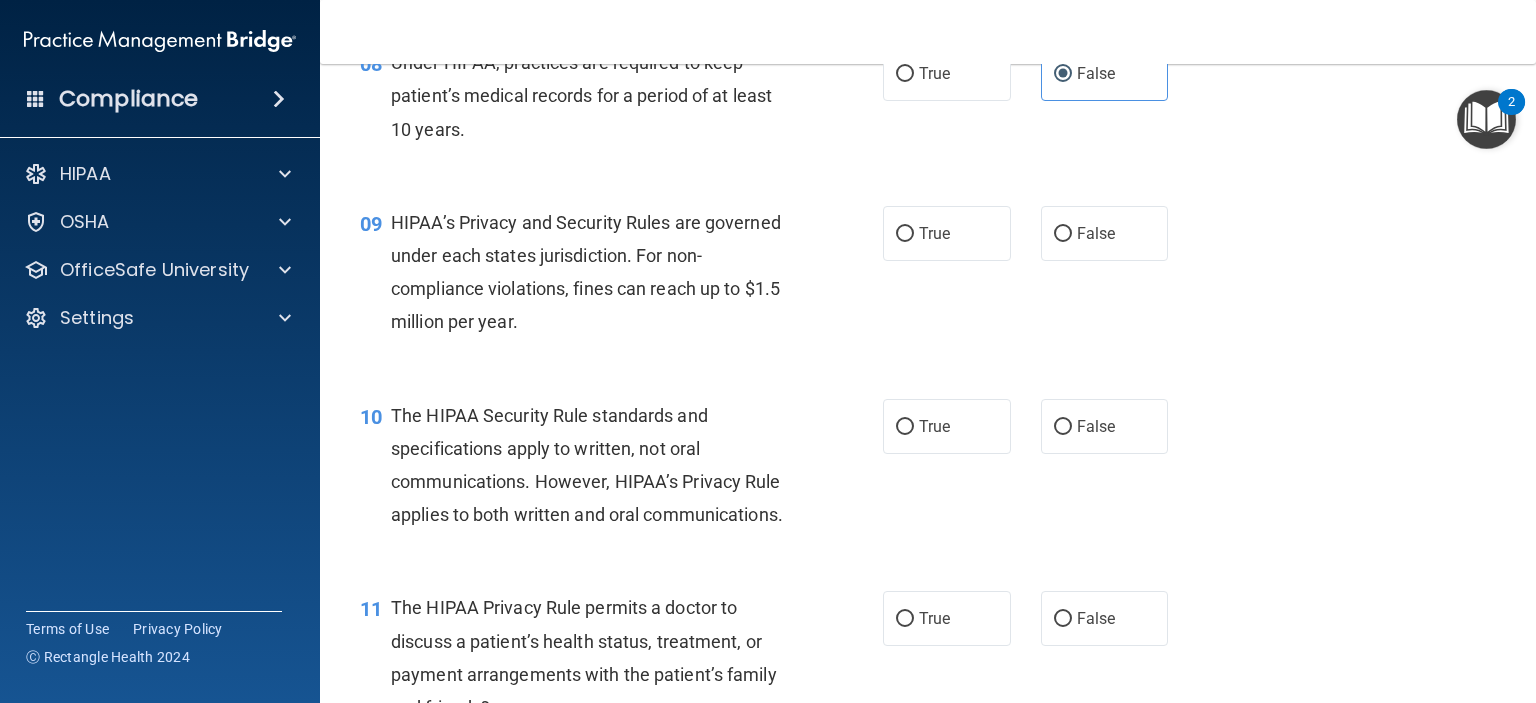 scroll, scrollTop: 1400, scrollLeft: 0, axis: vertical 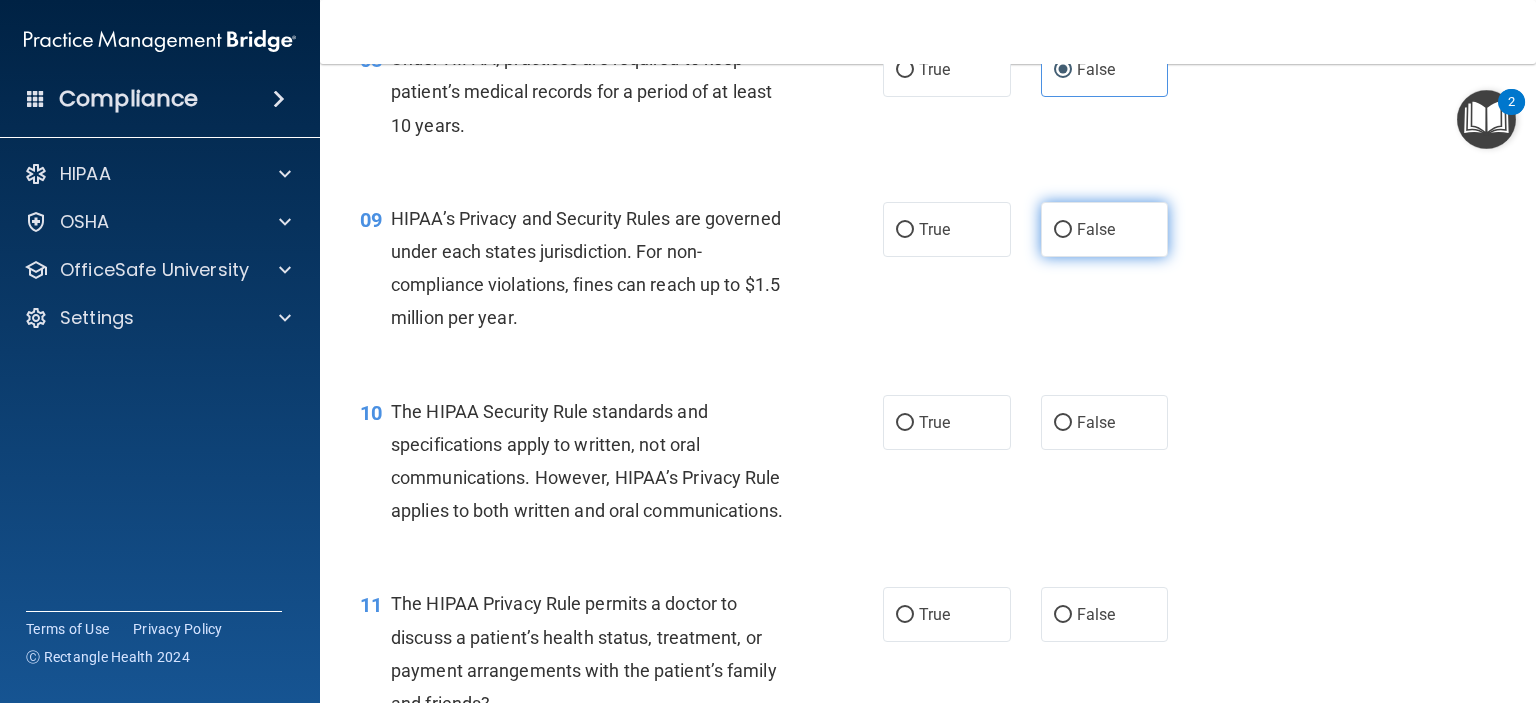 click on "False" at bounding box center (1063, 230) 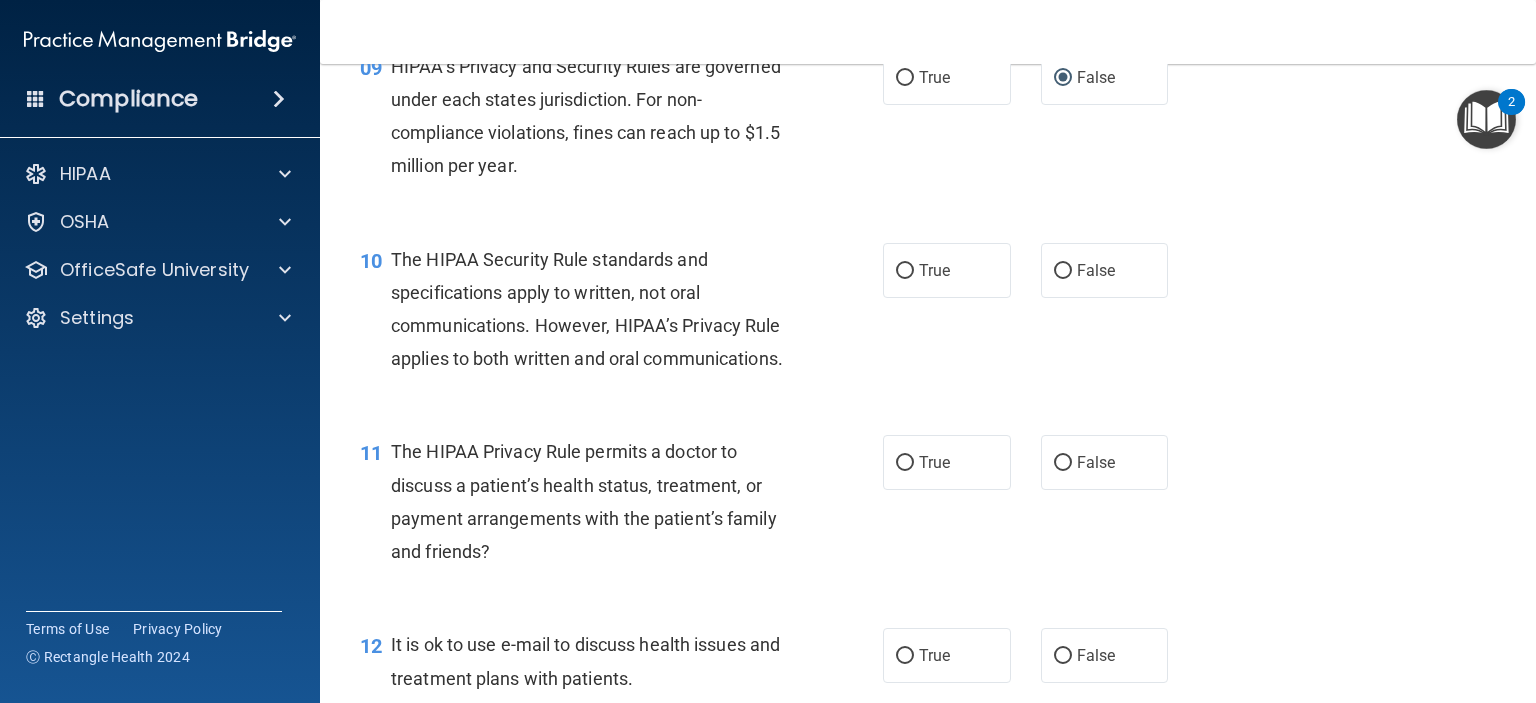 scroll, scrollTop: 1600, scrollLeft: 0, axis: vertical 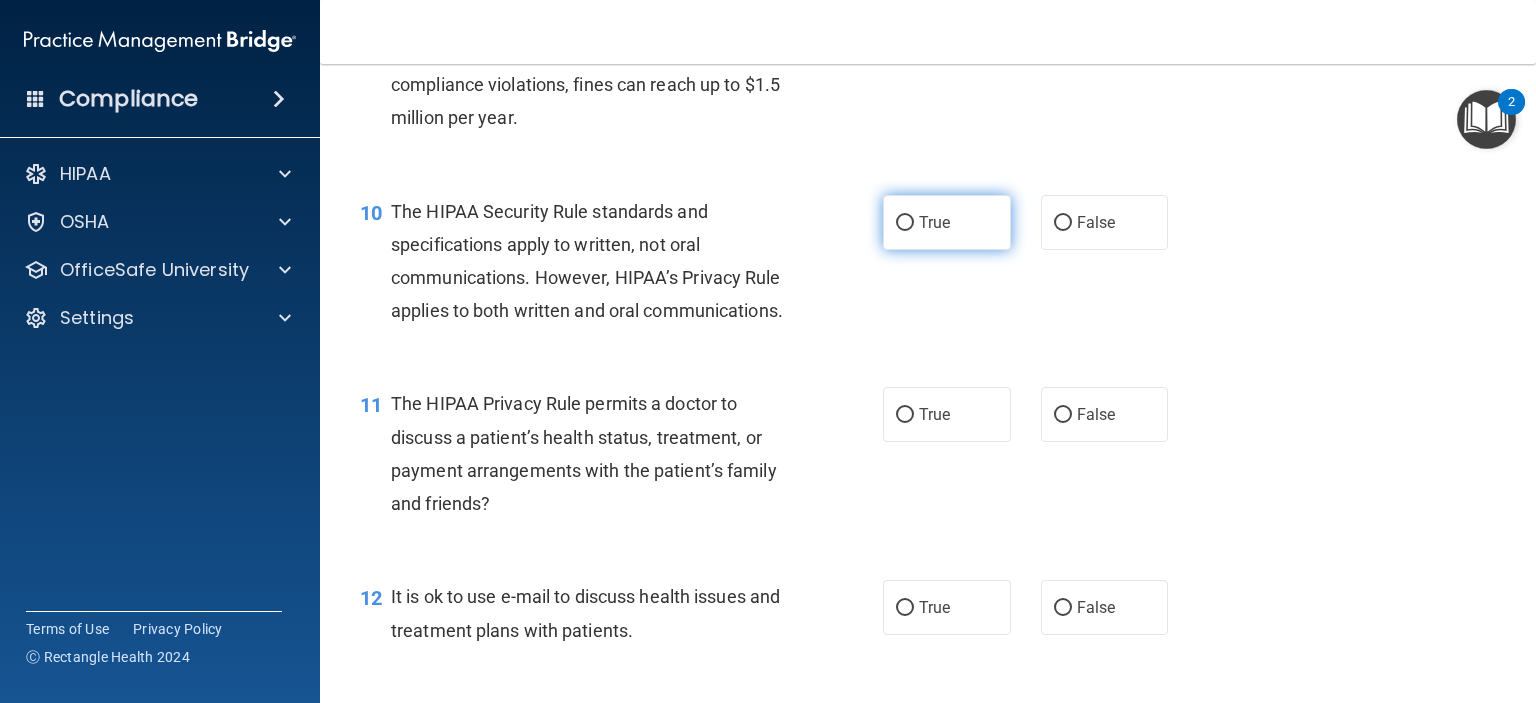 click on "True" at bounding box center (905, 223) 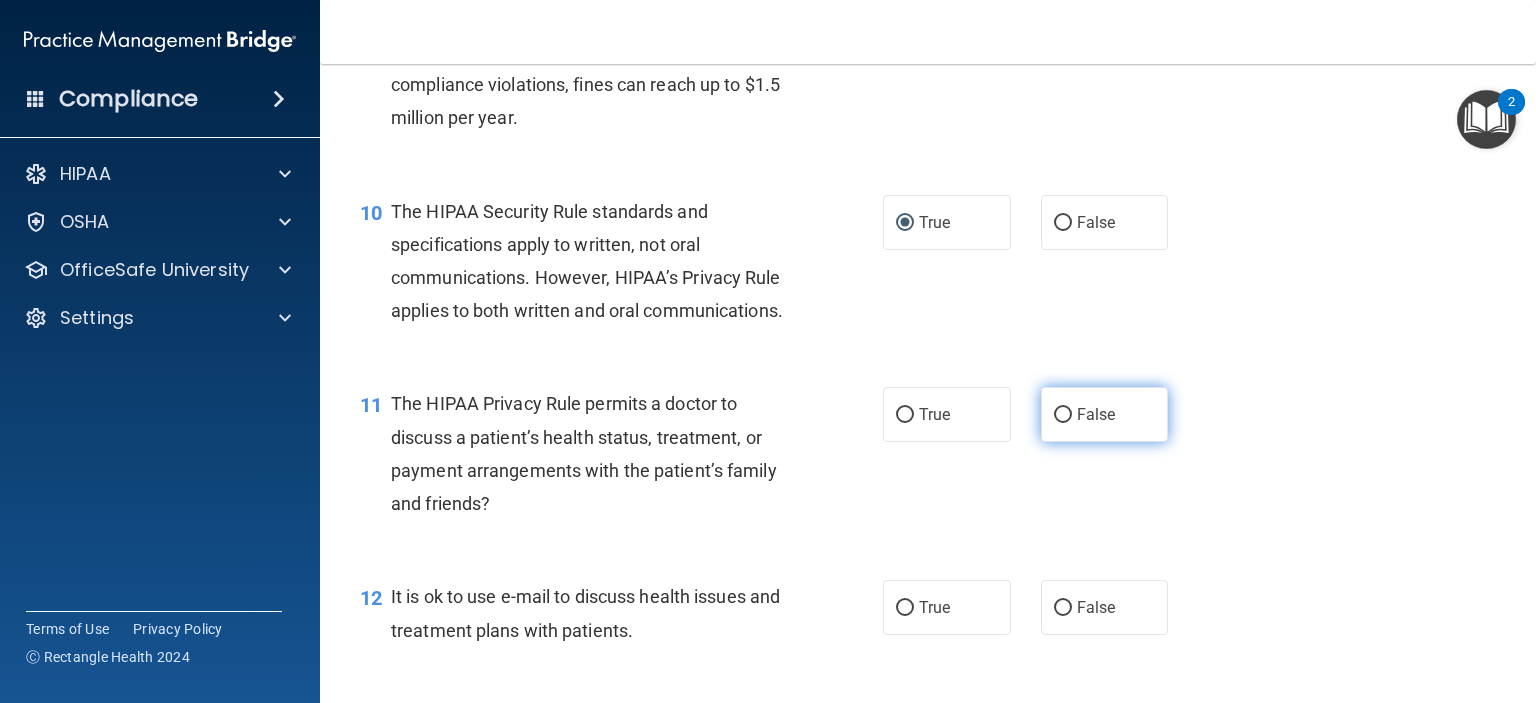 click on "False" at bounding box center (1063, 415) 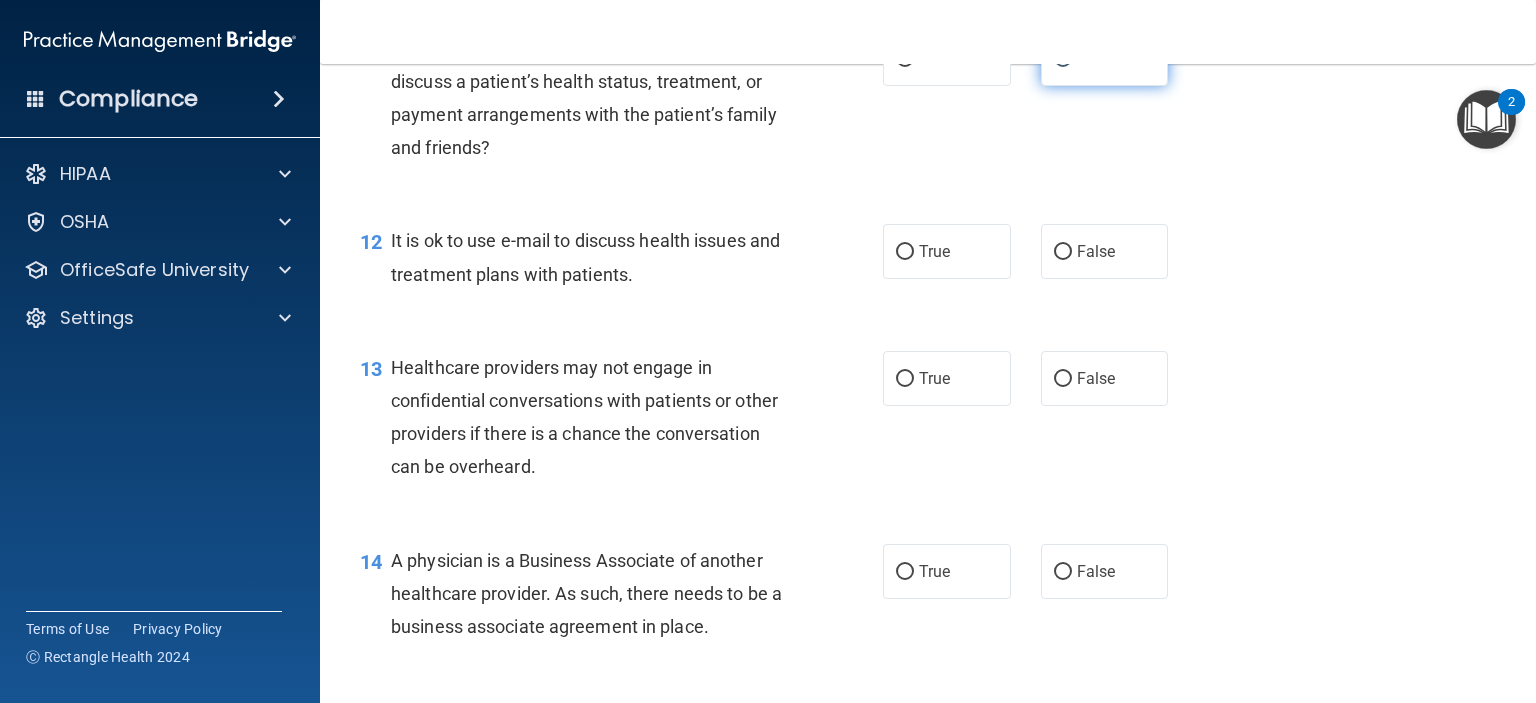 scroll, scrollTop: 2000, scrollLeft: 0, axis: vertical 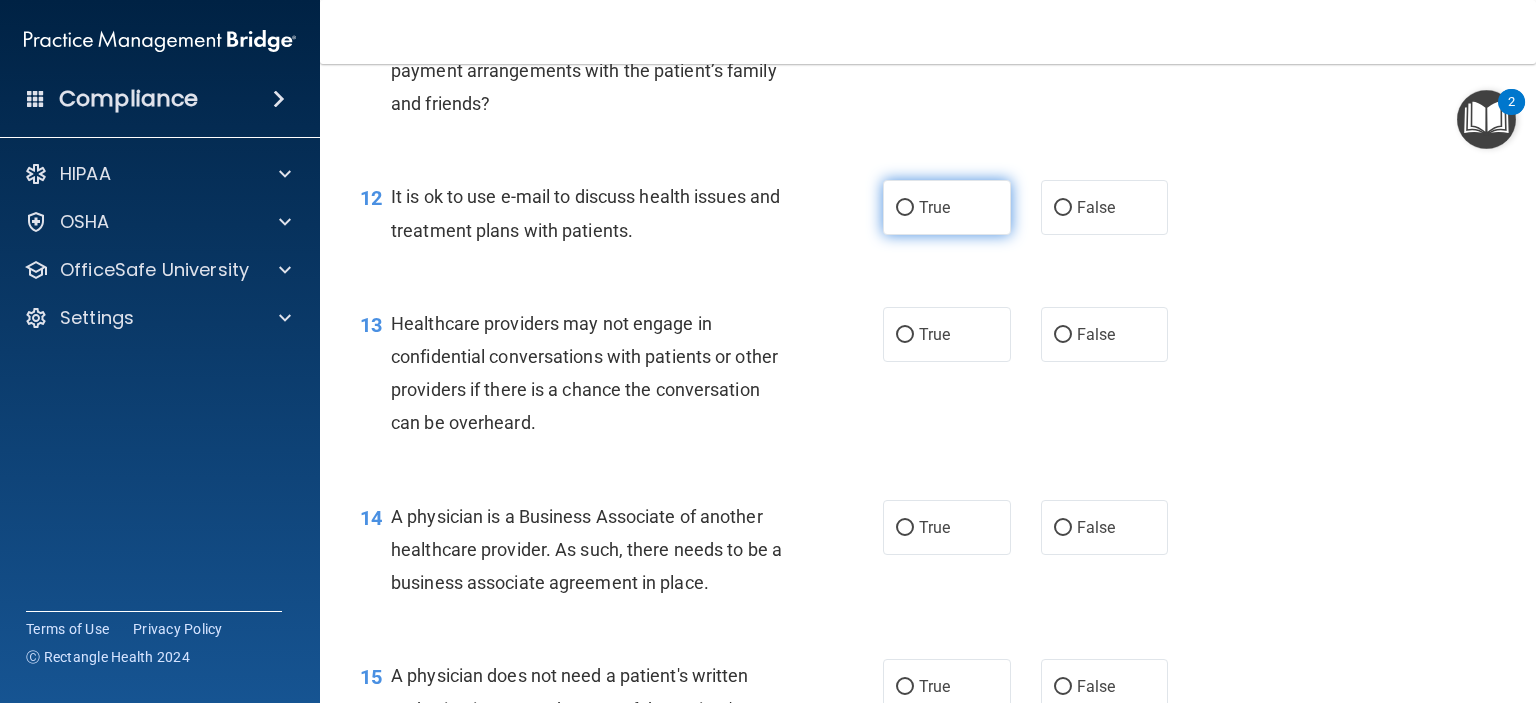 click on "True" at bounding box center (905, 208) 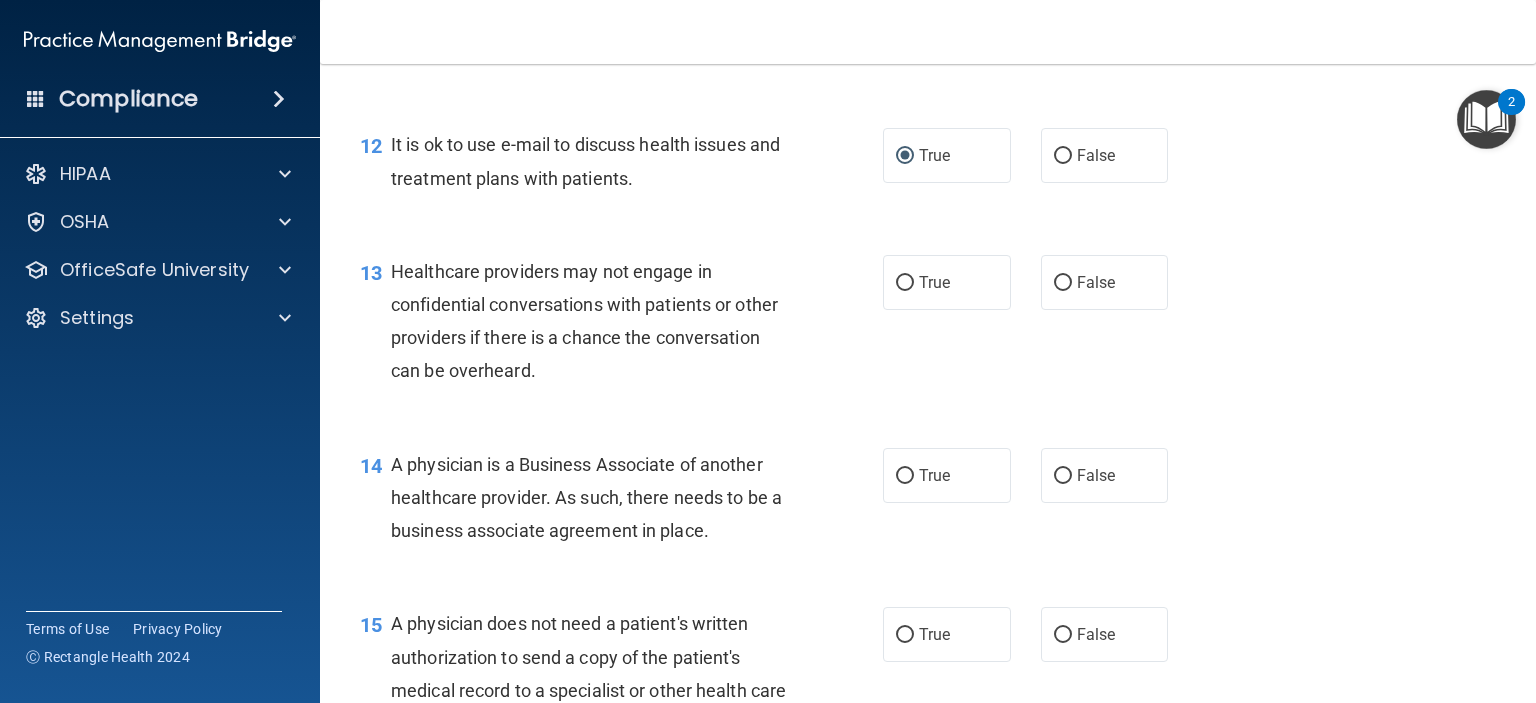 scroll, scrollTop: 2100, scrollLeft: 0, axis: vertical 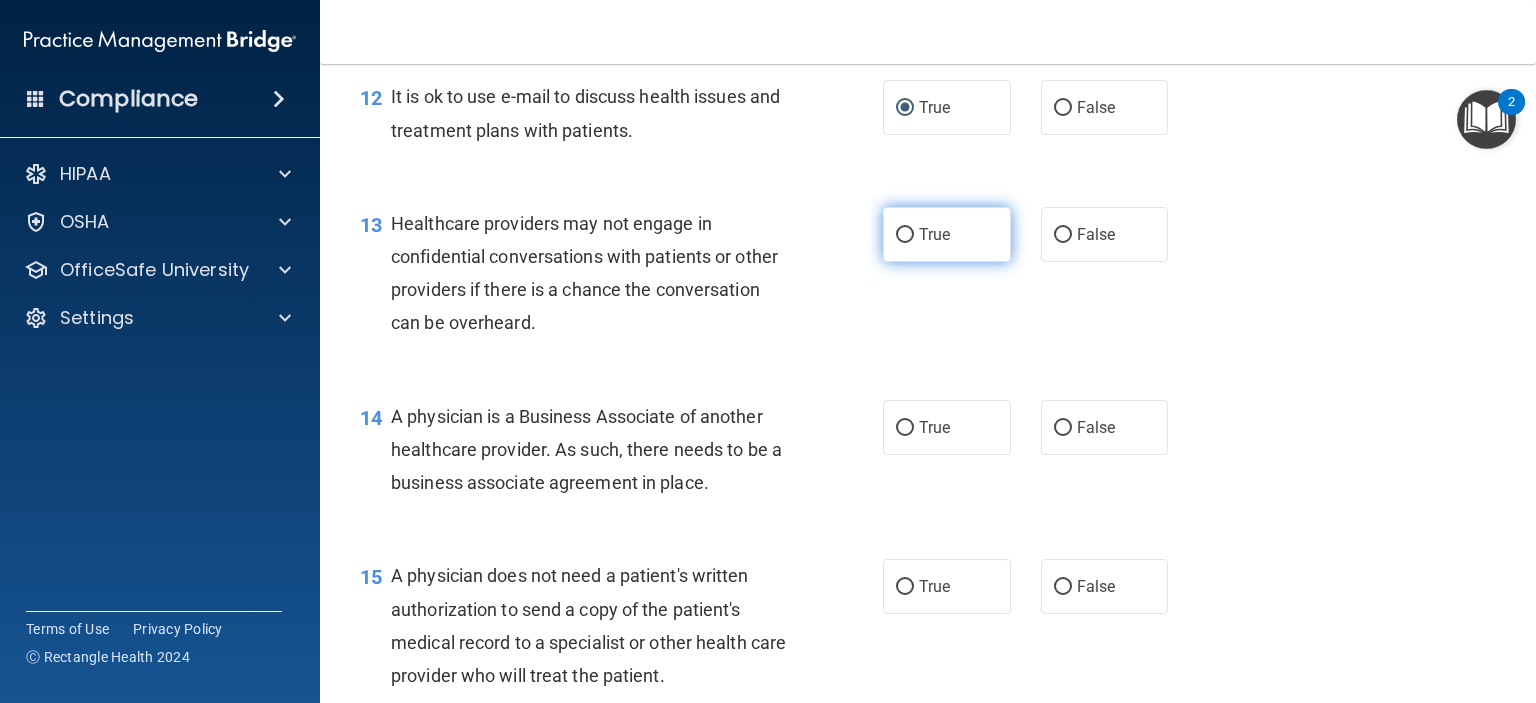 click on "True" at bounding box center [905, 235] 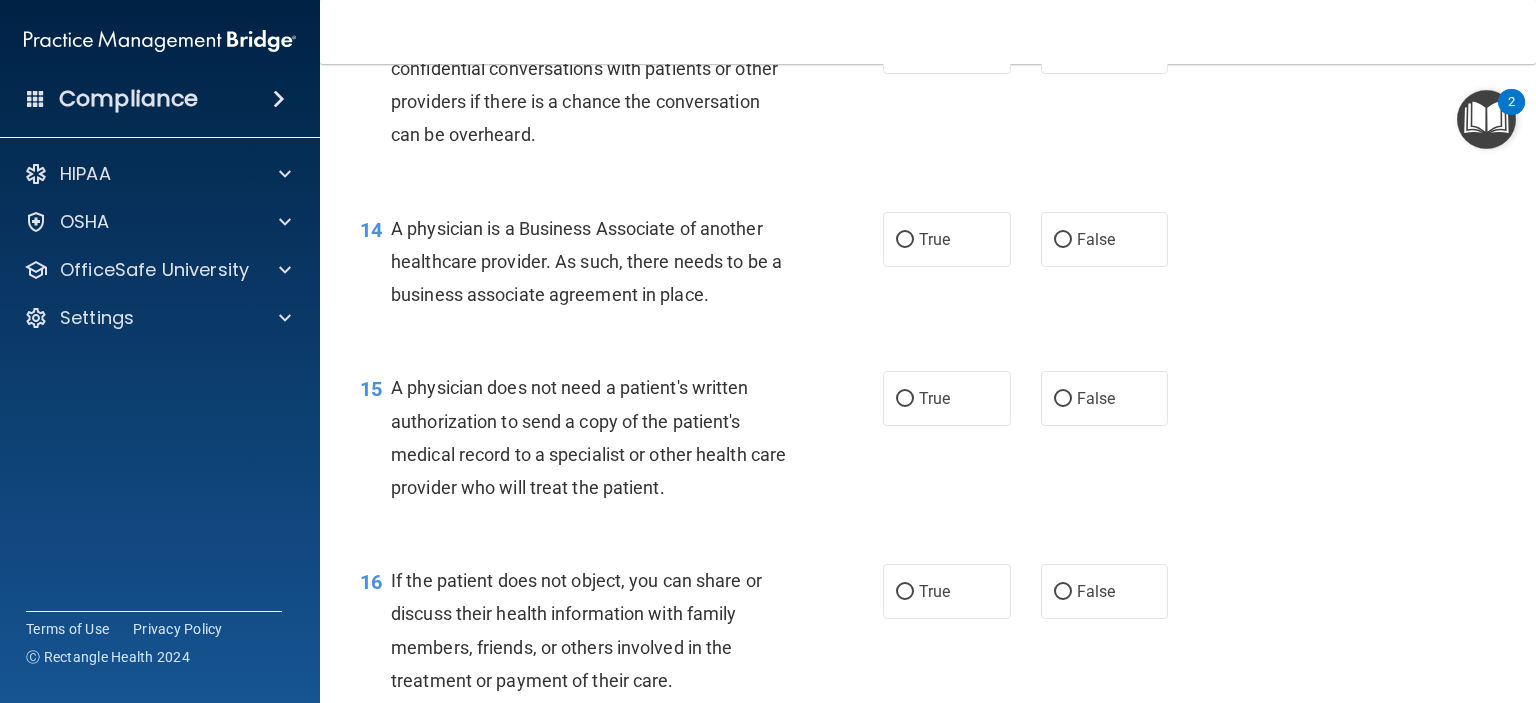 scroll, scrollTop: 2300, scrollLeft: 0, axis: vertical 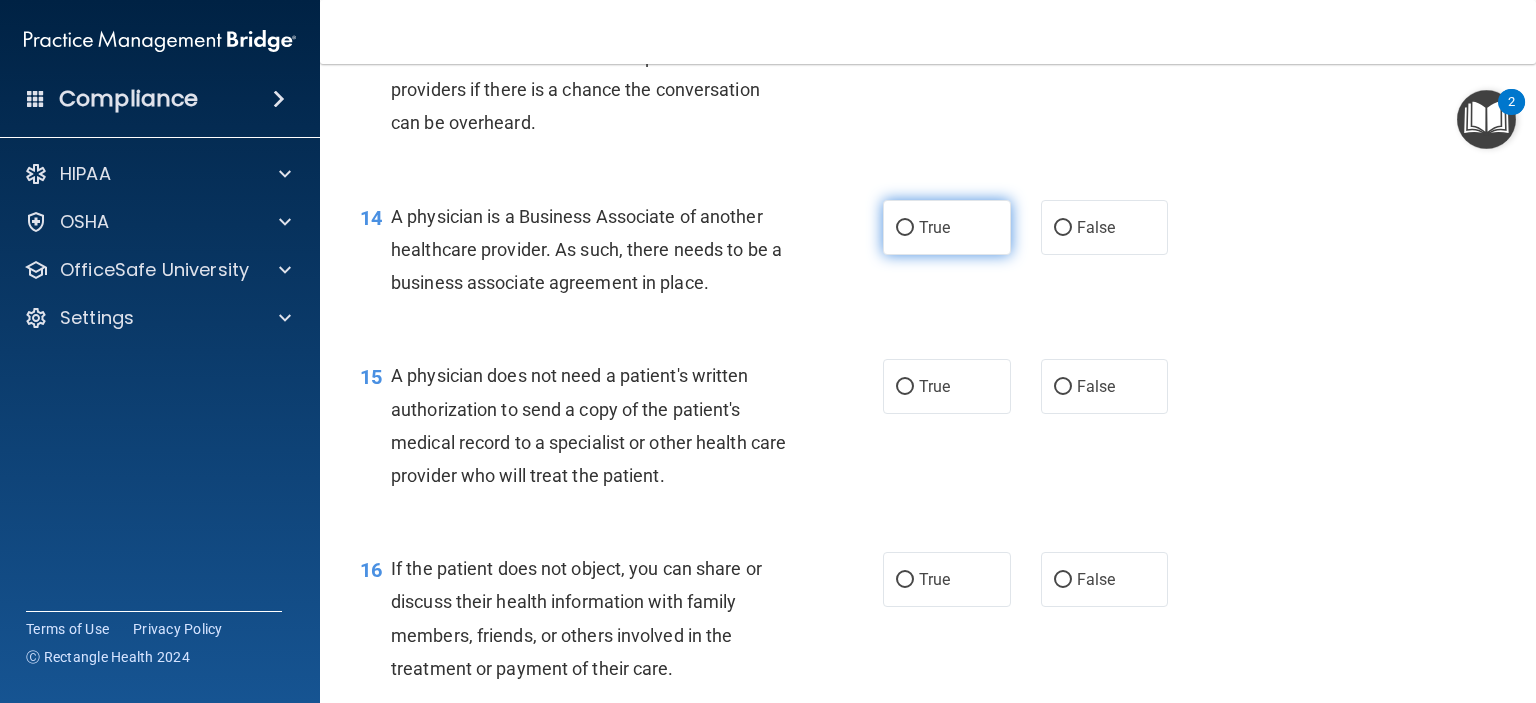click on "True" at bounding box center [905, 228] 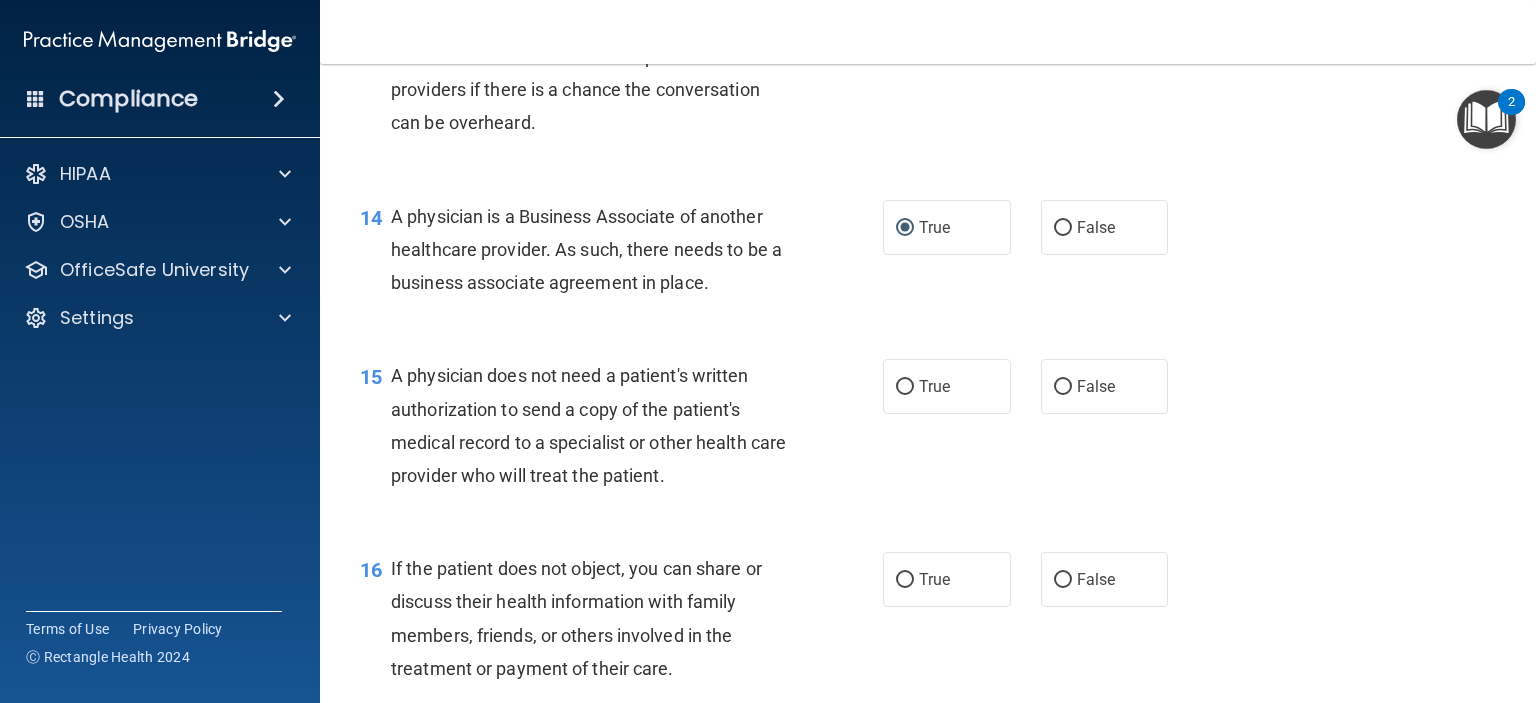 scroll, scrollTop: 2500, scrollLeft: 0, axis: vertical 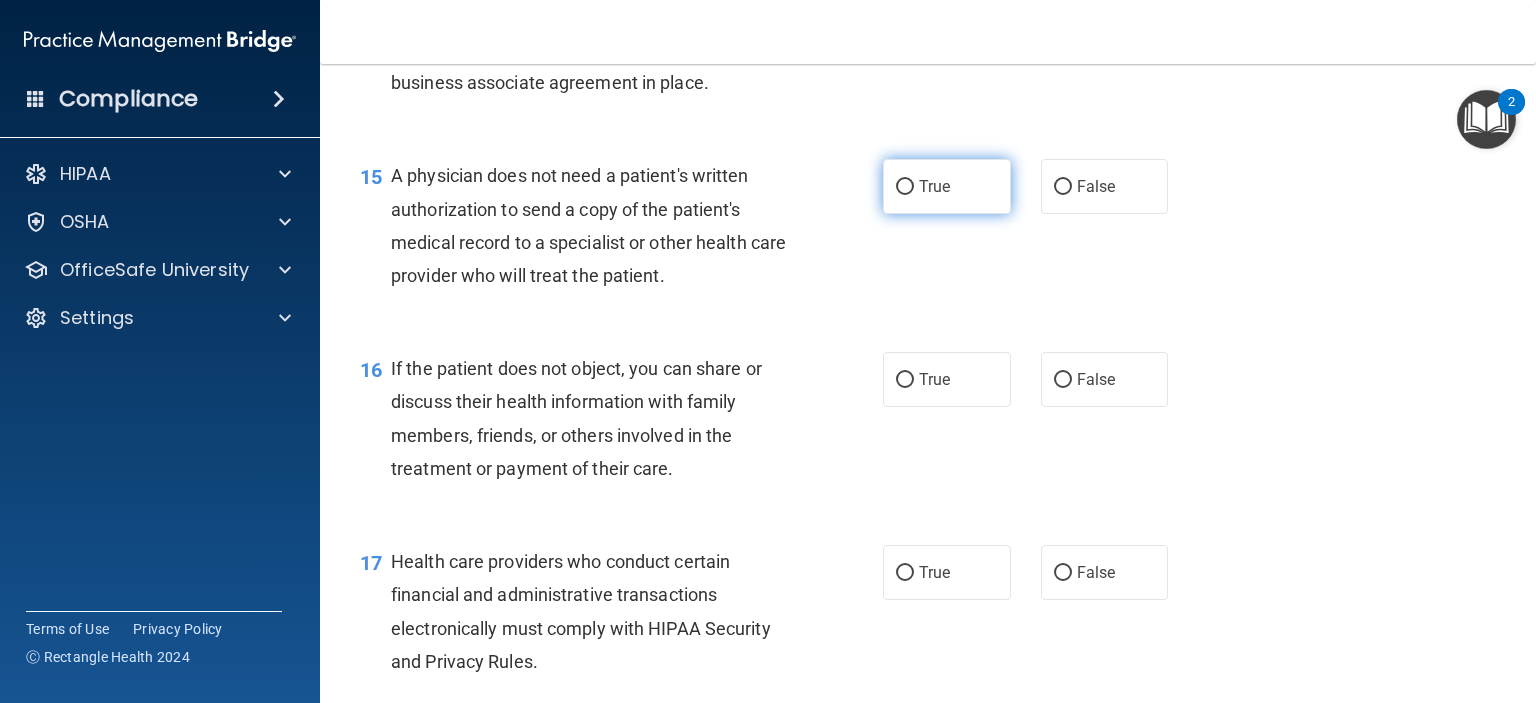 click on "True" at bounding box center (905, 187) 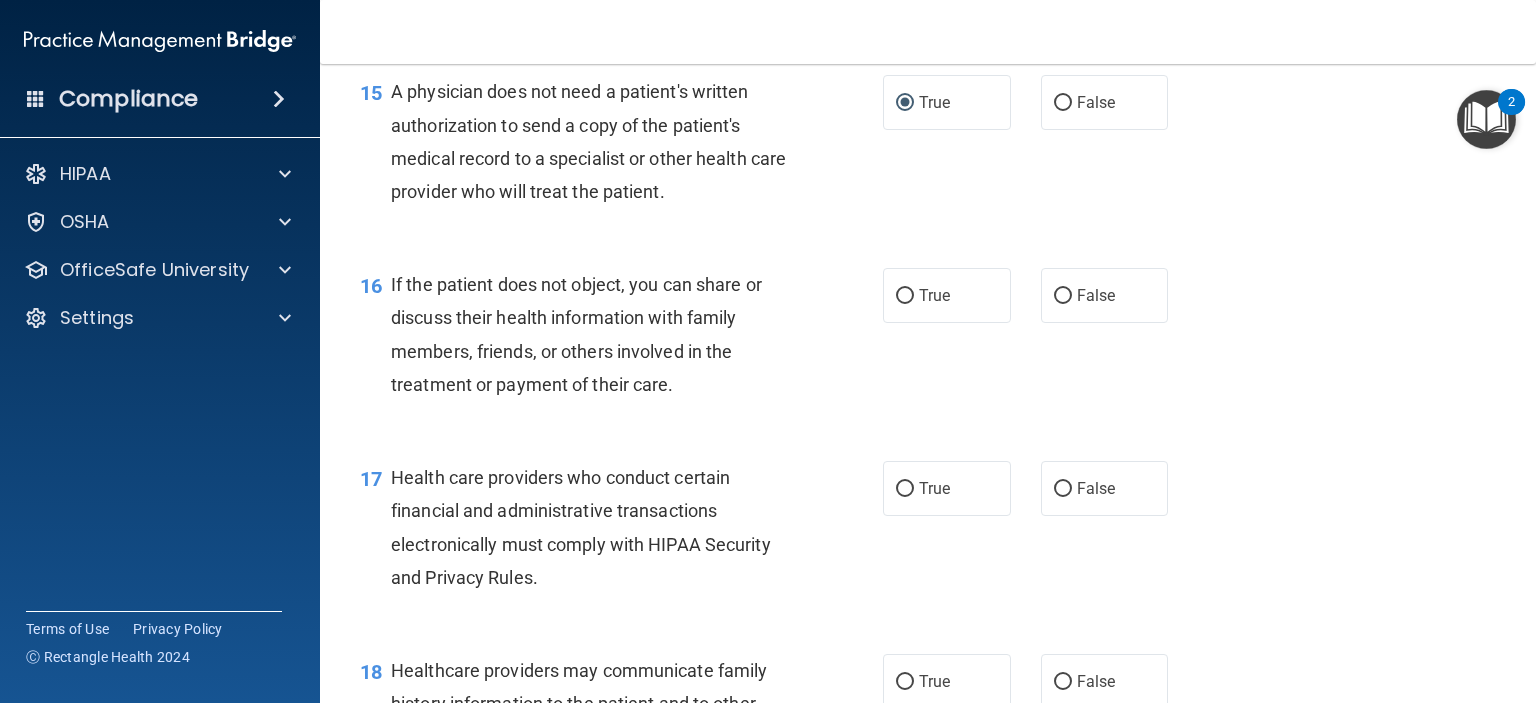 scroll, scrollTop: 2800, scrollLeft: 0, axis: vertical 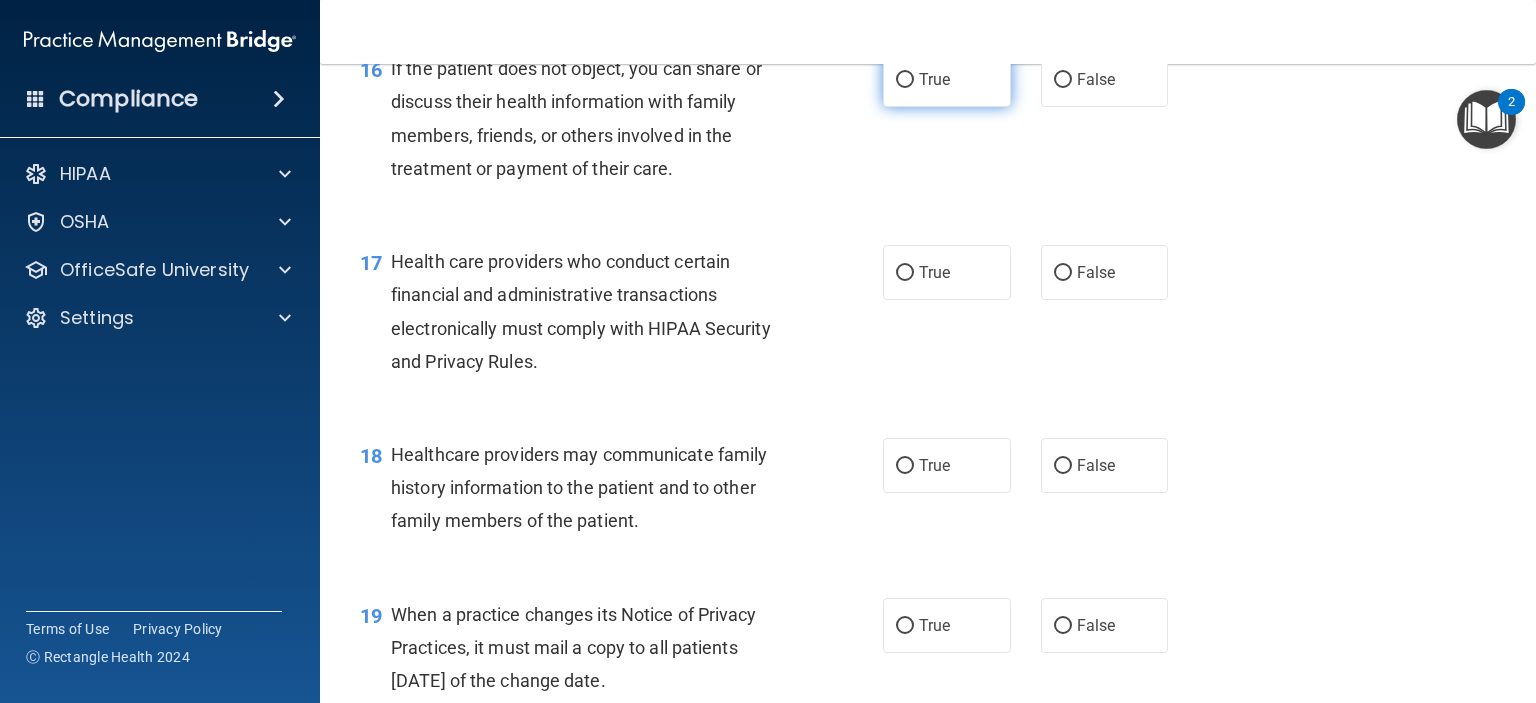 click on "True" at bounding box center (905, 80) 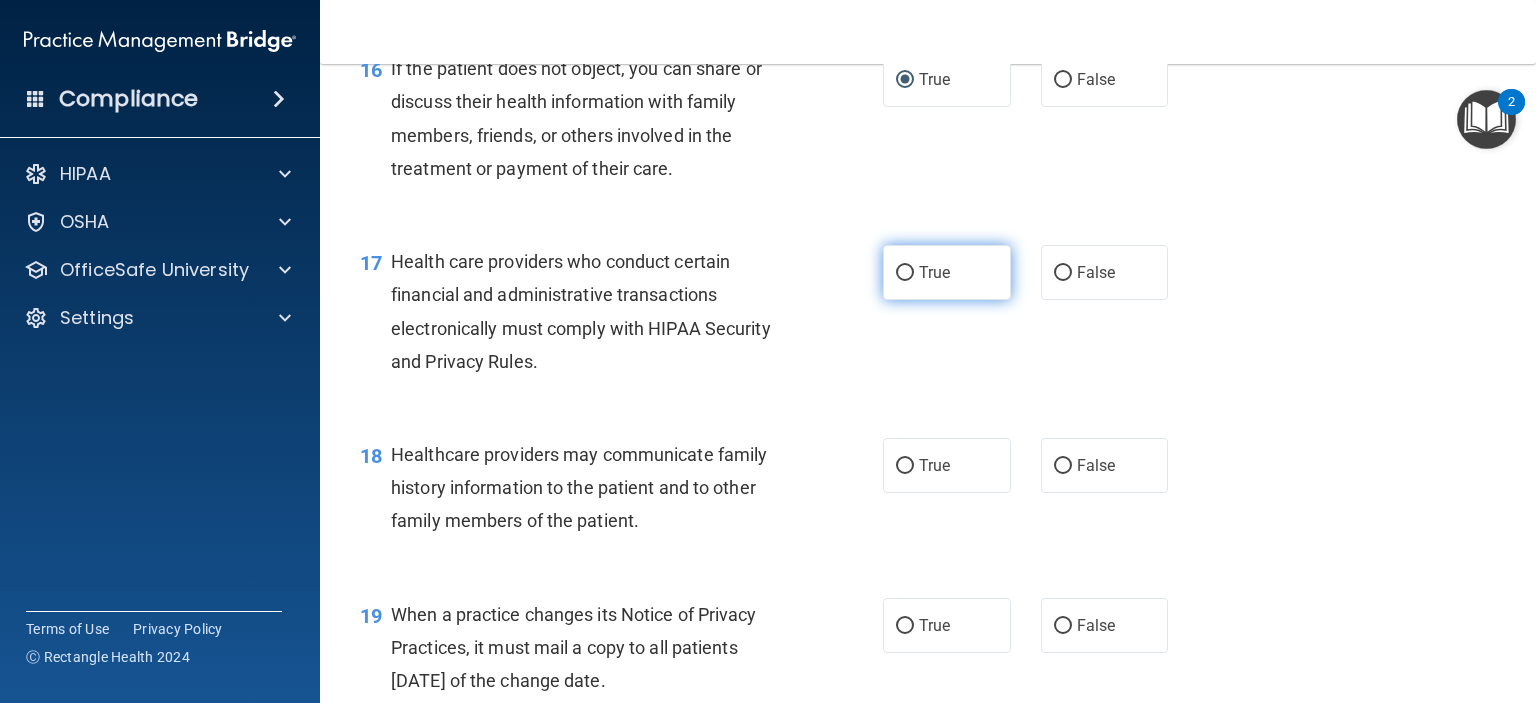 click on "True" at bounding box center (905, 273) 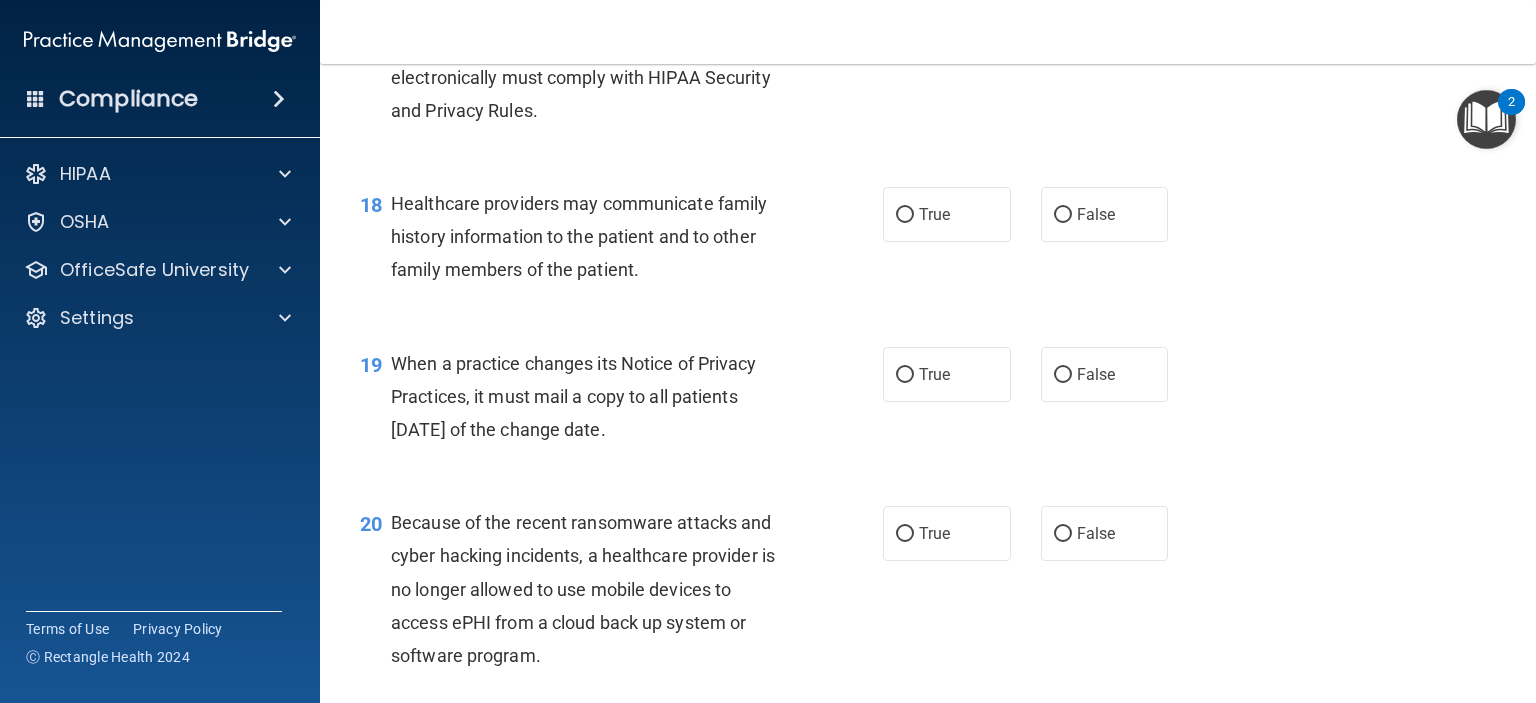 scroll, scrollTop: 3100, scrollLeft: 0, axis: vertical 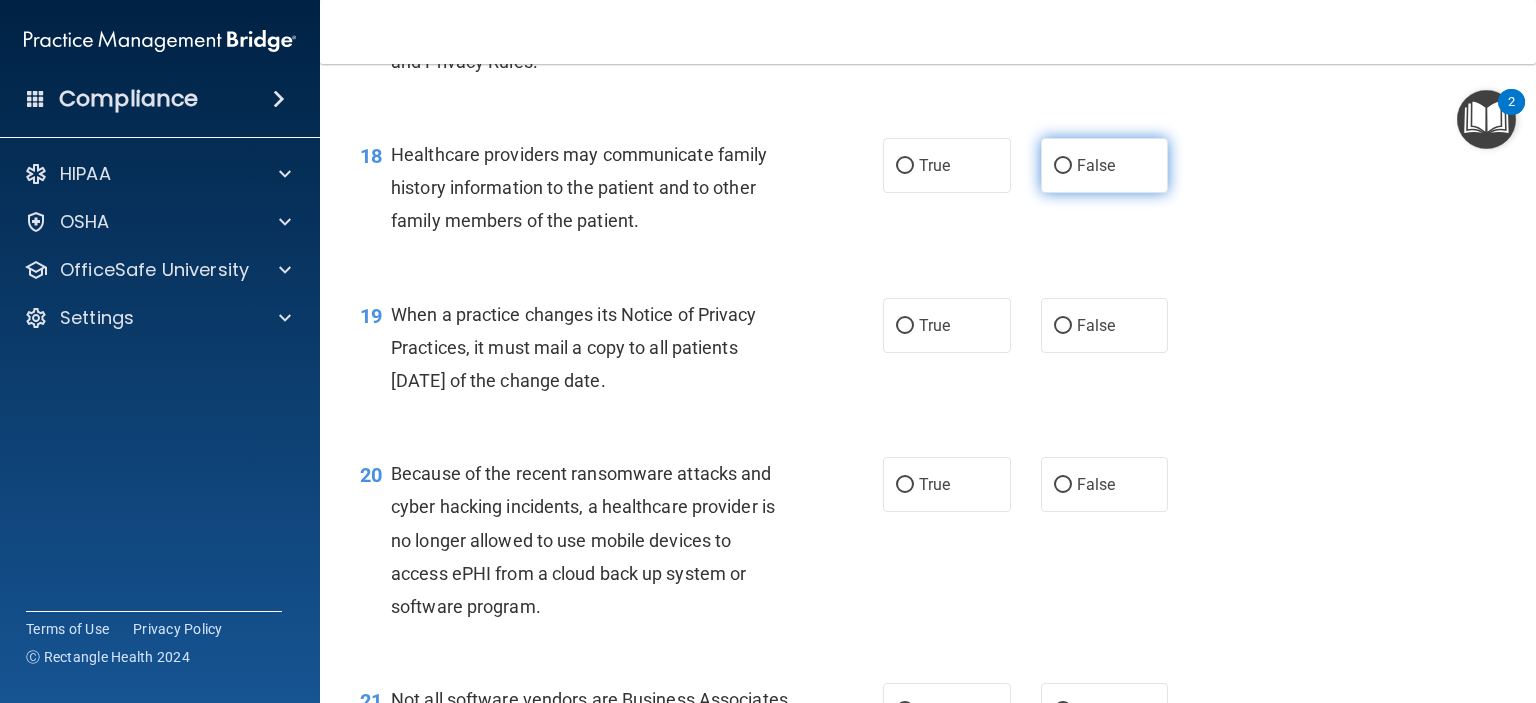click on "False" at bounding box center [1063, 166] 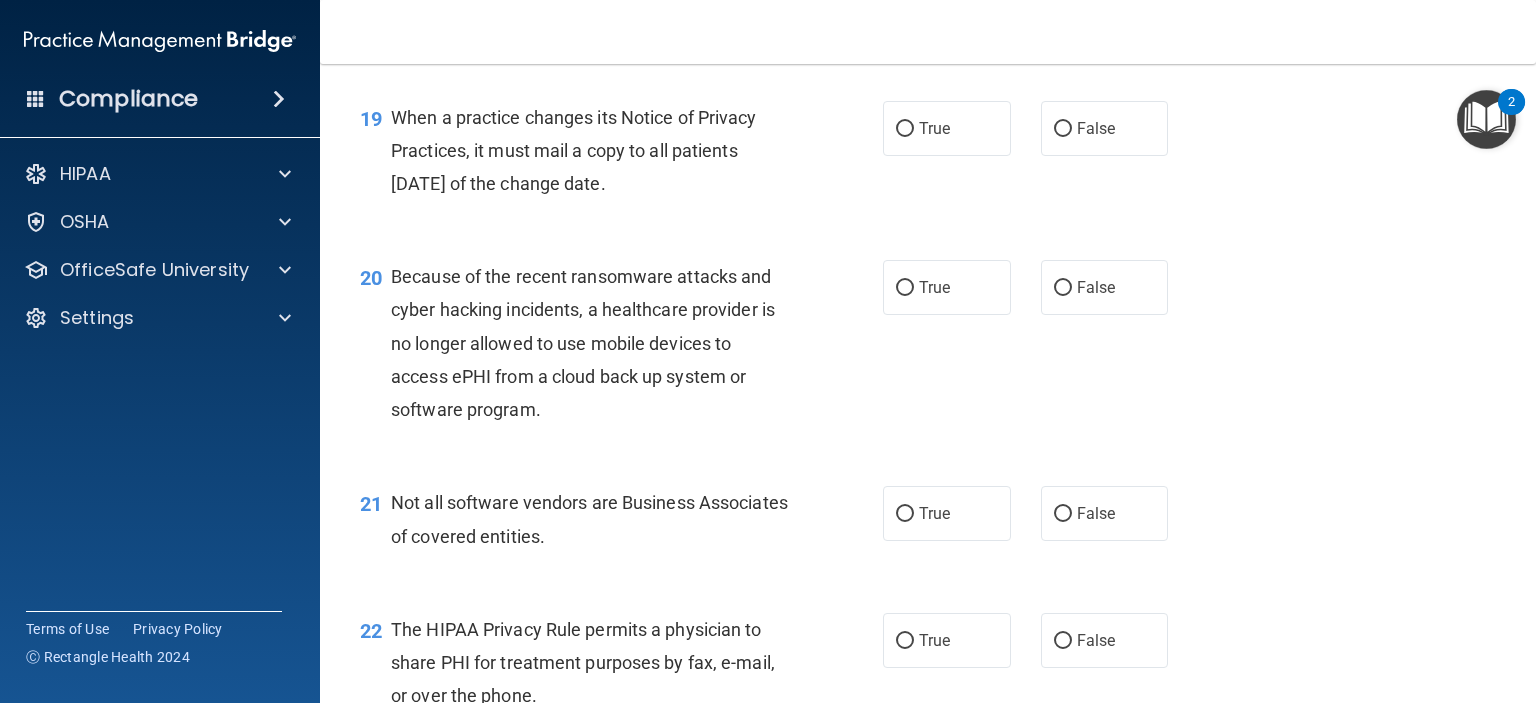 scroll, scrollTop: 3300, scrollLeft: 0, axis: vertical 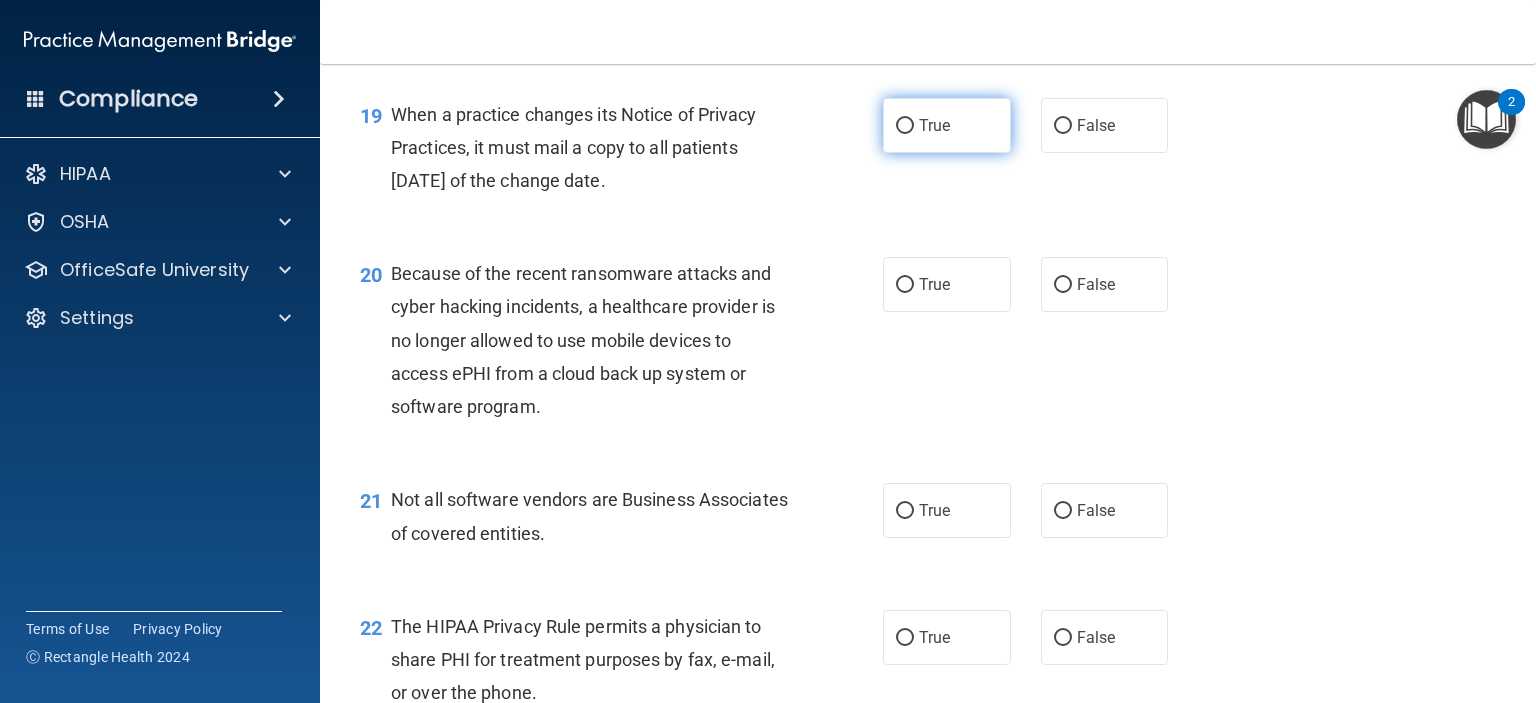 click on "True" at bounding box center [947, 125] 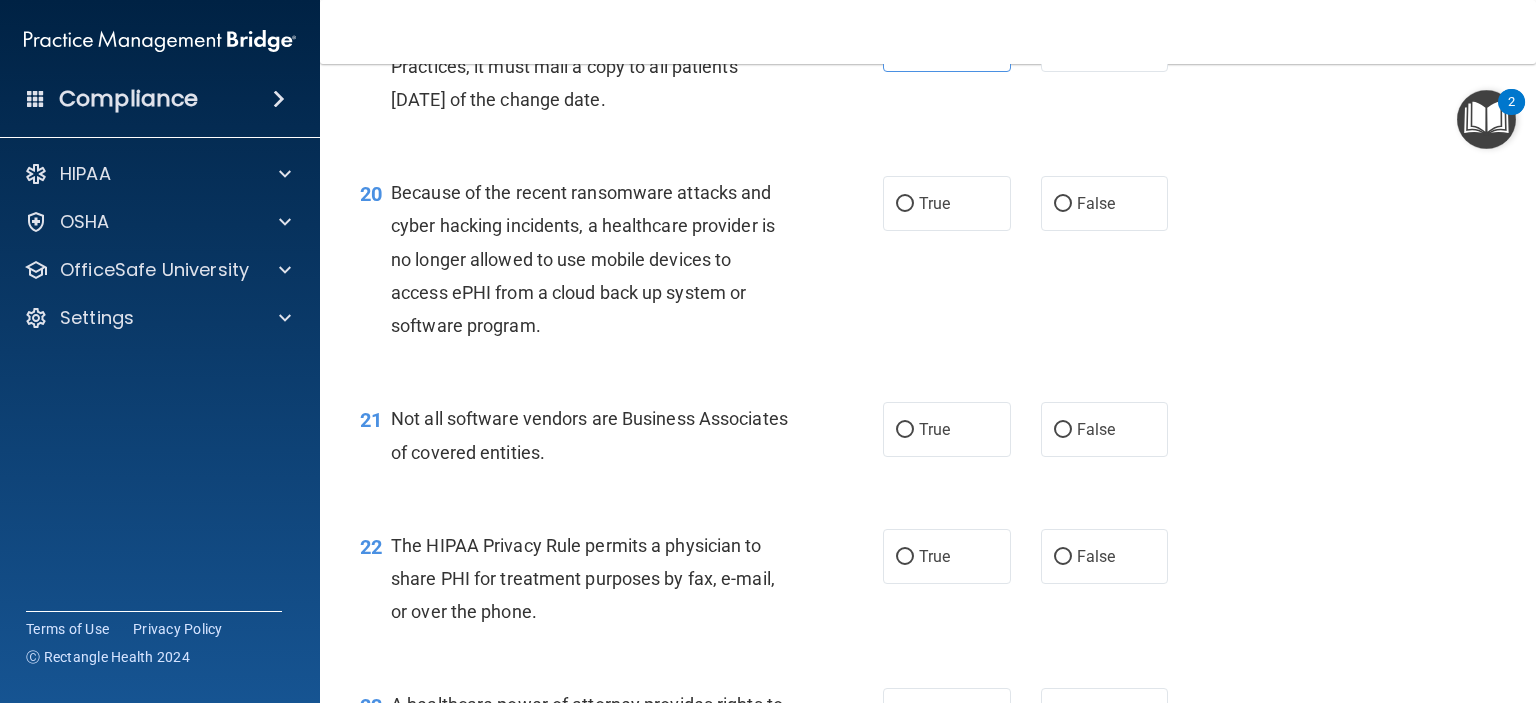 scroll, scrollTop: 3500, scrollLeft: 0, axis: vertical 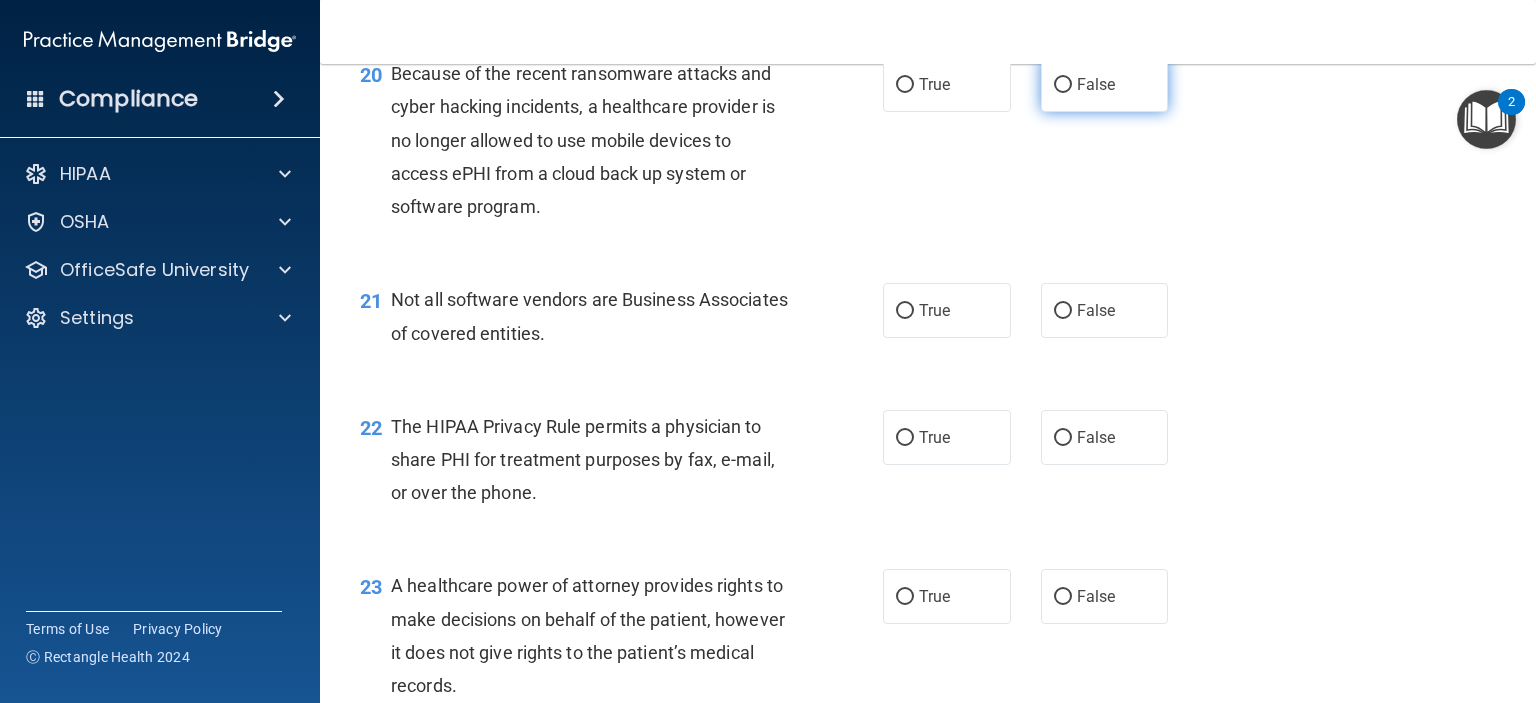 click on "False" at bounding box center (1063, 85) 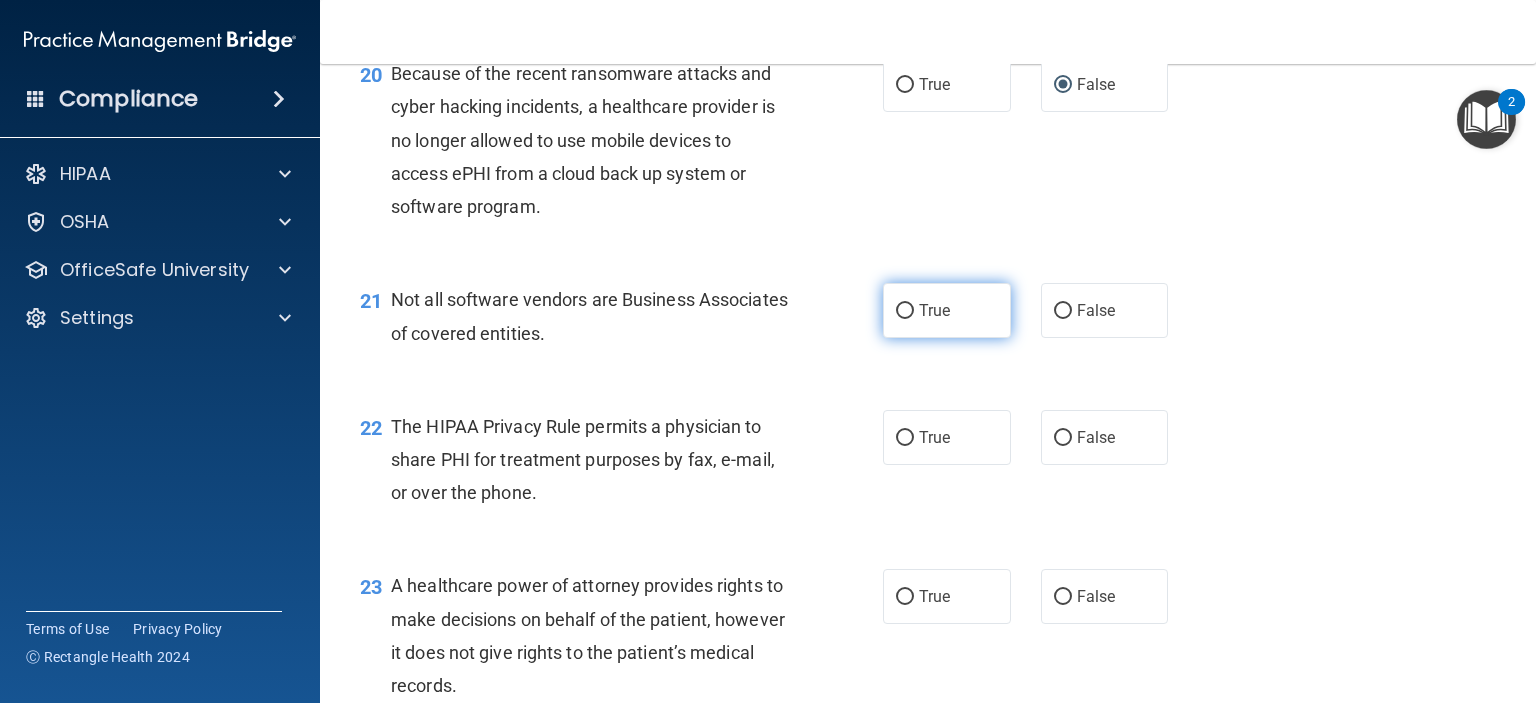 click on "True" at bounding box center [905, 311] 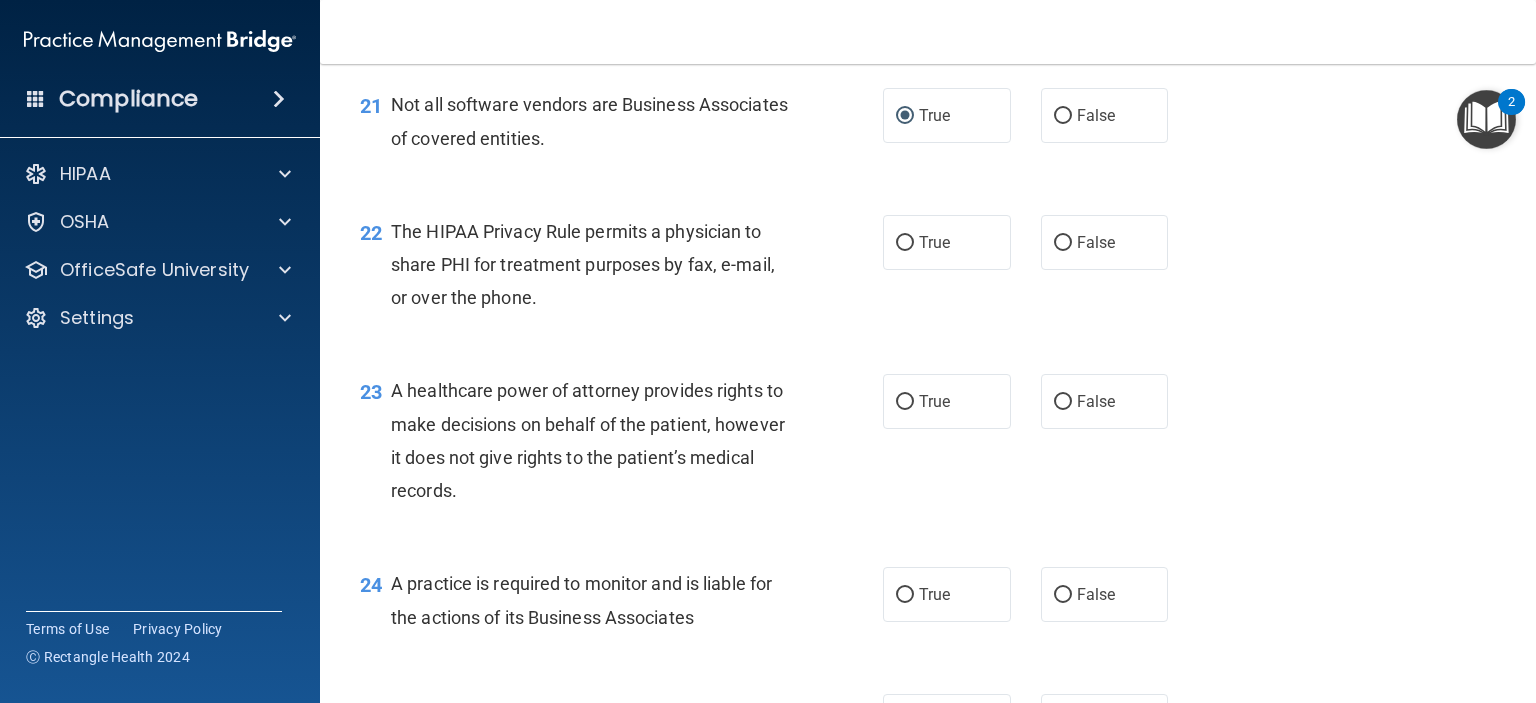 scroll, scrollTop: 3700, scrollLeft: 0, axis: vertical 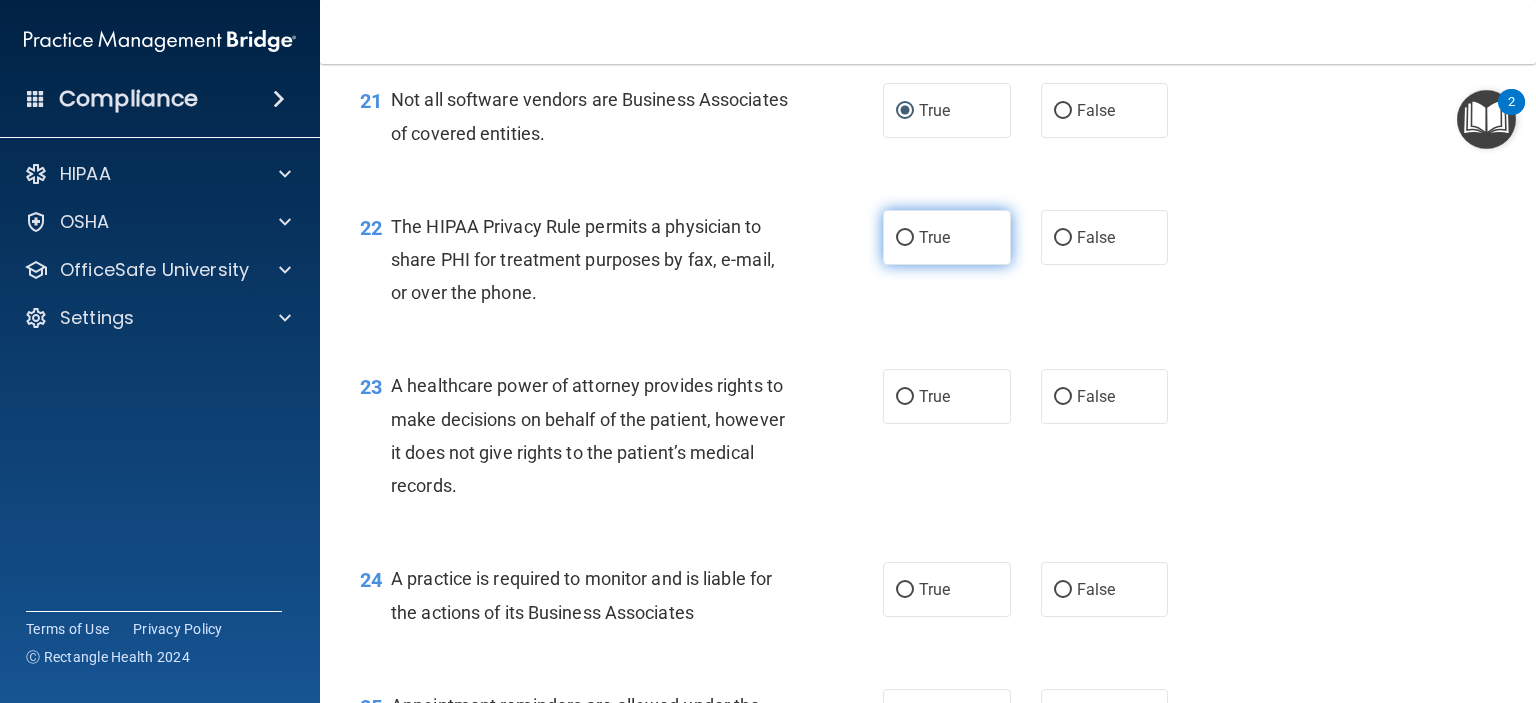 click on "True" at bounding box center (905, 238) 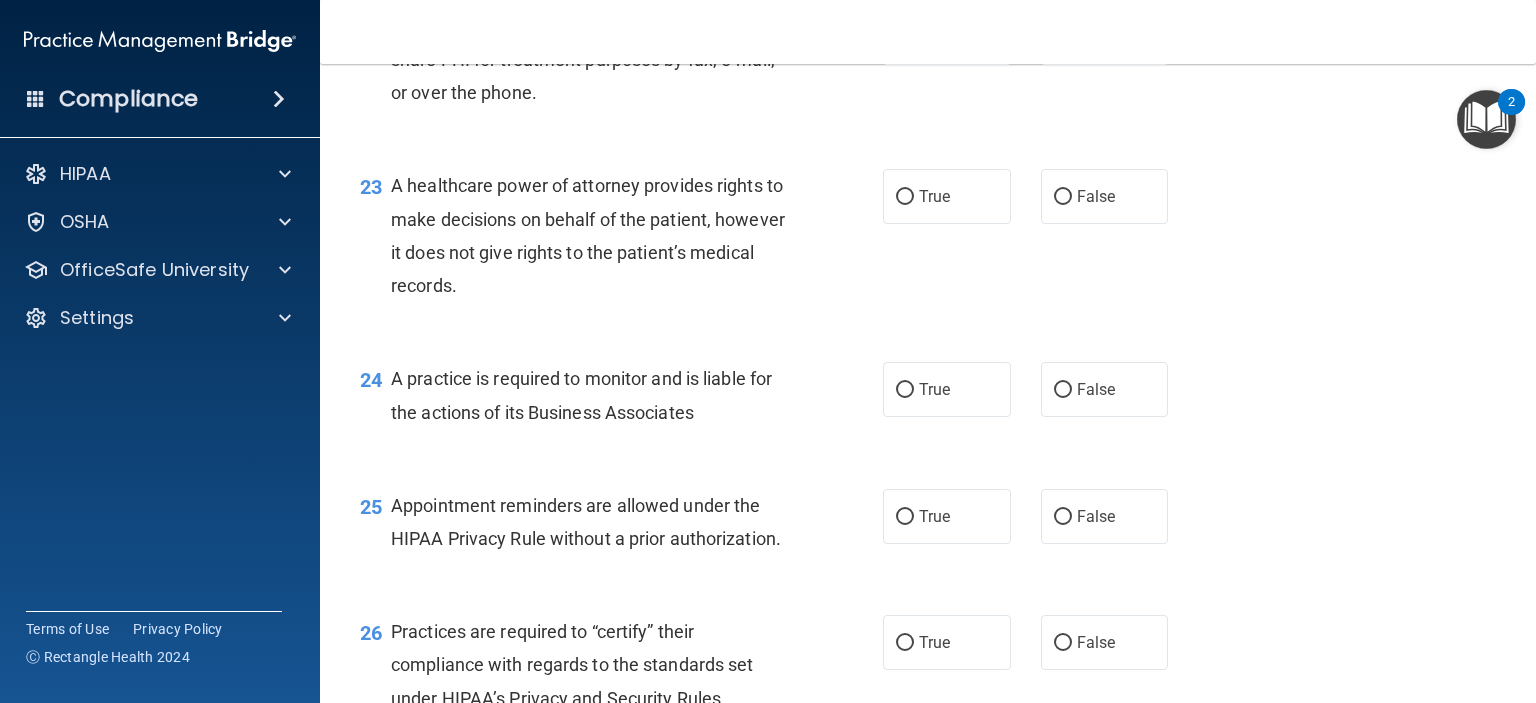 scroll, scrollTop: 4000, scrollLeft: 0, axis: vertical 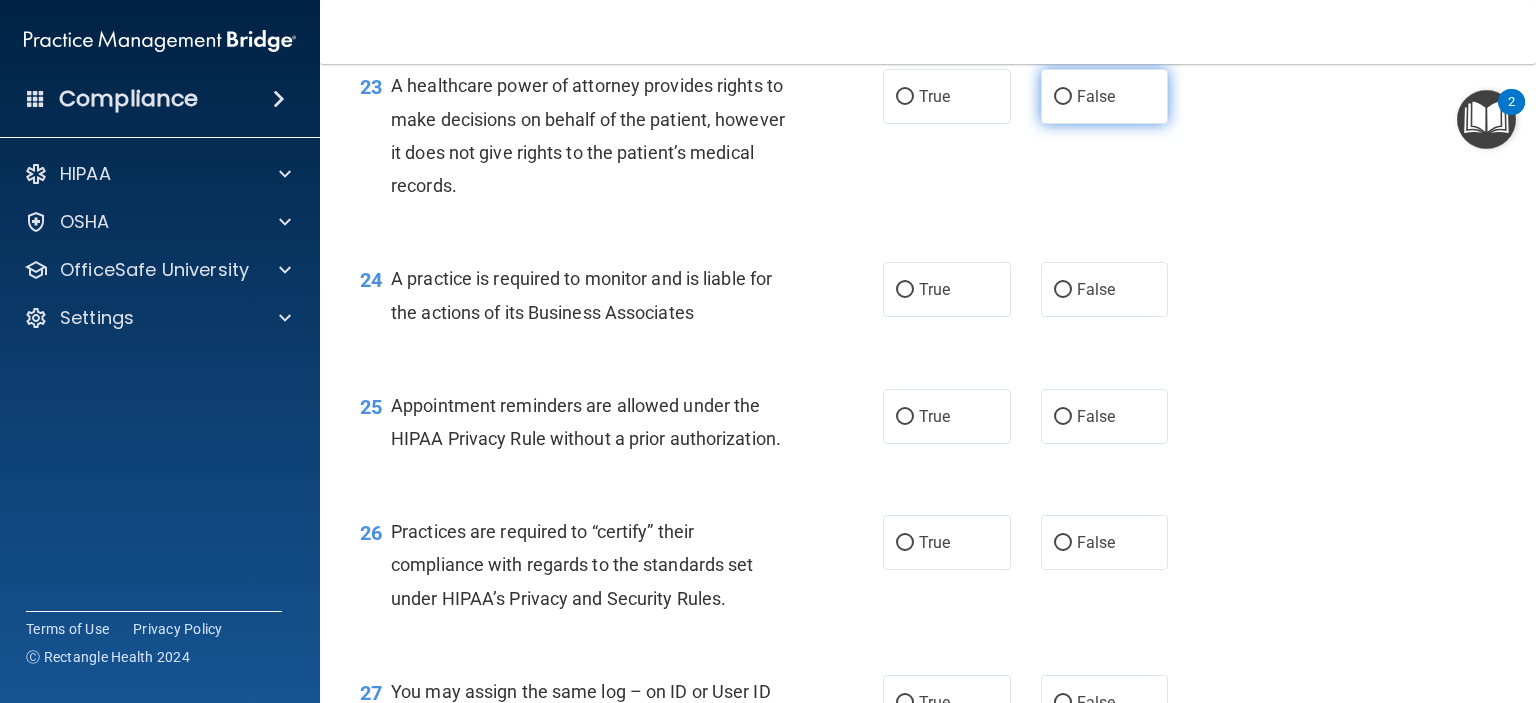 click on "False" at bounding box center (1063, 97) 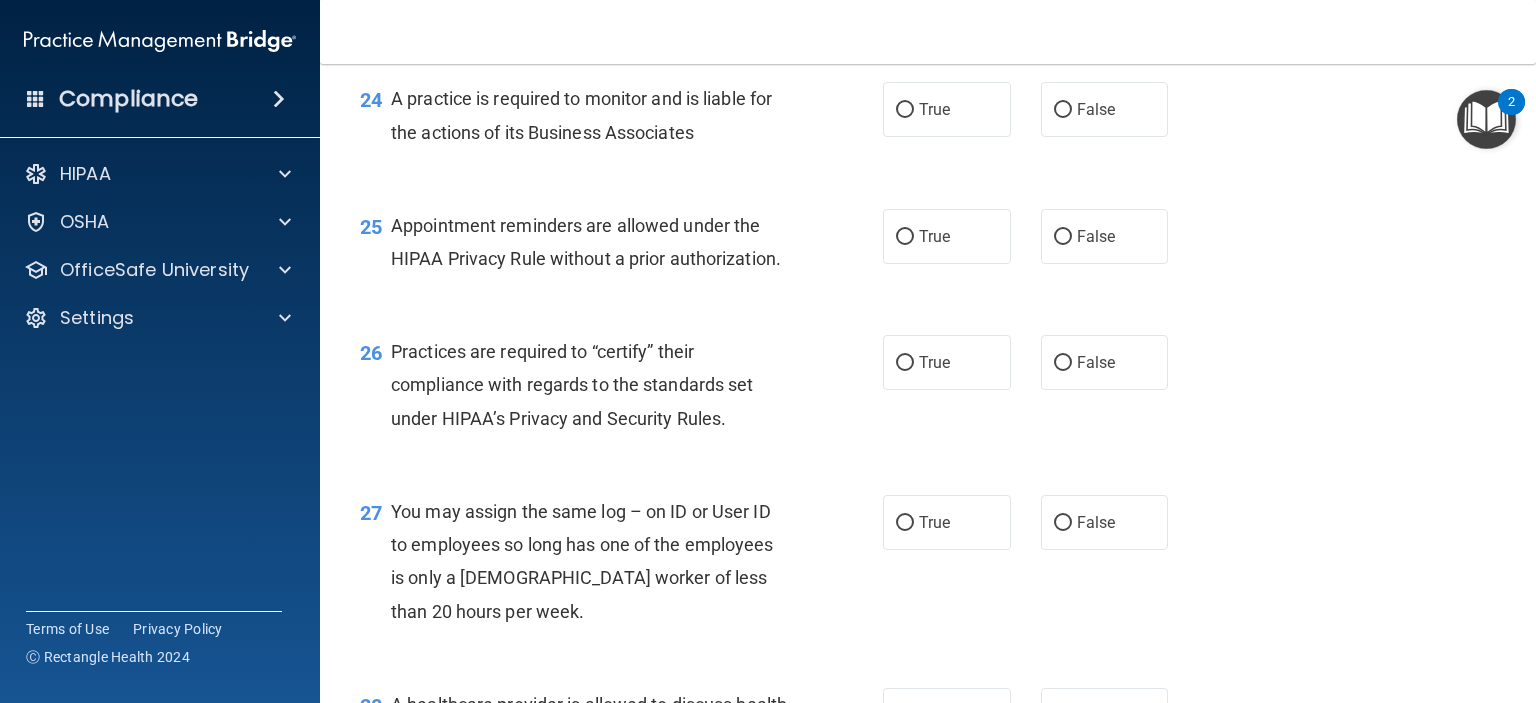 scroll, scrollTop: 4200, scrollLeft: 0, axis: vertical 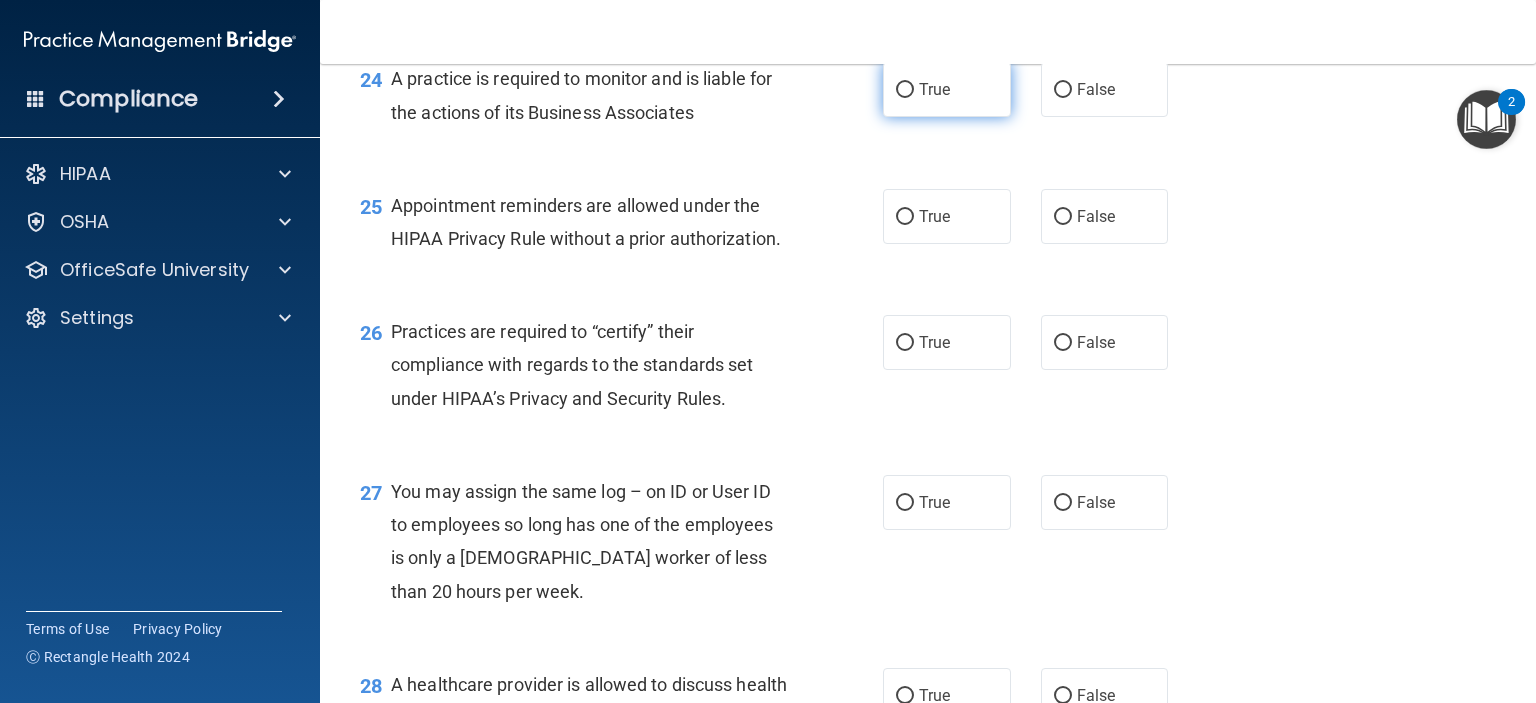 click on "True" at bounding box center (905, 90) 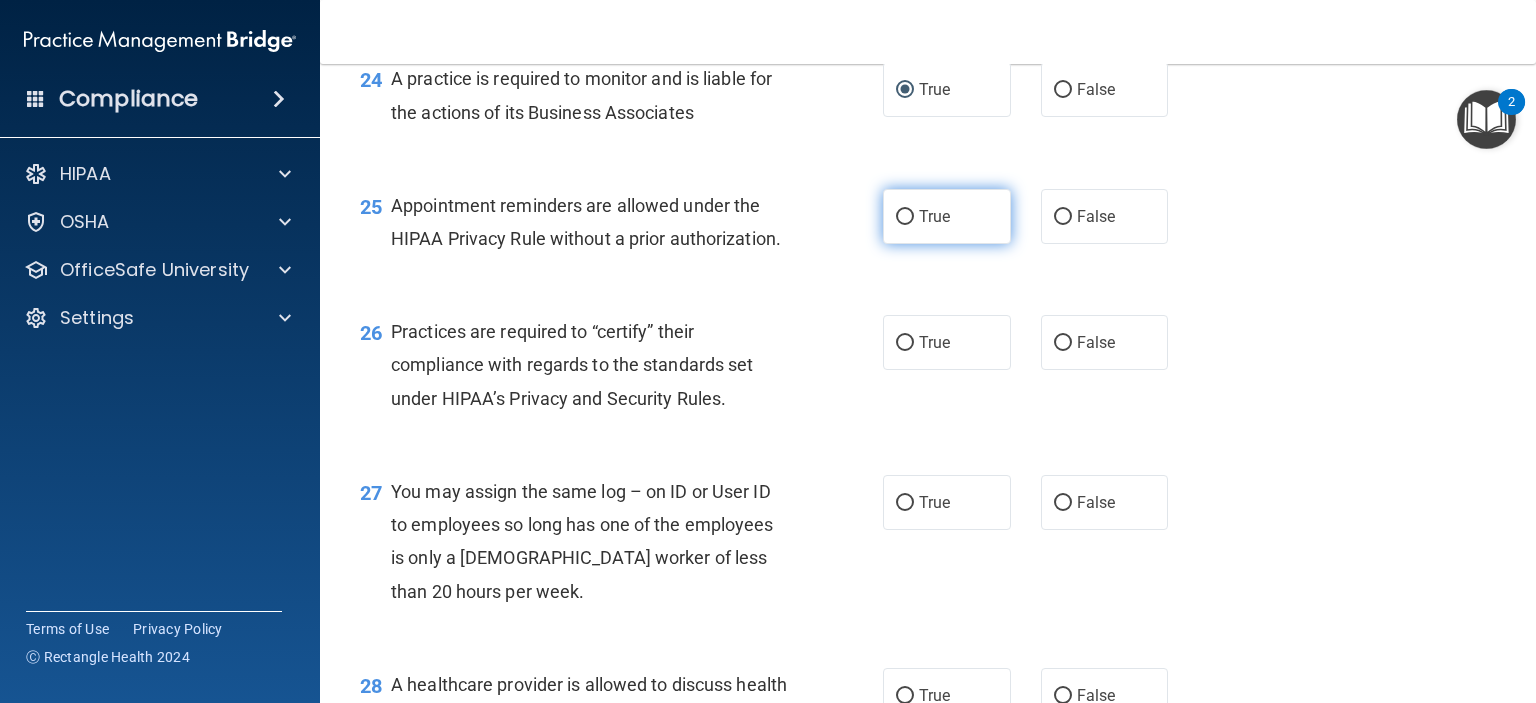 click on "True" at bounding box center [905, 217] 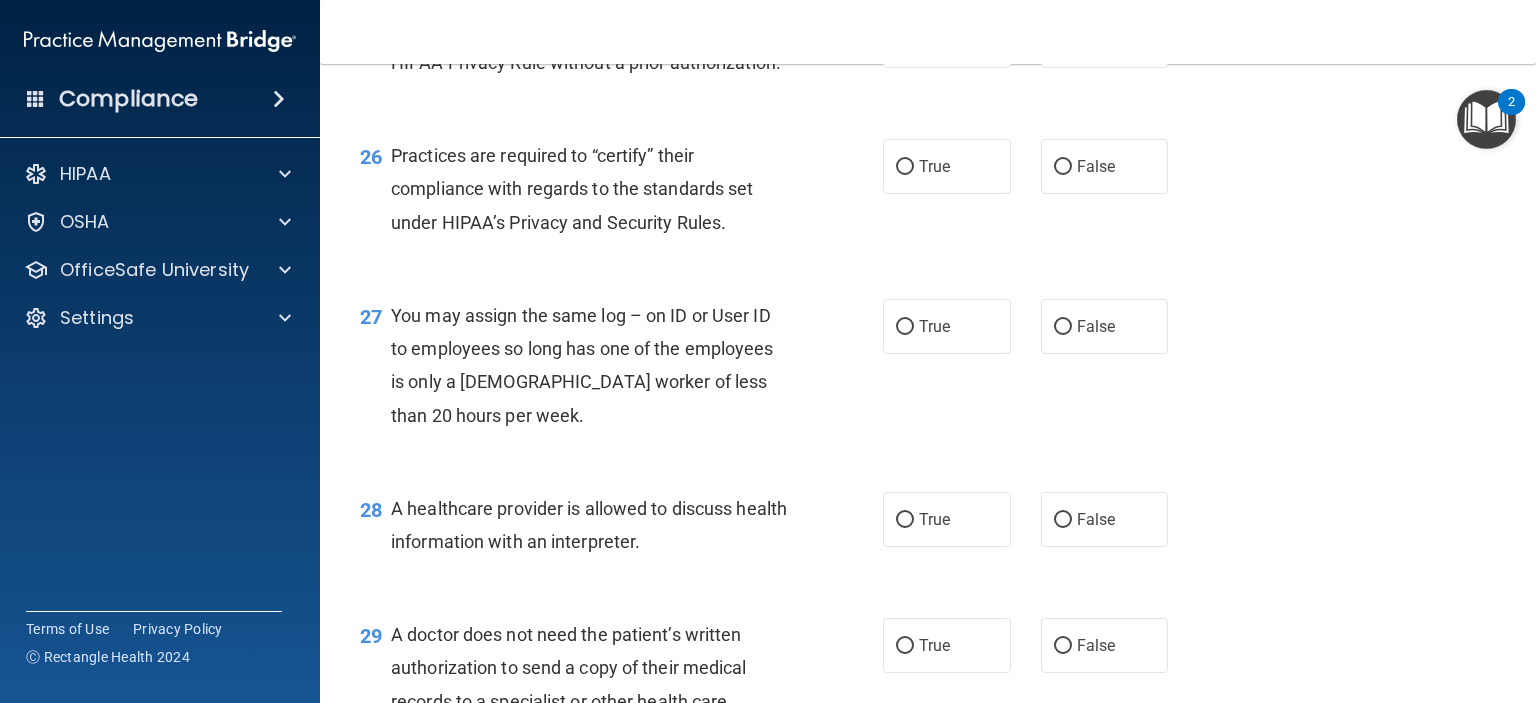 scroll, scrollTop: 4400, scrollLeft: 0, axis: vertical 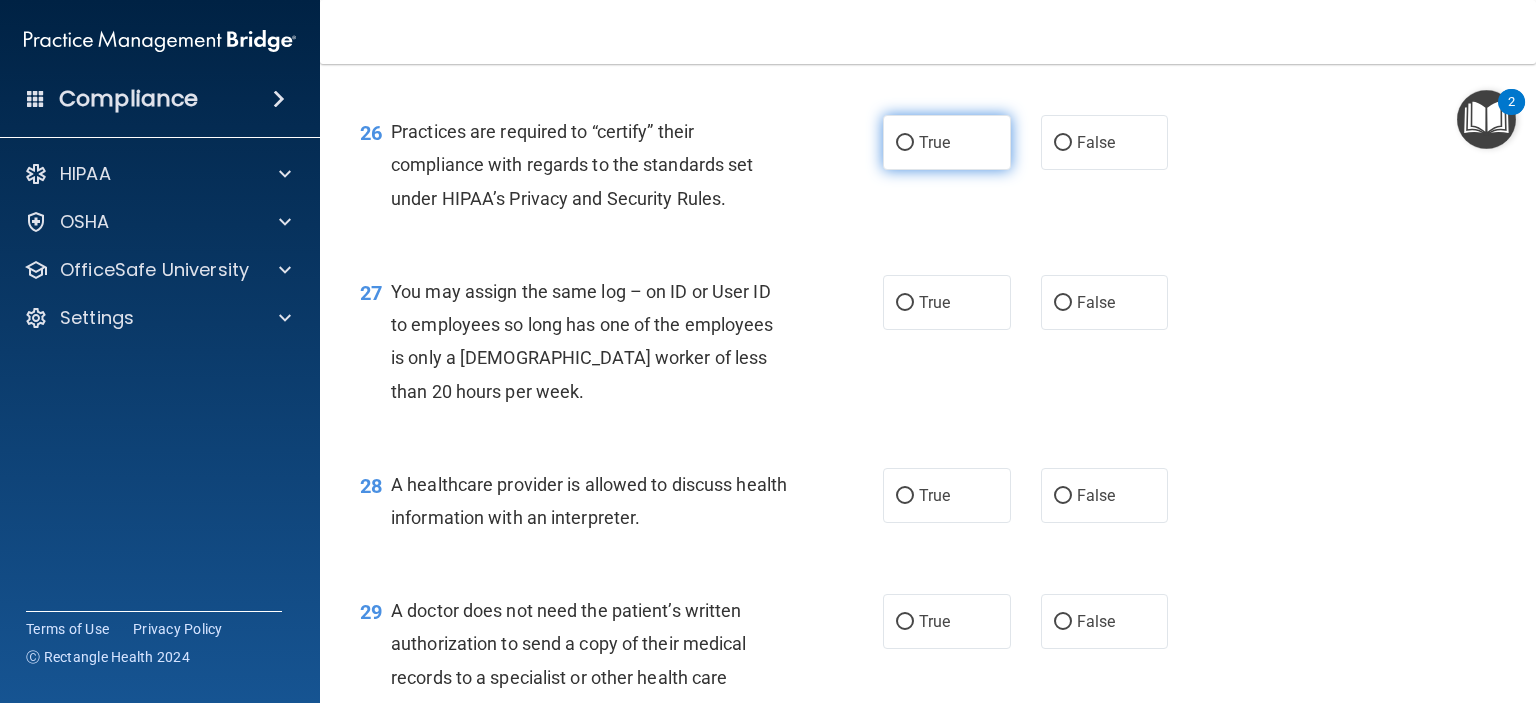 click on "True" at bounding box center (905, 143) 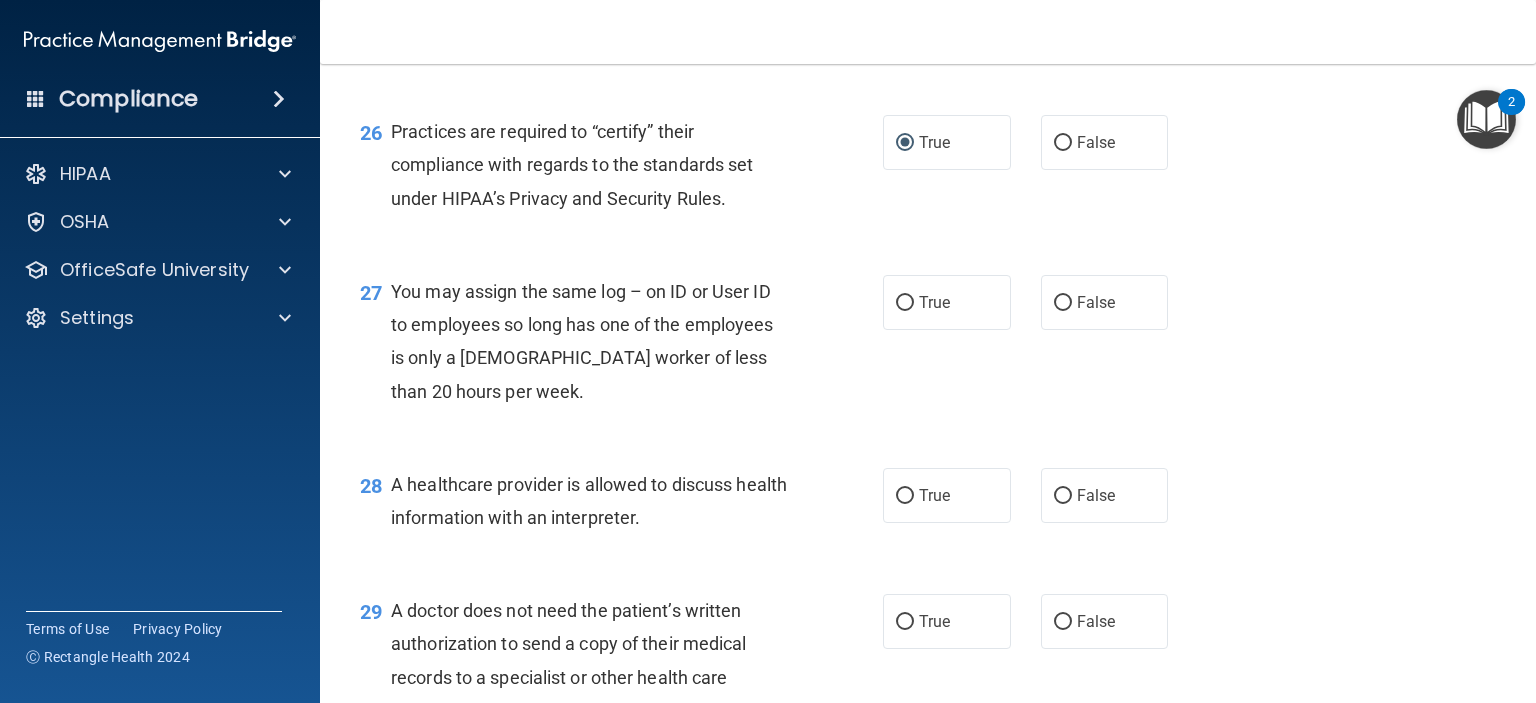 scroll, scrollTop: 4500, scrollLeft: 0, axis: vertical 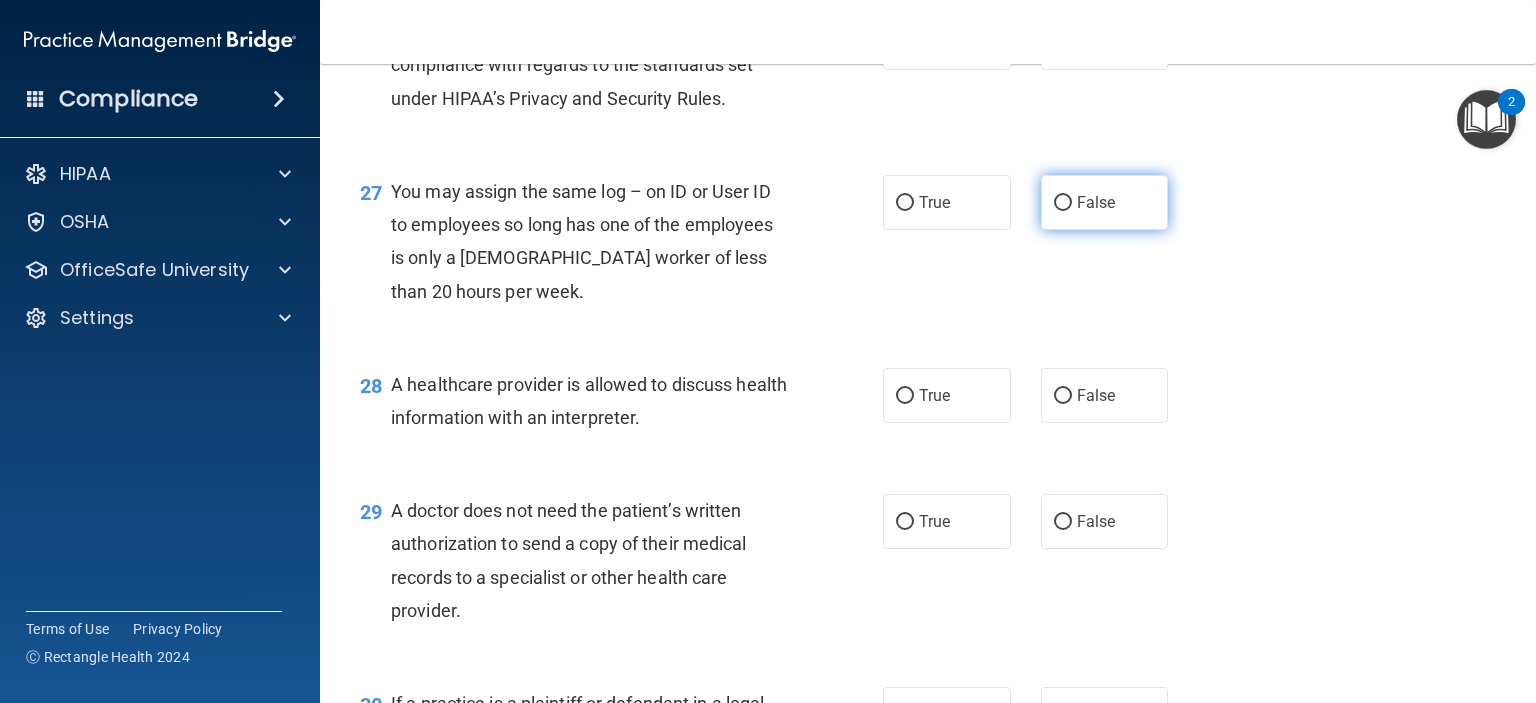 click on "False" at bounding box center (1063, 203) 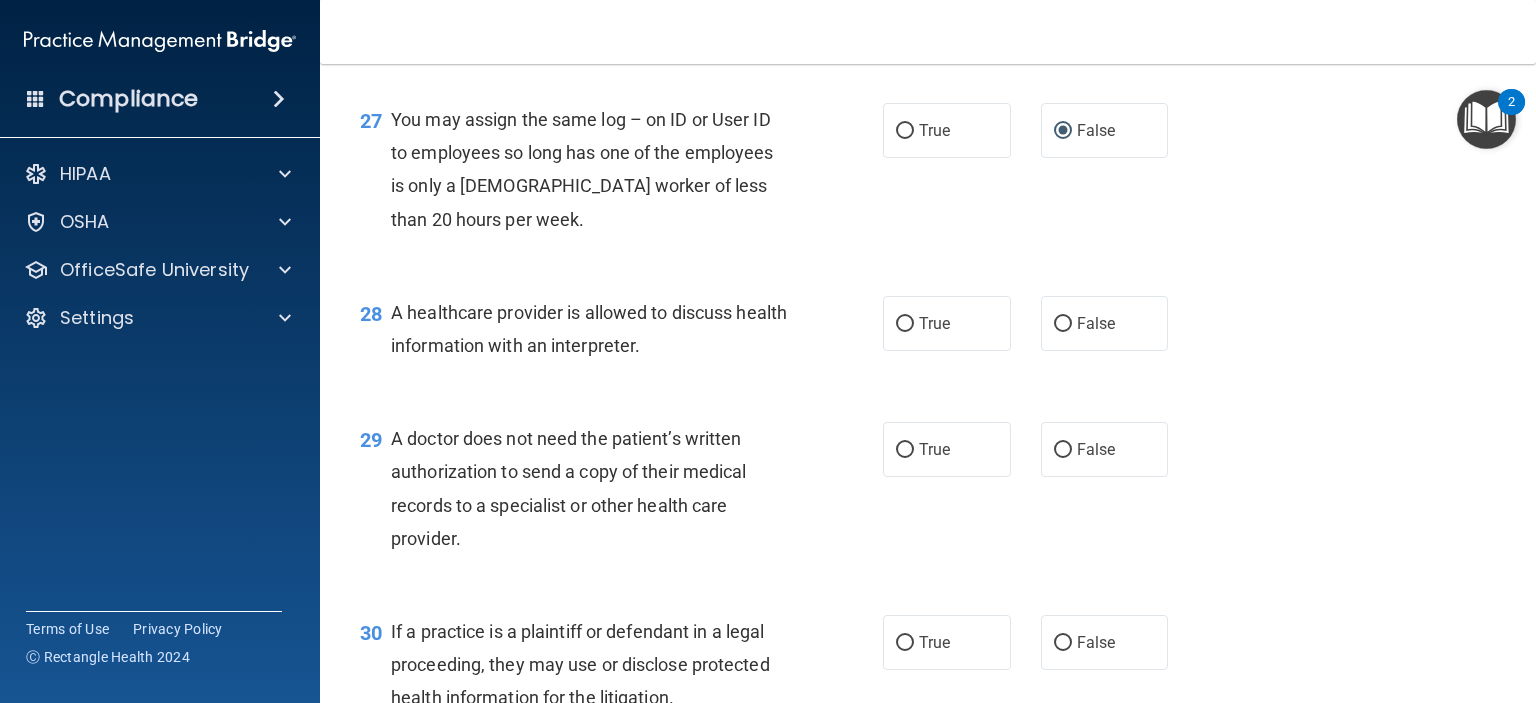scroll, scrollTop: 4700, scrollLeft: 0, axis: vertical 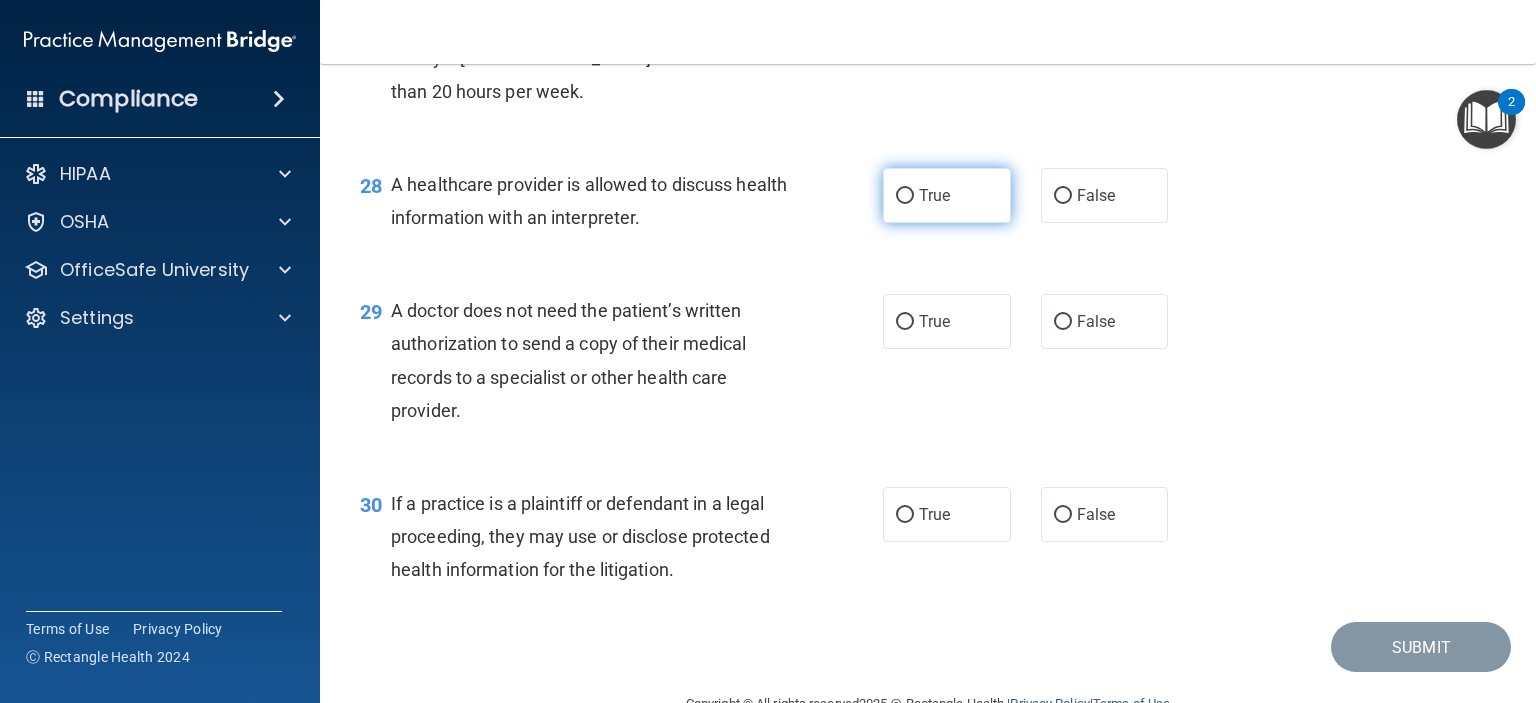 click on "True" at bounding box center (905, 196) 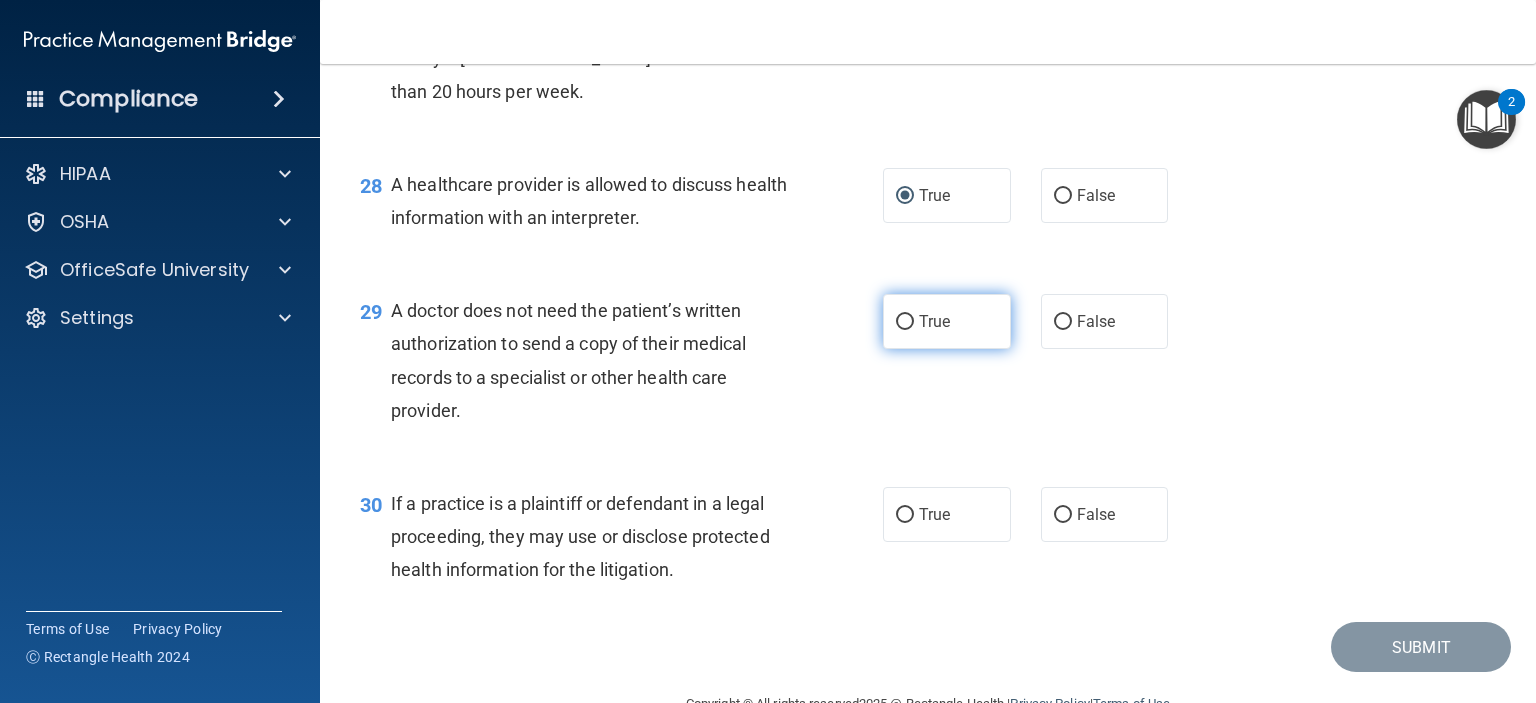 click on "True" at bounding box center (905, 322) 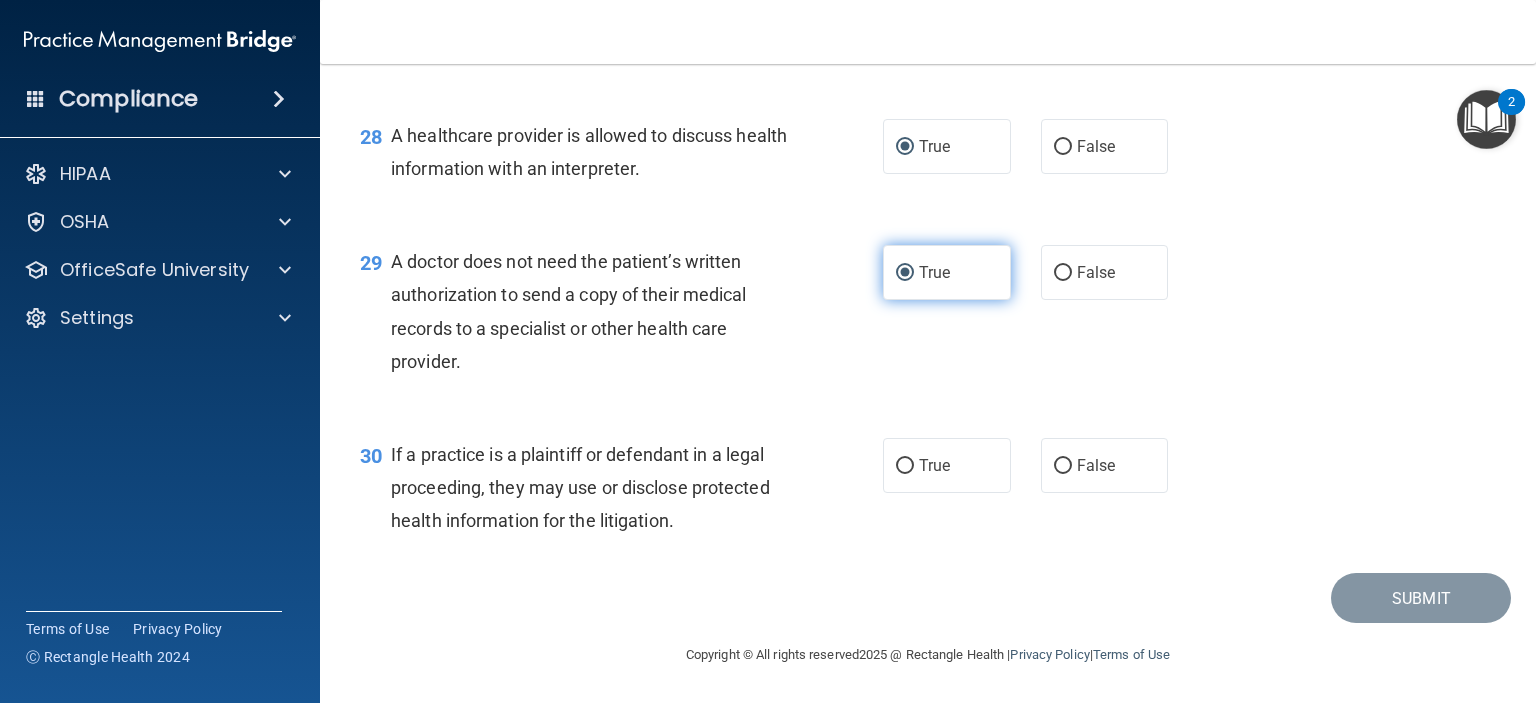 scroll, scrollTop: 4816, scrollLeft: 0, axis: vertical 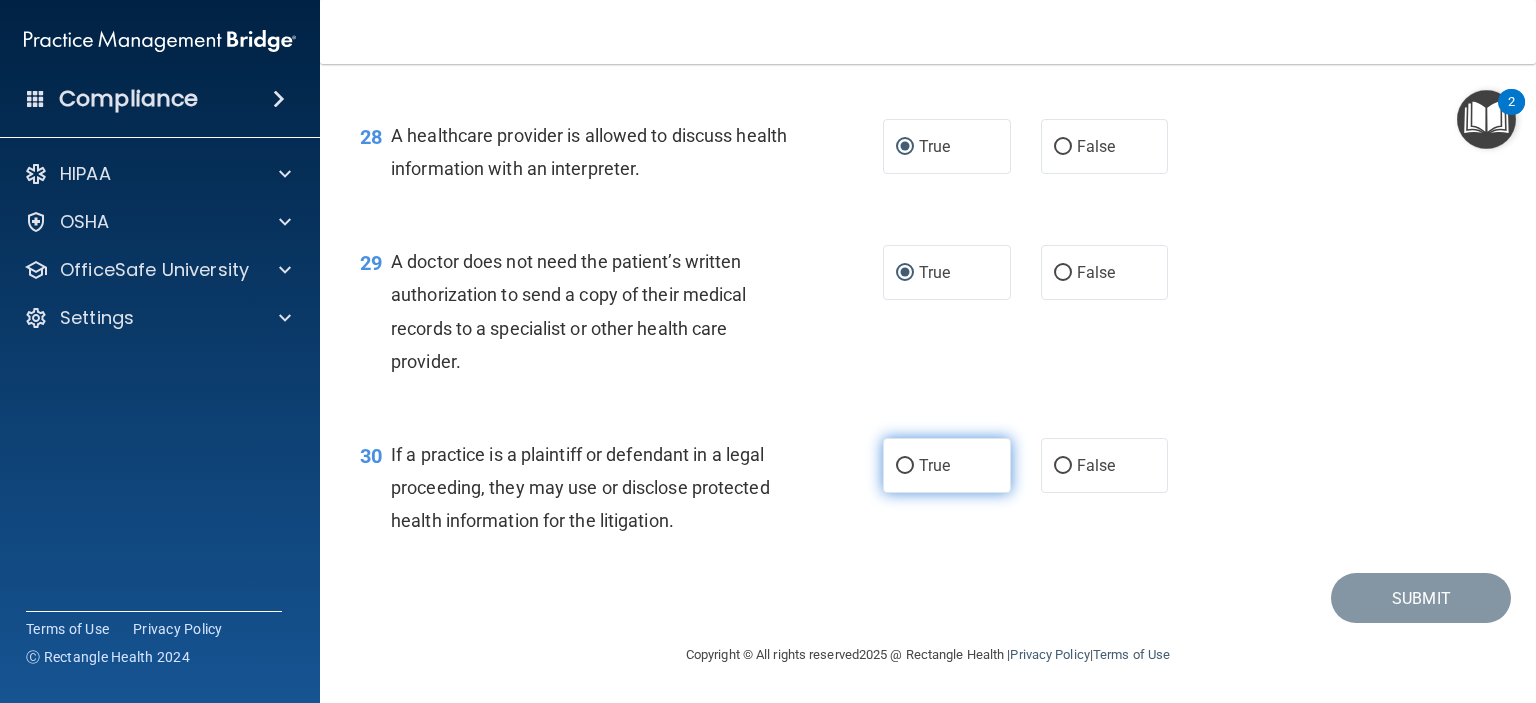 click on "True" at bounding box center [905, 466] 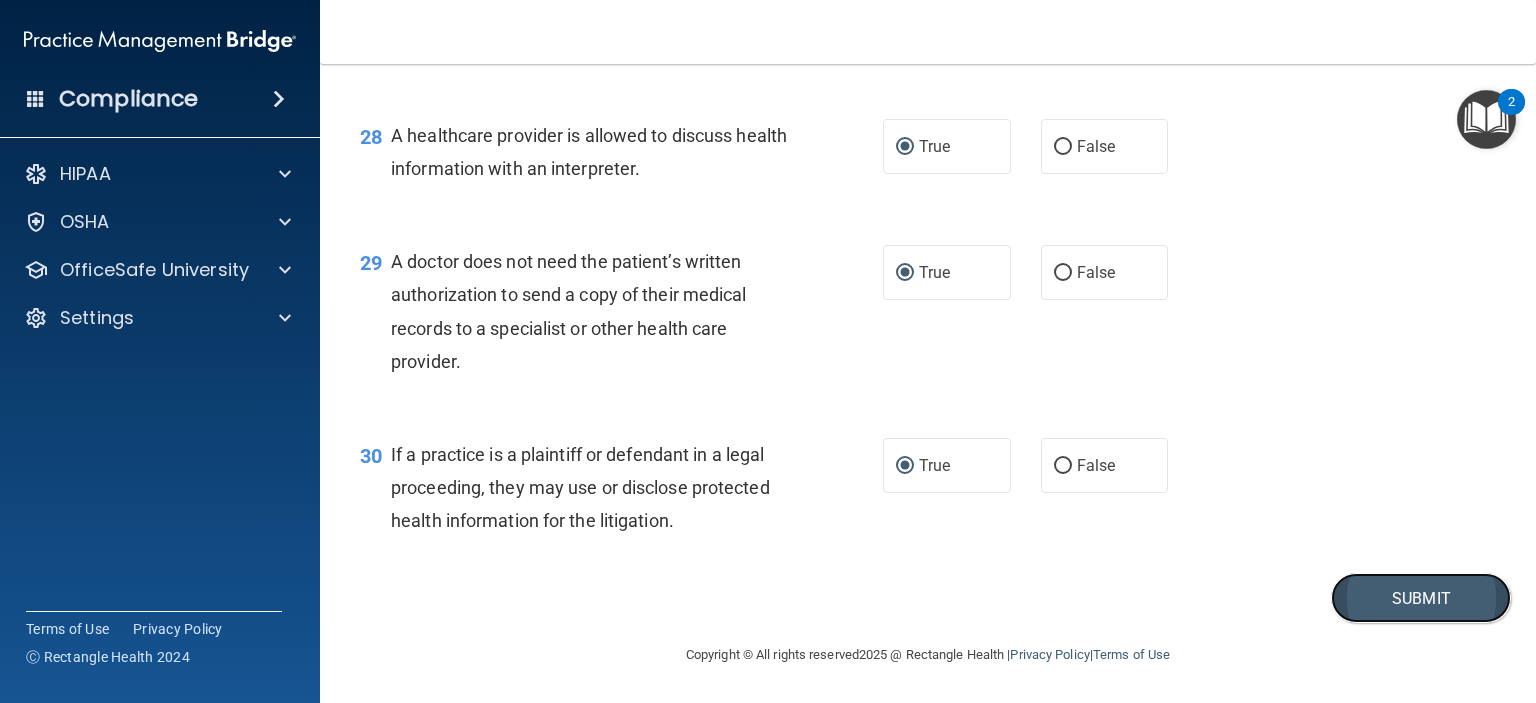 click on "Submit" at bounding box center (1421, 598) 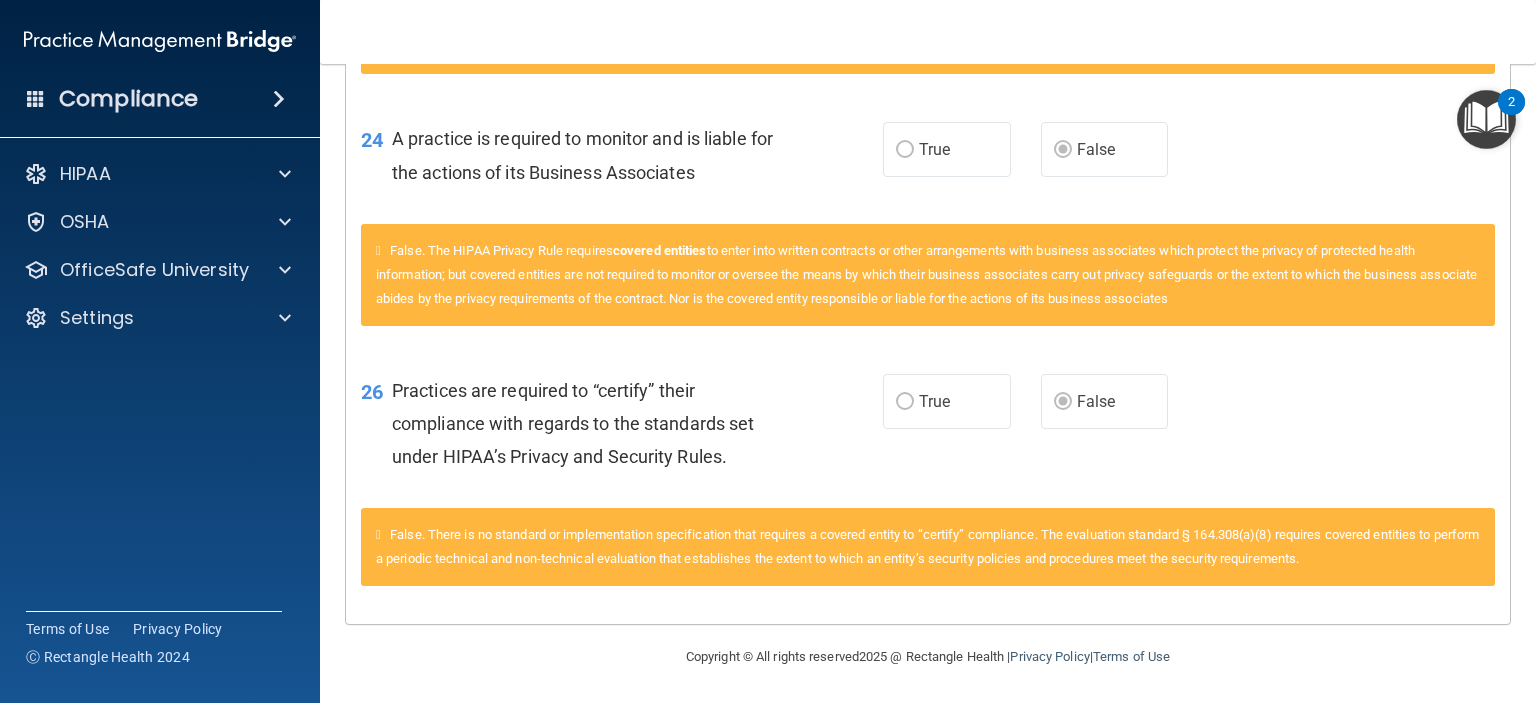 scroll, scrollTop: 1867, scrollLeft: 0, axis: vertical 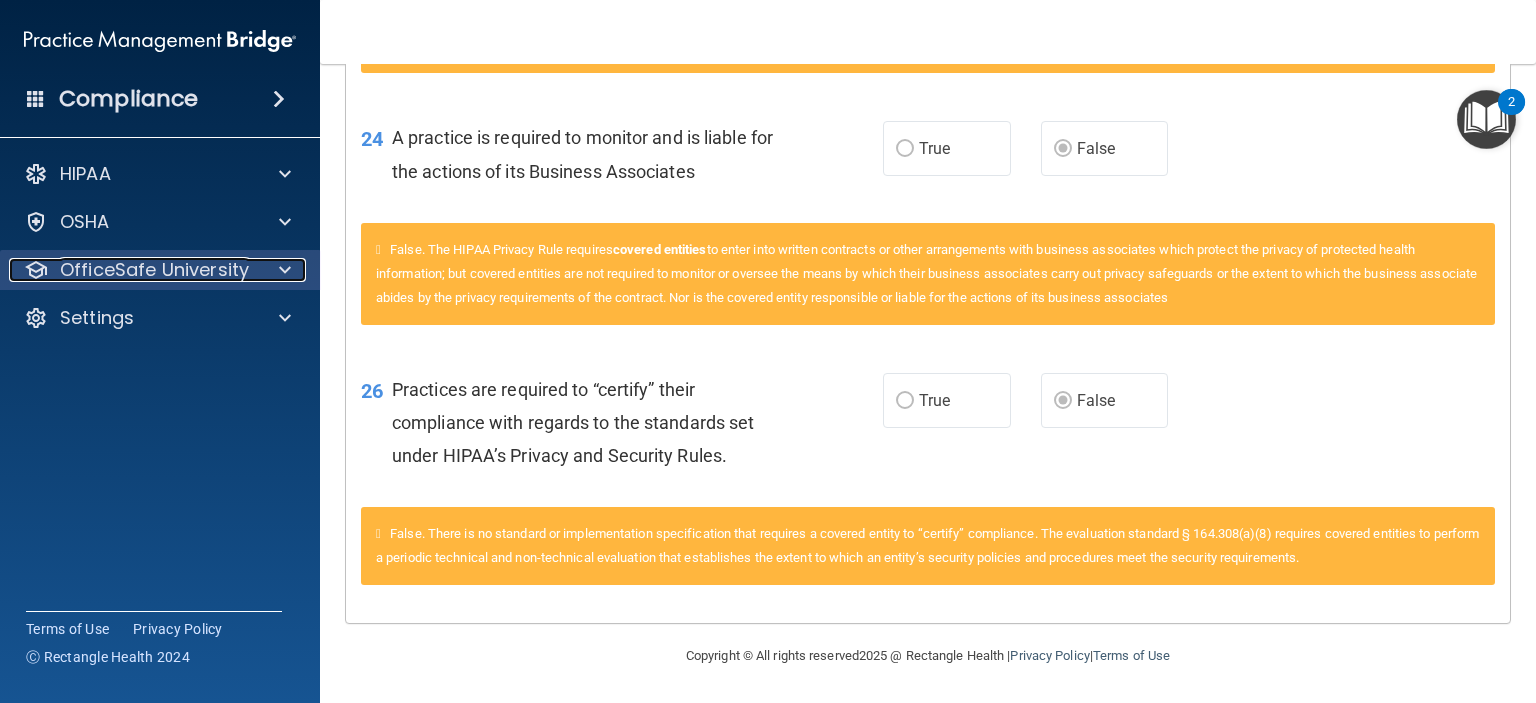 click on "OfficeSafe University" at bounding box center [154, 270] 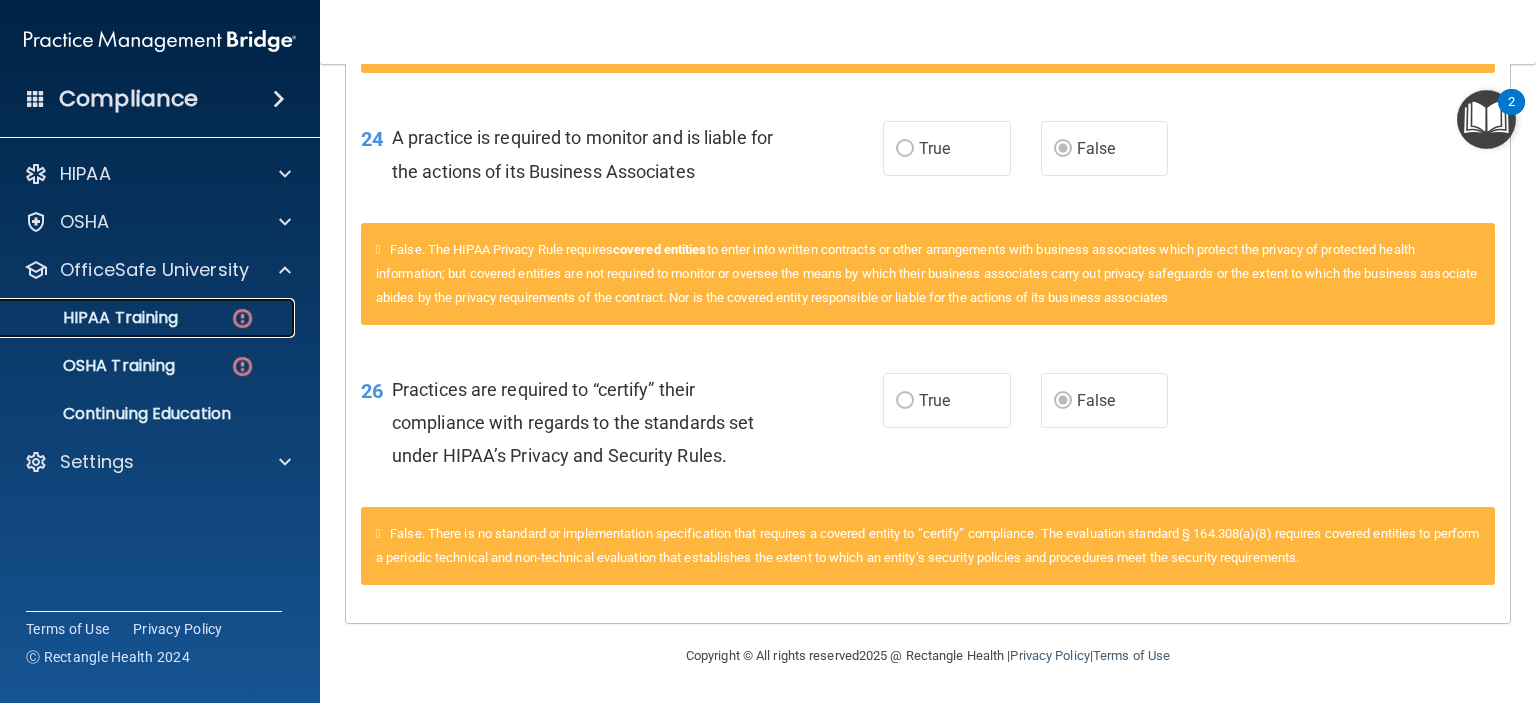 click on "HIPAA Training" at bounding box center [149, 318] 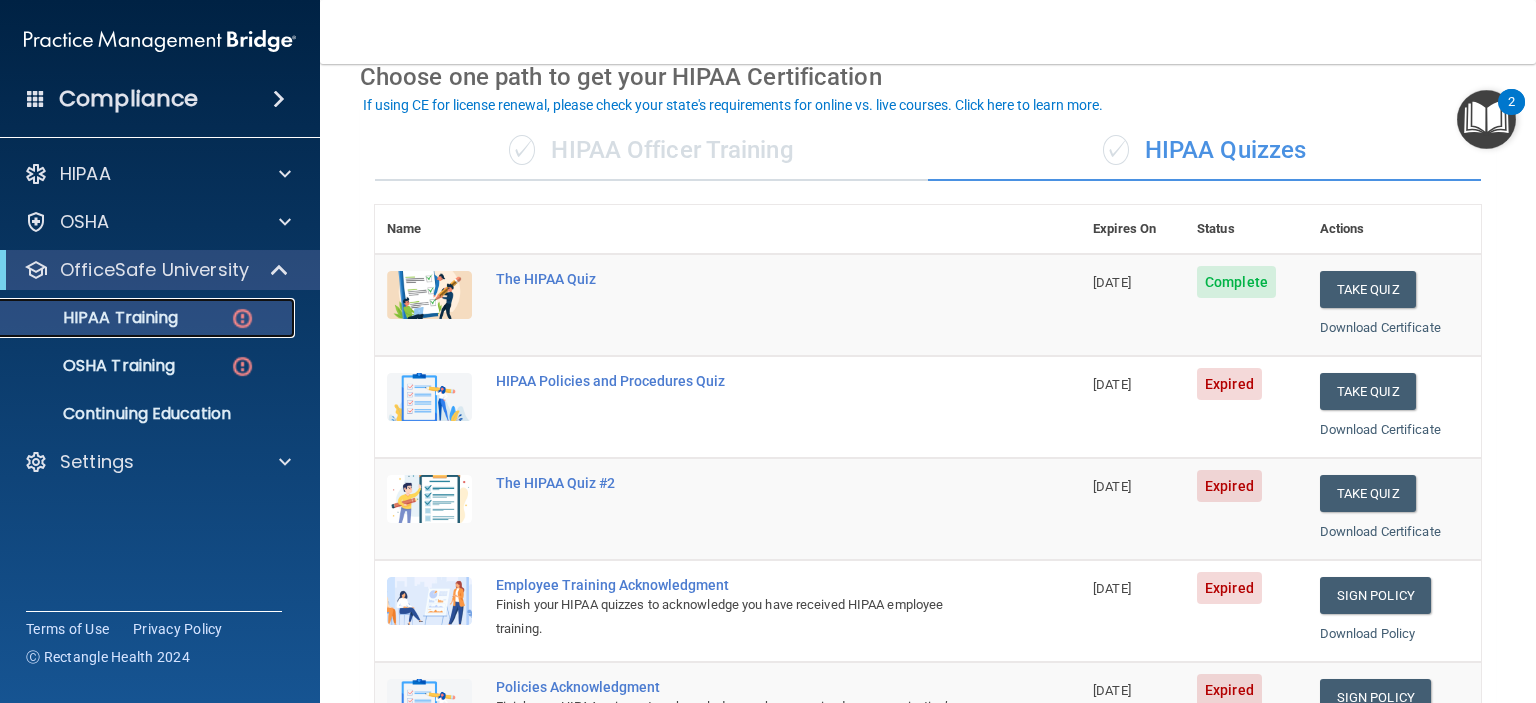 scroll, scrollTop: 198, scrollLeft: 0, axis: vertical 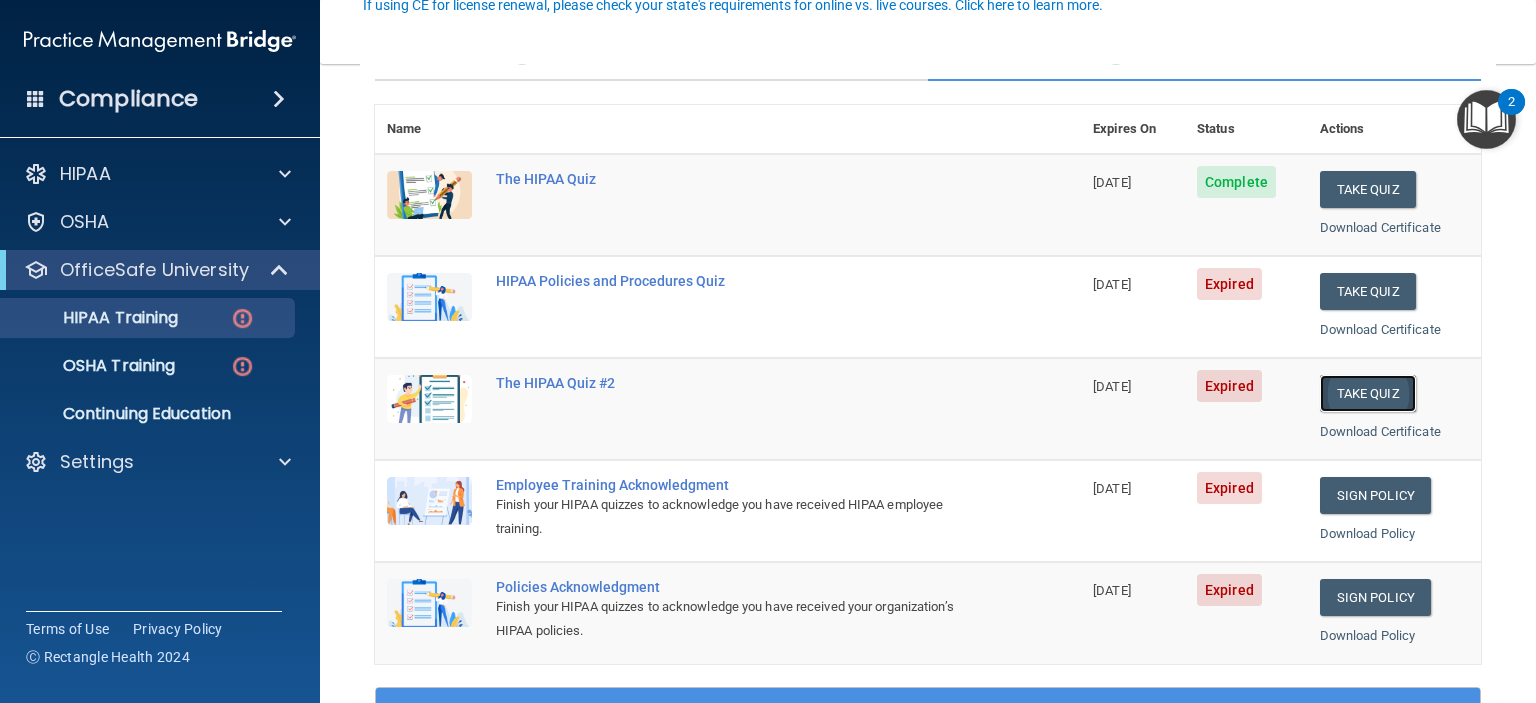 click on "Take Quiz" at bounding box center (1368, 393) 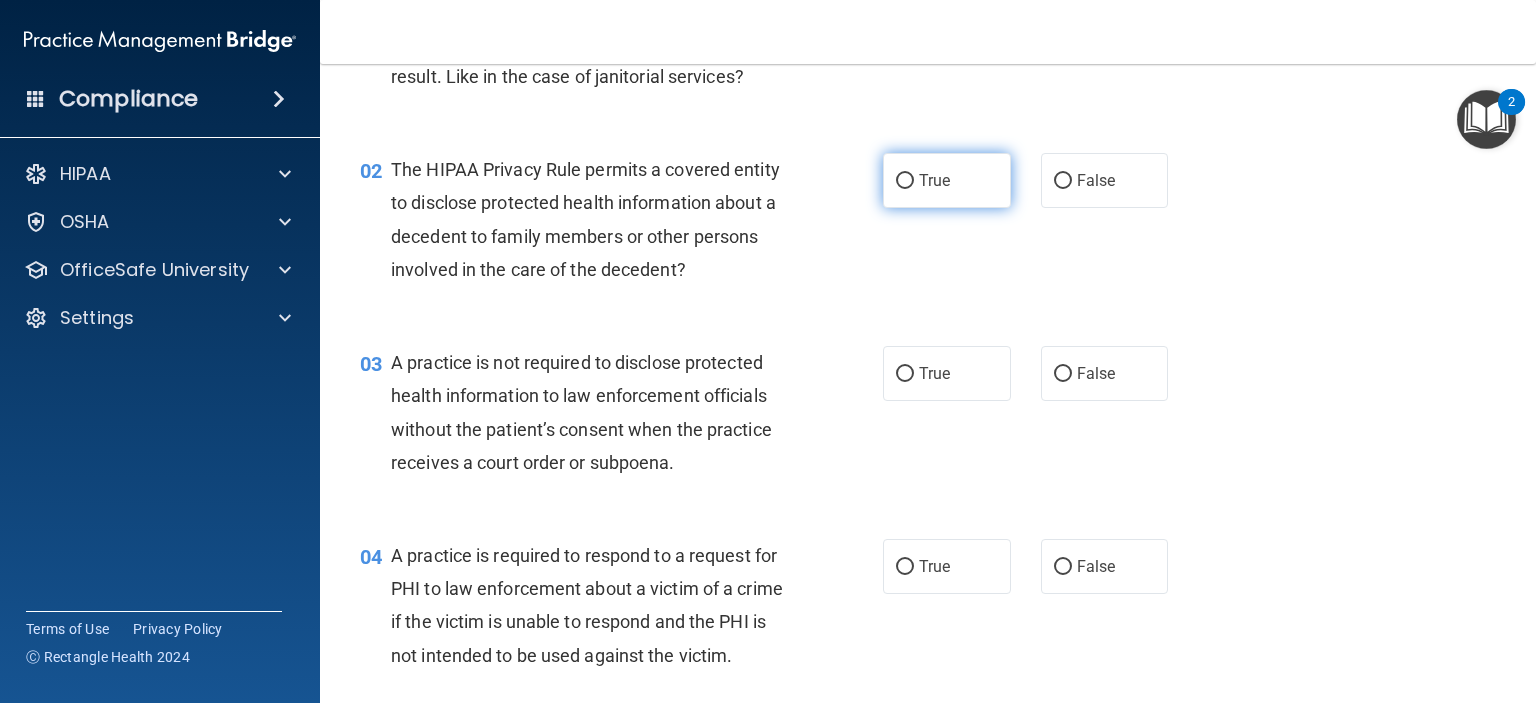 click on "True" at bounding box center [905, 181] 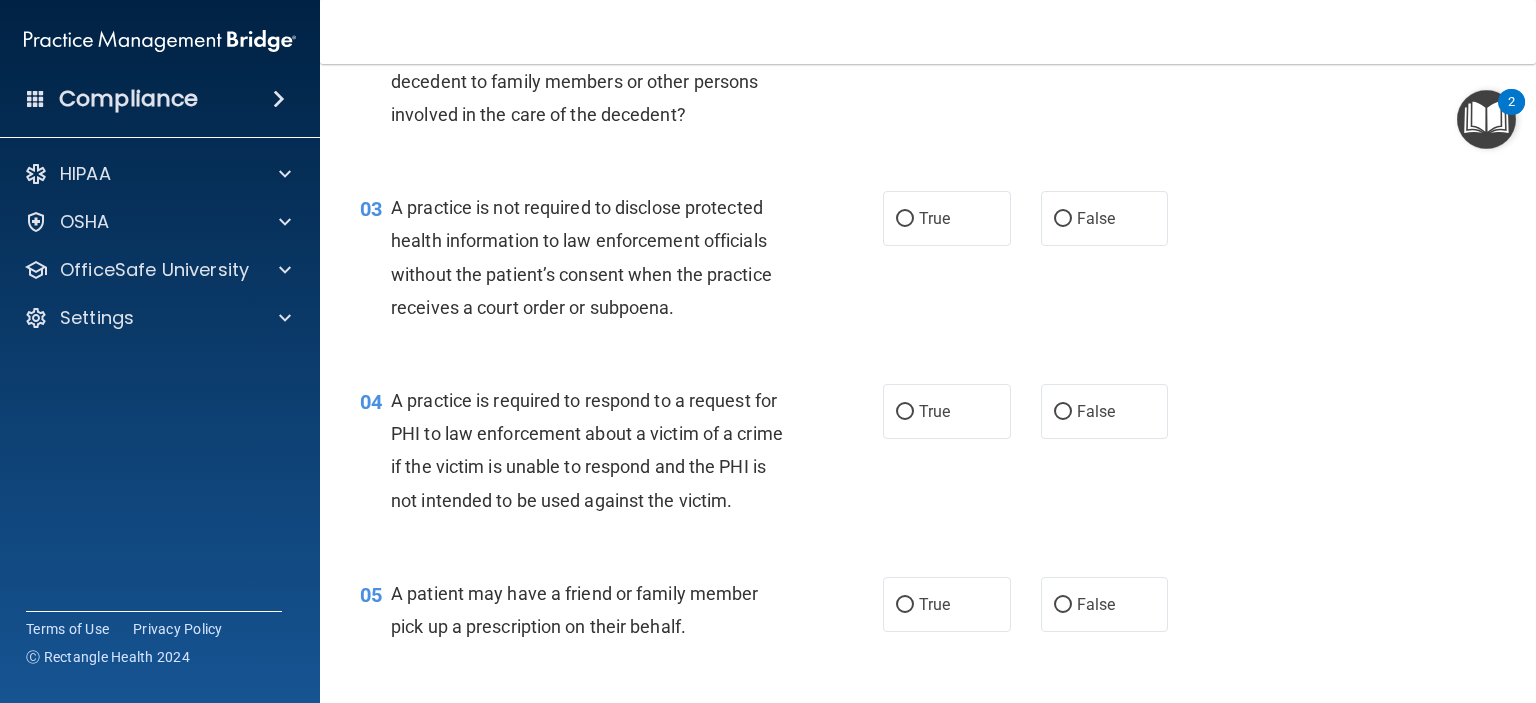scroll, scrollTop: 398, scrollLeft: 0, axis: vertical 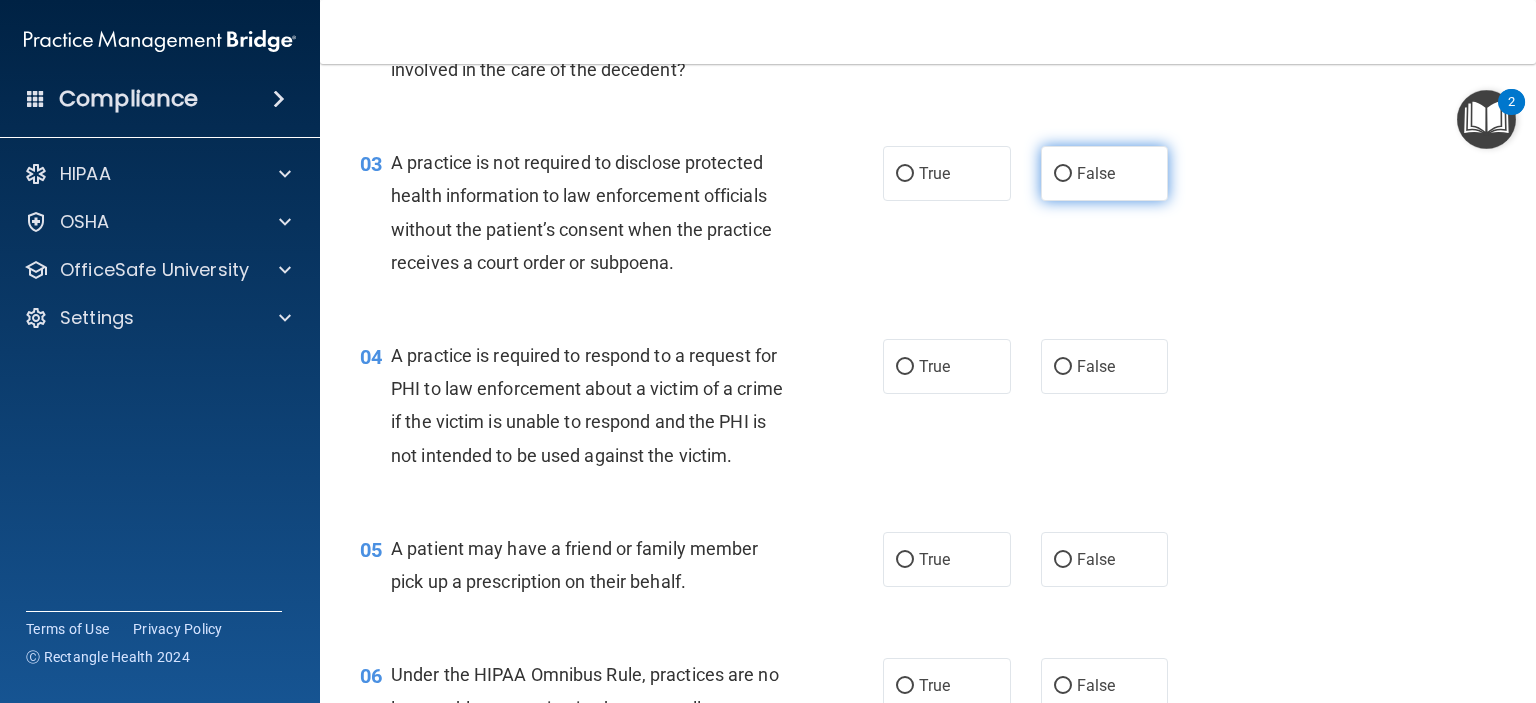 click on "False" at bounding box center (1063, 174) 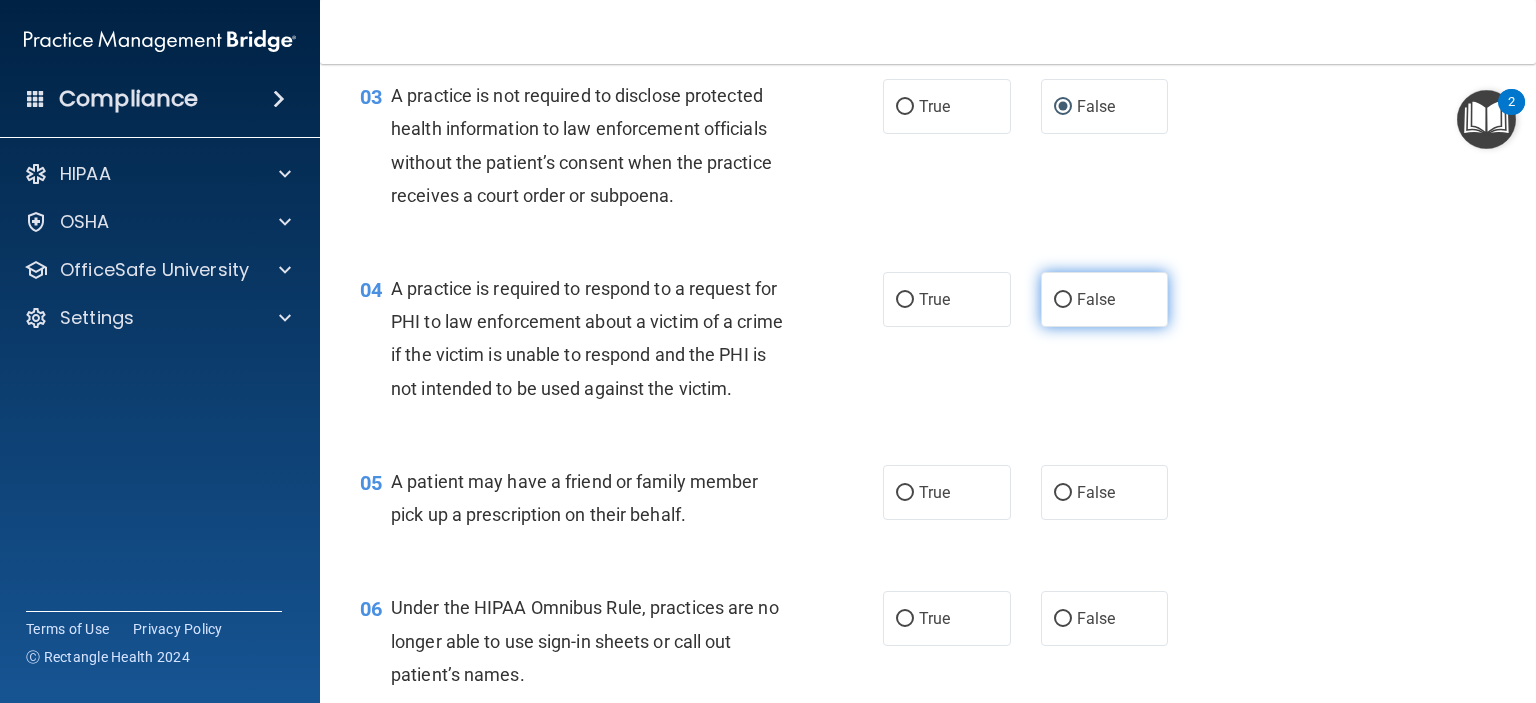 scroll, scrollTop: 498, scrollLeft: 0, axis: vertical 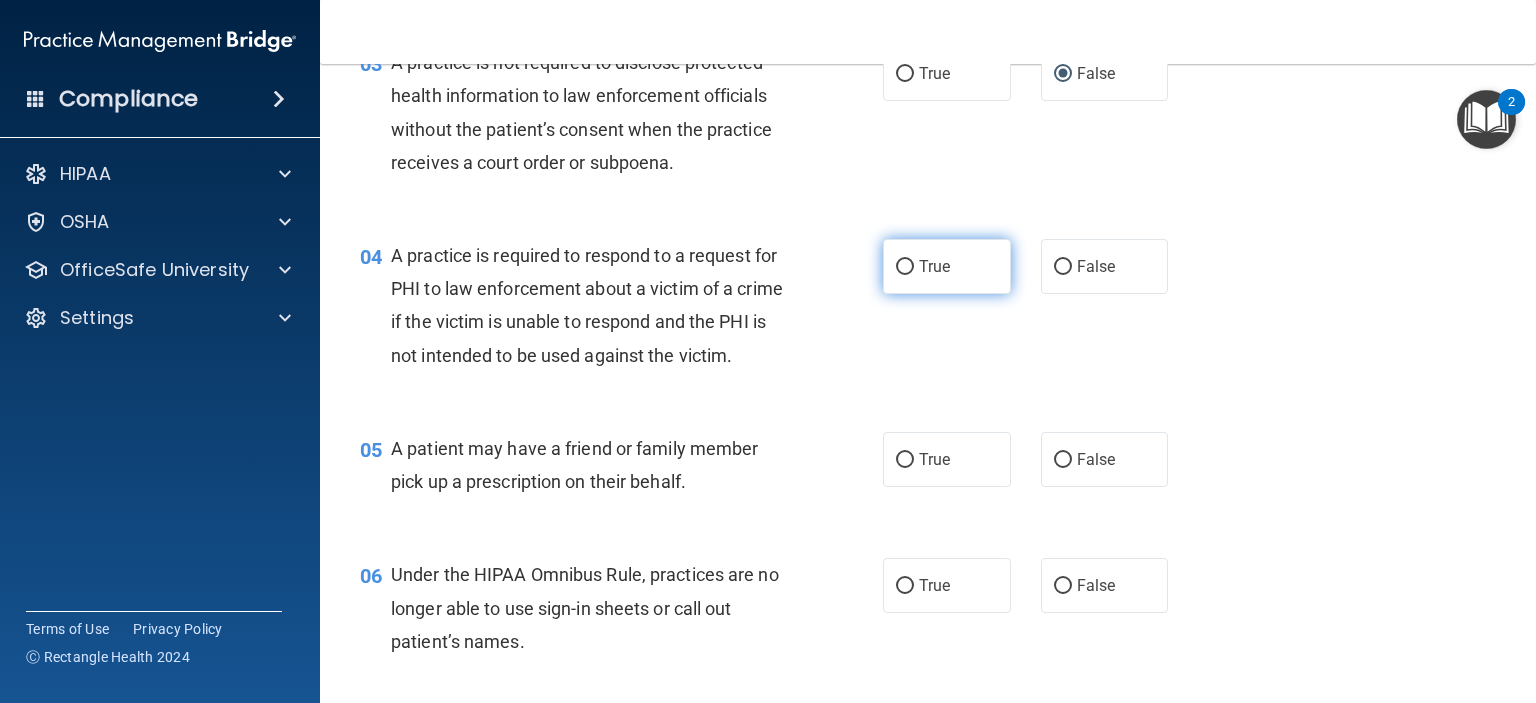 click on "True" at bounding box center [905, 267] 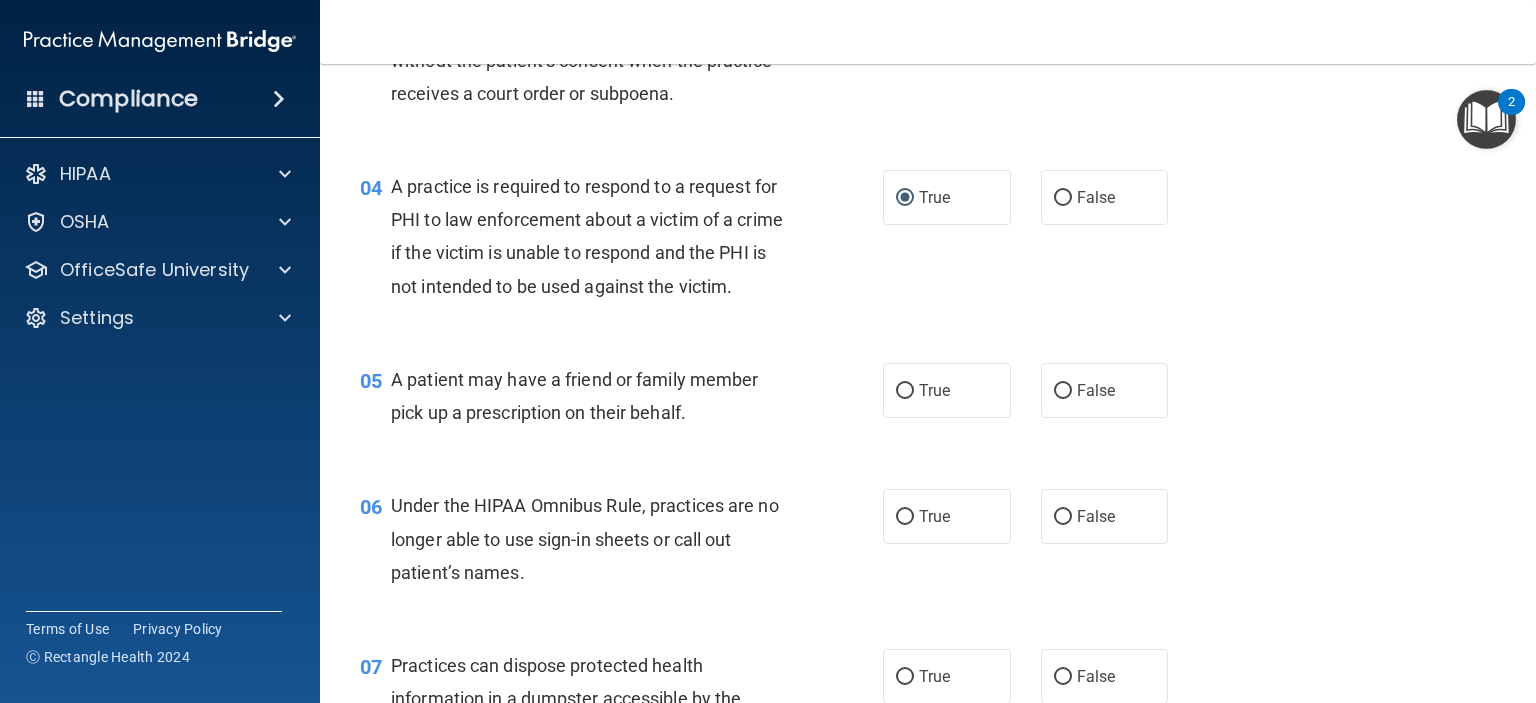 scroll, scrollTop: 698, scrollLeft: 0, axis: vertical 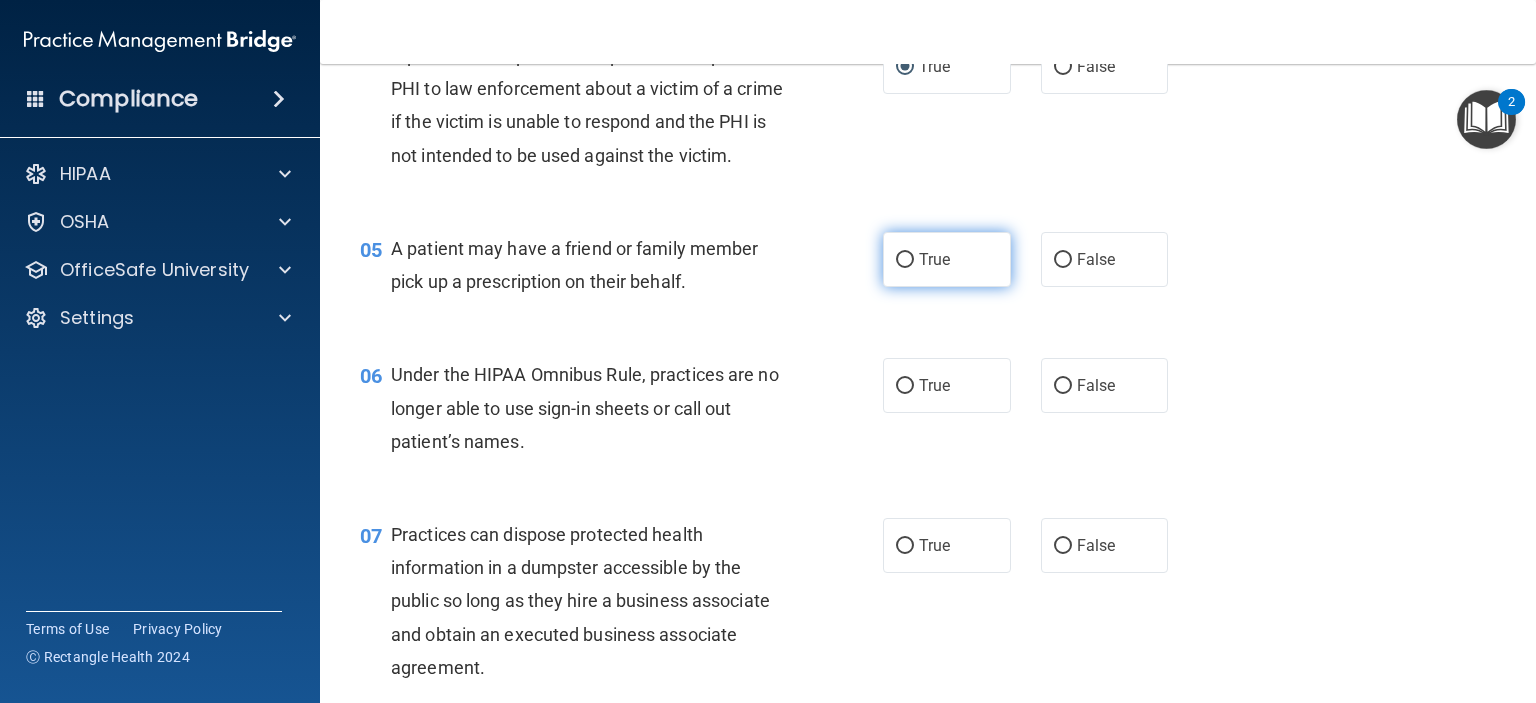 click on "True" at bounding box center [905, 260] 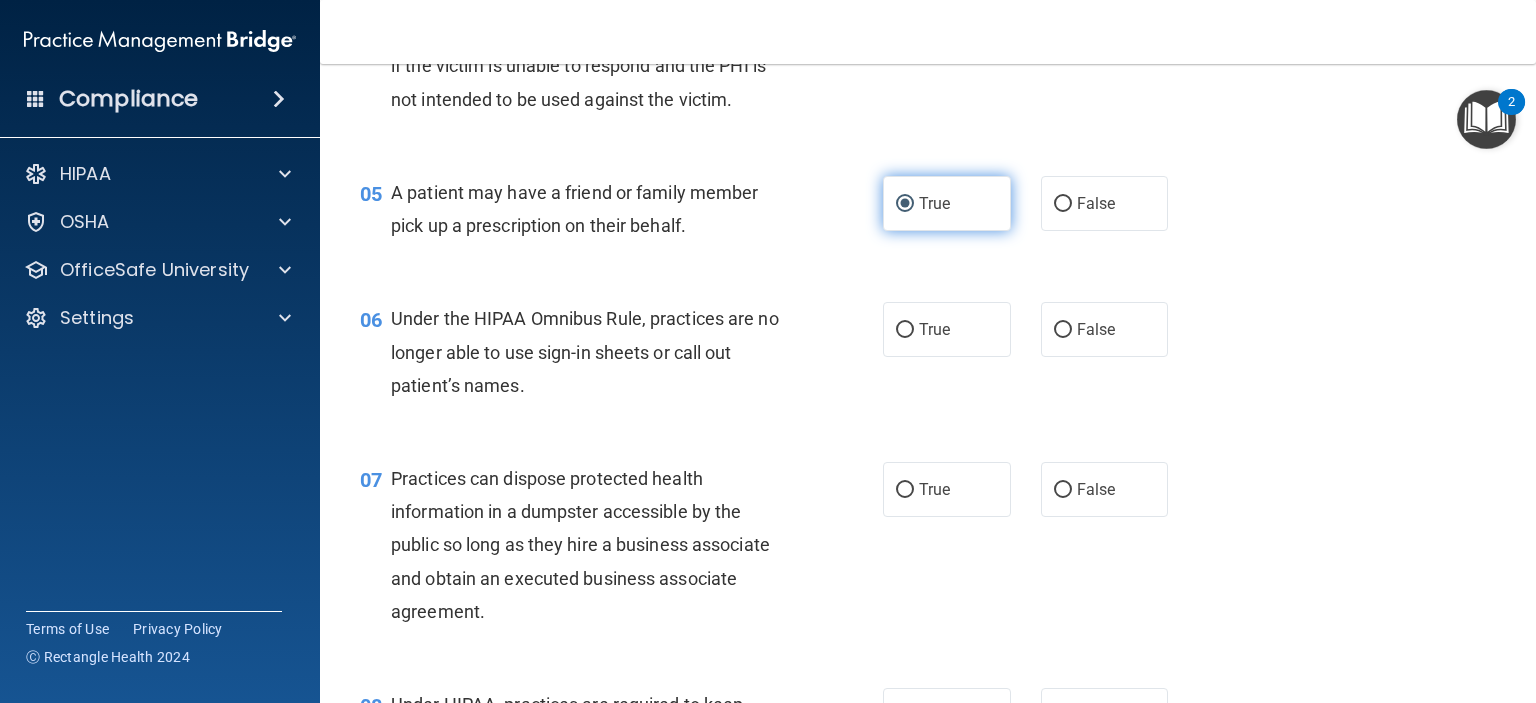 scroll, scrollTop: 898, scrollLeft: 0, axis: vertical 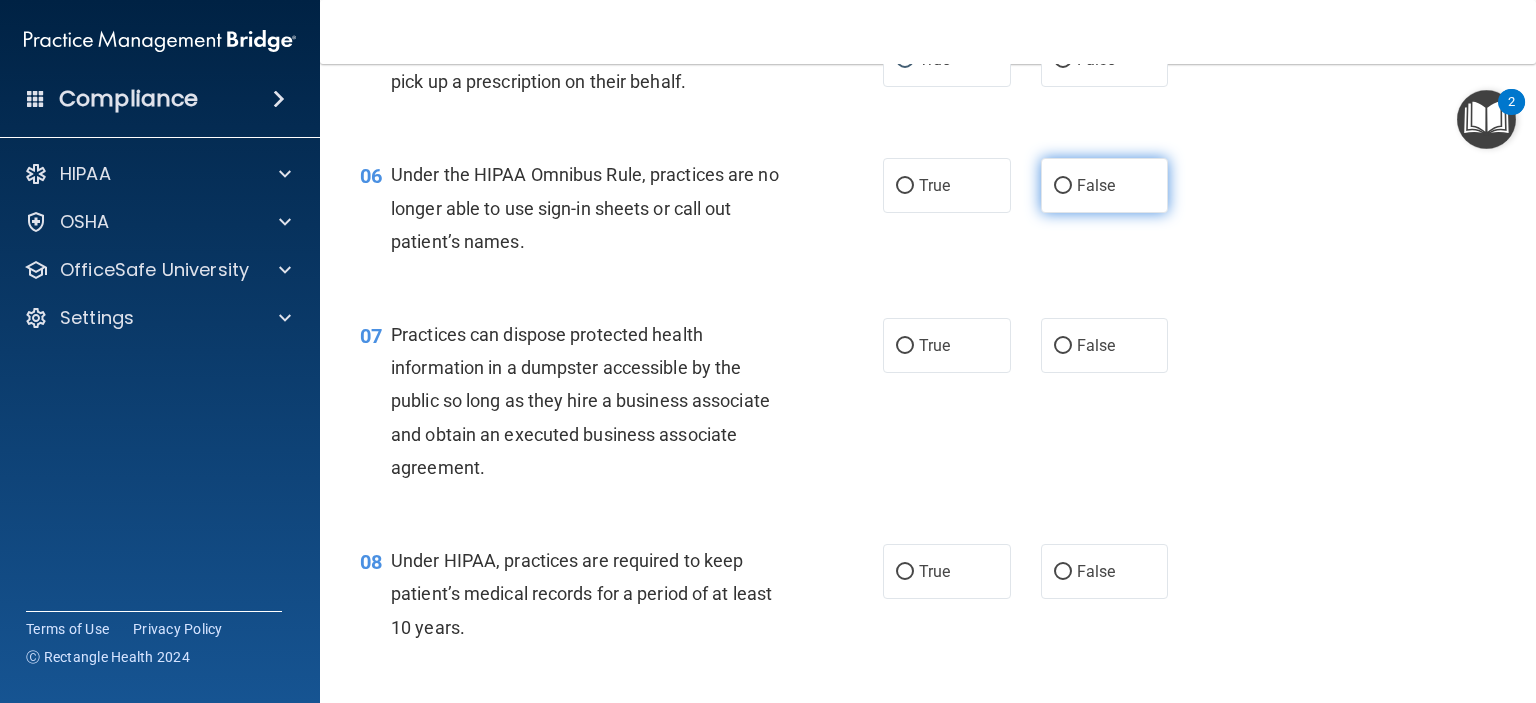 click on "False" at bounding box center (1105, 185) 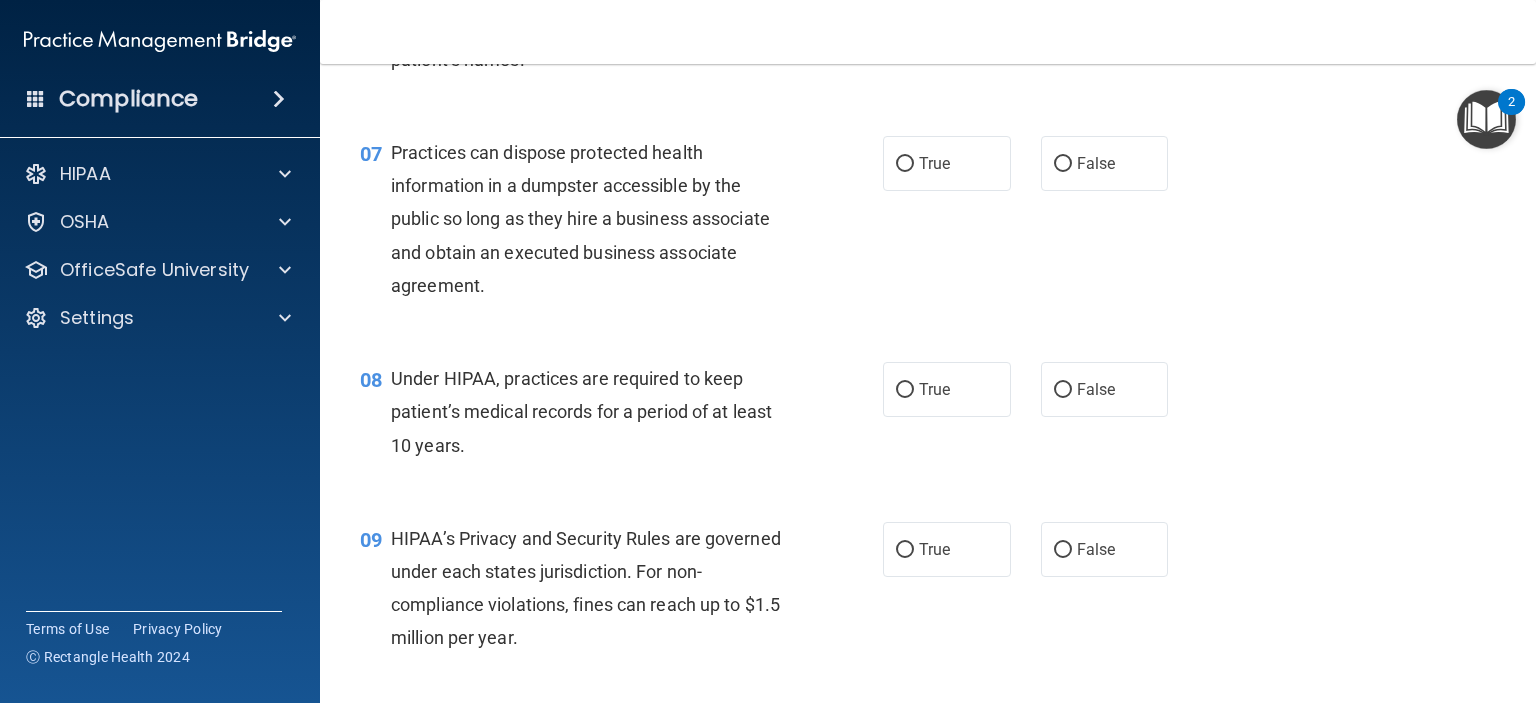 scroll, scrollTop: 1098, scrollLeft: 0, axis: vertical 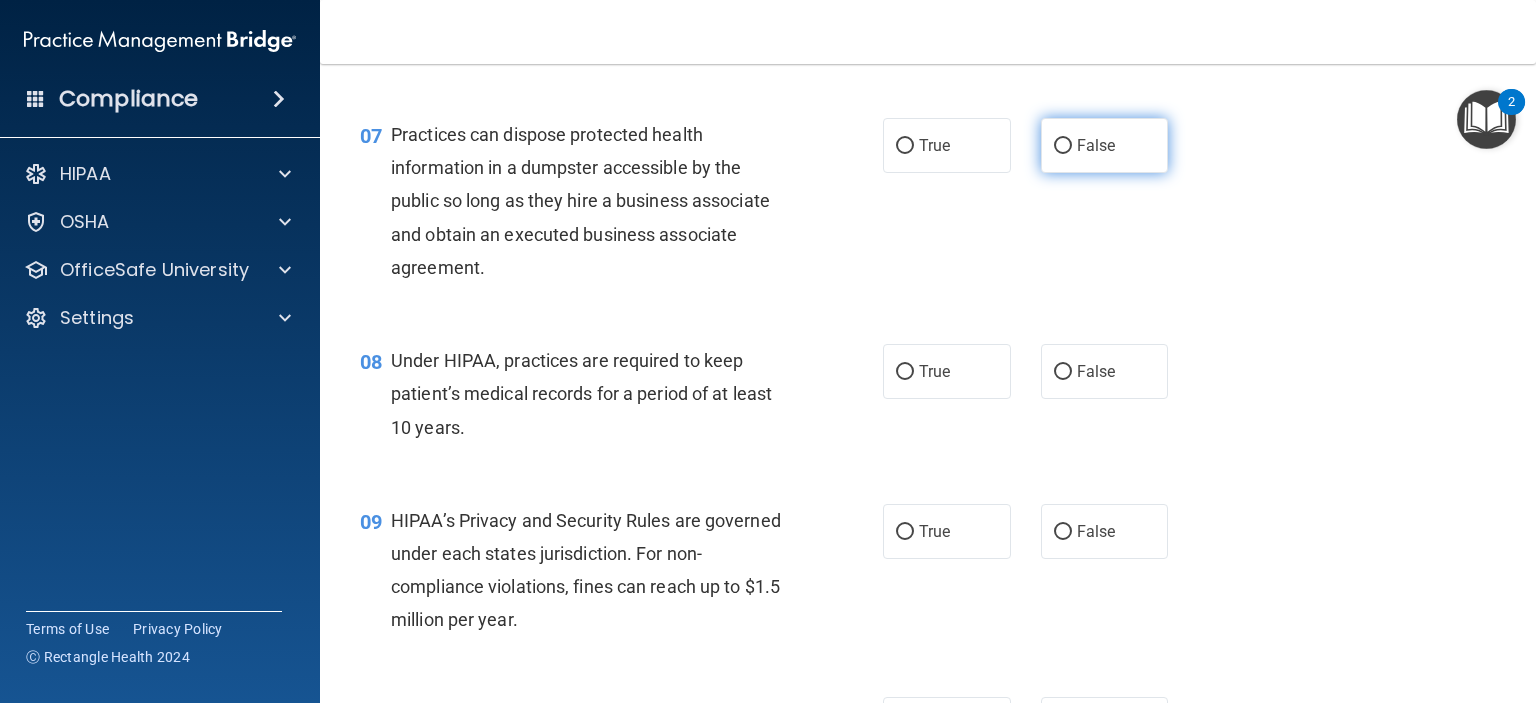 click on "False" at bounding box center [1063, 146] 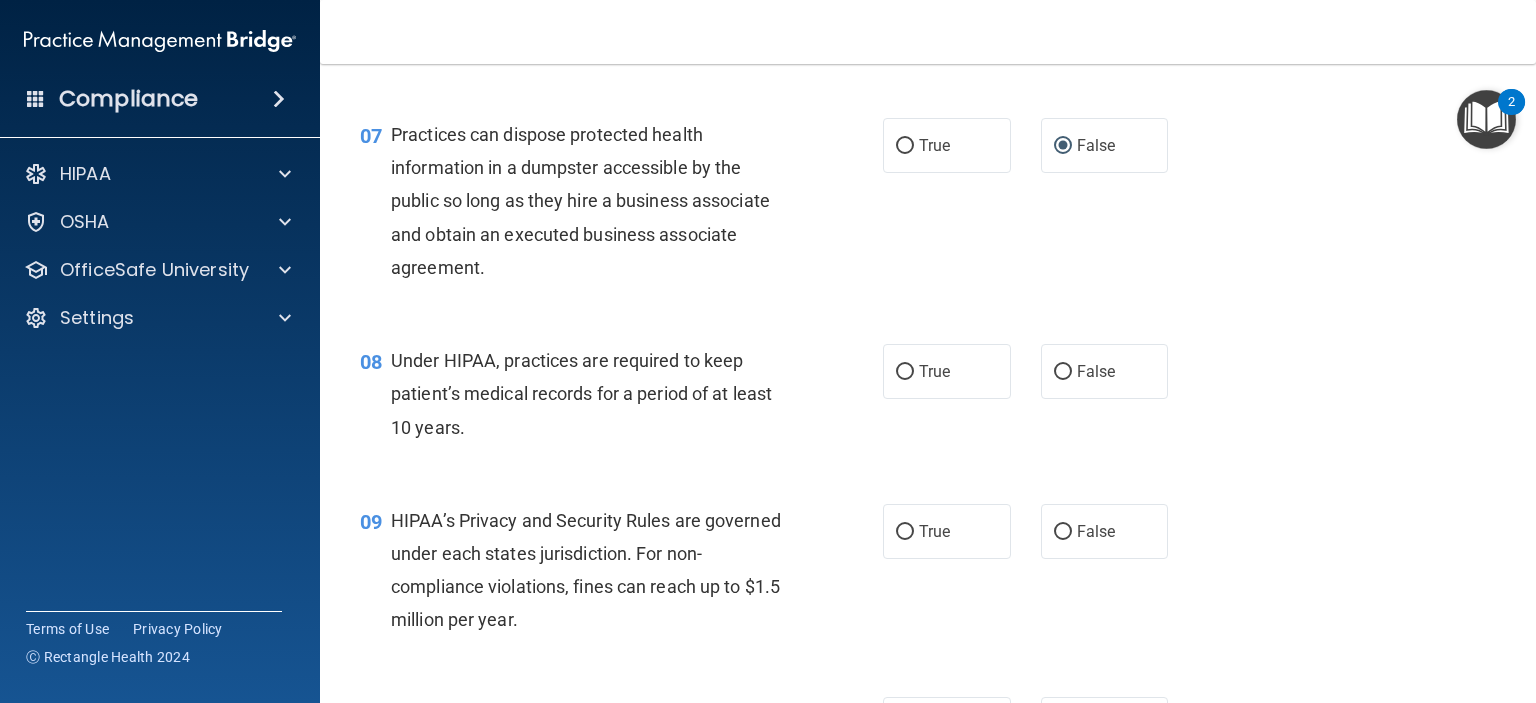 scroll, scrollTop: 1298, scrollLeft: 0, axis: vertical 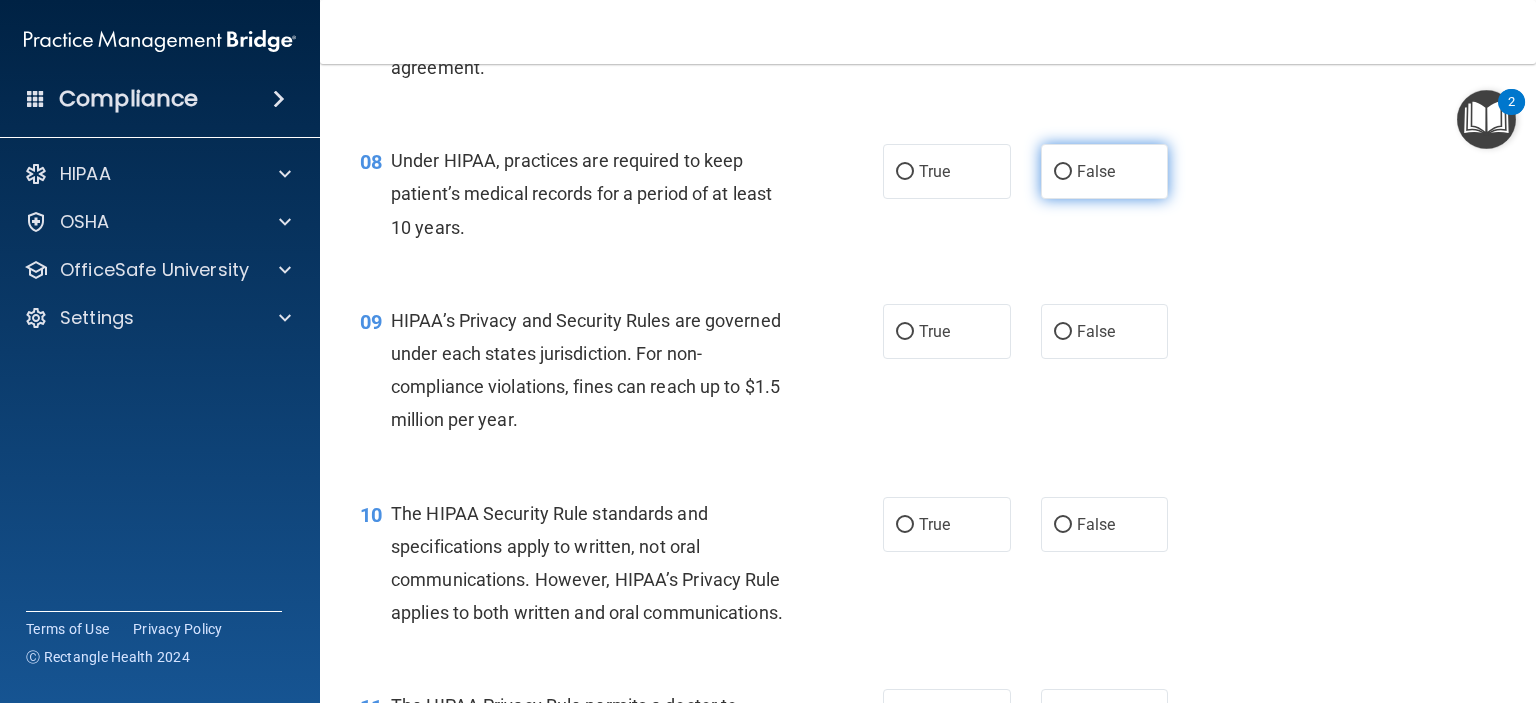 click on "False" at bounding box center (1063, 172) 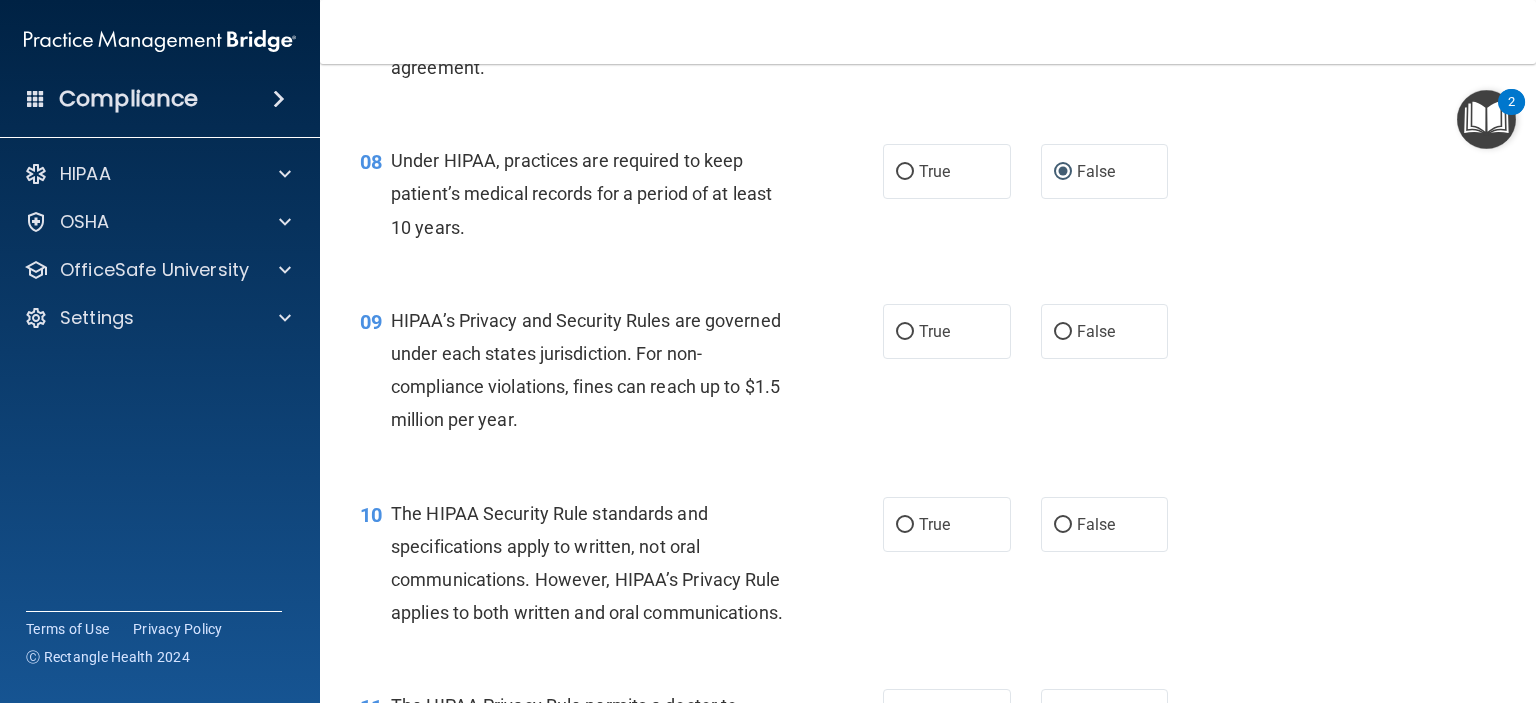scroll, scrollTop: 1398, scrollLeft: 0, axis: vertical 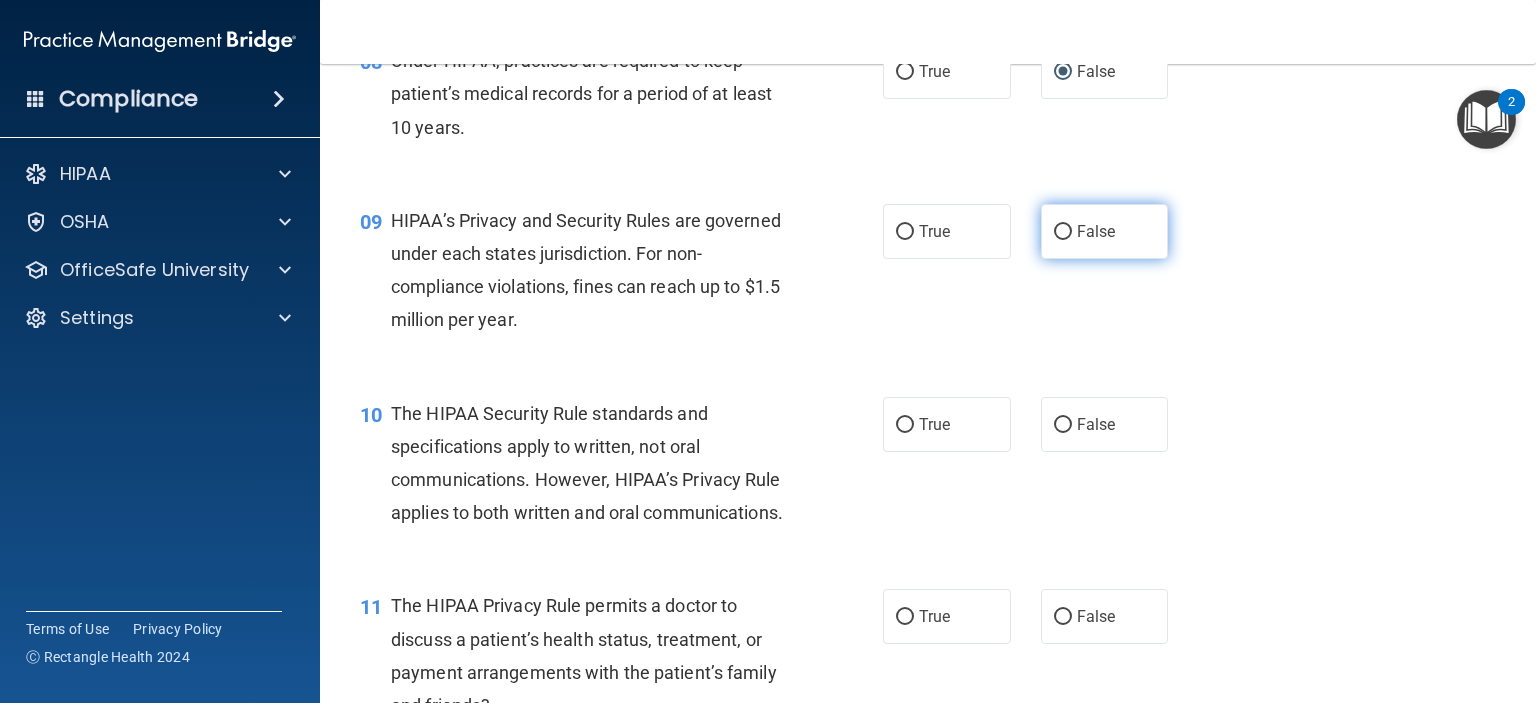 click on "False" at bounding box center [1063, 232] 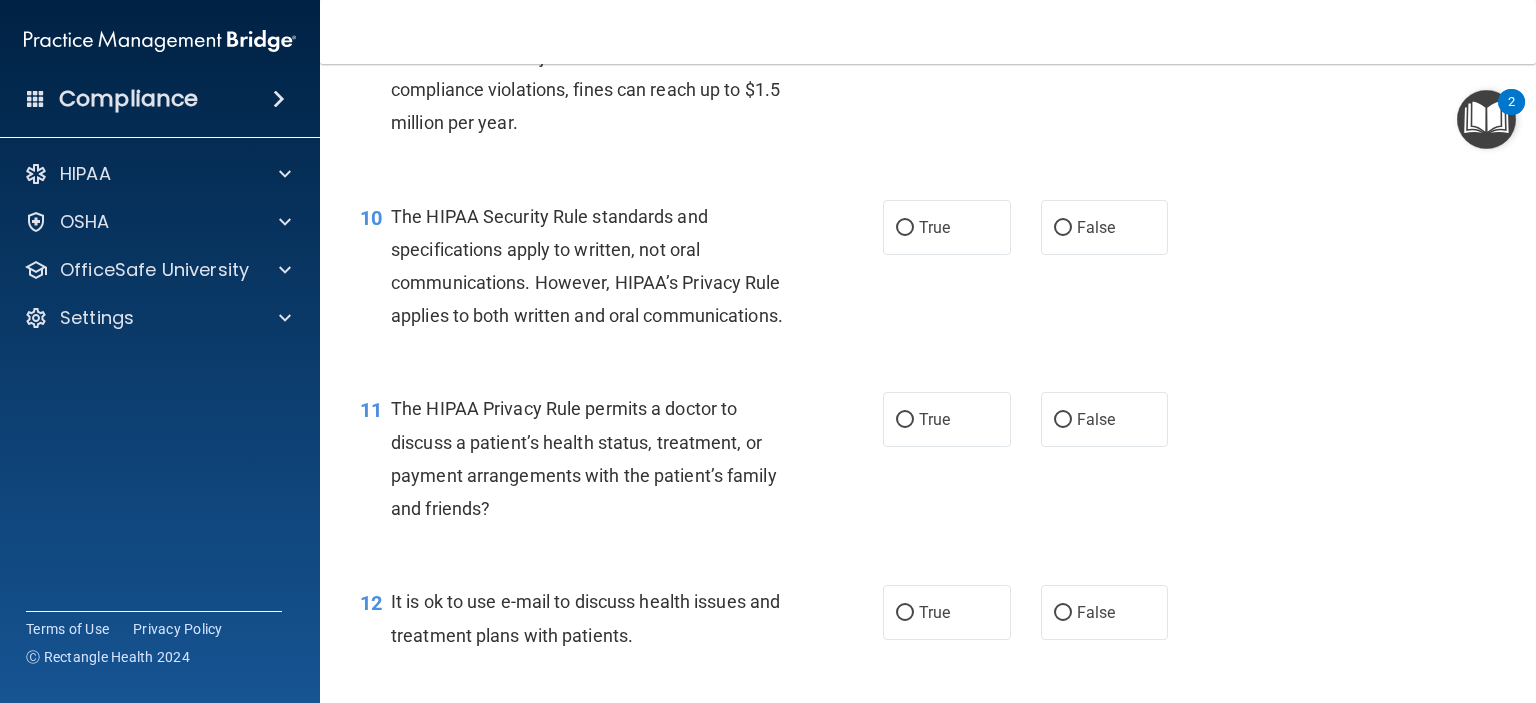 scroll, scrollTop: 1598, scrollLeft: 0, axis: vertical 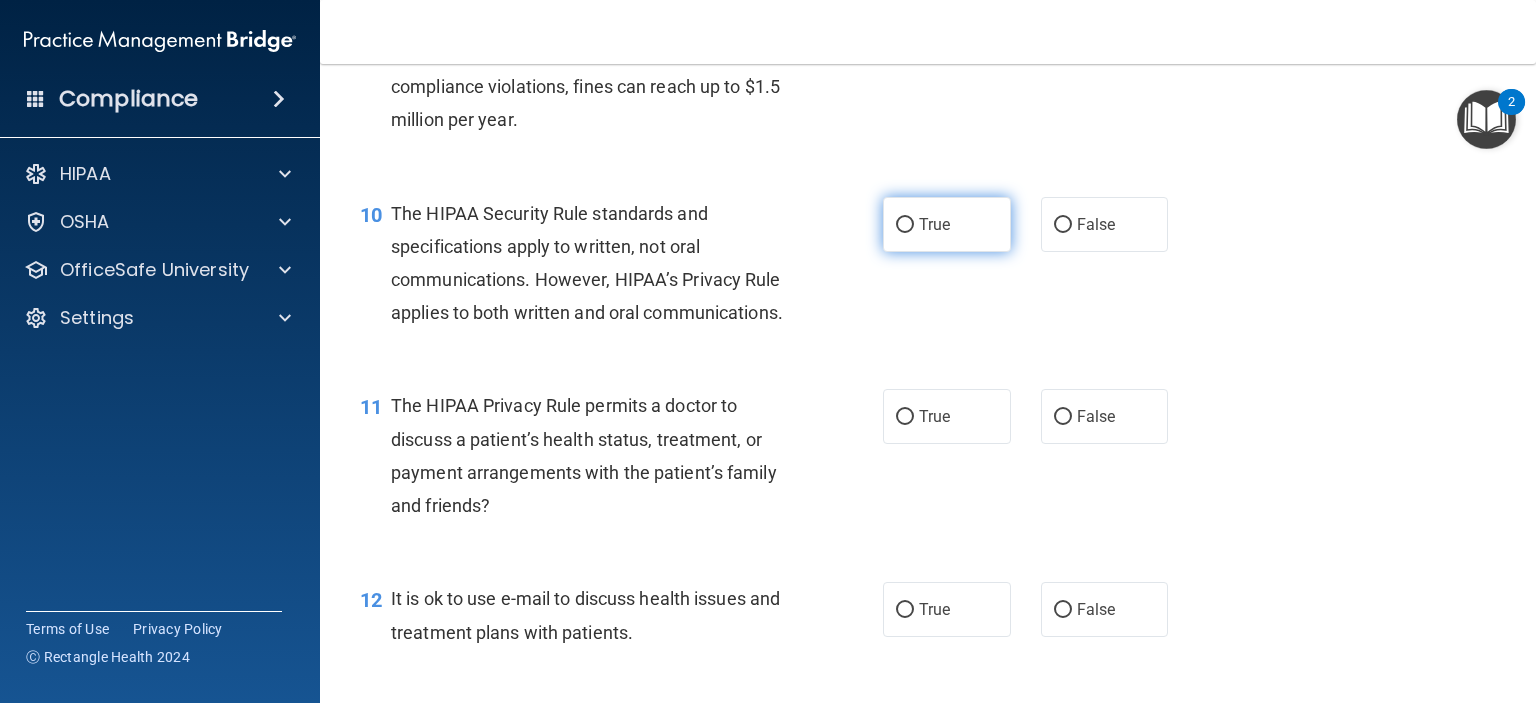 click on "True" at bounding box center [905, 225] 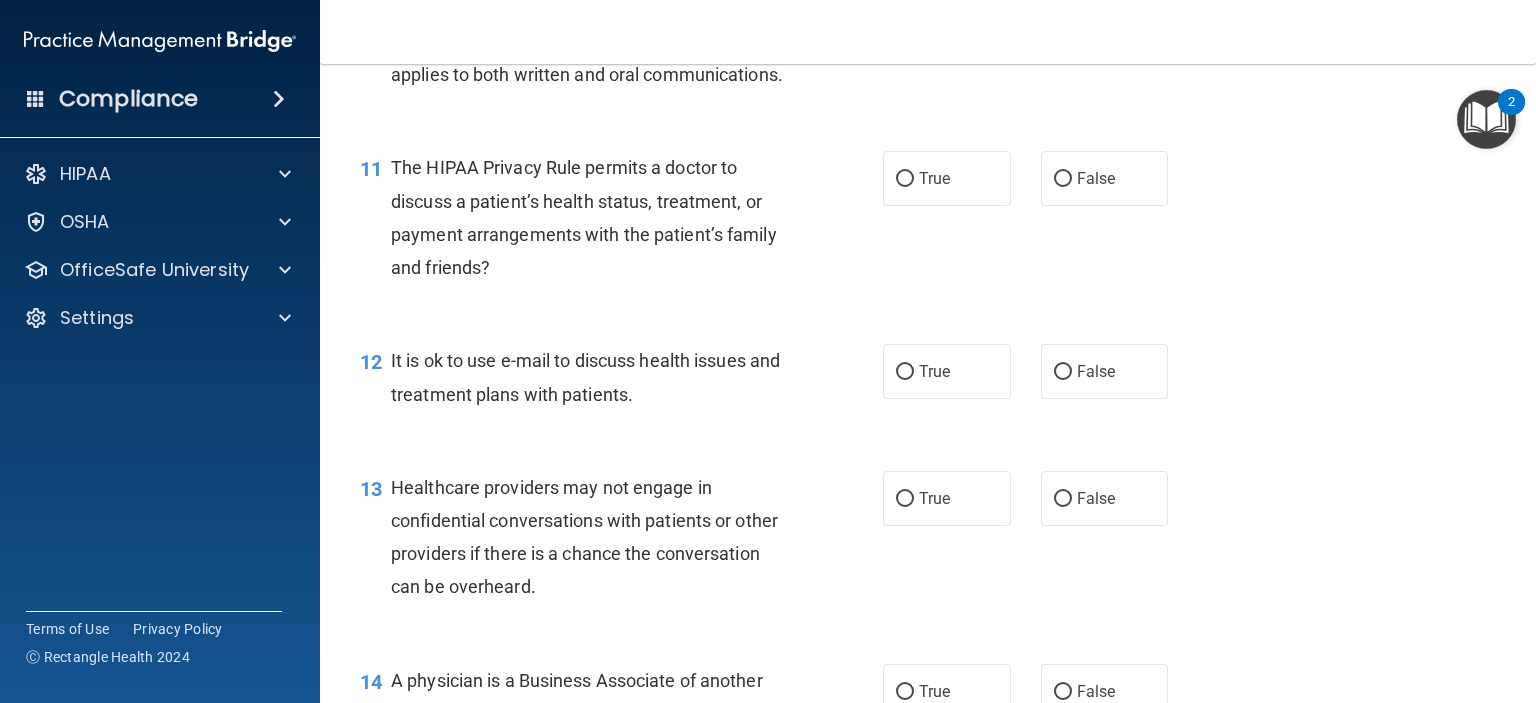 scroll, scrollTop: 1898, scrollLeft: 0, axis: vertical 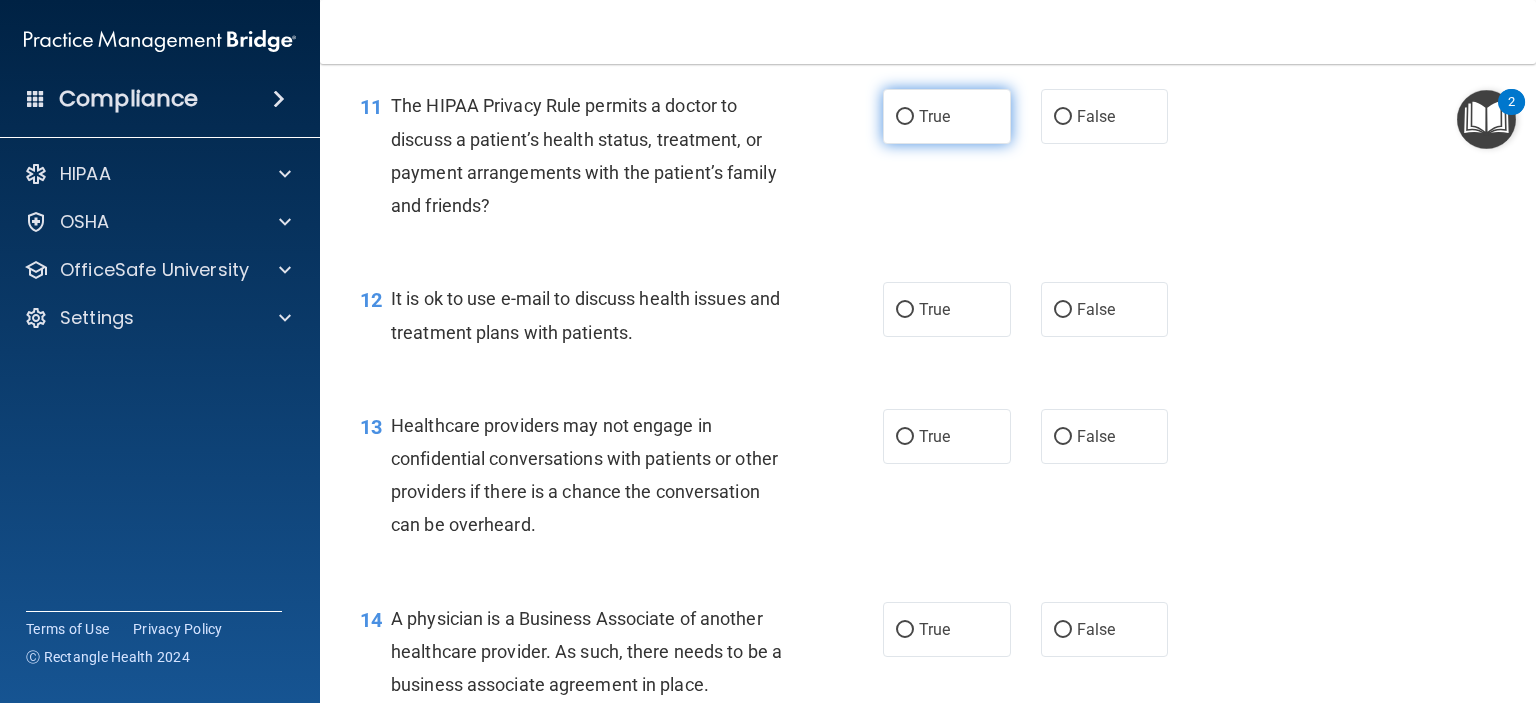 click on "True" at bounding box center (905, 117) 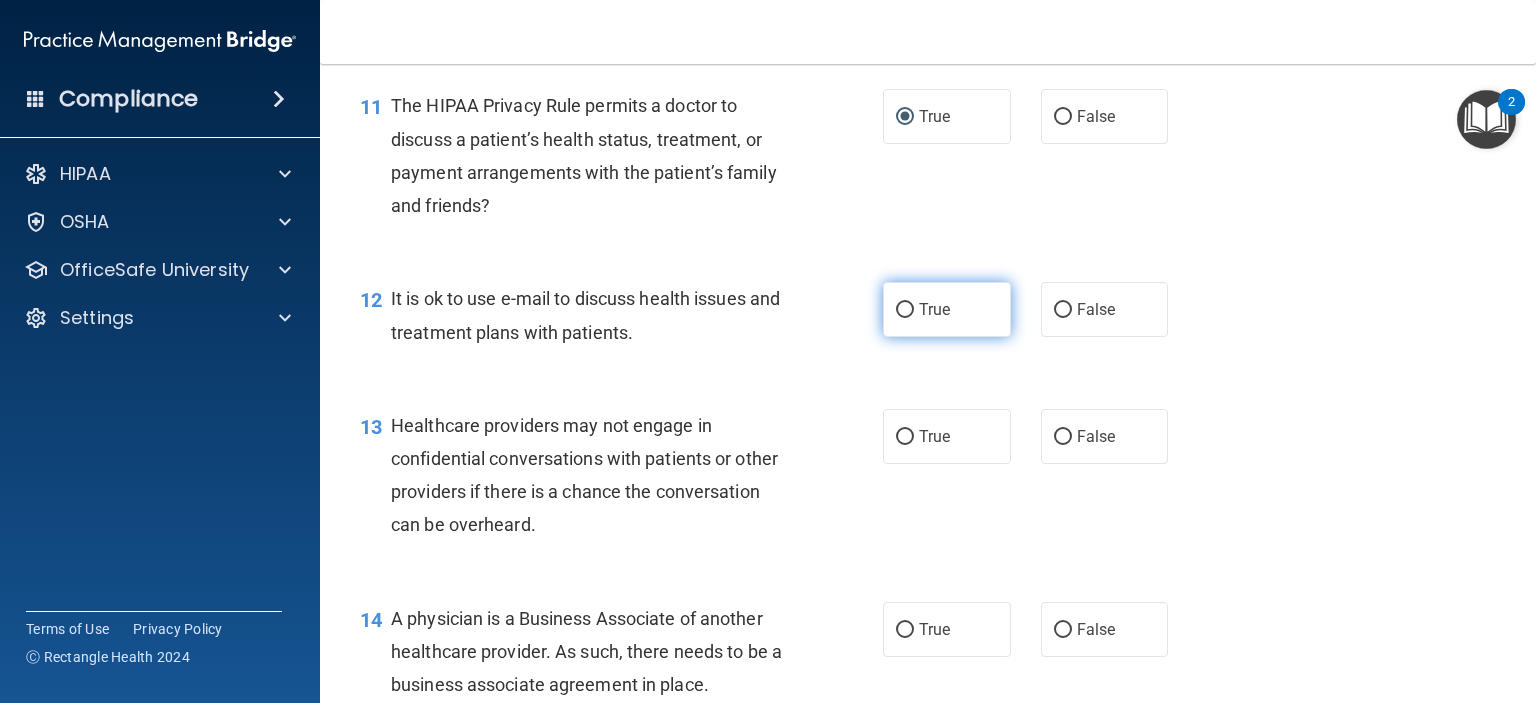 click on "True" at bounding box center (905, 310) 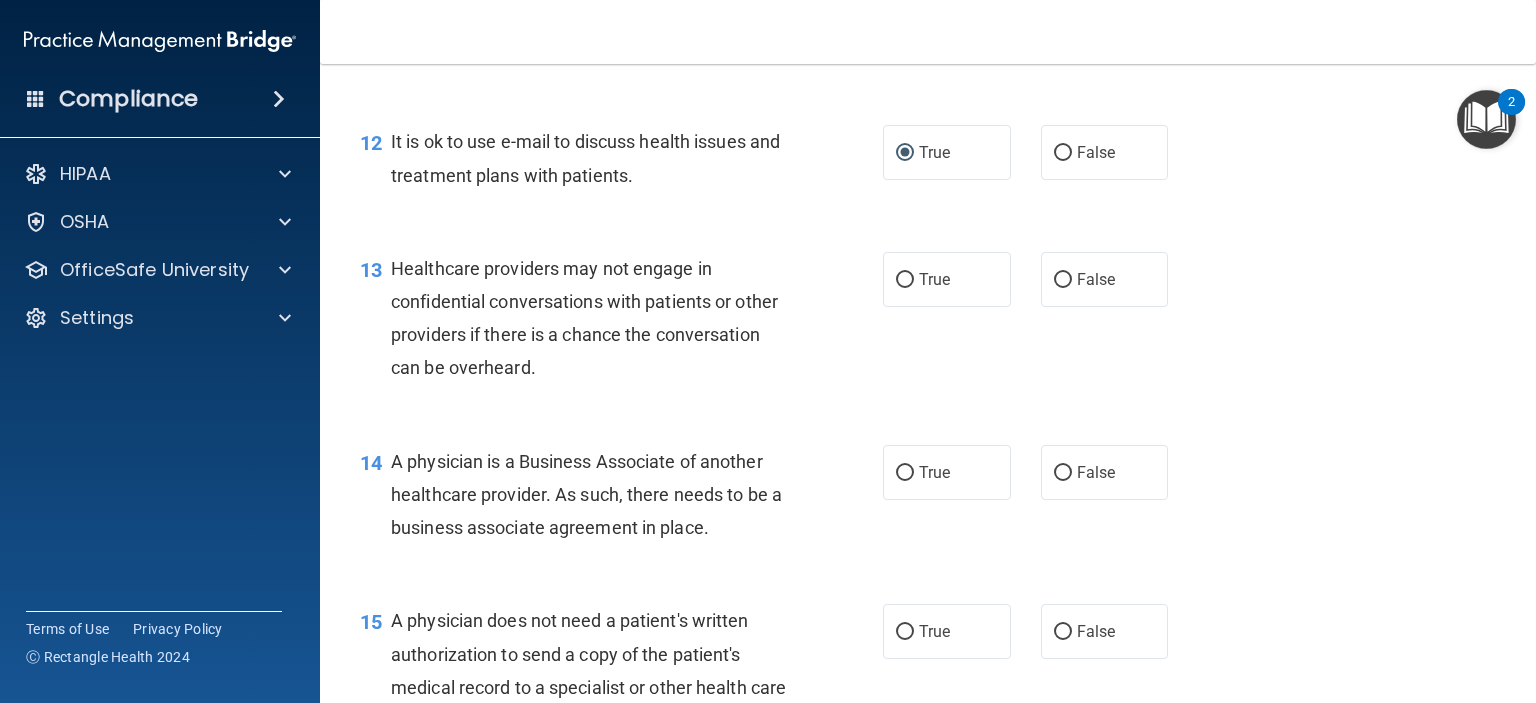 scroll, scrollTop: 2098, scrollLeft: 0, axis: vertical 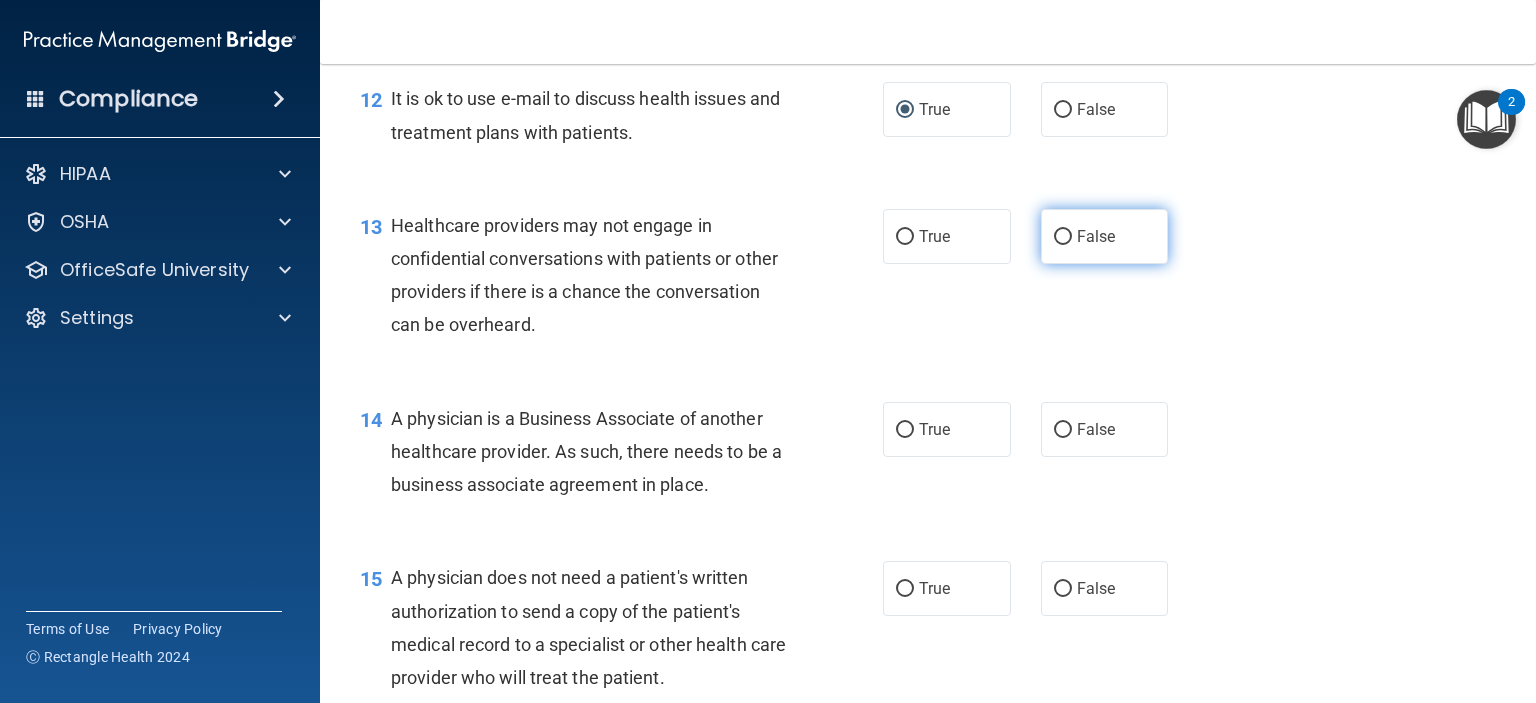 click on "False" at bounding box center [1063, 237] 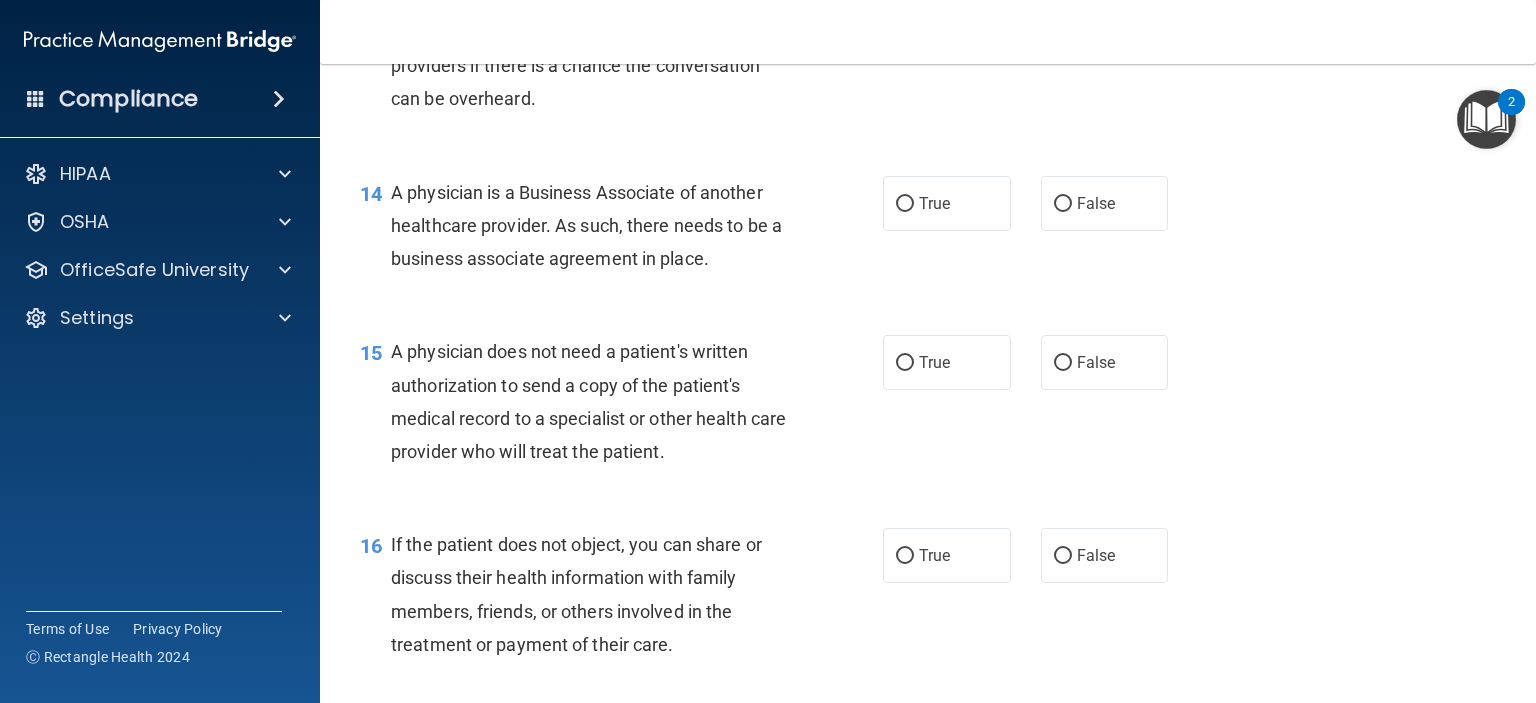 scroll, scrollTop: 2398, scrollLeft: 0, axis: vertical 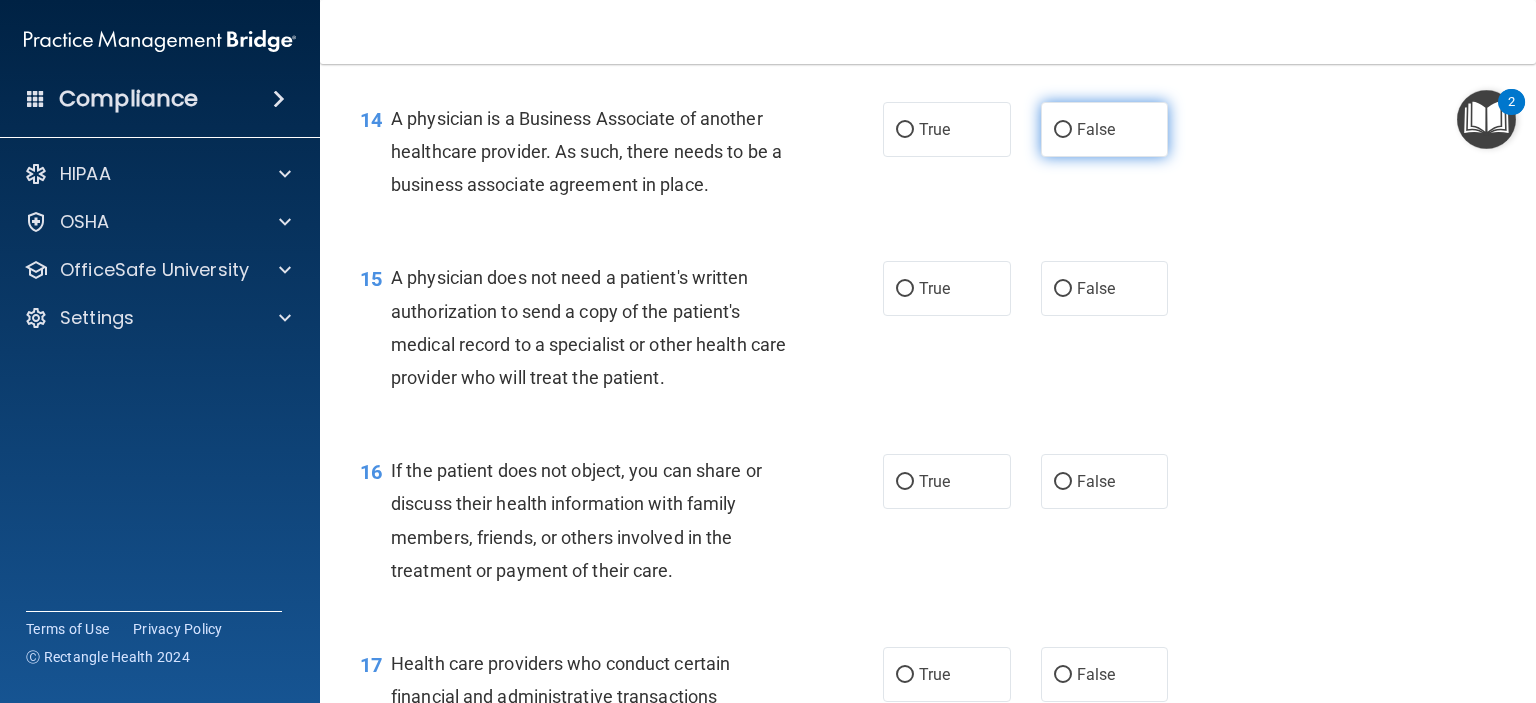 click on "False" at bounding box center (1063, 130) 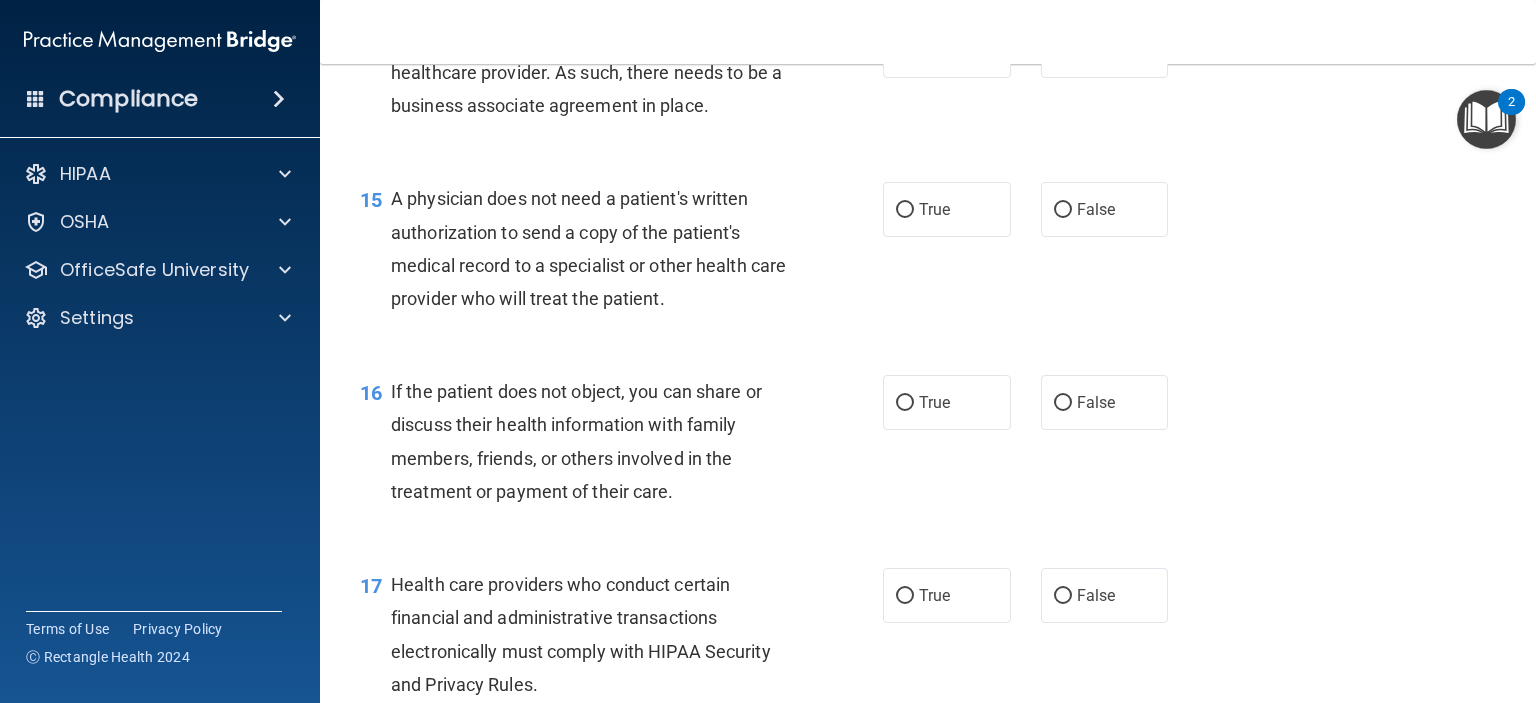 scroll, scrollTop: 2598, scrollLeft: 0, axis: vertical 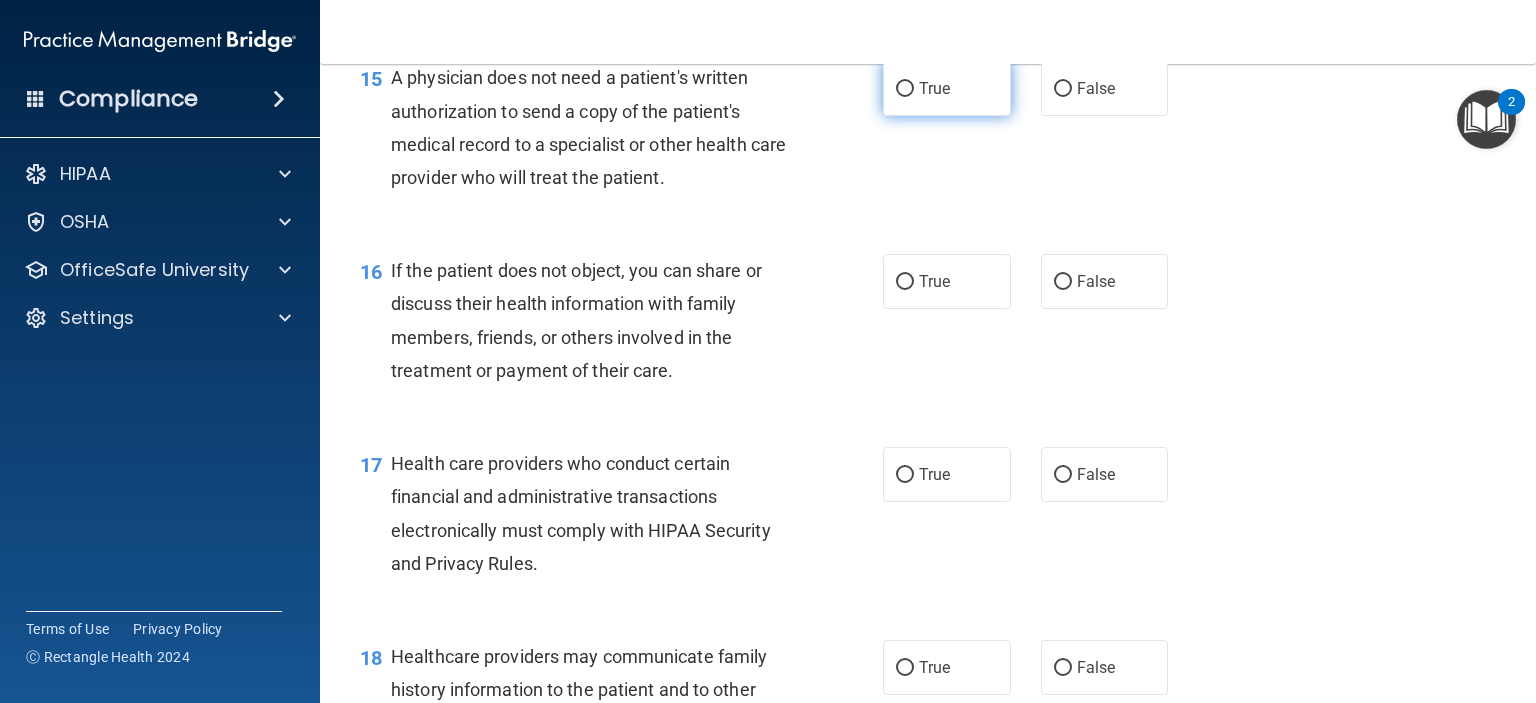 click on "True" at bounding box center [905, 89] 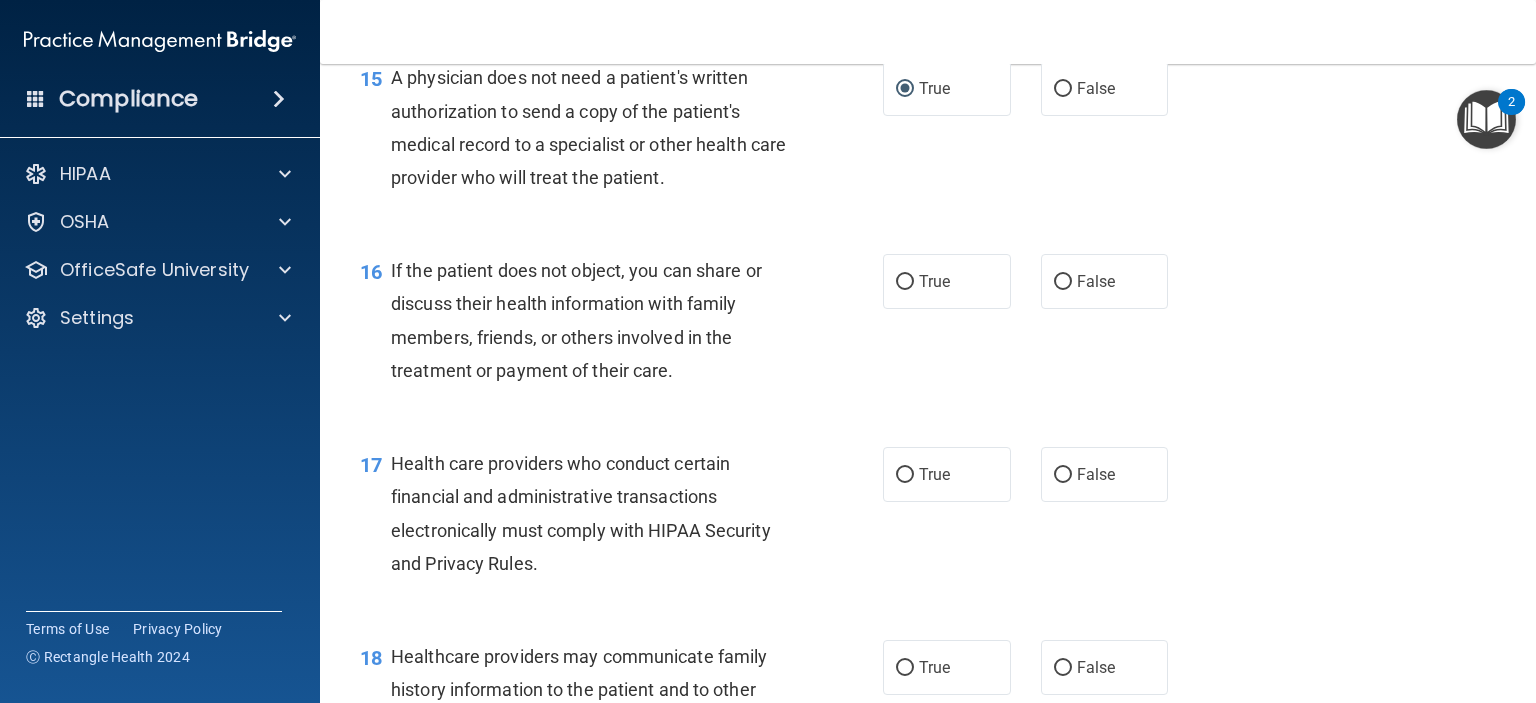 scroll, scrollTop: 2698, scrollLeft: 0, axis: vertical 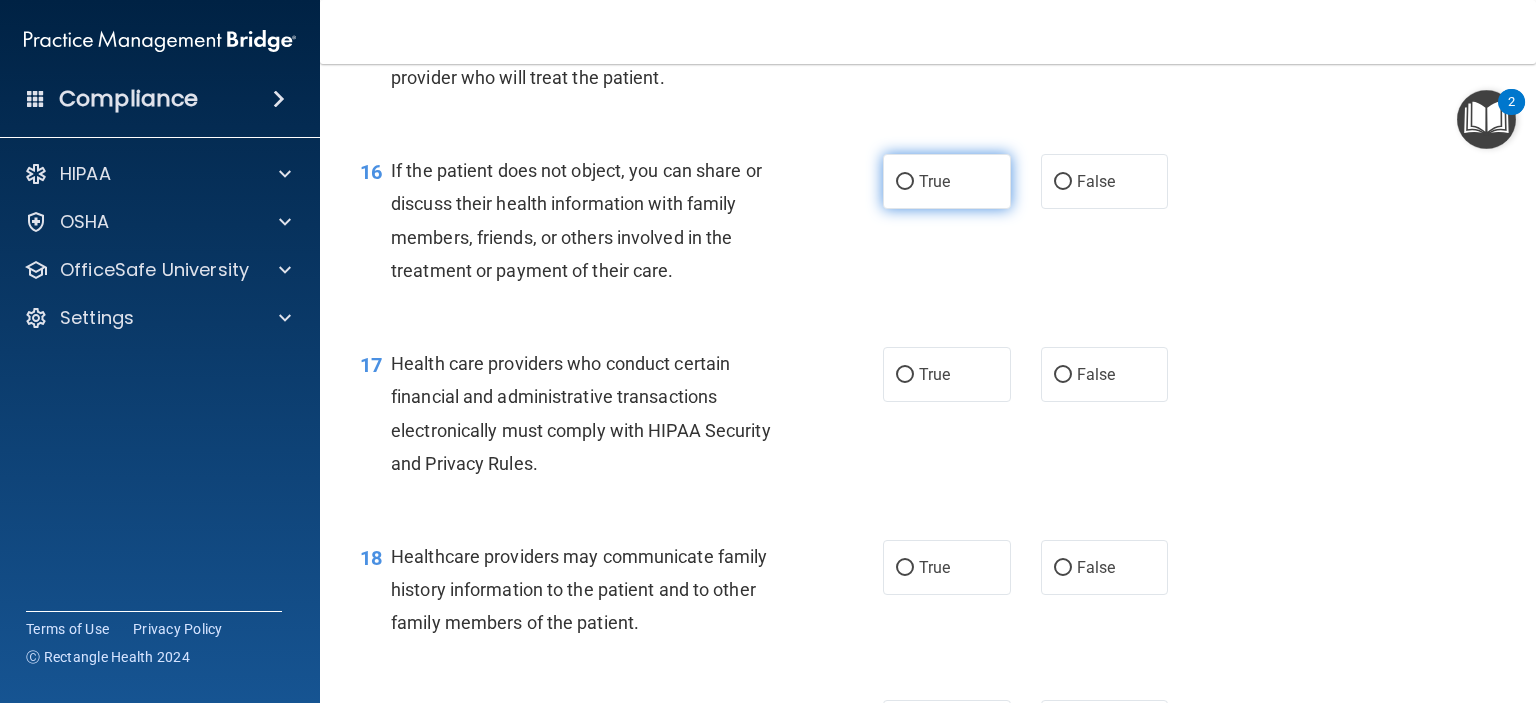 click on "True" at bounding box center [905, 182] 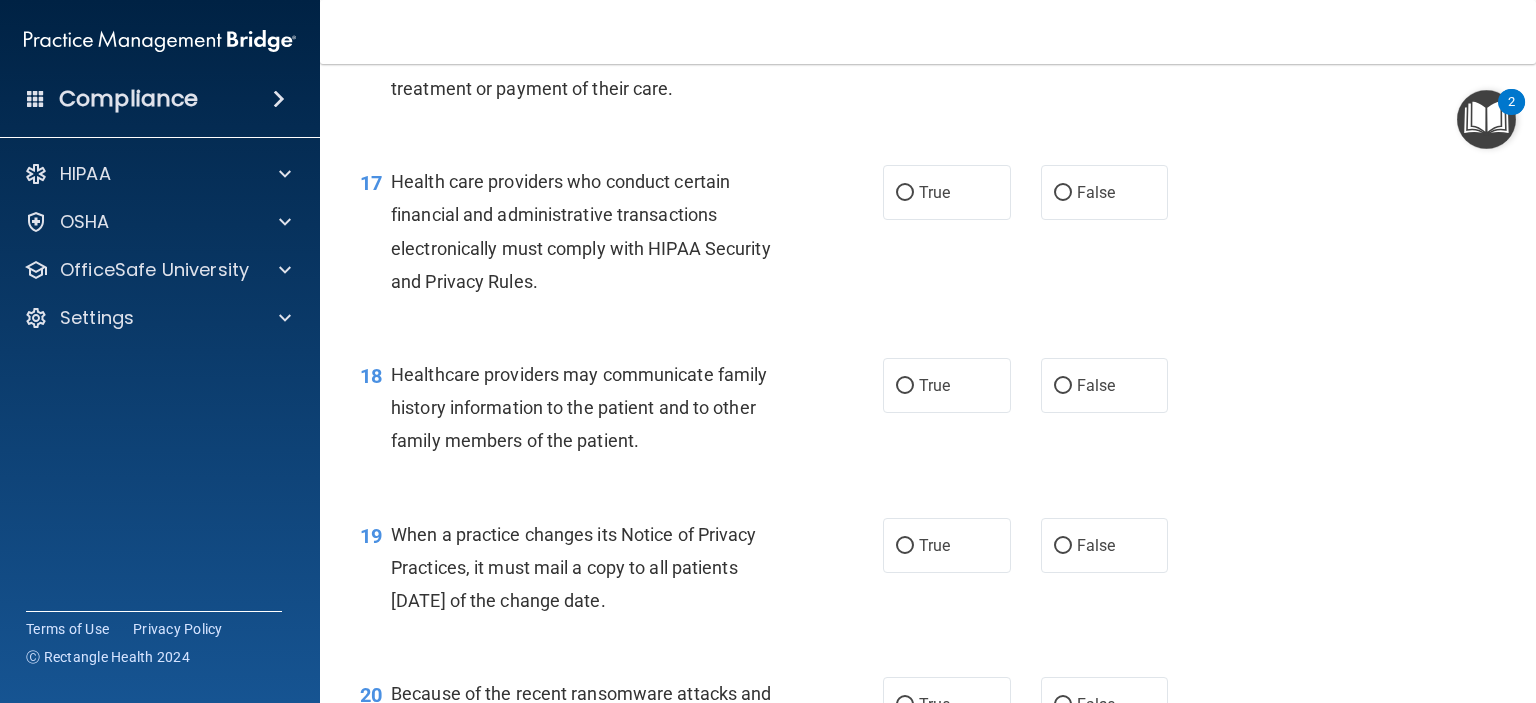 scroll, scrollTop: 2898, scrollLeft: 0, axis: vertical 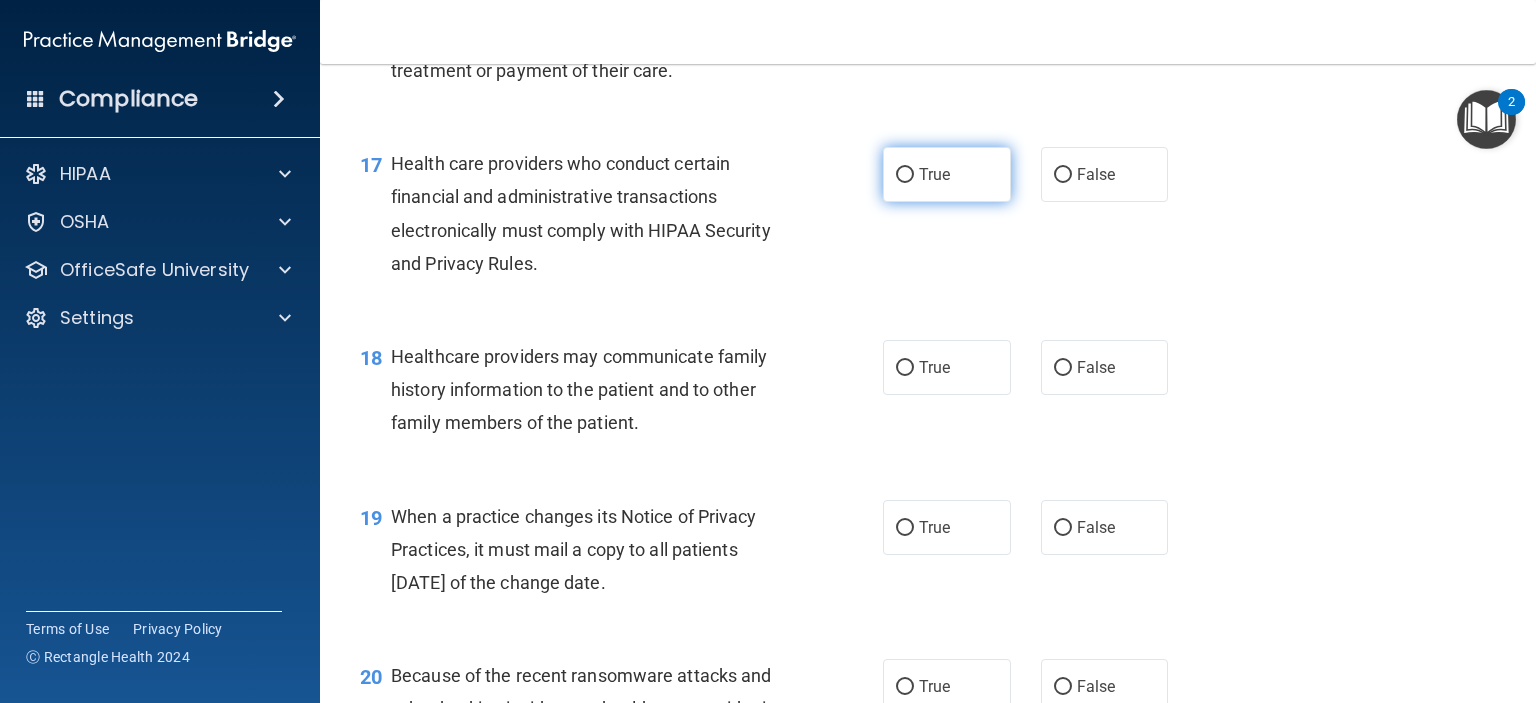 click on "True" at bounding box center (905, 175) 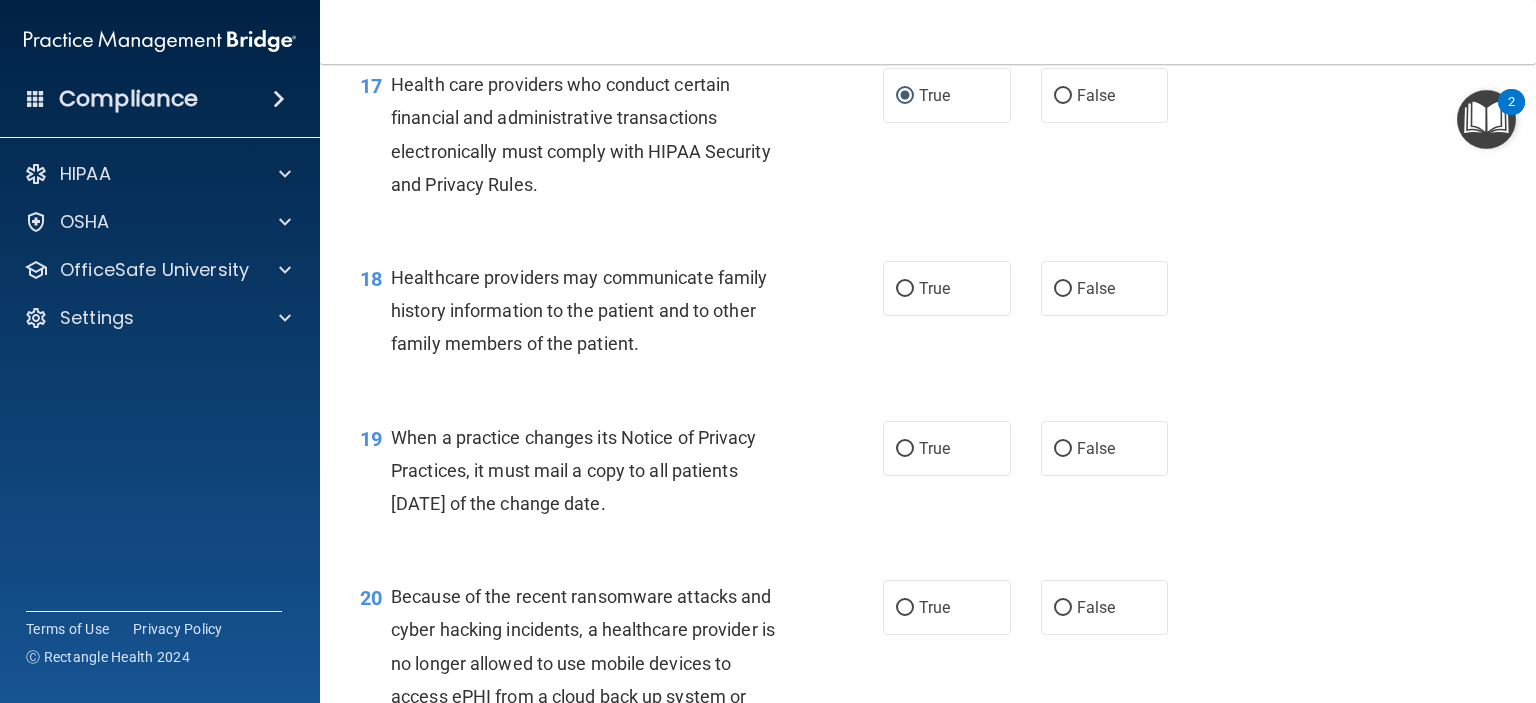 scroll, scrollTop: 3098, scrollLeft: 0, axis: vertical 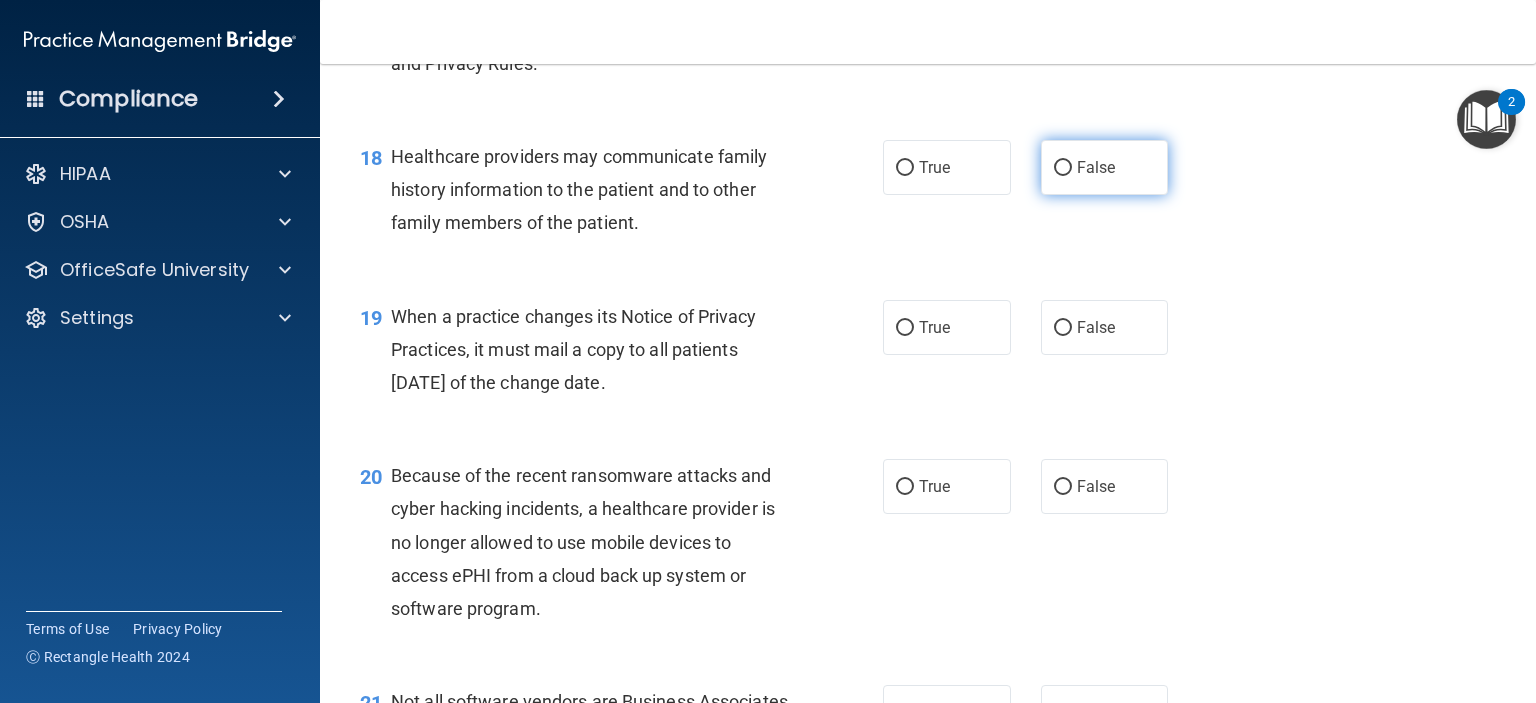click on "False" at bounding box center (1063, 168) 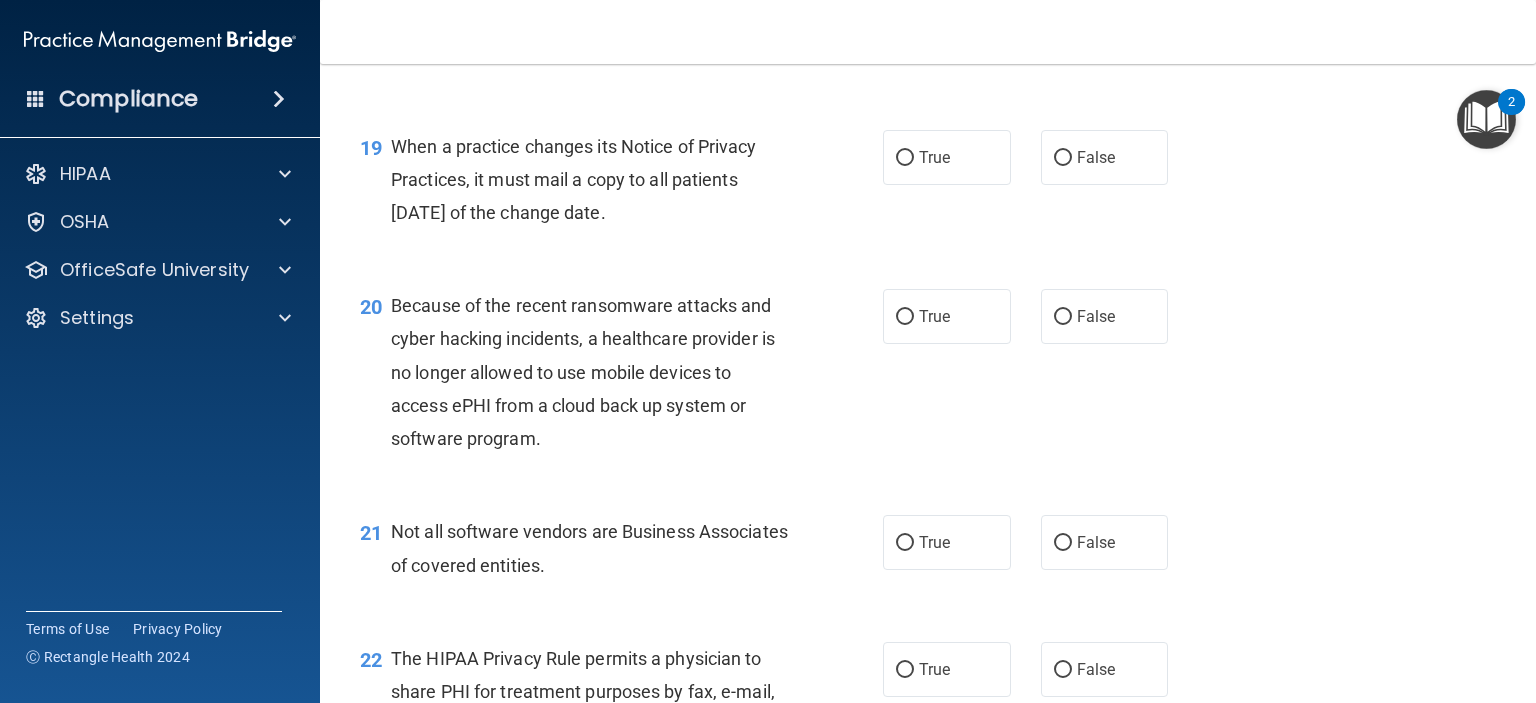 scroll, scrollTop: 3298, scrollLeft: 0, axis: vertical 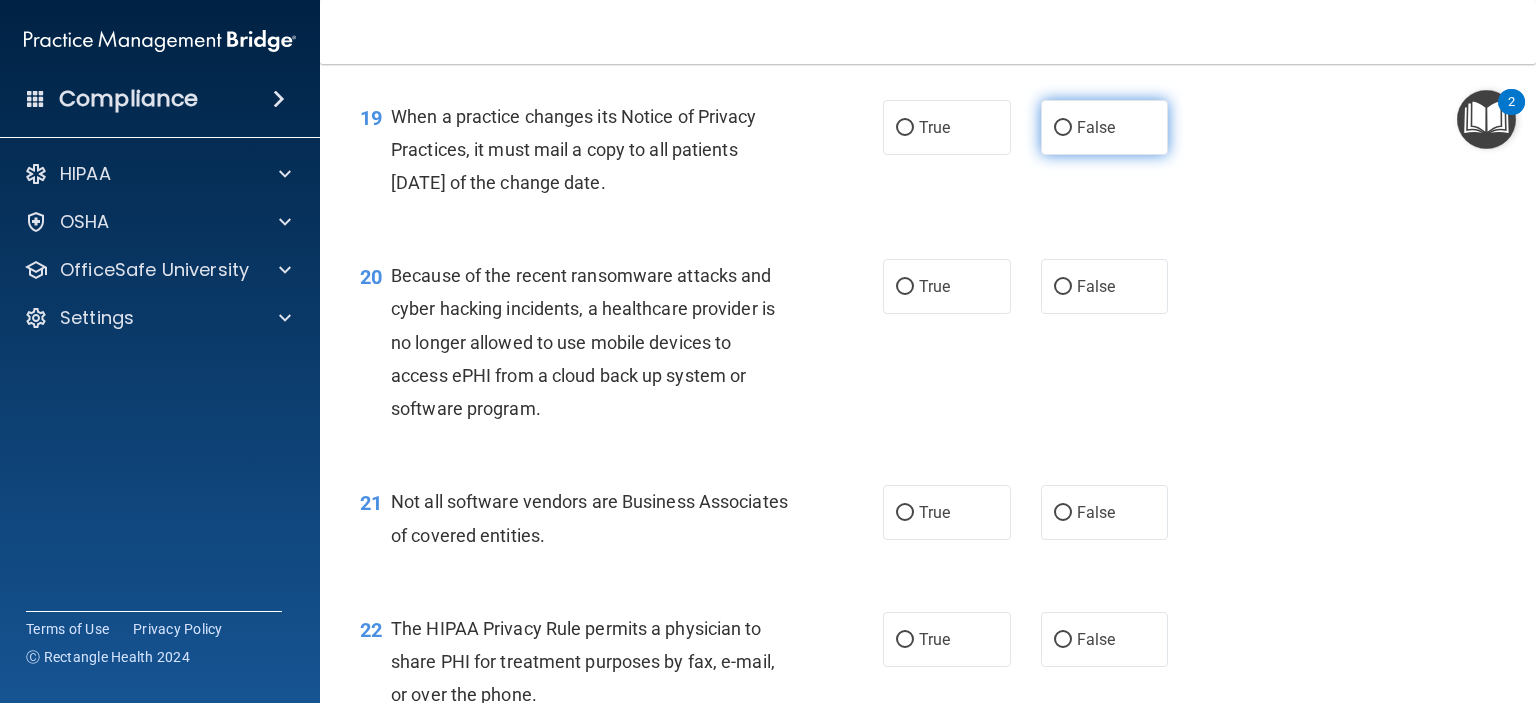 click on "False" at bounding box center (1063, 128) 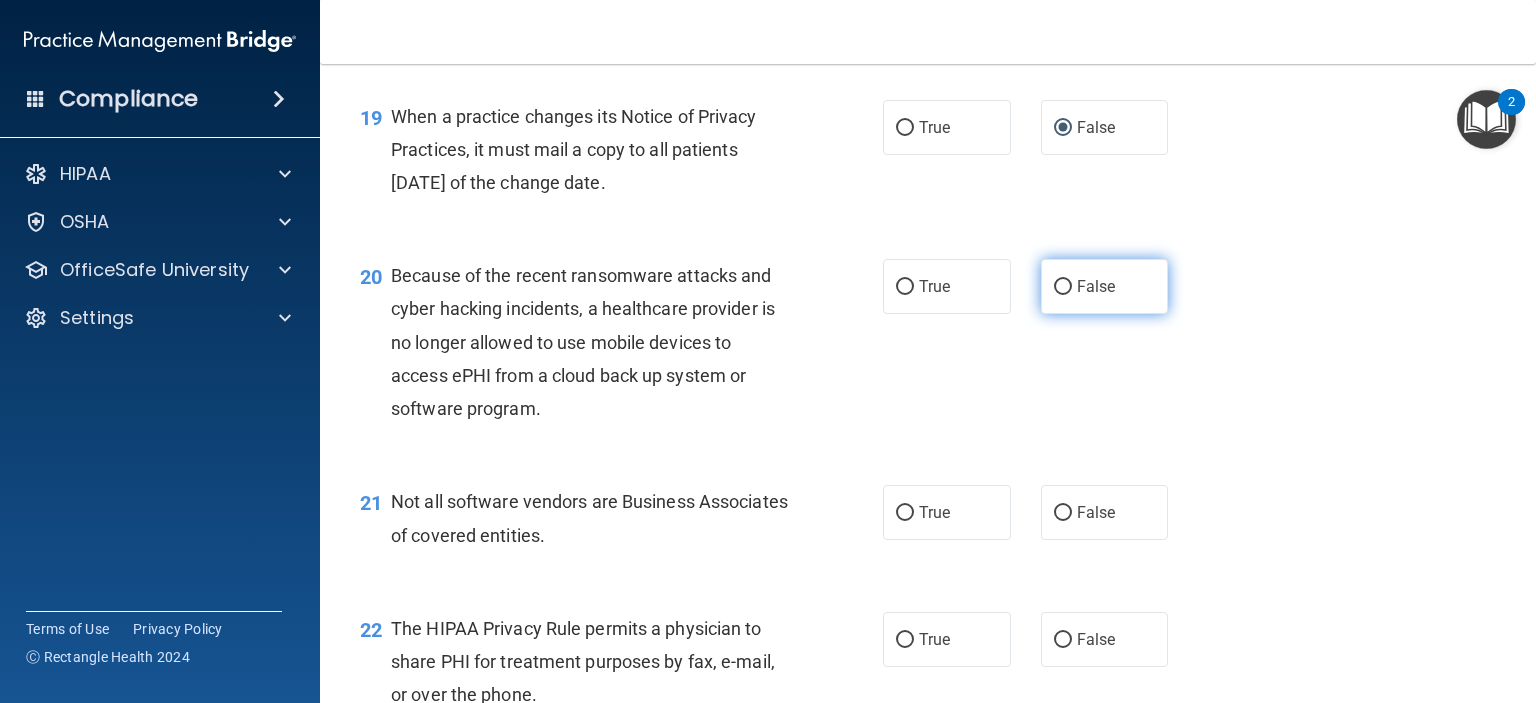 scroll, scrollTop: 3398, scrollLeft: 0, axis: vertical 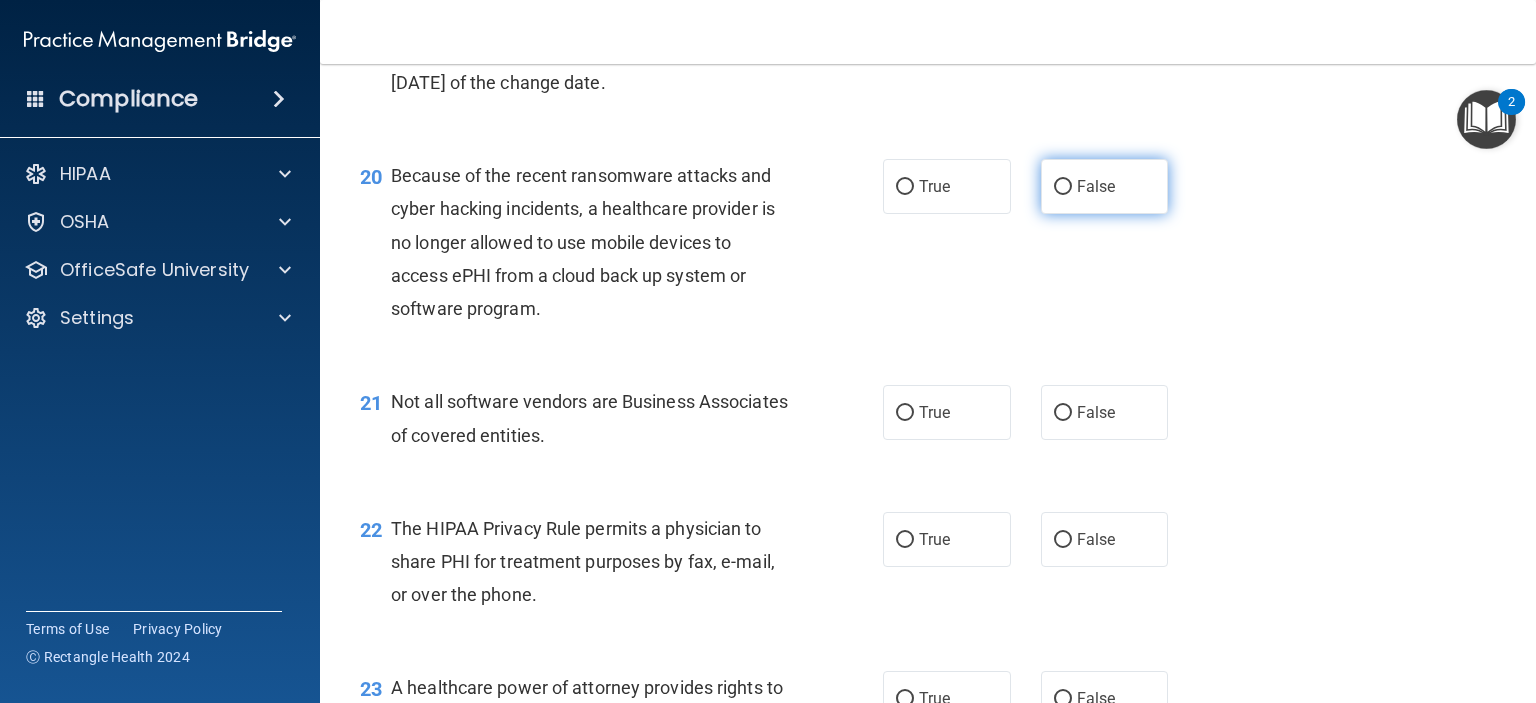 click on "False" at bounding box center [1063, 187] 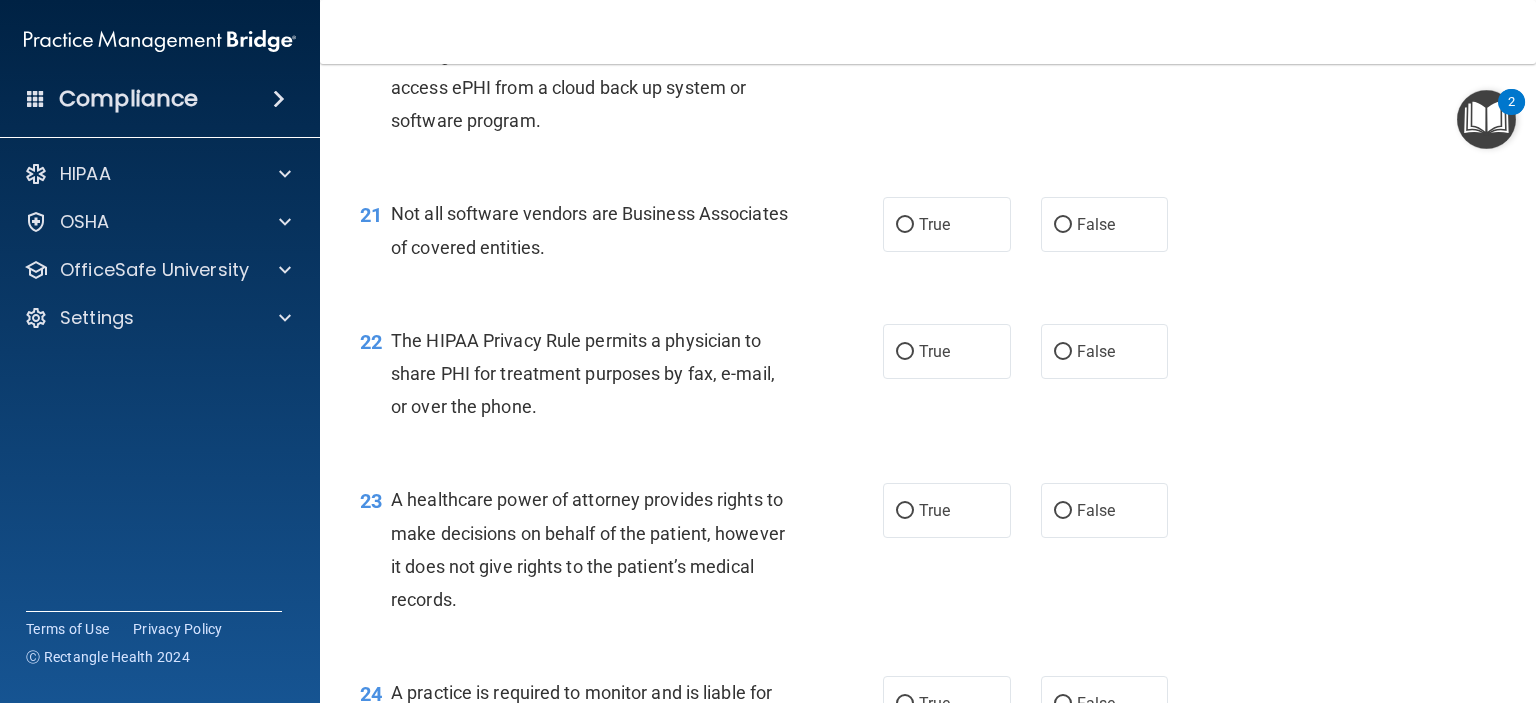 scroll, scrollTop: 3598, scrollLeft: 0, axis: vertical 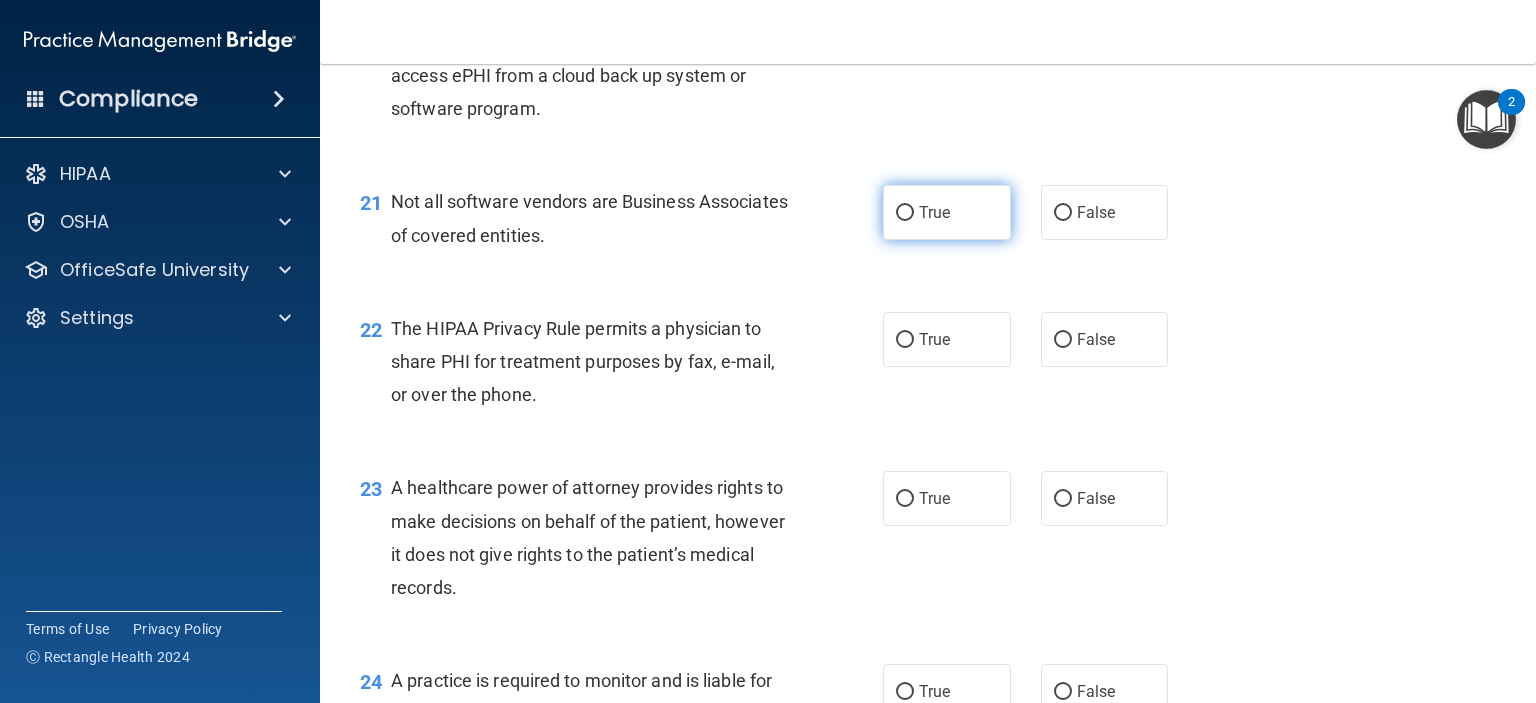 click on "True" at bounding box center [947, 212] 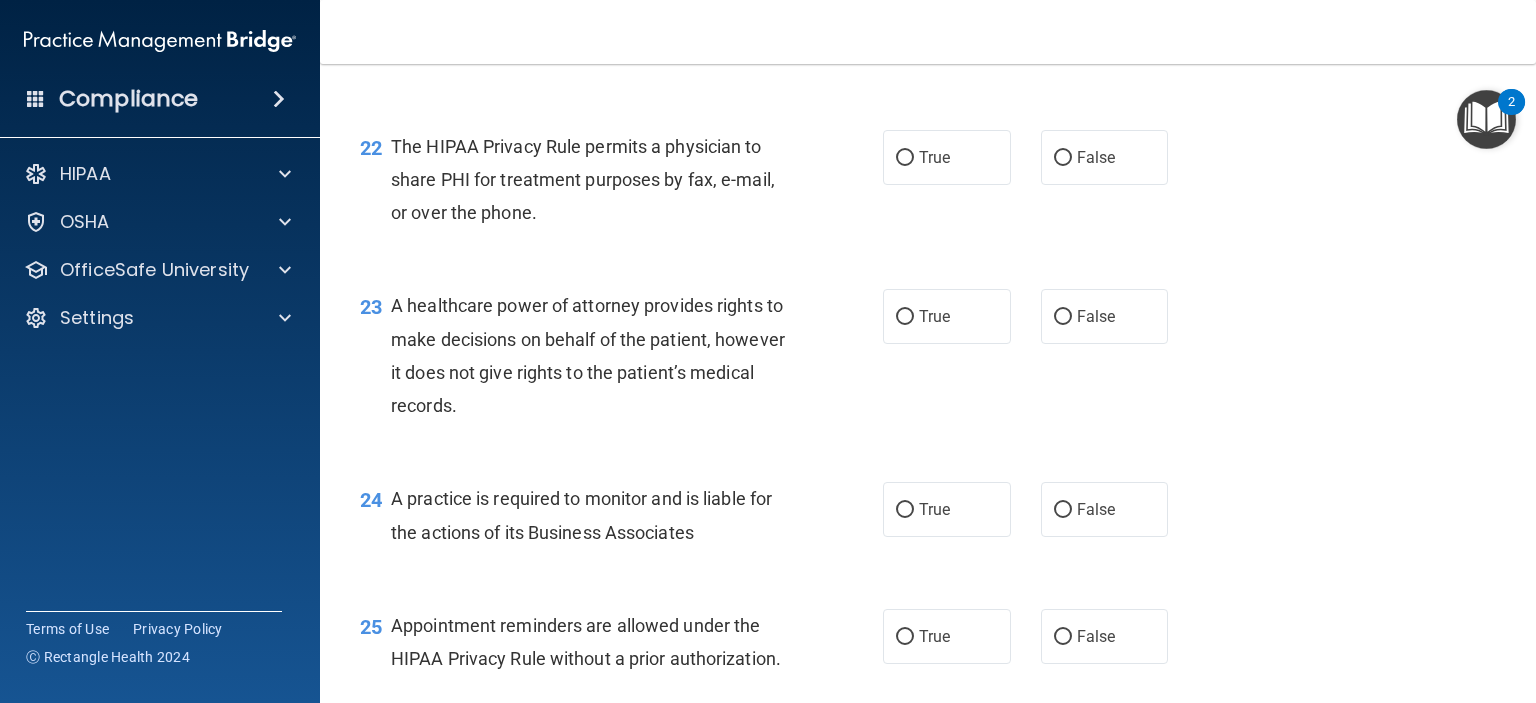 scroll, scrollTop: 3798, scrollLeft: 0, axis: vertical 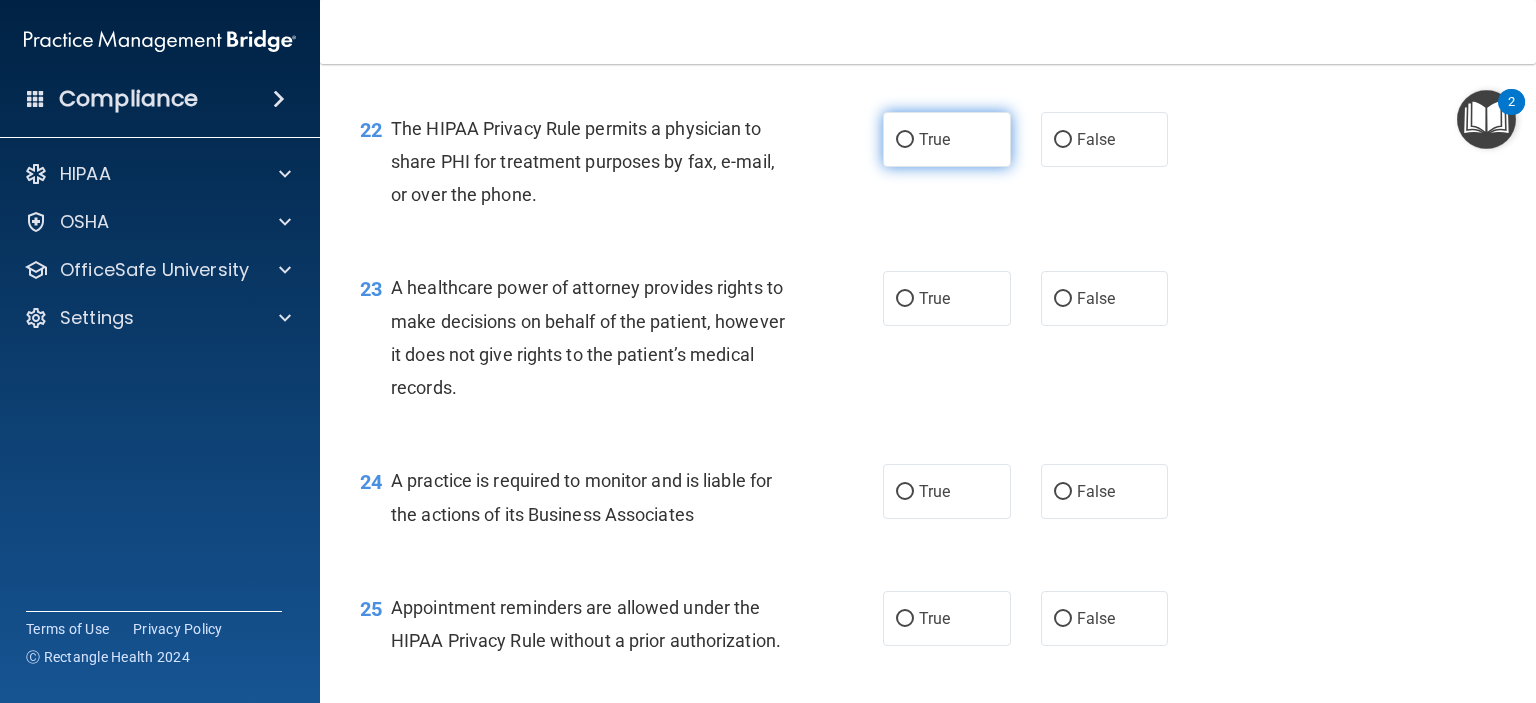 click on "True" at bounding box center [905, 140] 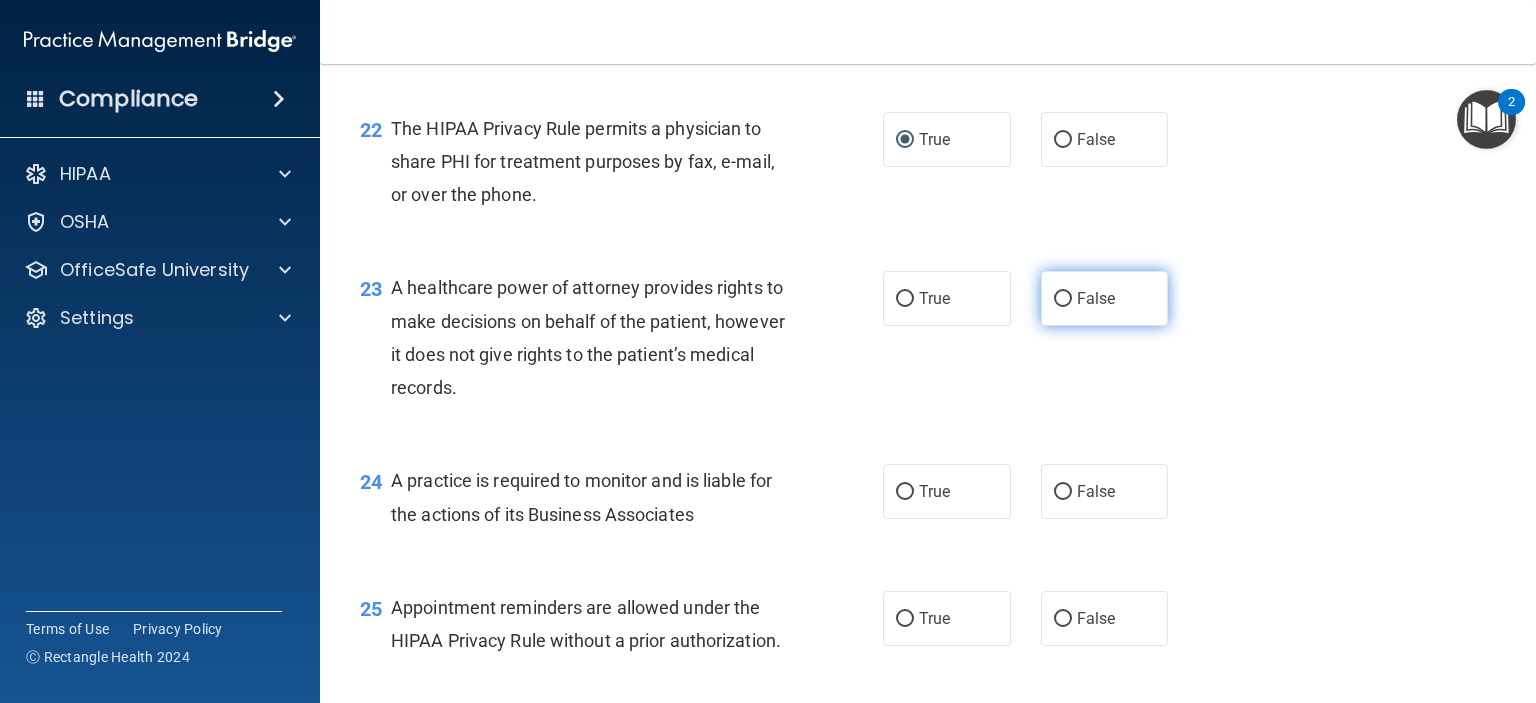 click on "False" at bounding box center [1105, 298] 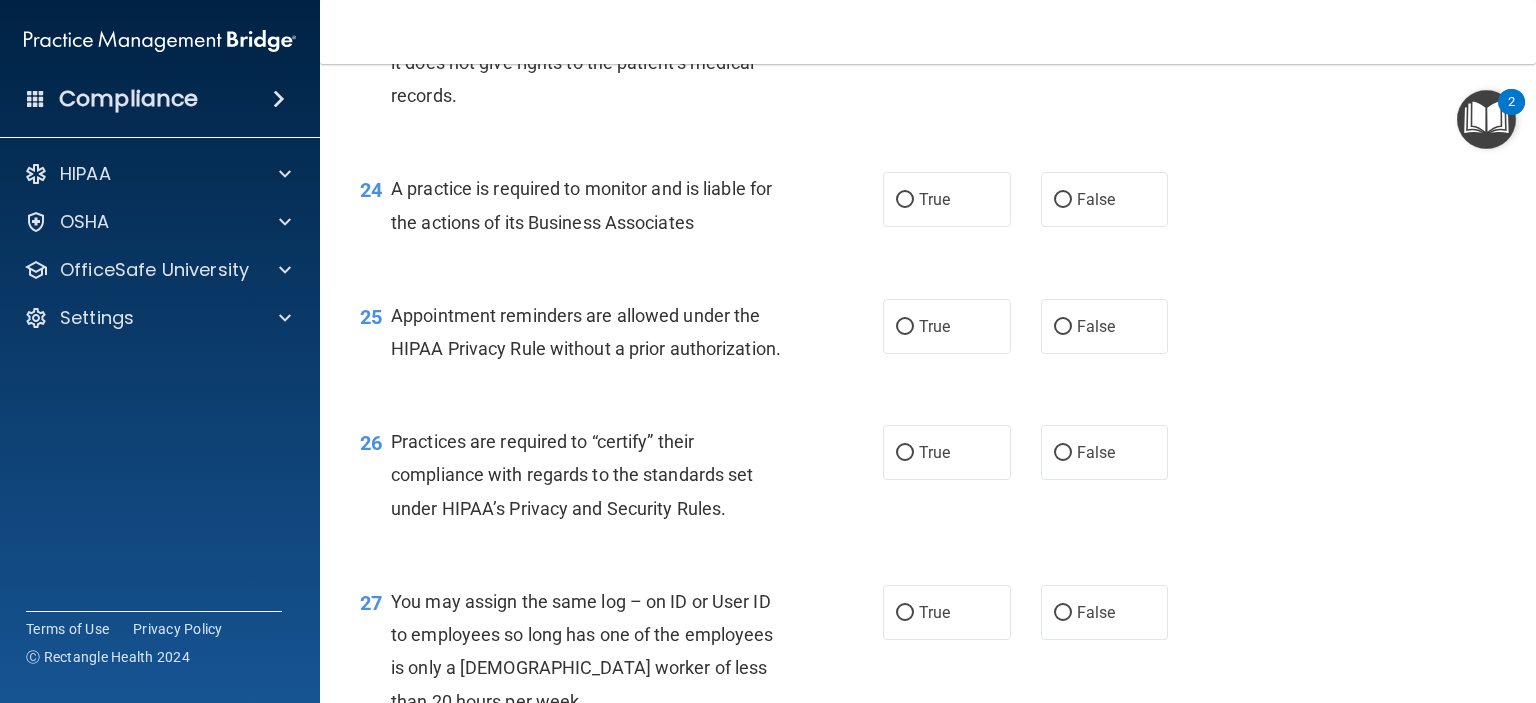 scroll, scrollTop: 4098, scrollLeft: 0, axis: vertical 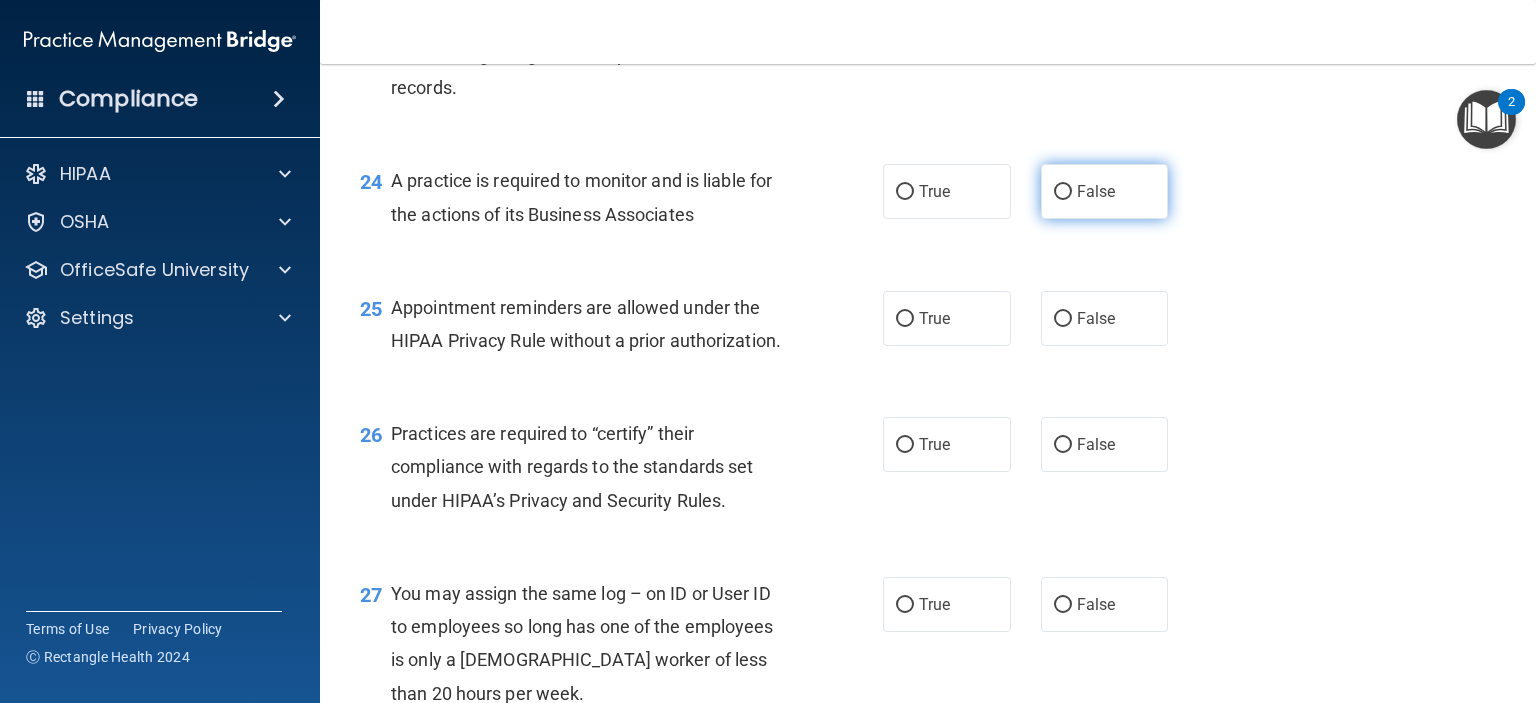 click on "False" at bounding box center [1063, 192] 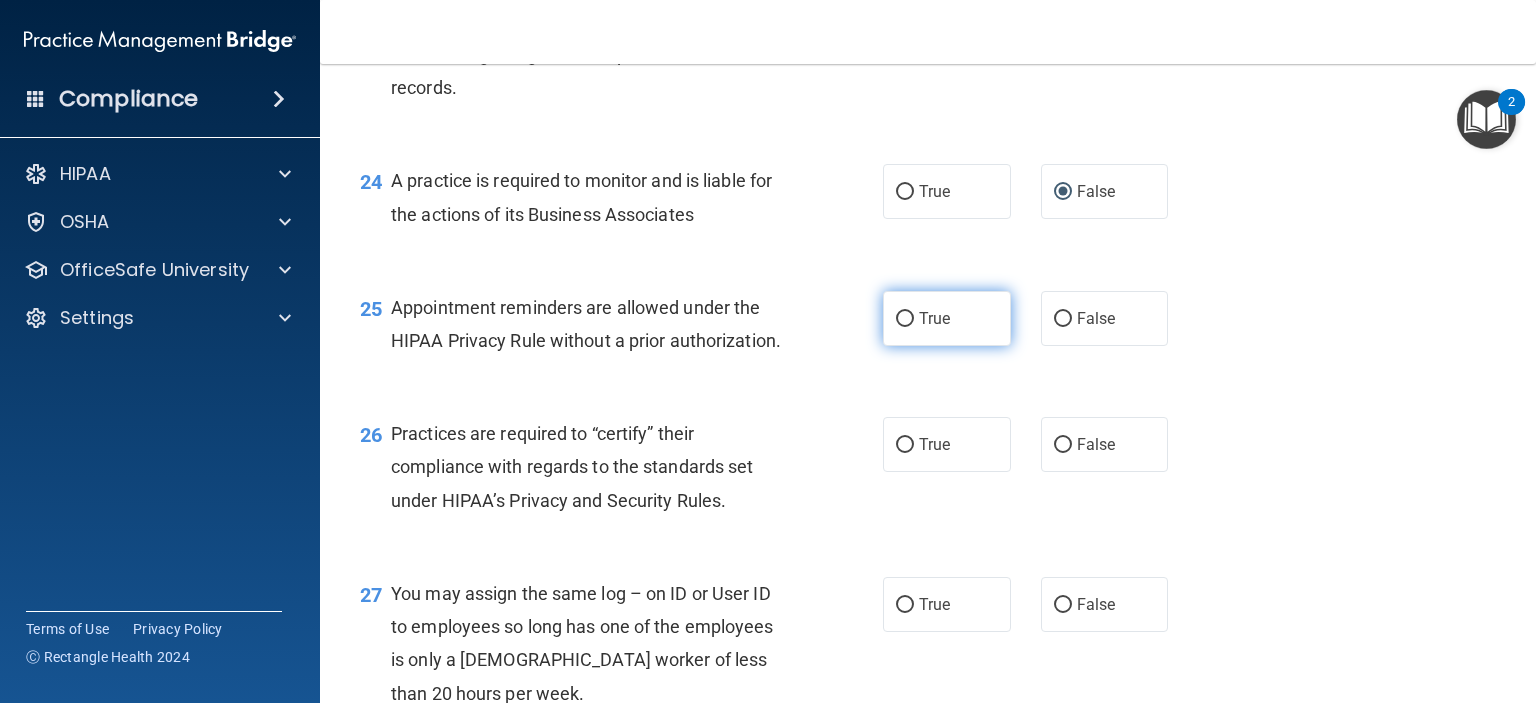 click on "True" at bounding box center (905, 319) 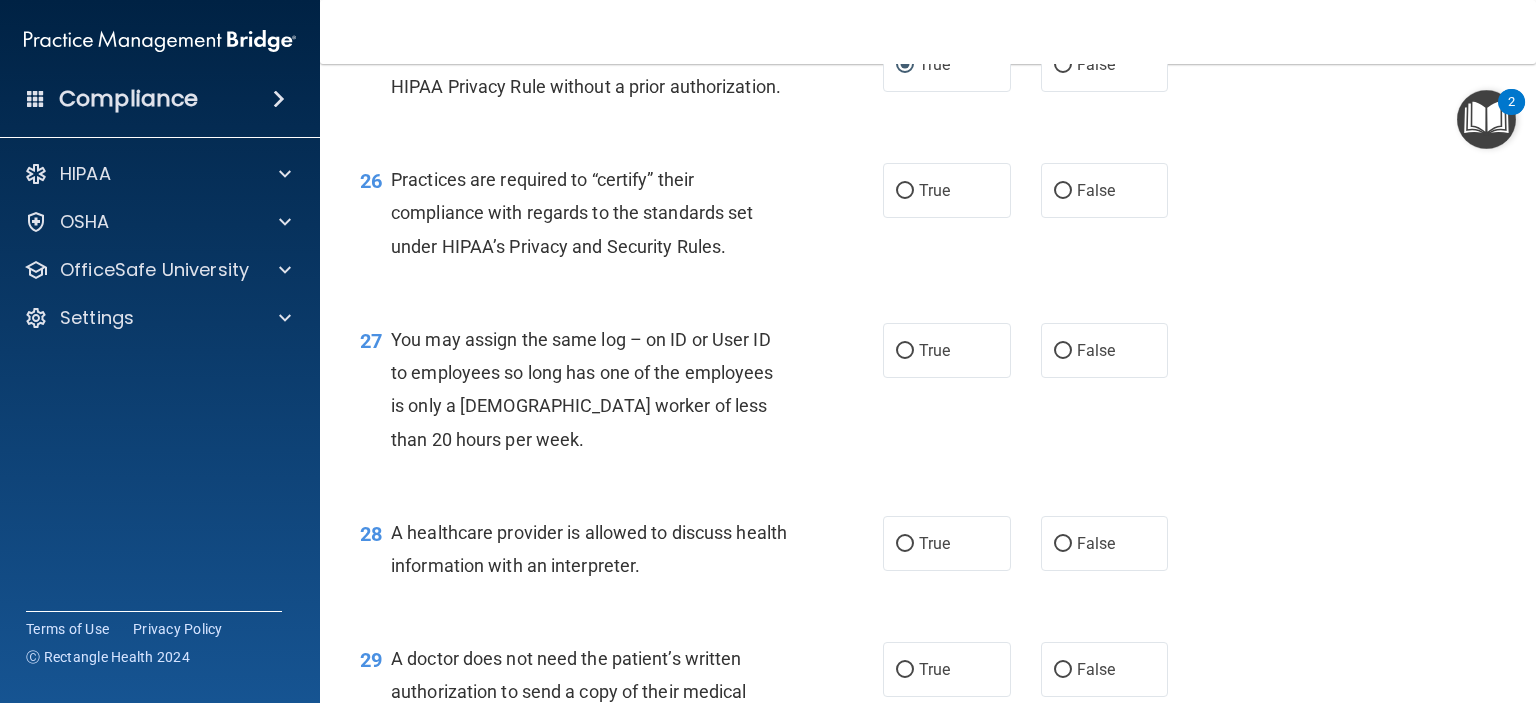 scroll, scrollTop: 4398, scrollLeft: 0, axis: vertical 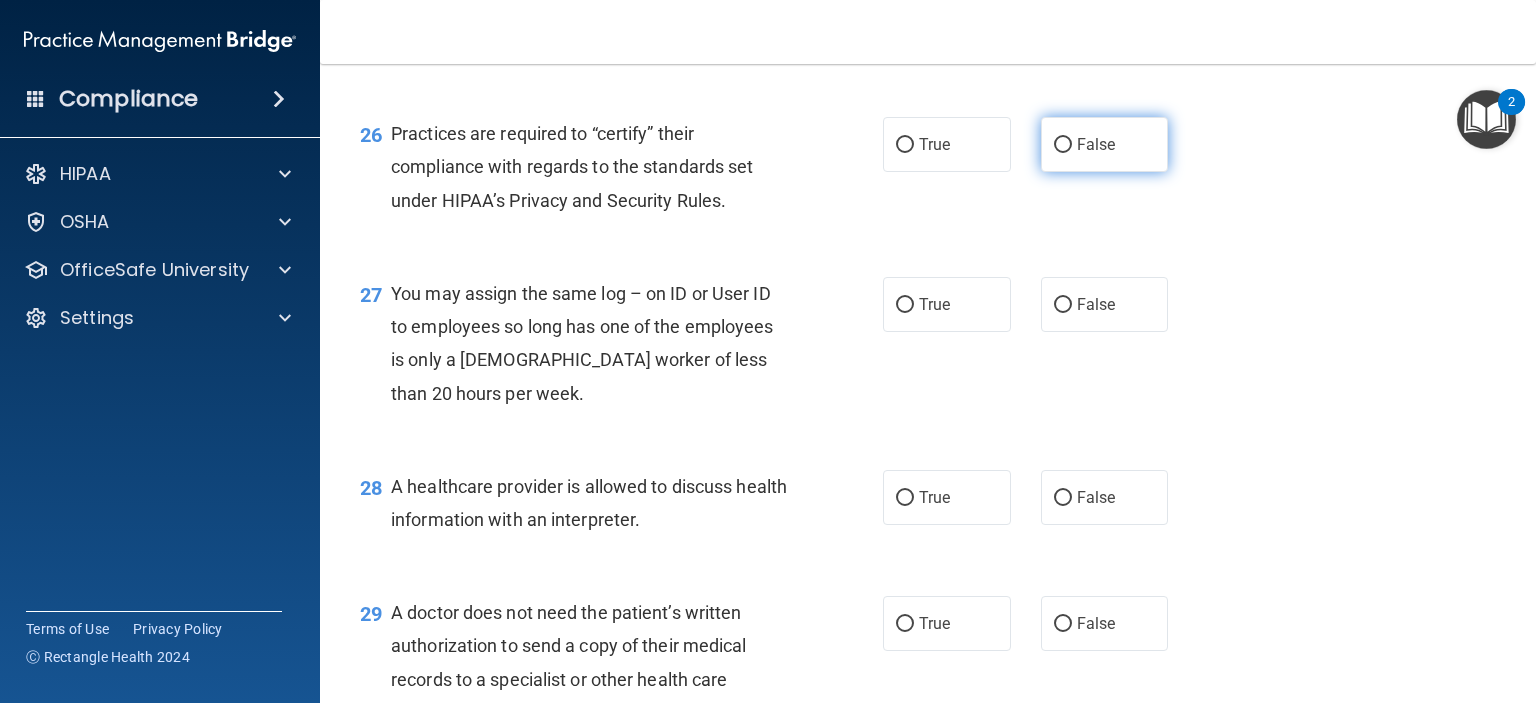 click on "False" at bounding box center [1063, 145] 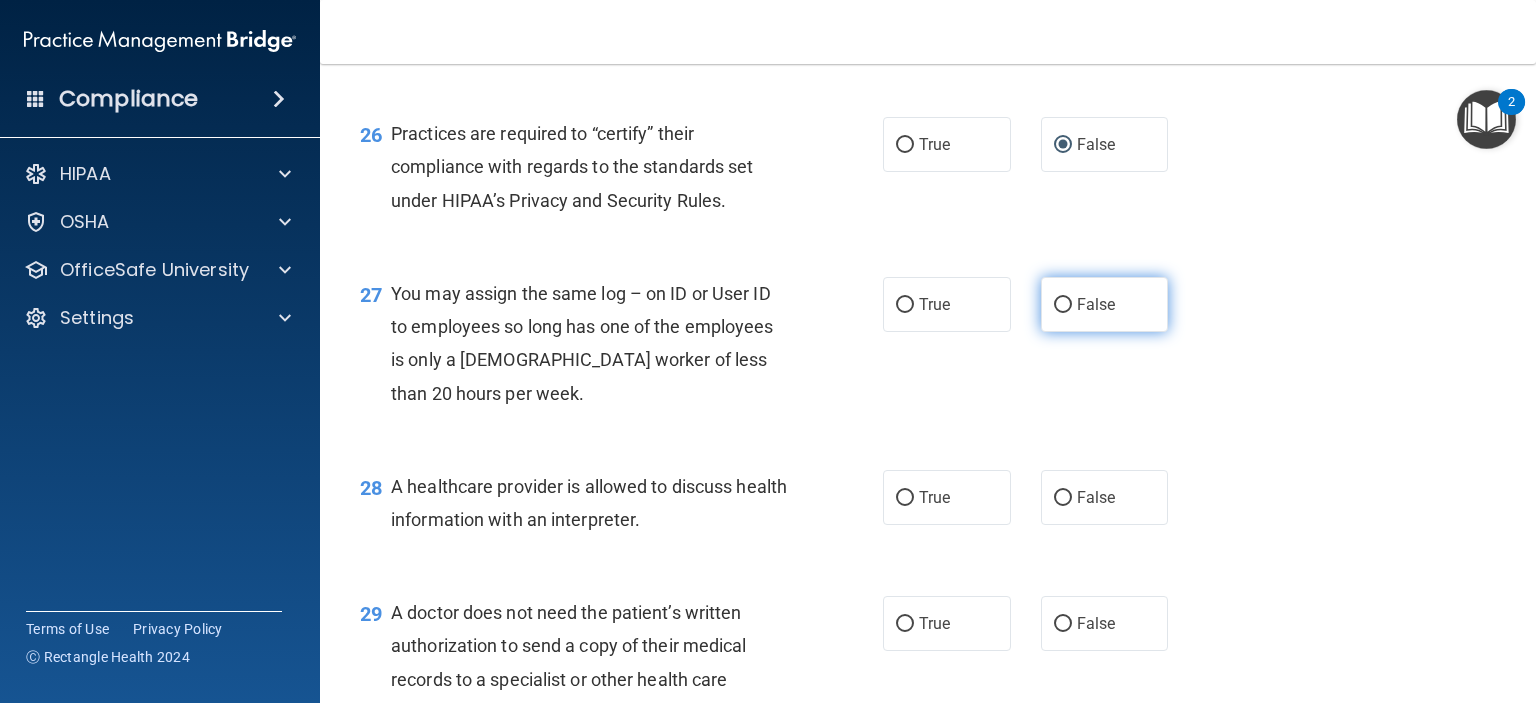 click on "False" at bounding box center [1063, 305] 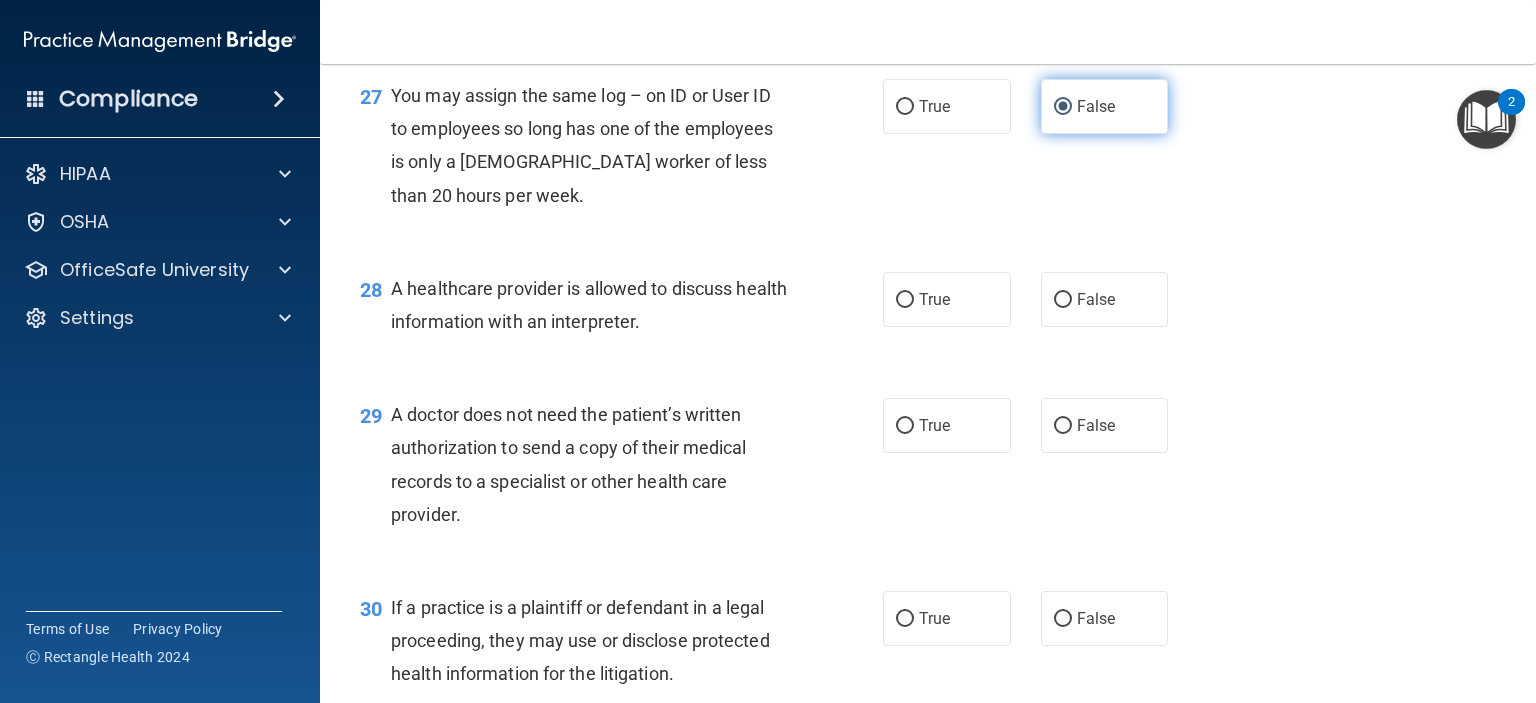 scroll, scrollTop: 4598, scrollLeft: 0, axis: vertical 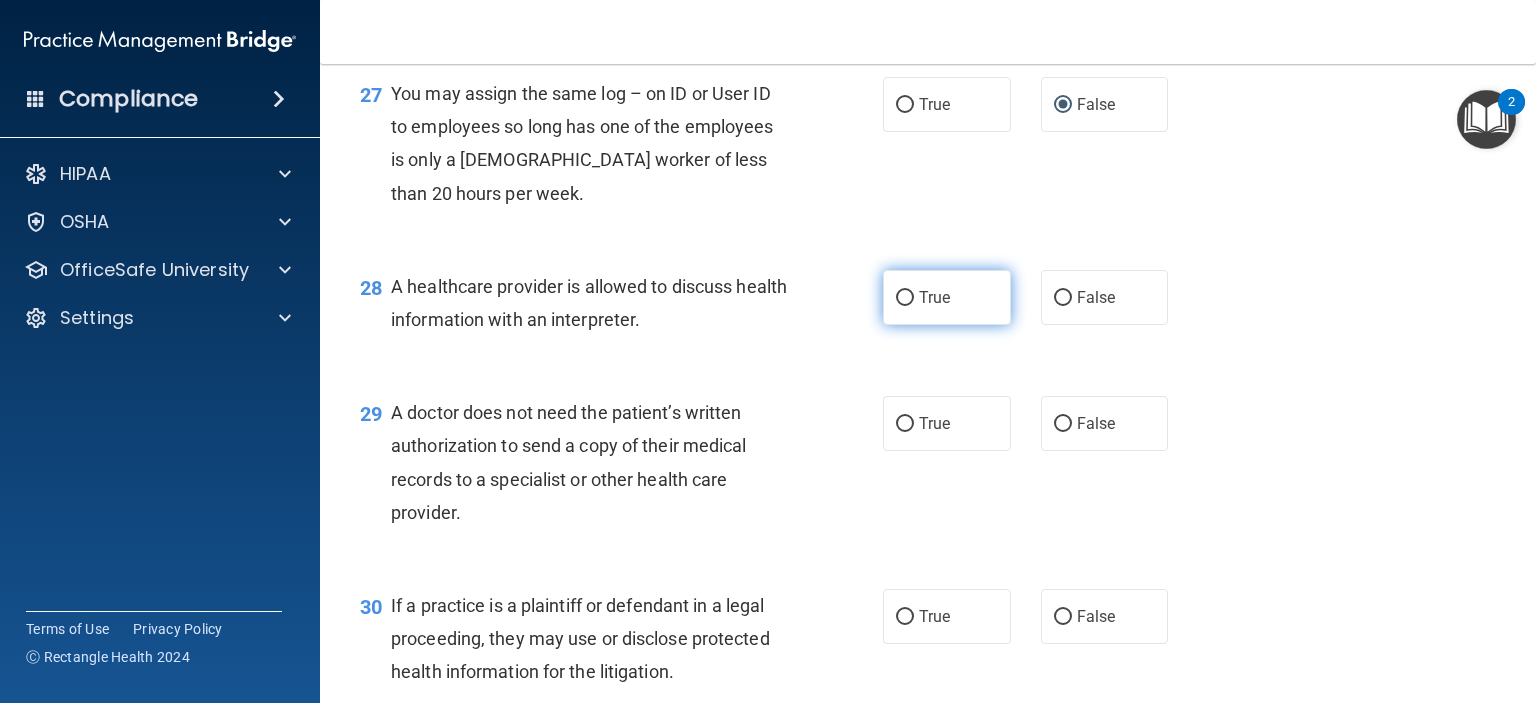 click on "True" at bounding box center (947, 297) 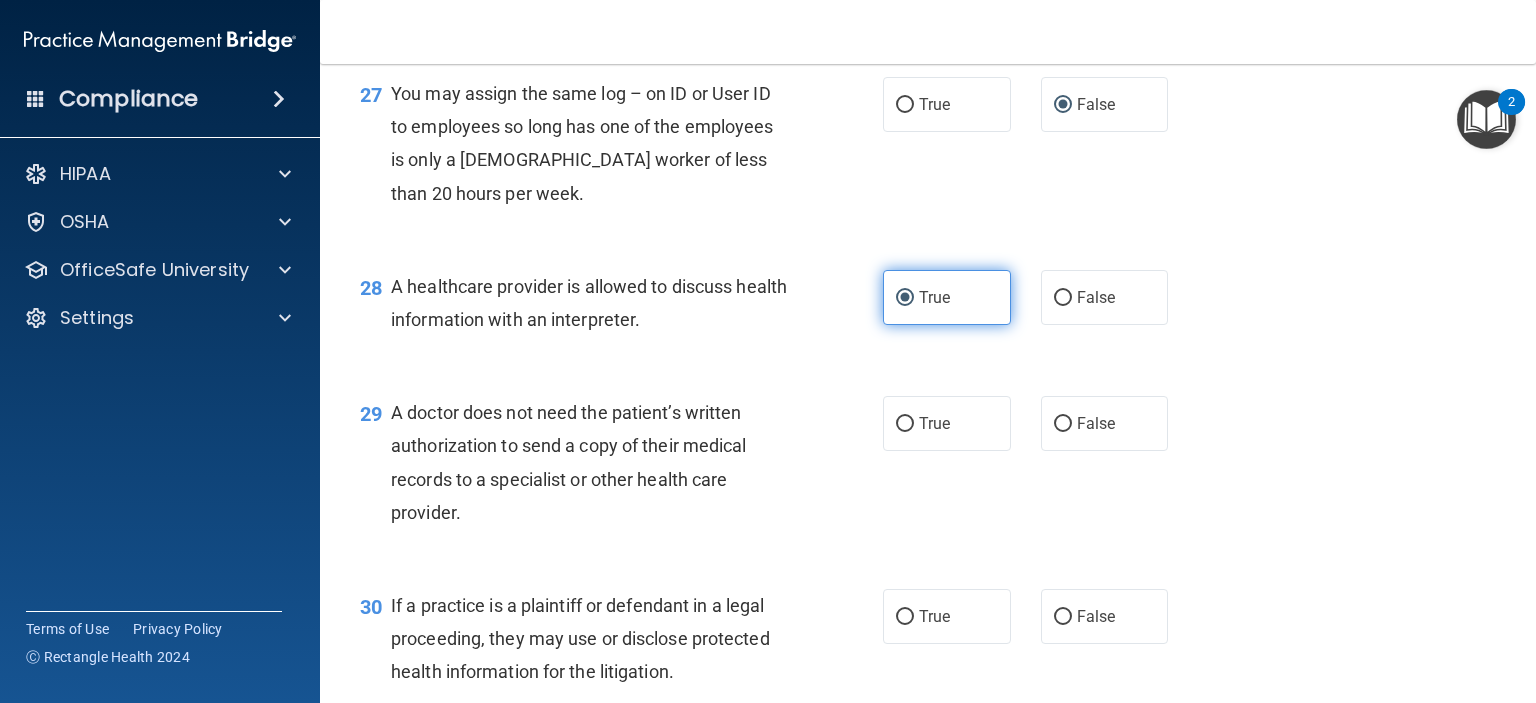scroll, scrollTop: 4798, scrollLeft: 0, axis: vertical 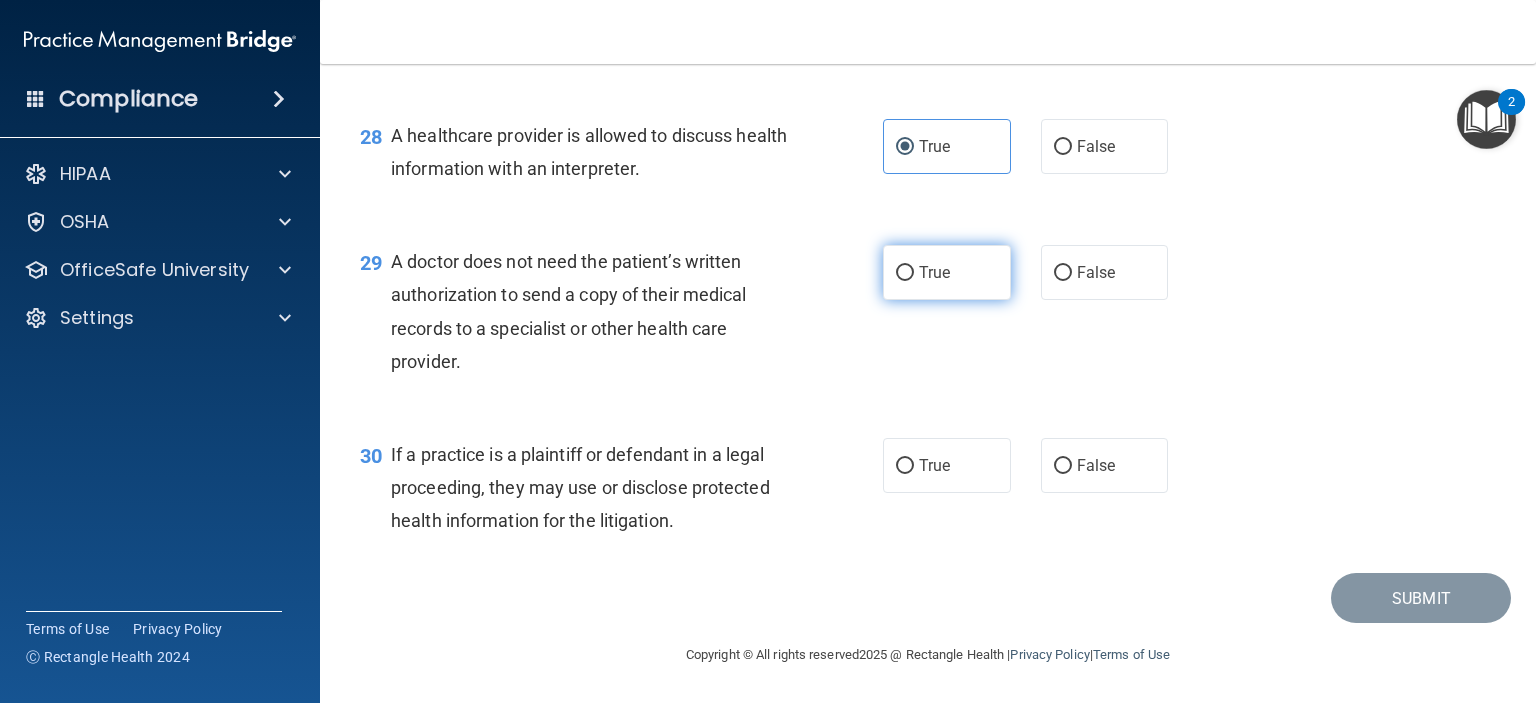 click on "True" at bounding box center (905, 273) 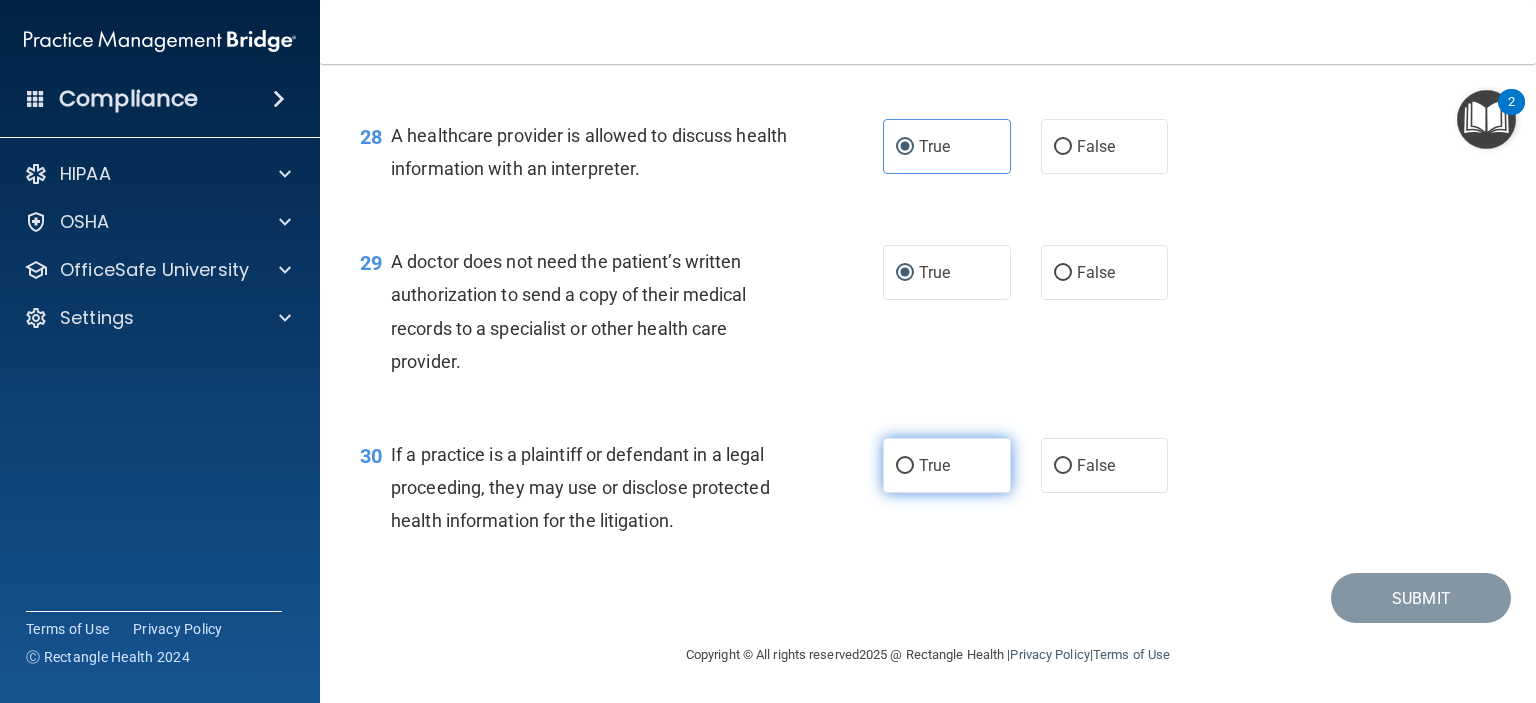 click on "True" at bounding box center (905, 466) 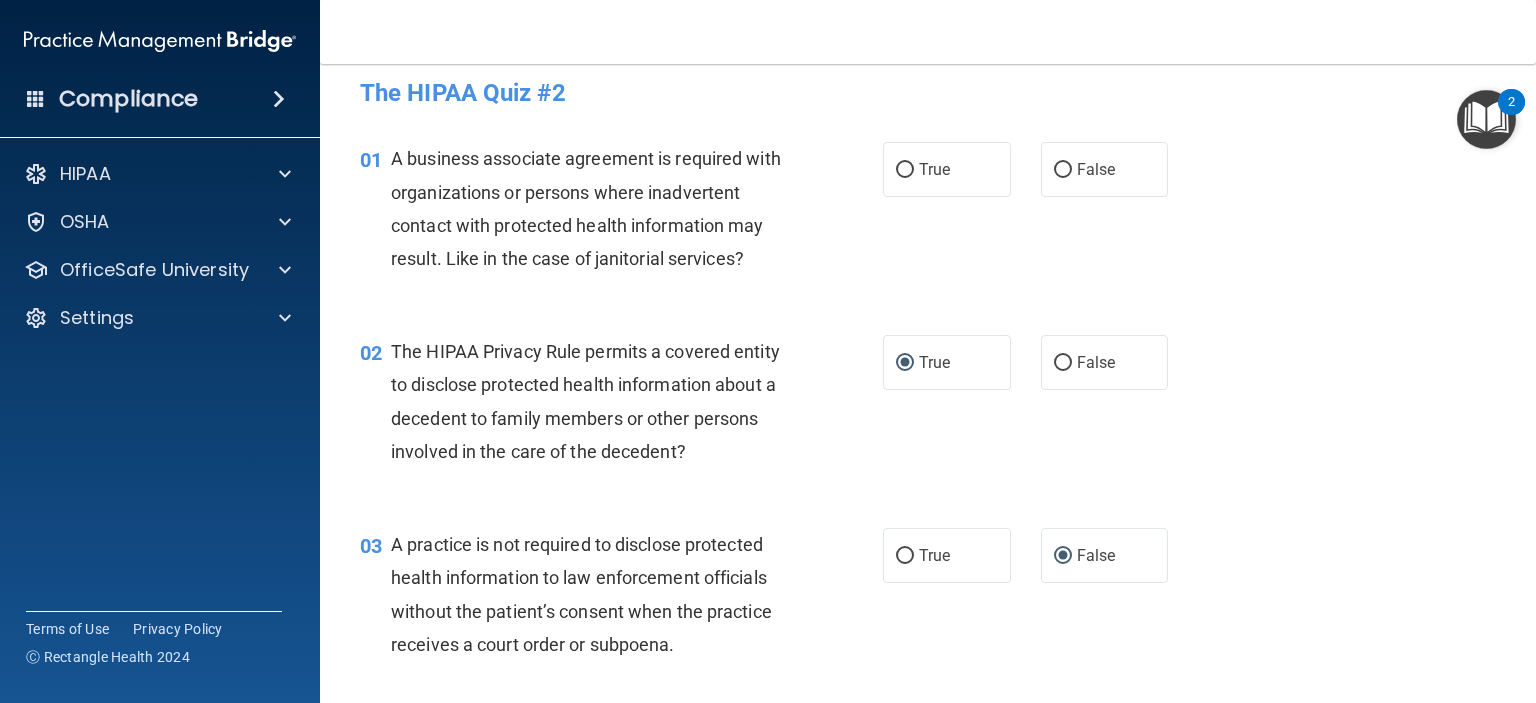 scroll, scrollTop: 0, scrollLeft: 0, axis: both 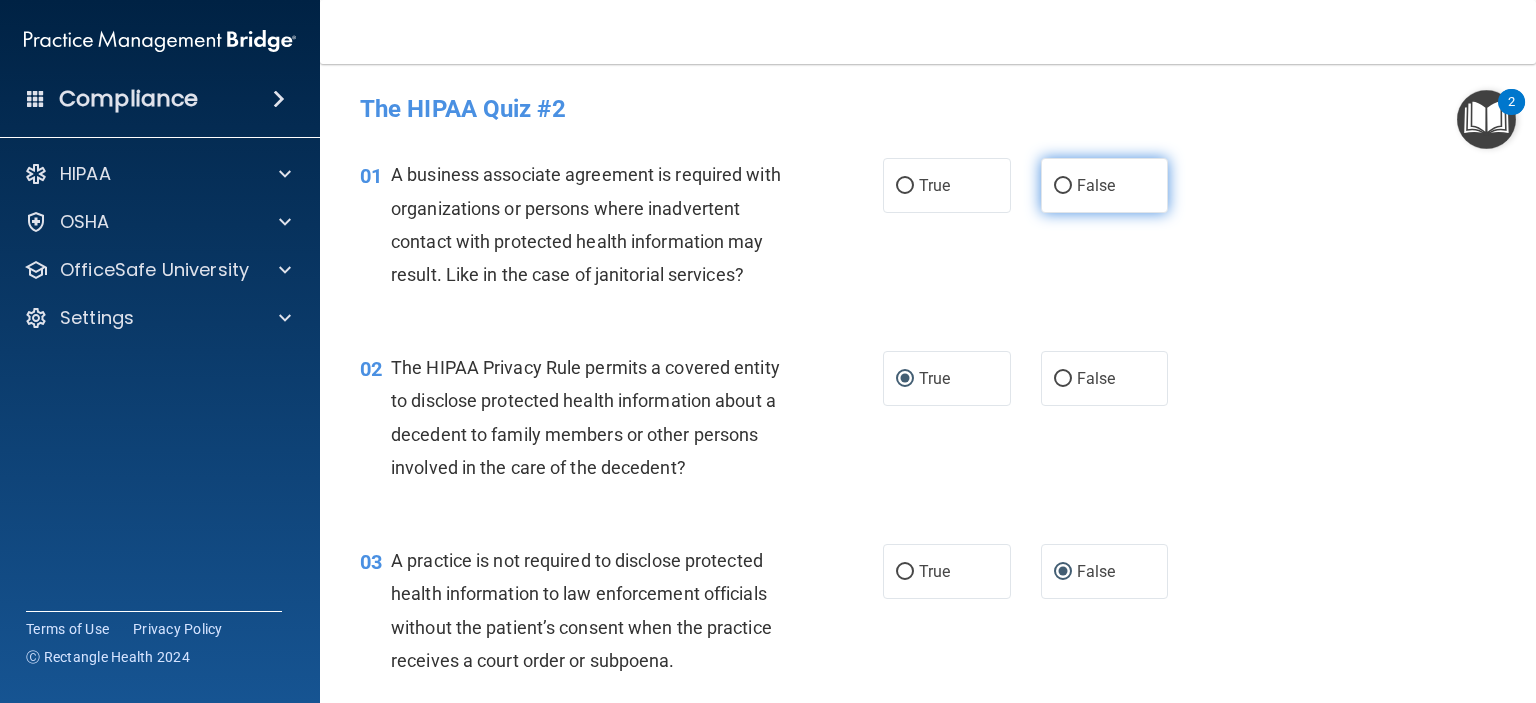 click on "False" at bounding box center (1063, 186) 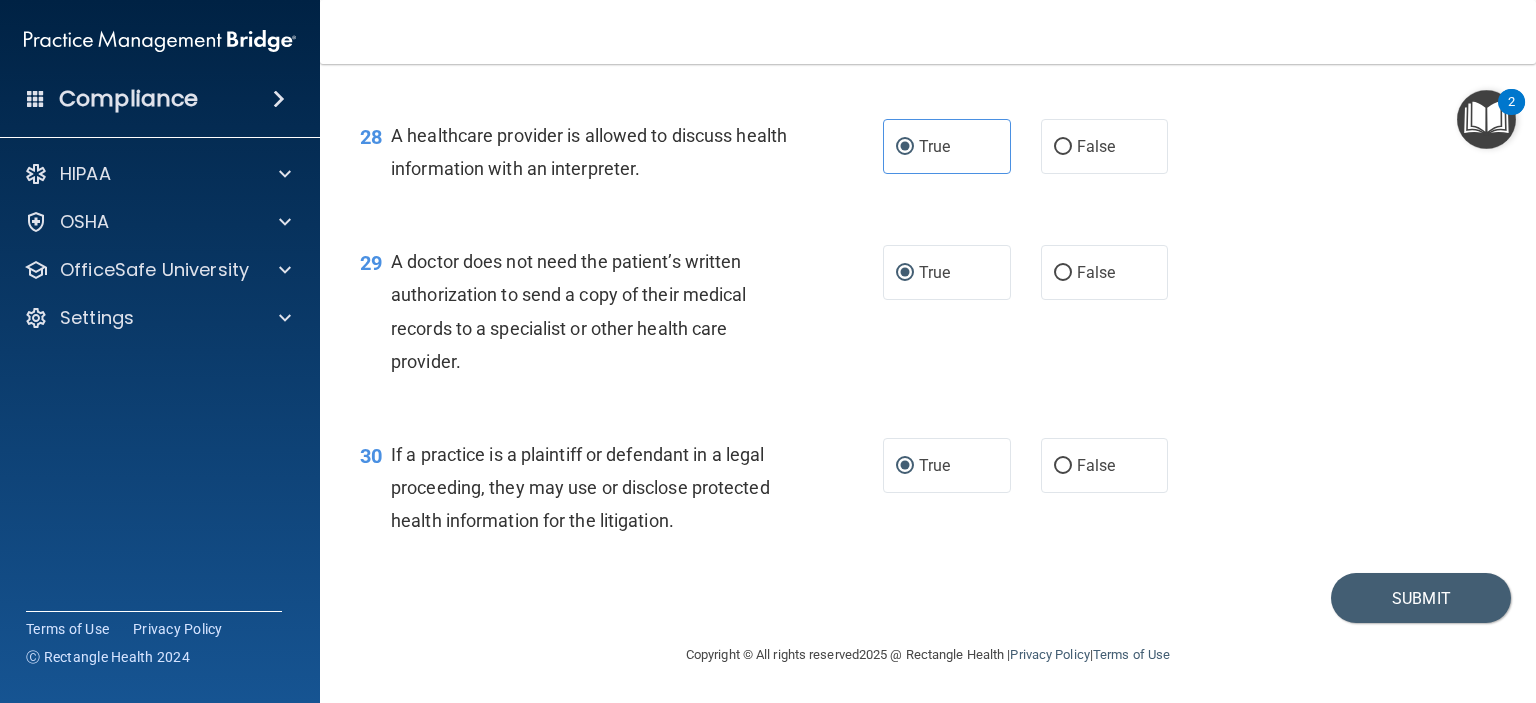 scroll, scrollTop: 4816, scrollLeft: 0, axis: vertical 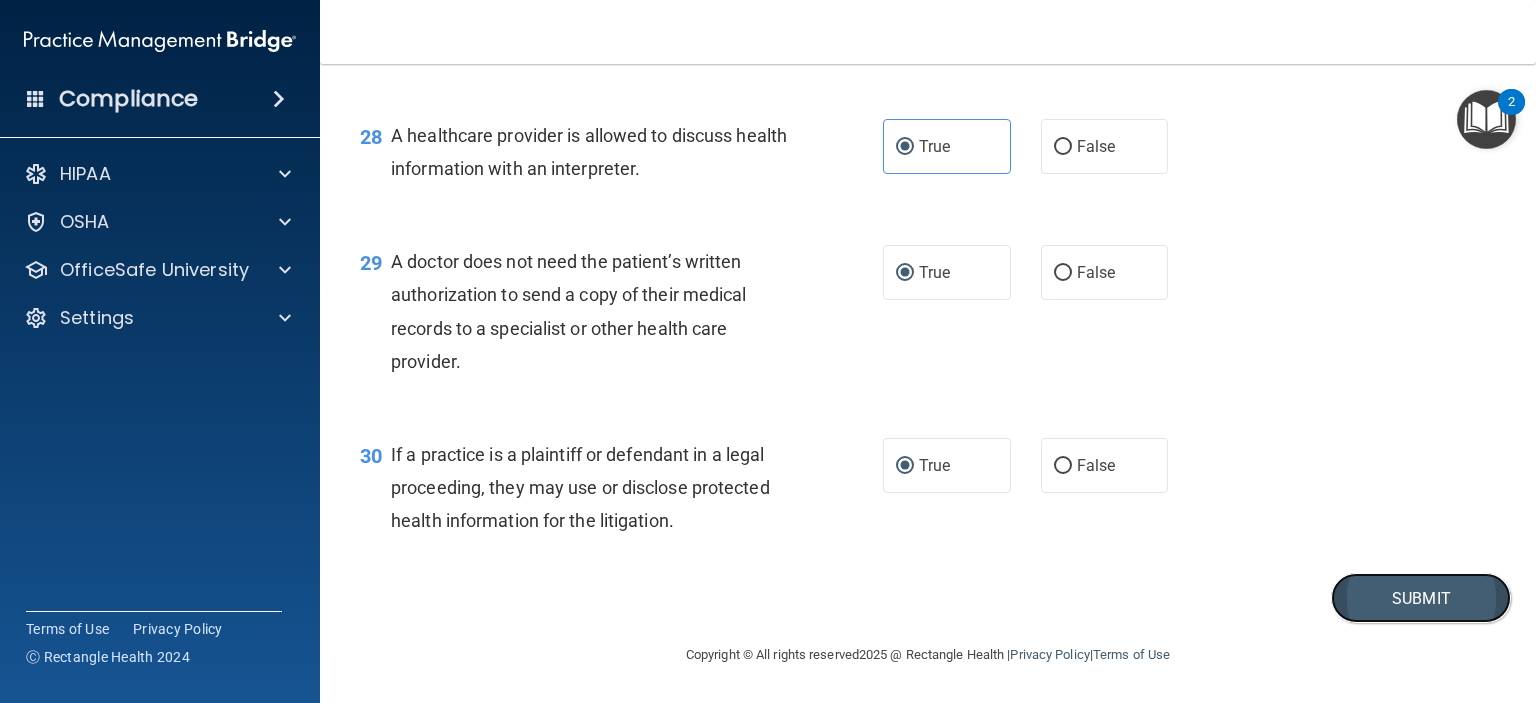 click on "Submit" at bounding box center [1421, 598] 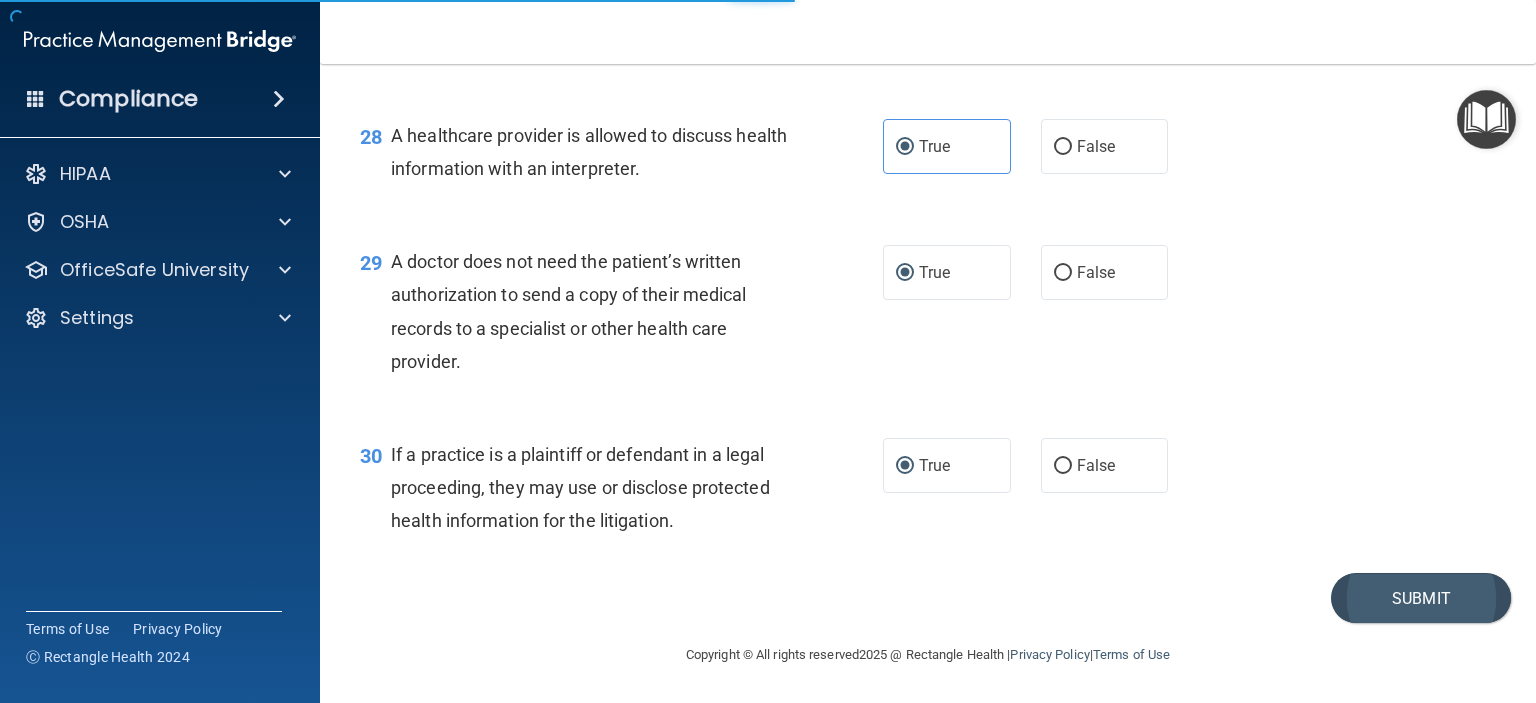 scroll, scrollTop: 0, scrollLeft: 0, axis: both 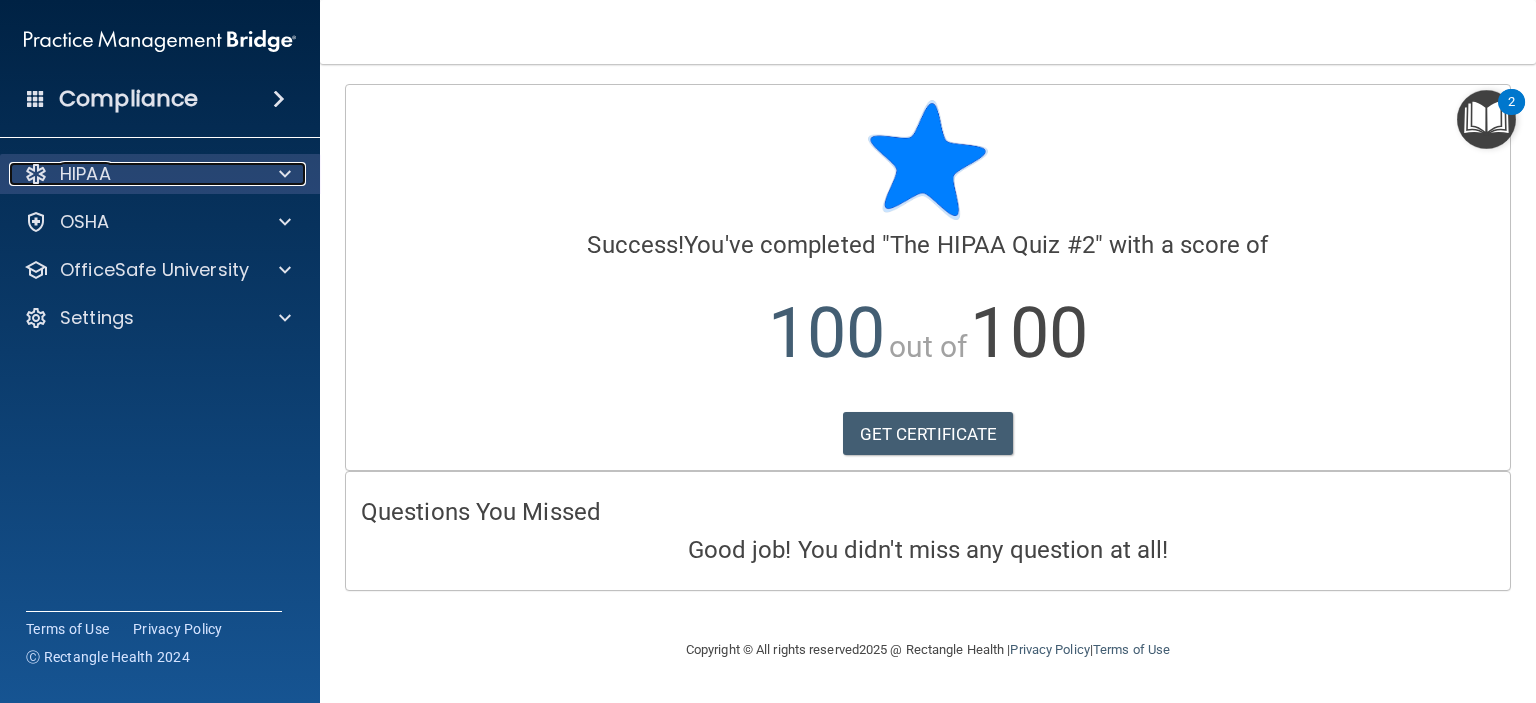 click on "HIPAA" at bounding box center (133, 174) 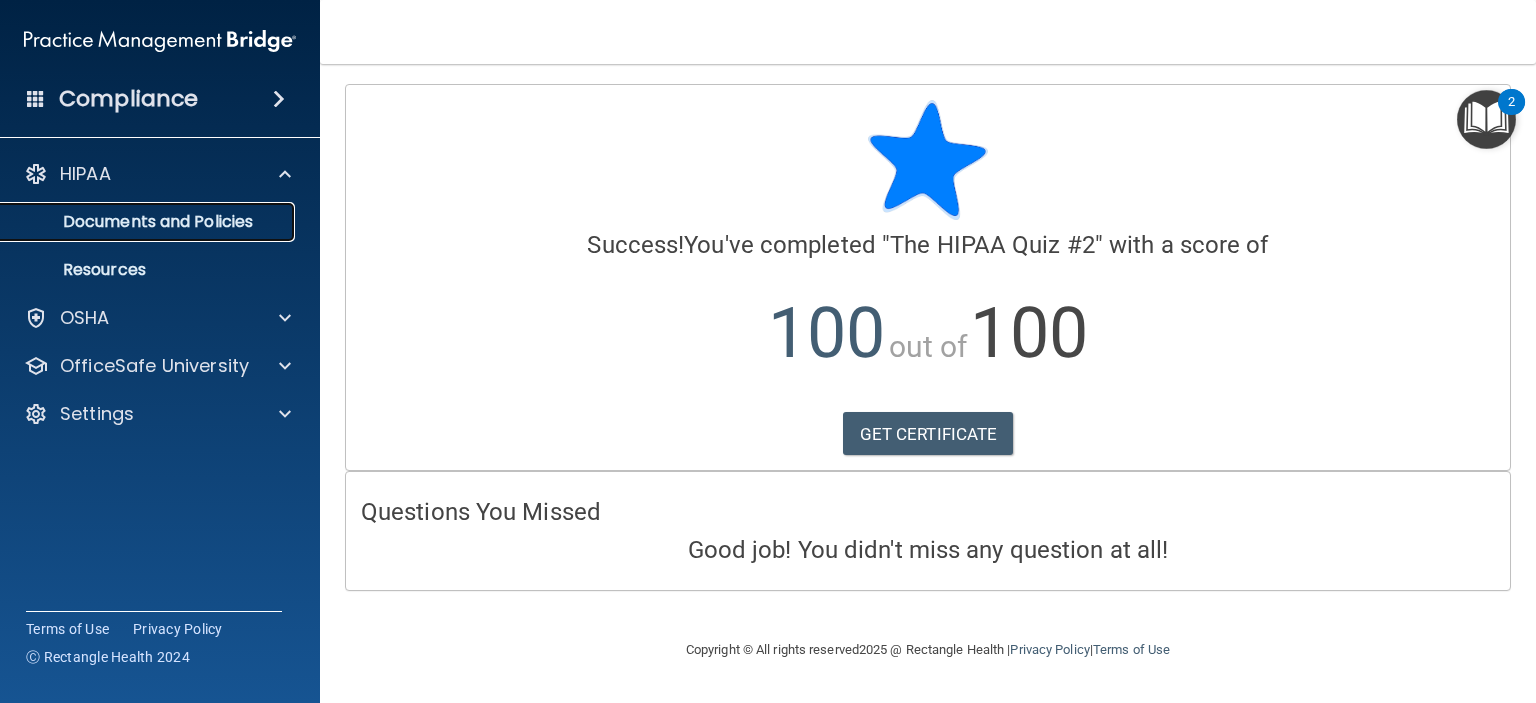 click on "Documents and Policies" at bounding box center (149, 222) 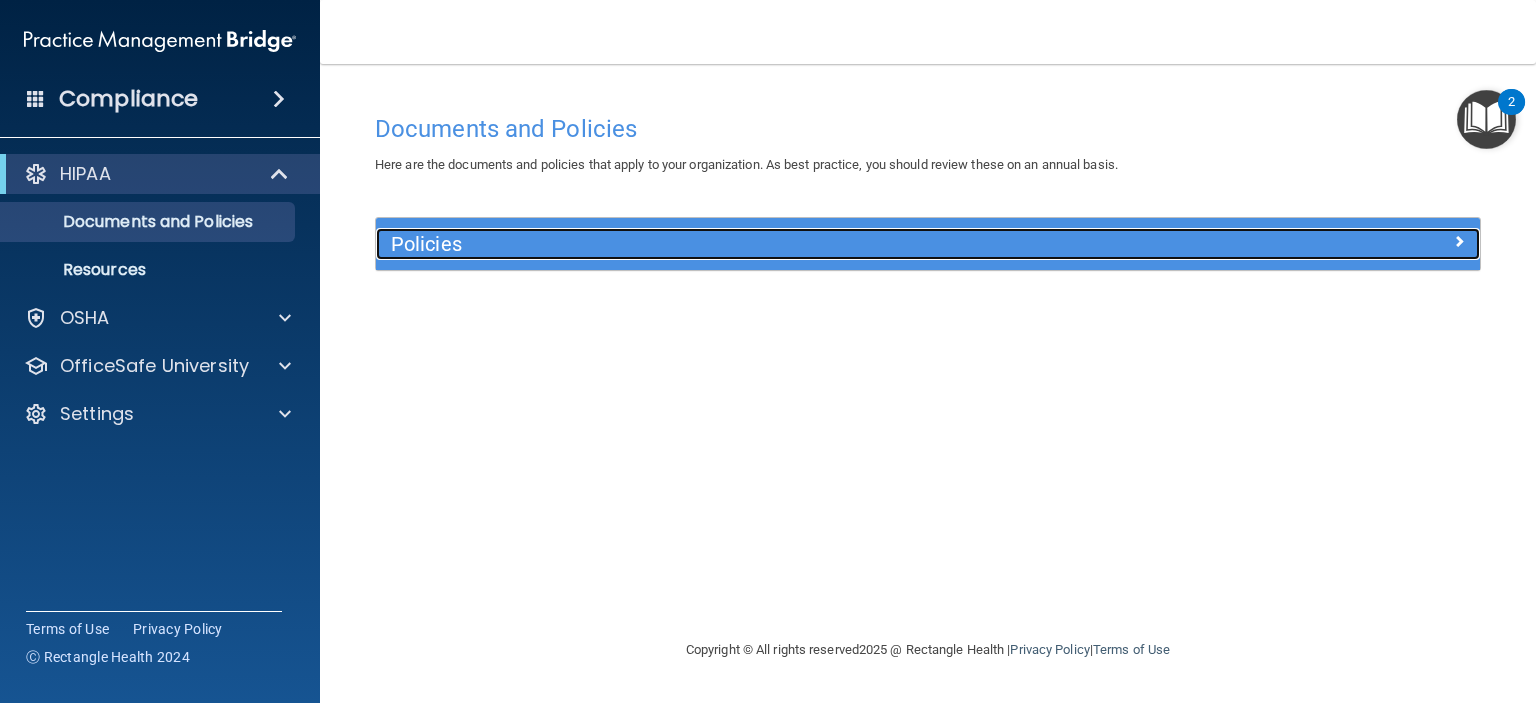 click at bounding box center [1459, 241] 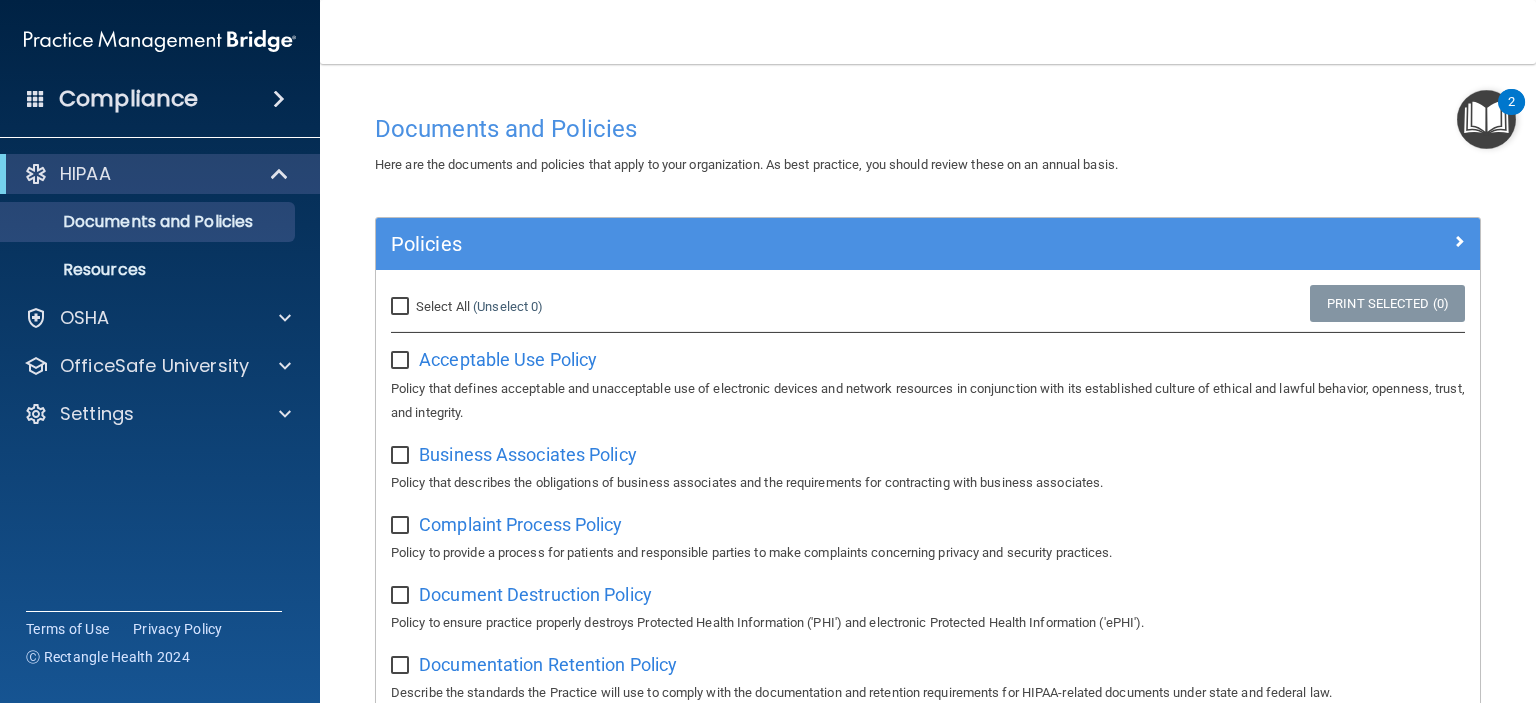 click on "Select All   (Unselect 0)    Unselect All" at bounding box center (402, 307) 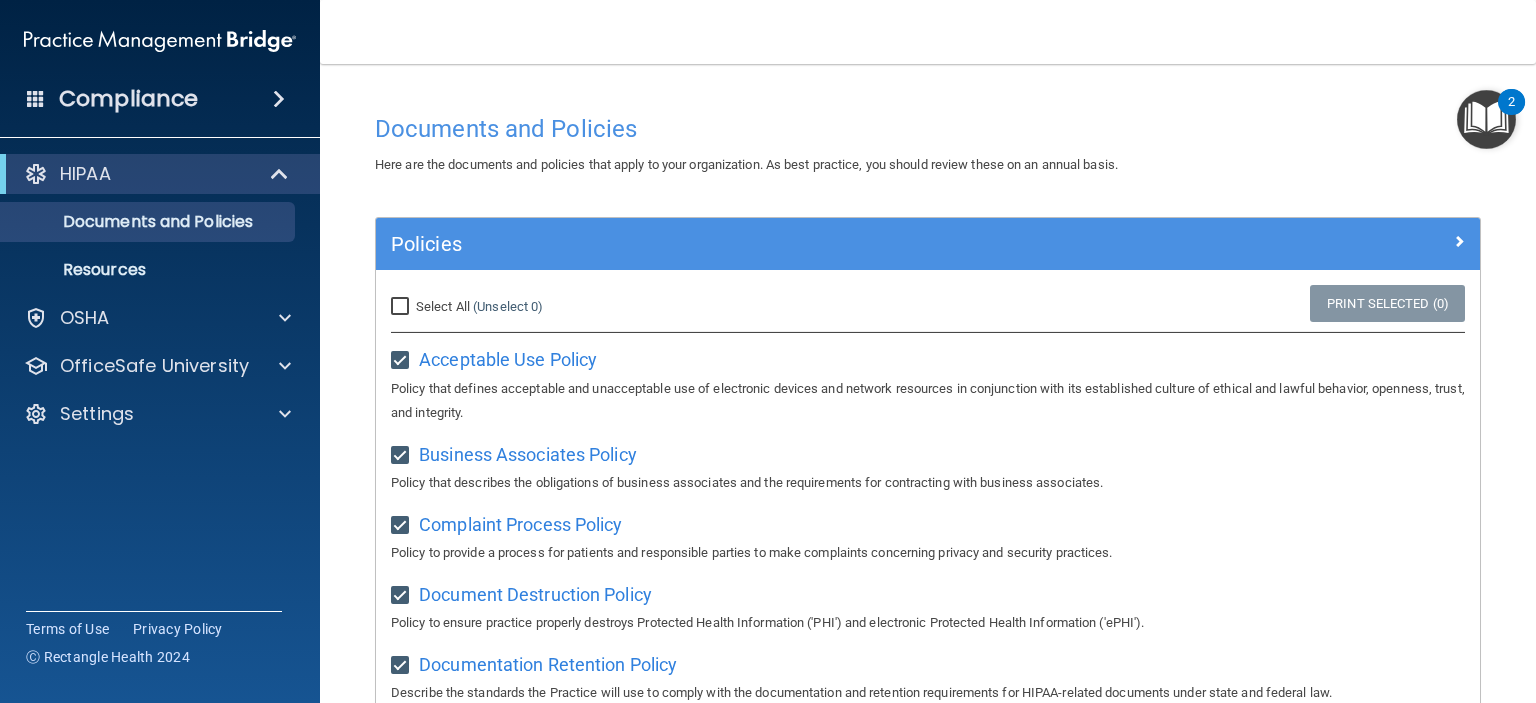 checkbox on "true" 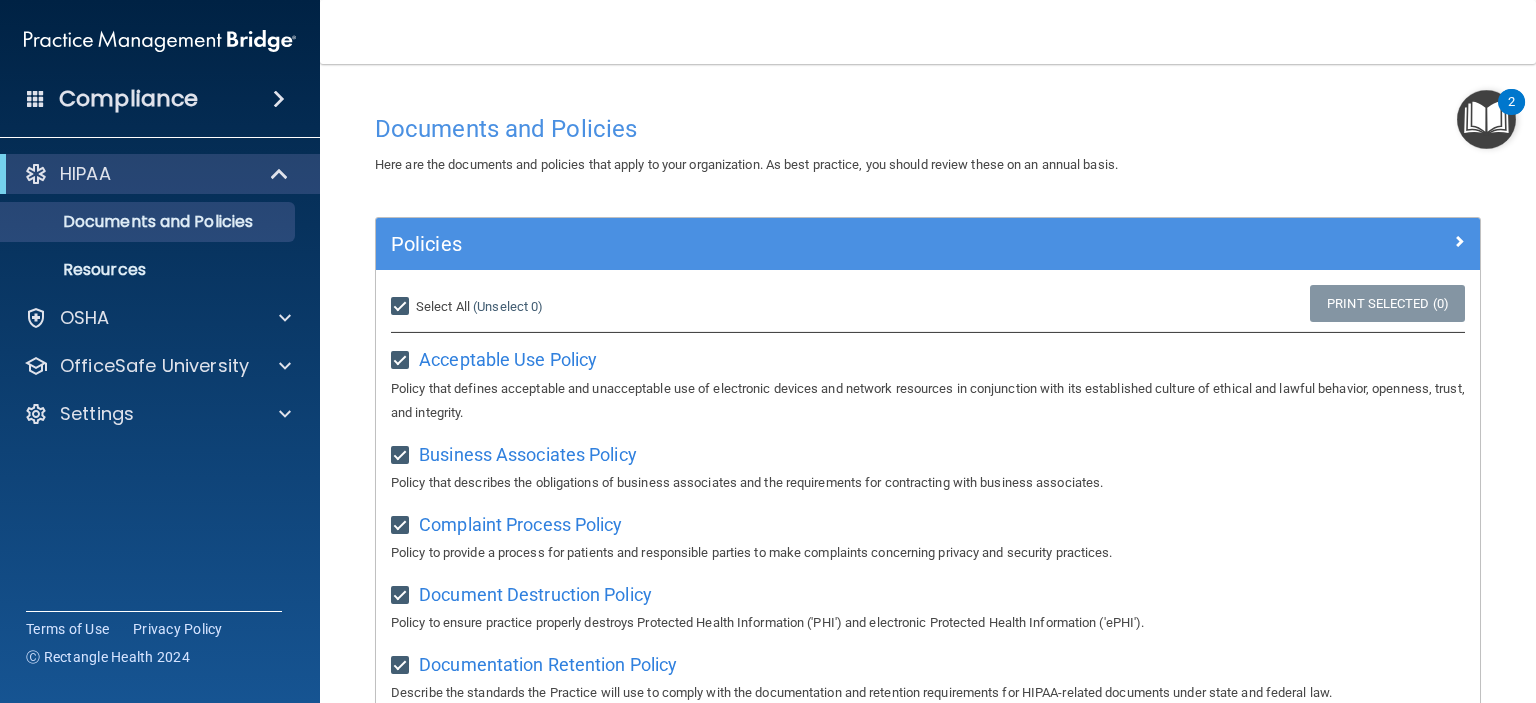 checkbox on "true" 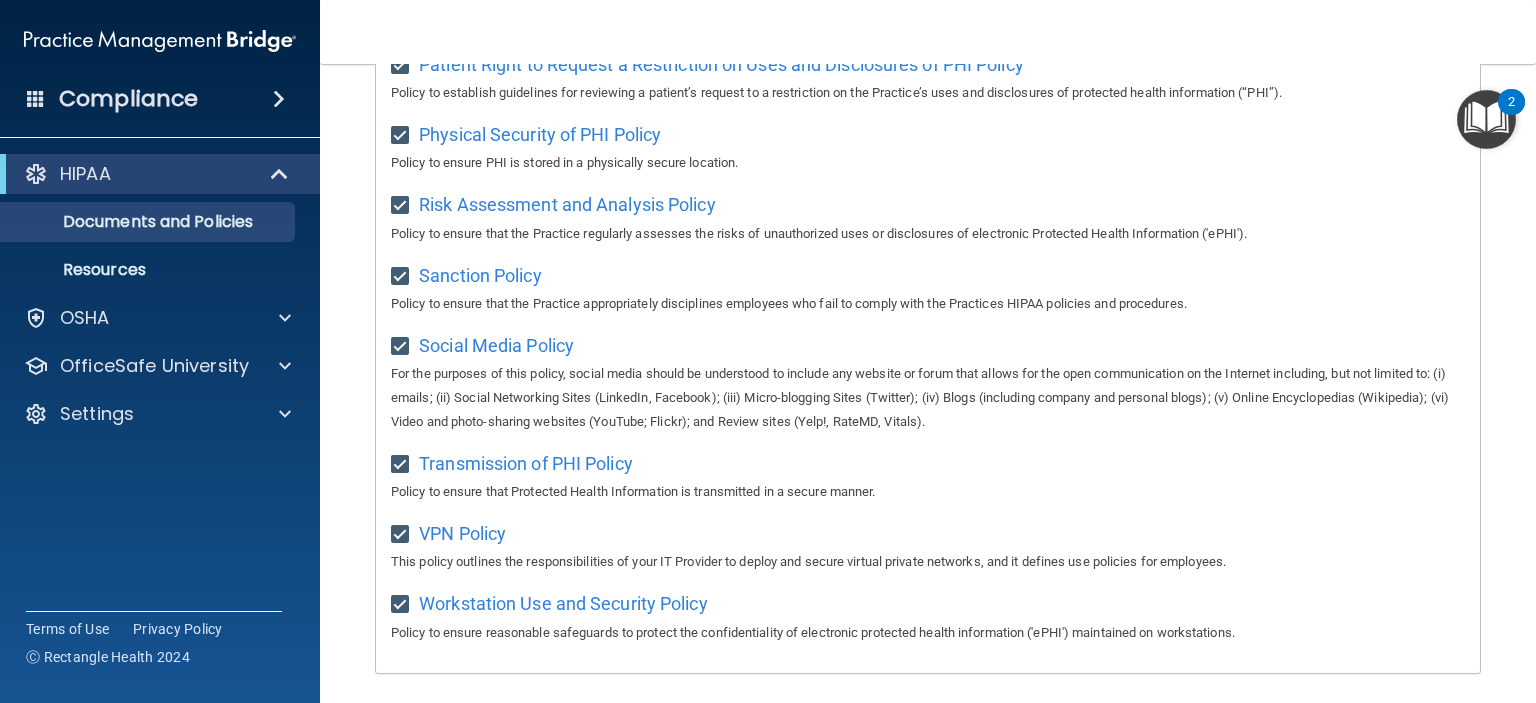 scroll, scrollTop: 1341, scrollLeft: 0, axis: vertical 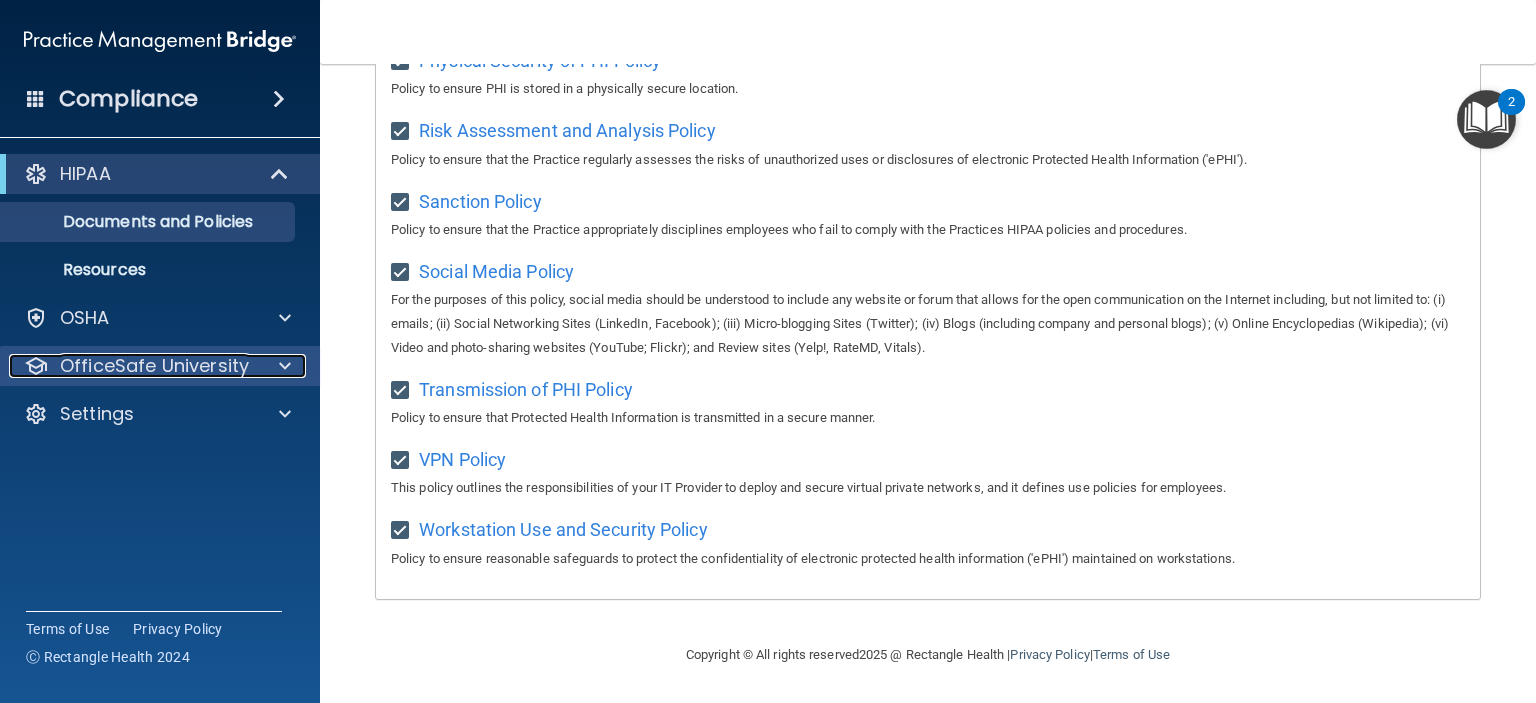 click on "OfficeSafe University" at bounding box center (154, 366) 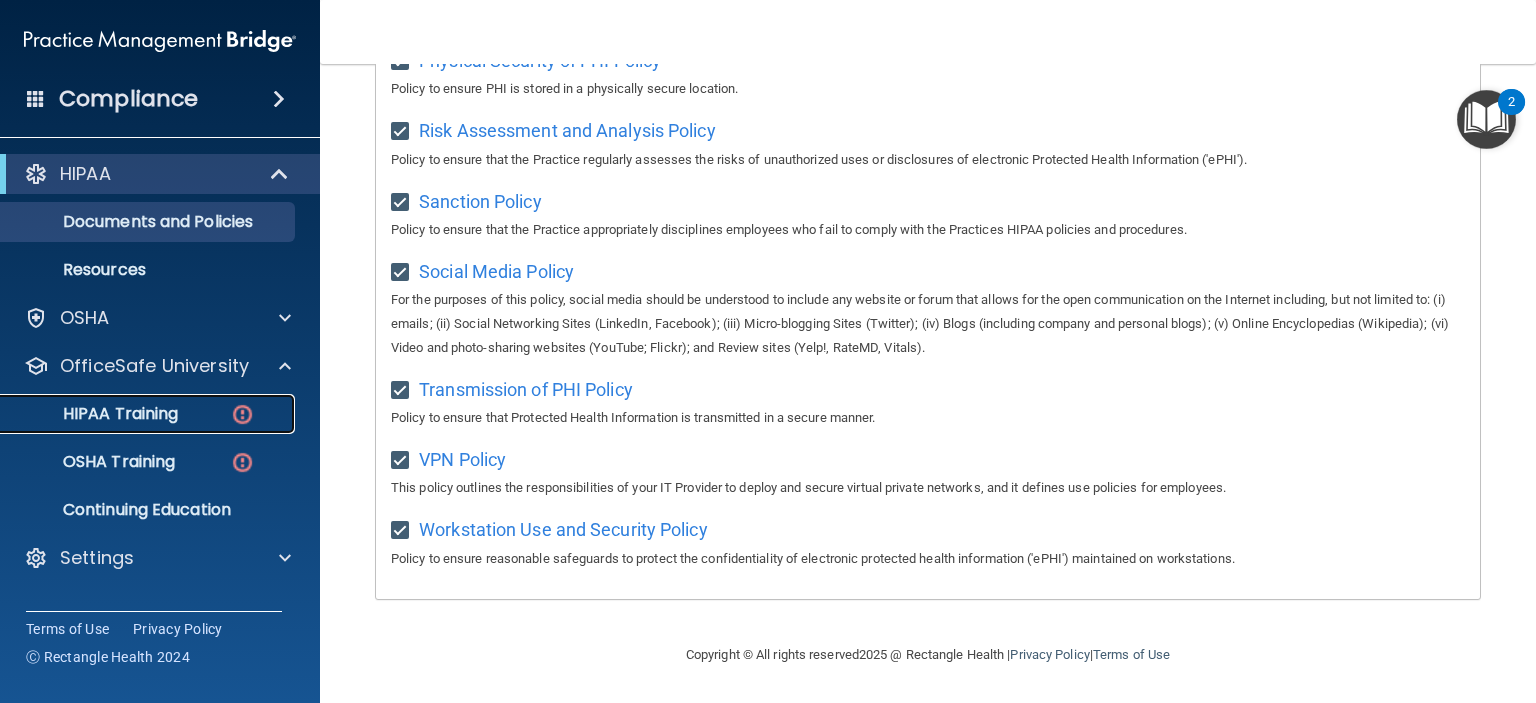 click at bounding box center [242, 414] 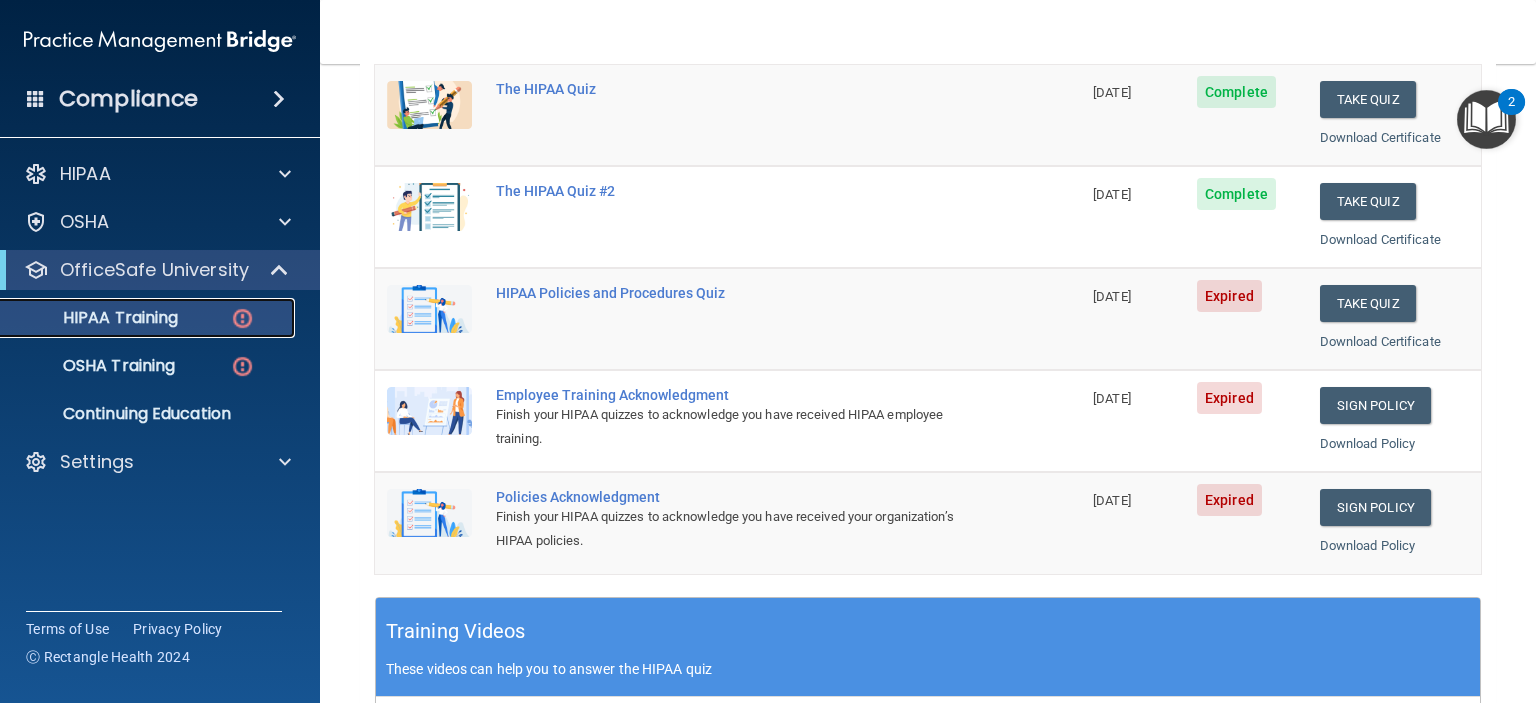 scroll, scrollTop: 300, scrollLeft: 0, axis: vertical 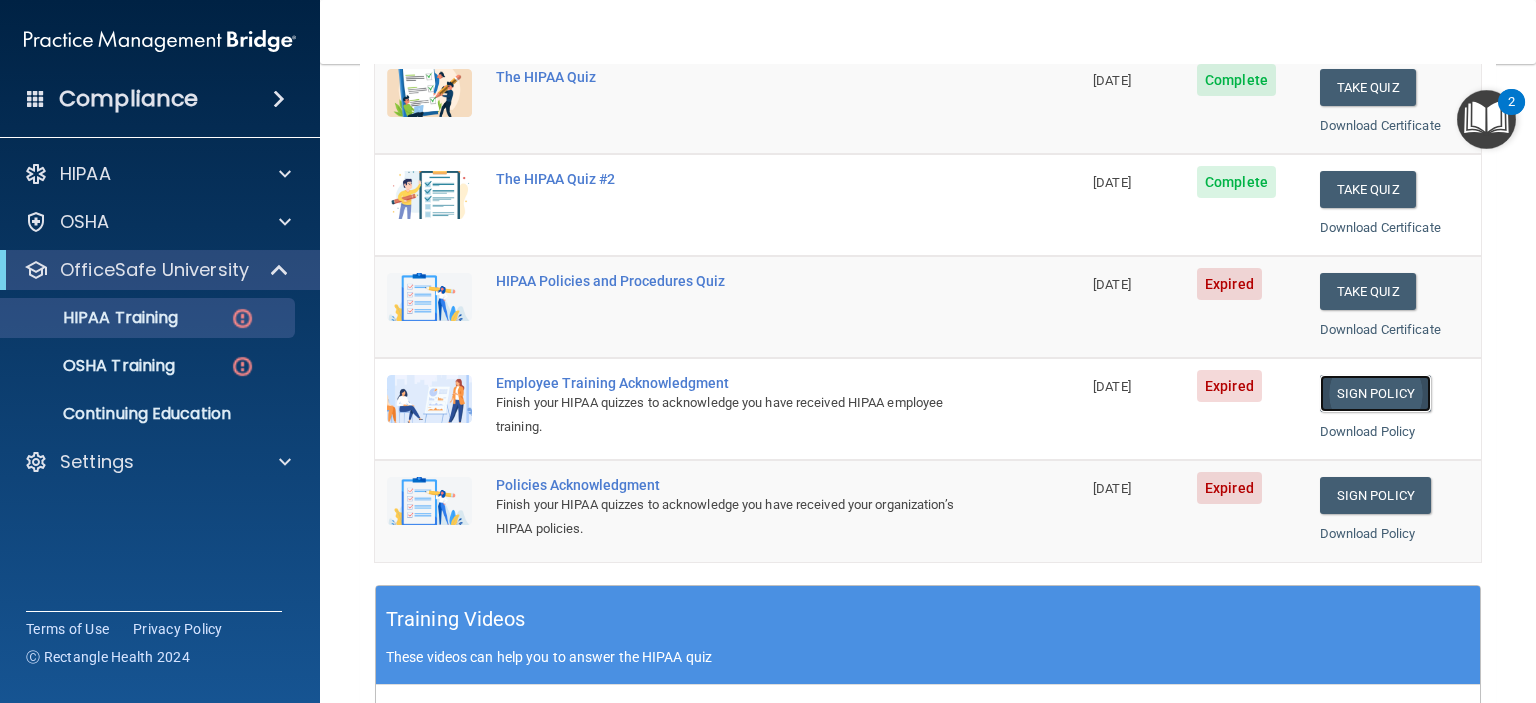 click on "Sign Policy" at bounding box center (1375, 393) 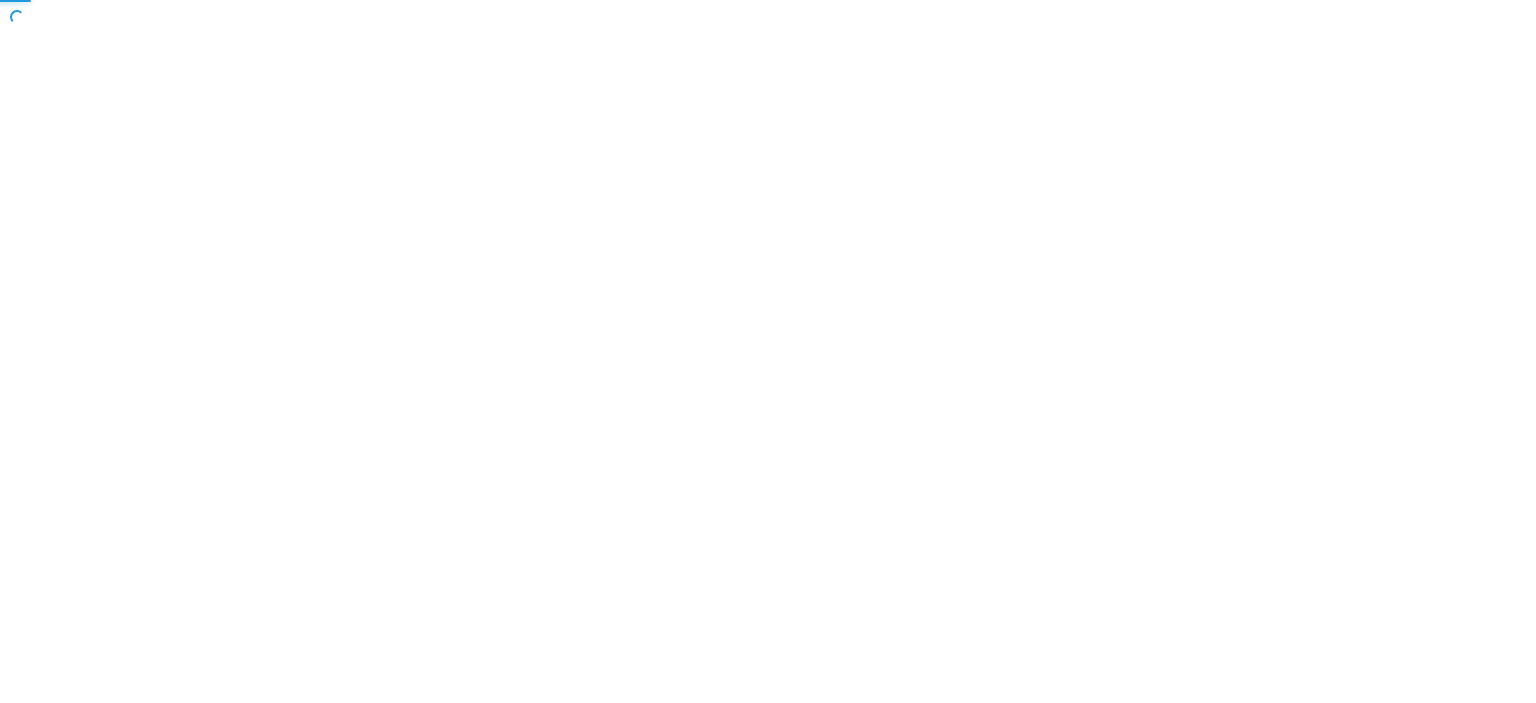 scroll, scrollTop: 0, scrollLeft: 0, axis: both 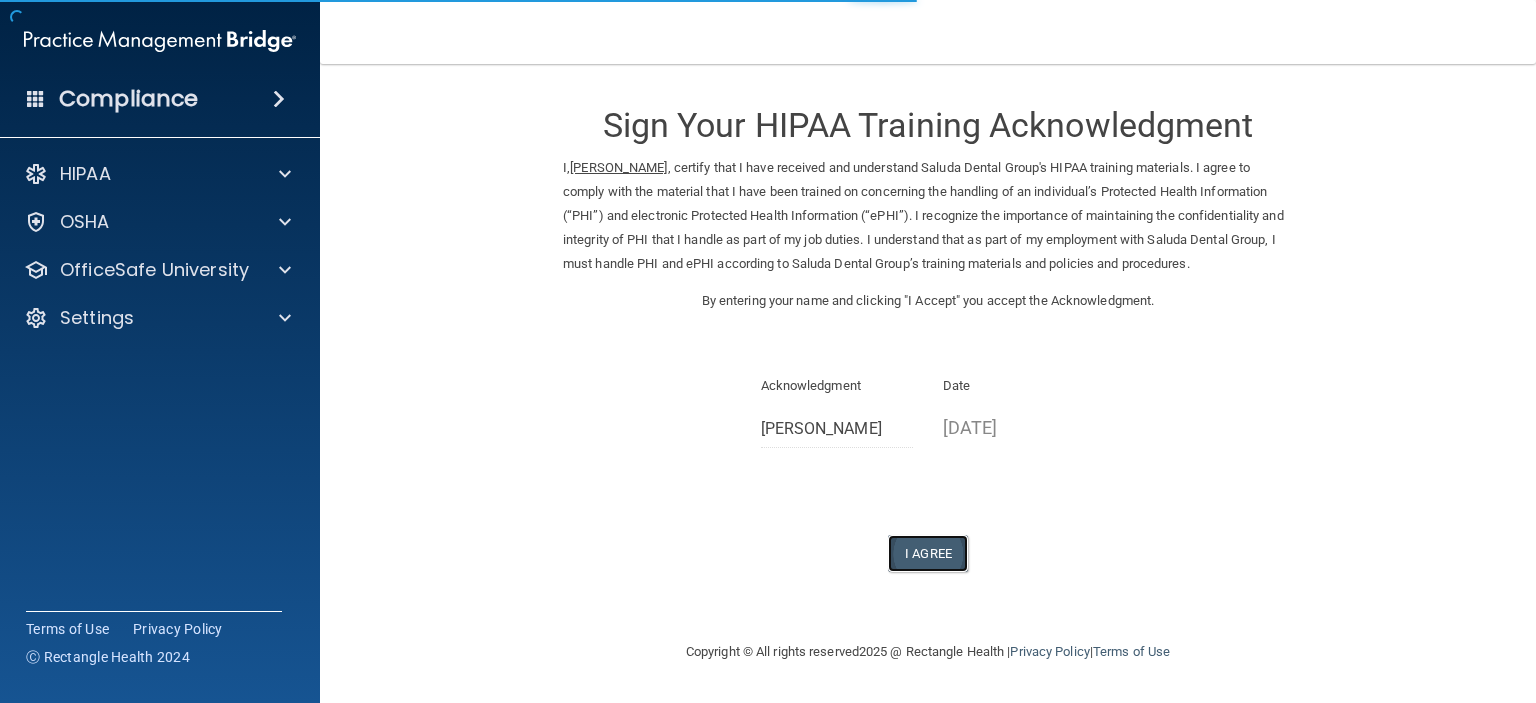 click on "I Agree" at bounding box center (928, 553) 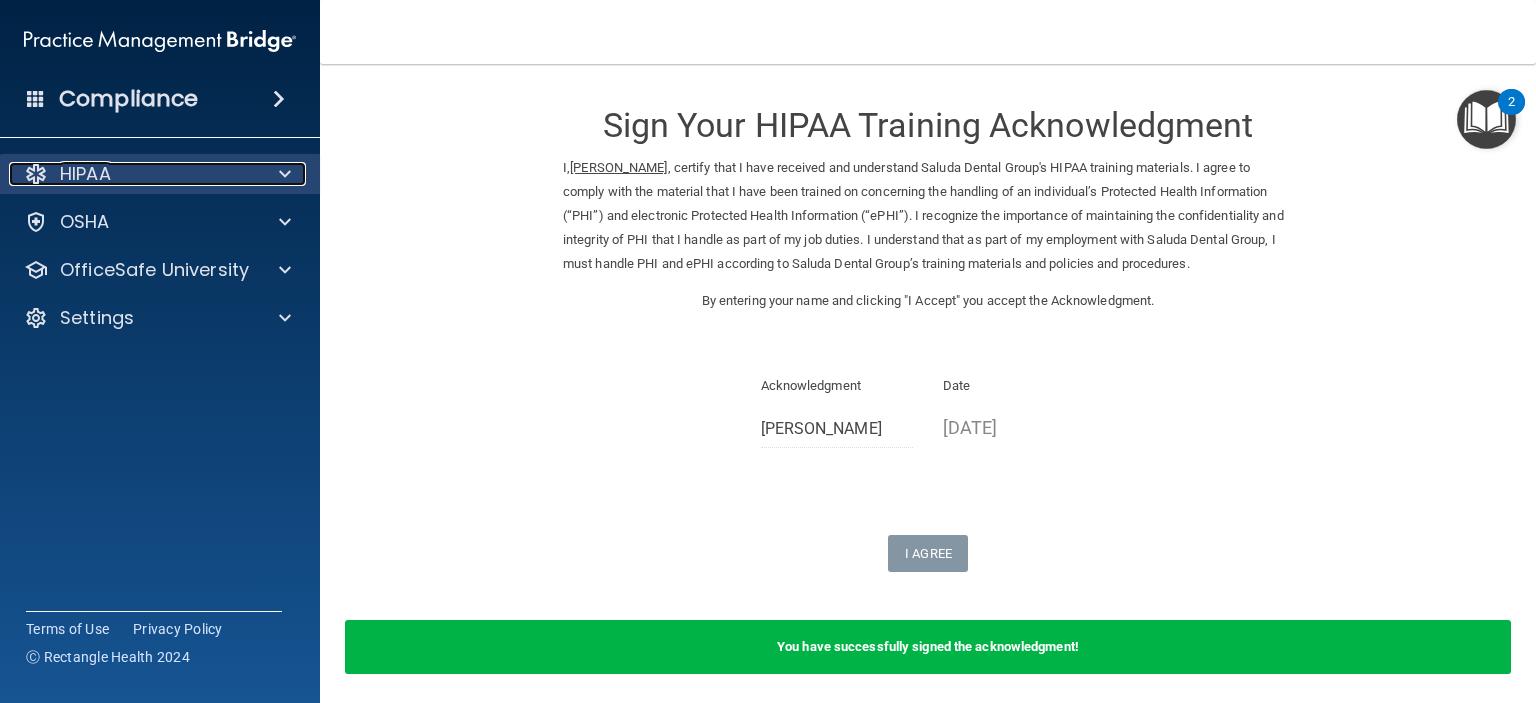 click on "HIPAA" at bounding box center [133, 174] 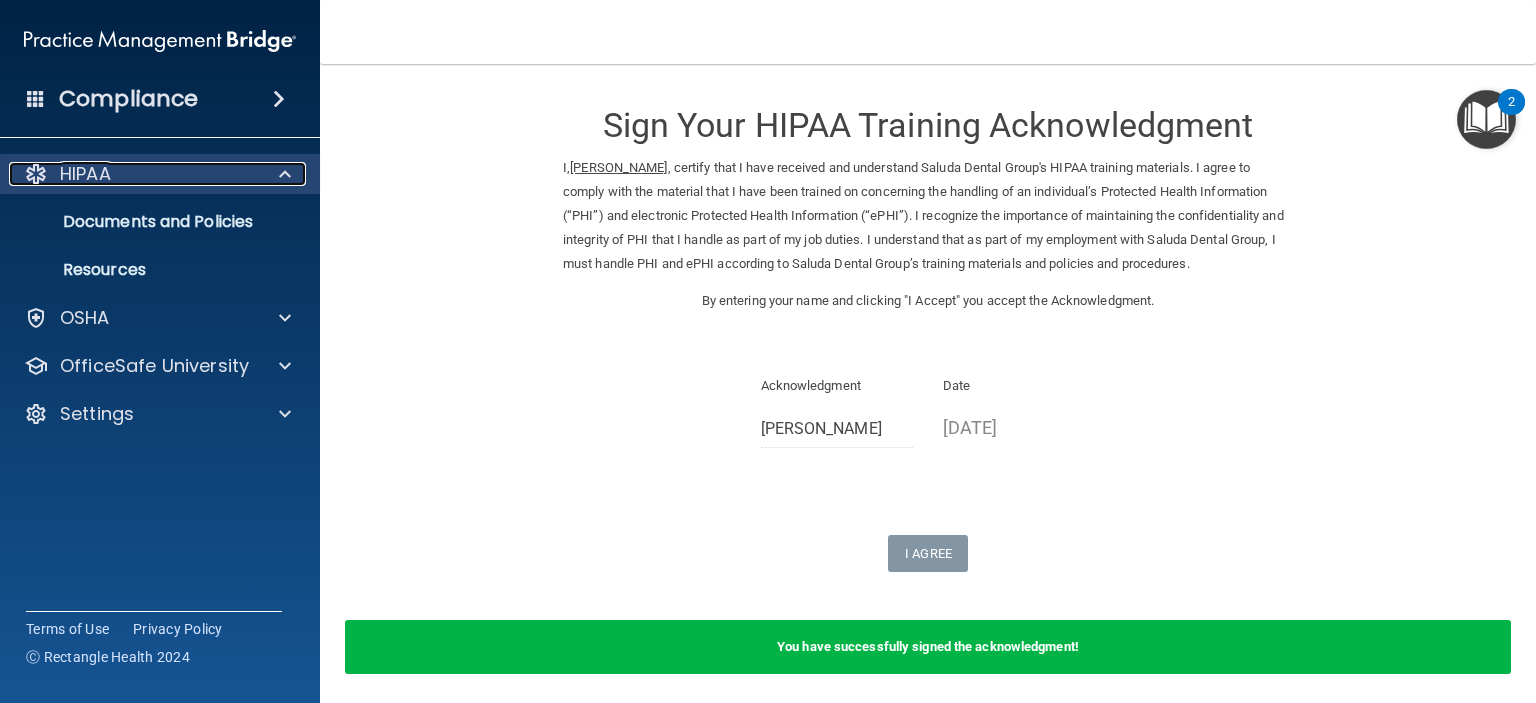 click on "HIPAA" at bounding box center (133, 174) 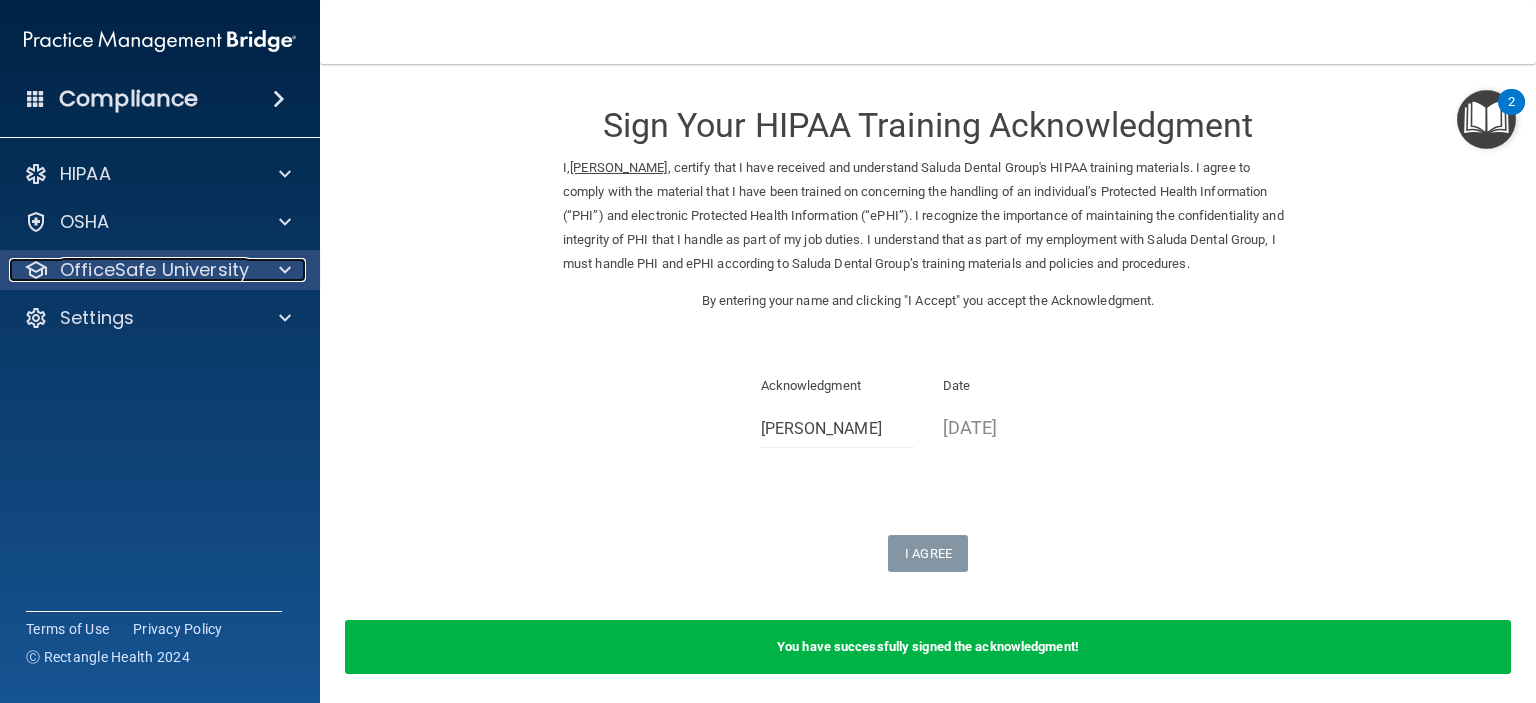 click on "OfficeSafe University" at bounding box center (154, 270) 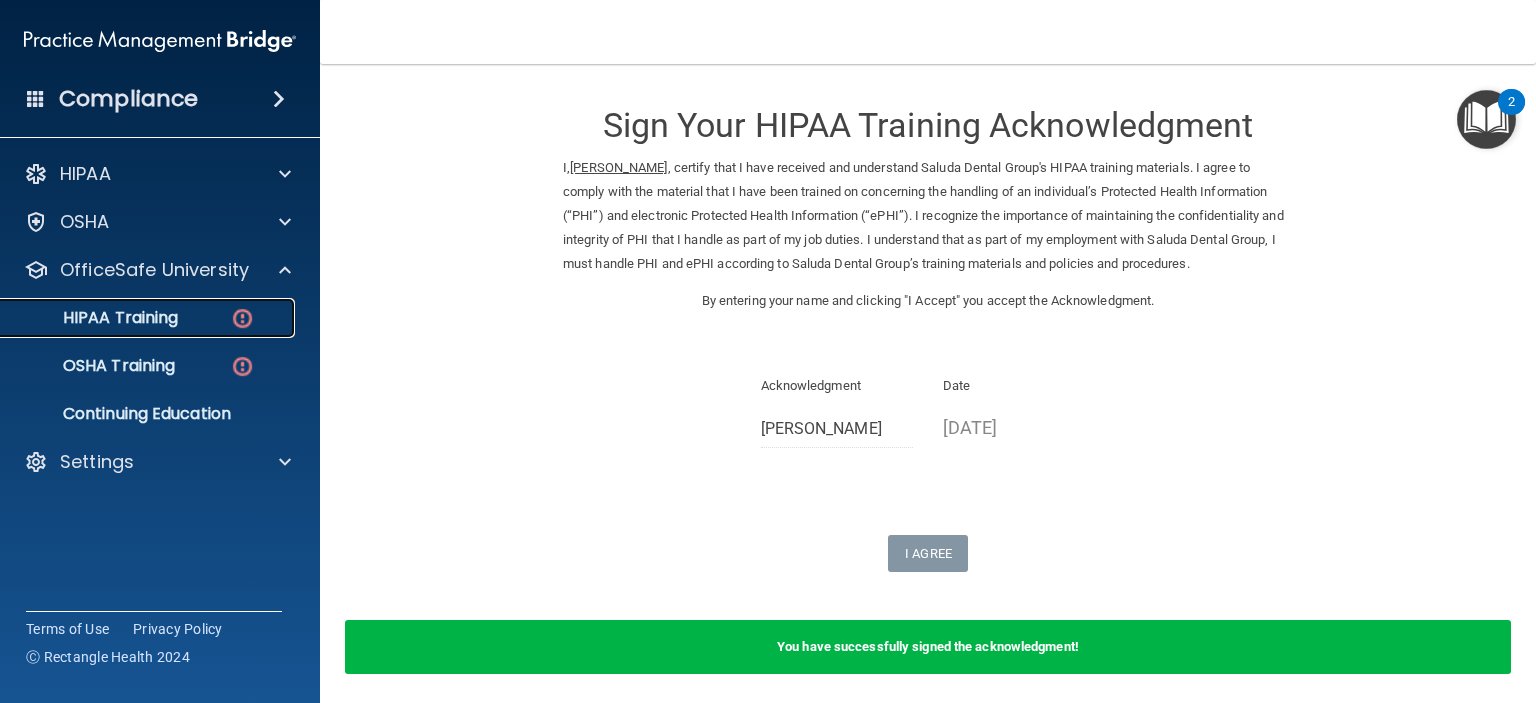 click on "HIPAA Training" at bounding box center [149, 318] 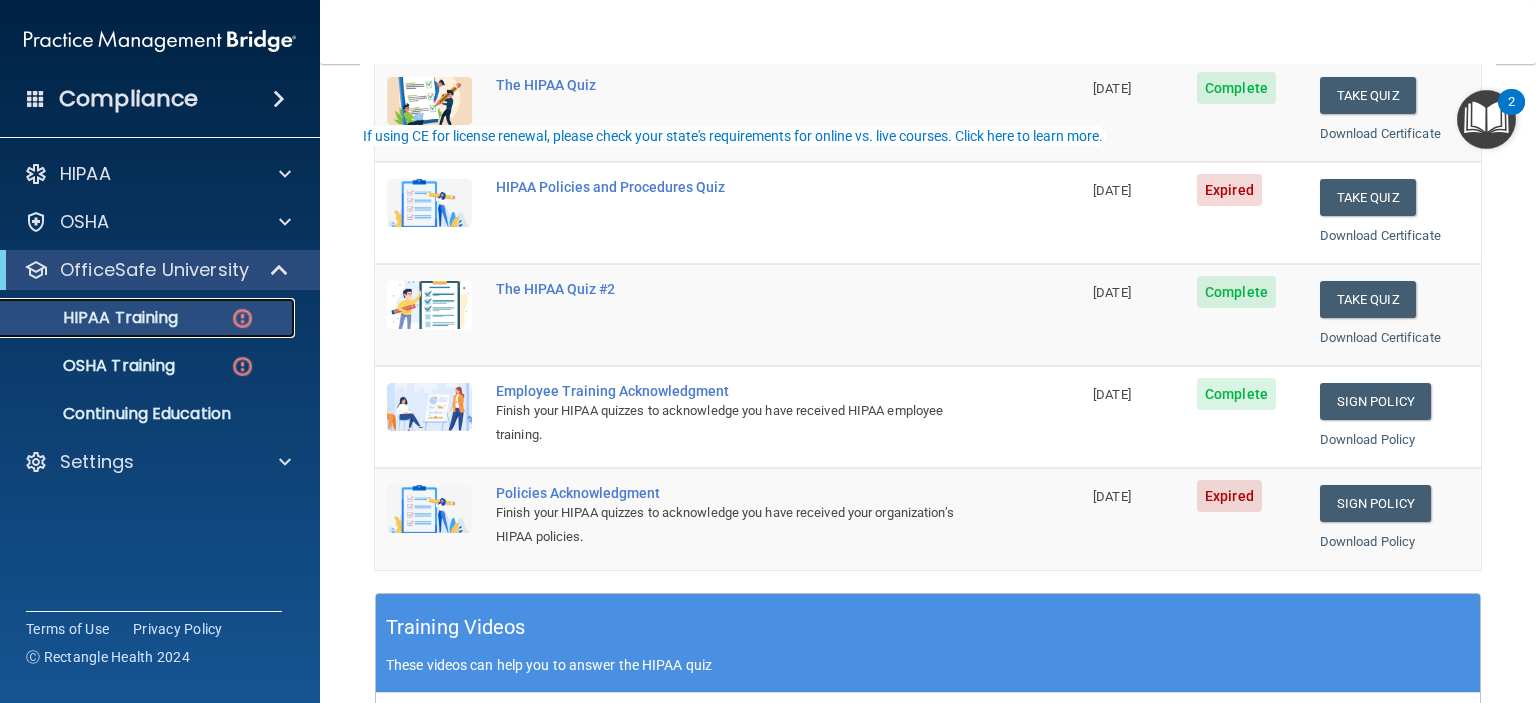 scroll, scrollTop: 300, scrollLeft: 0, axis: vertical 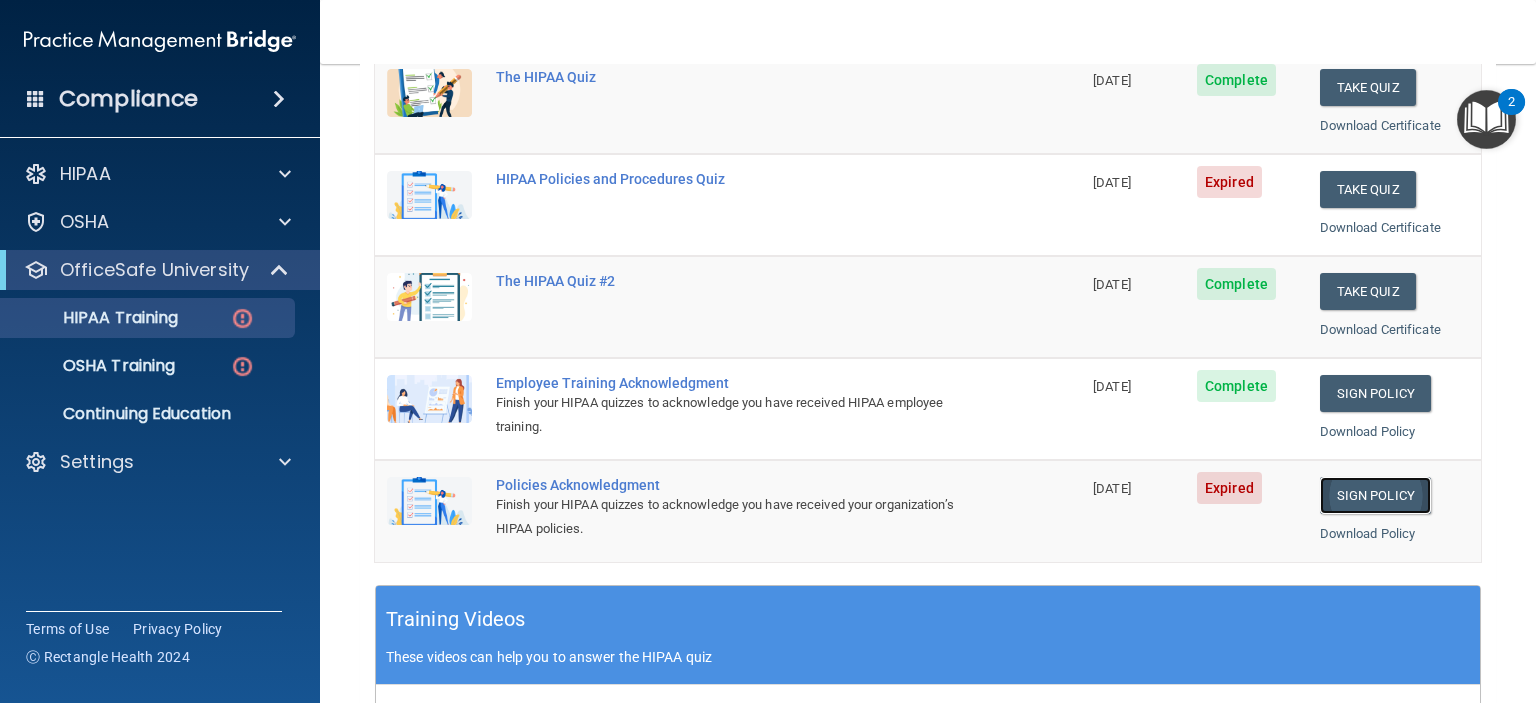 click on "Sign Policy" at bounding box center [1375, 495] 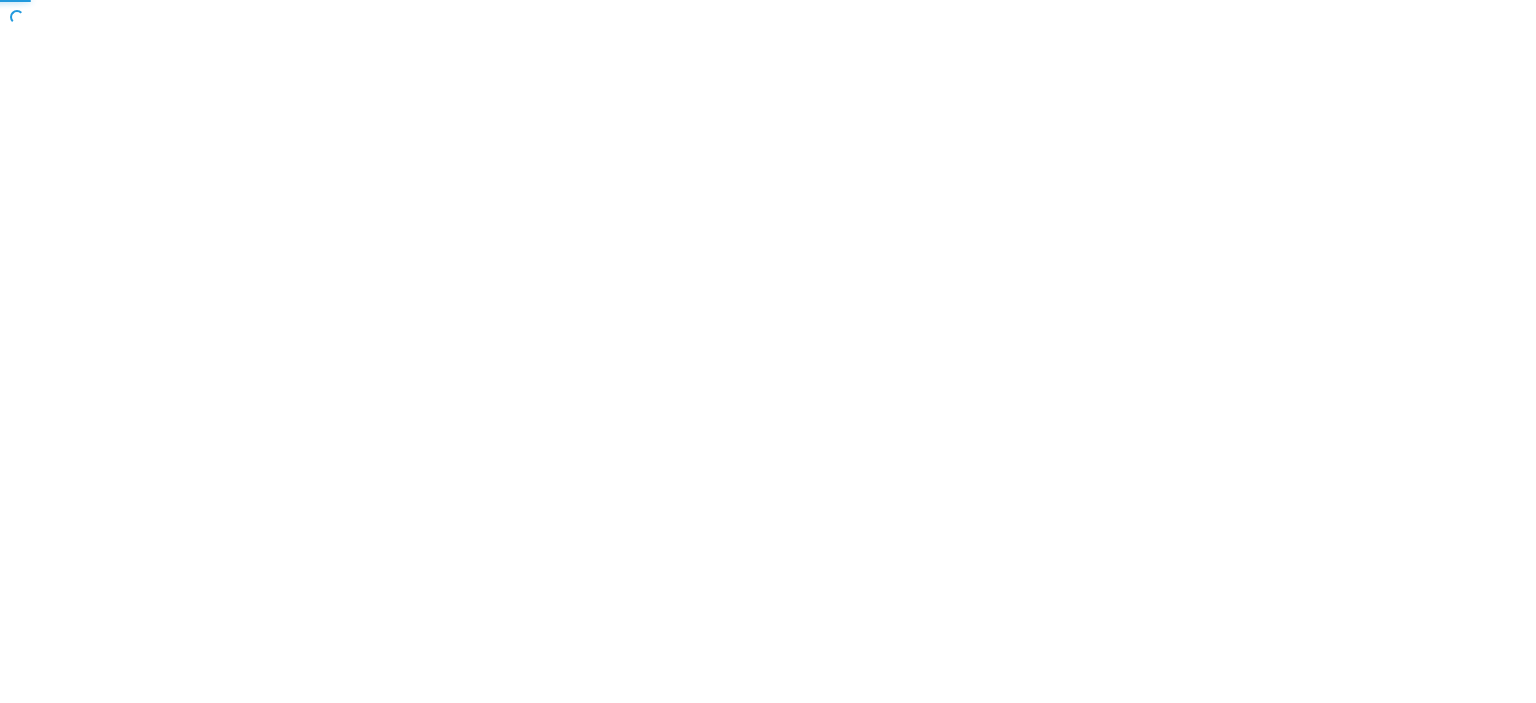 scroll, scrollTop: 0, scrollLeft: 0, axis: both 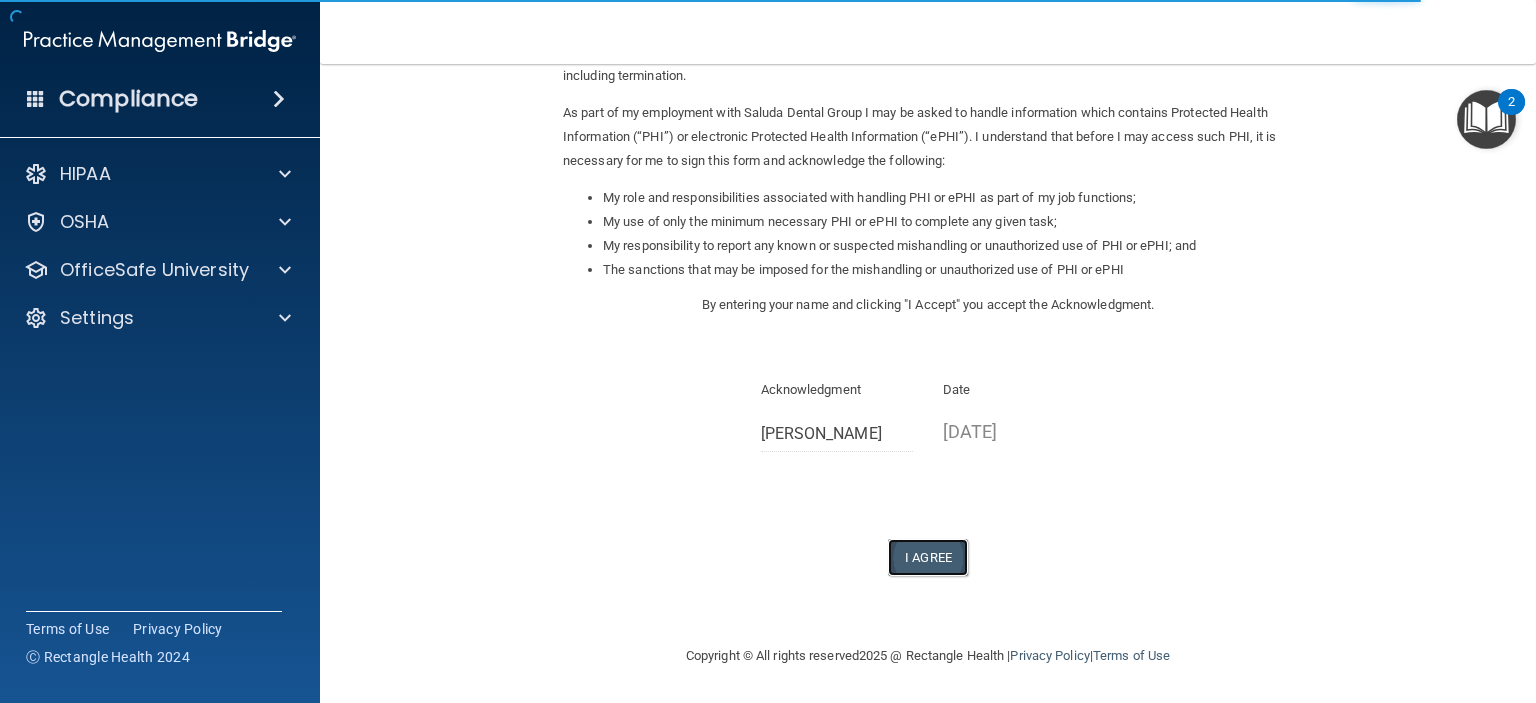click on "I Agree" at bounding box center (928, 557) 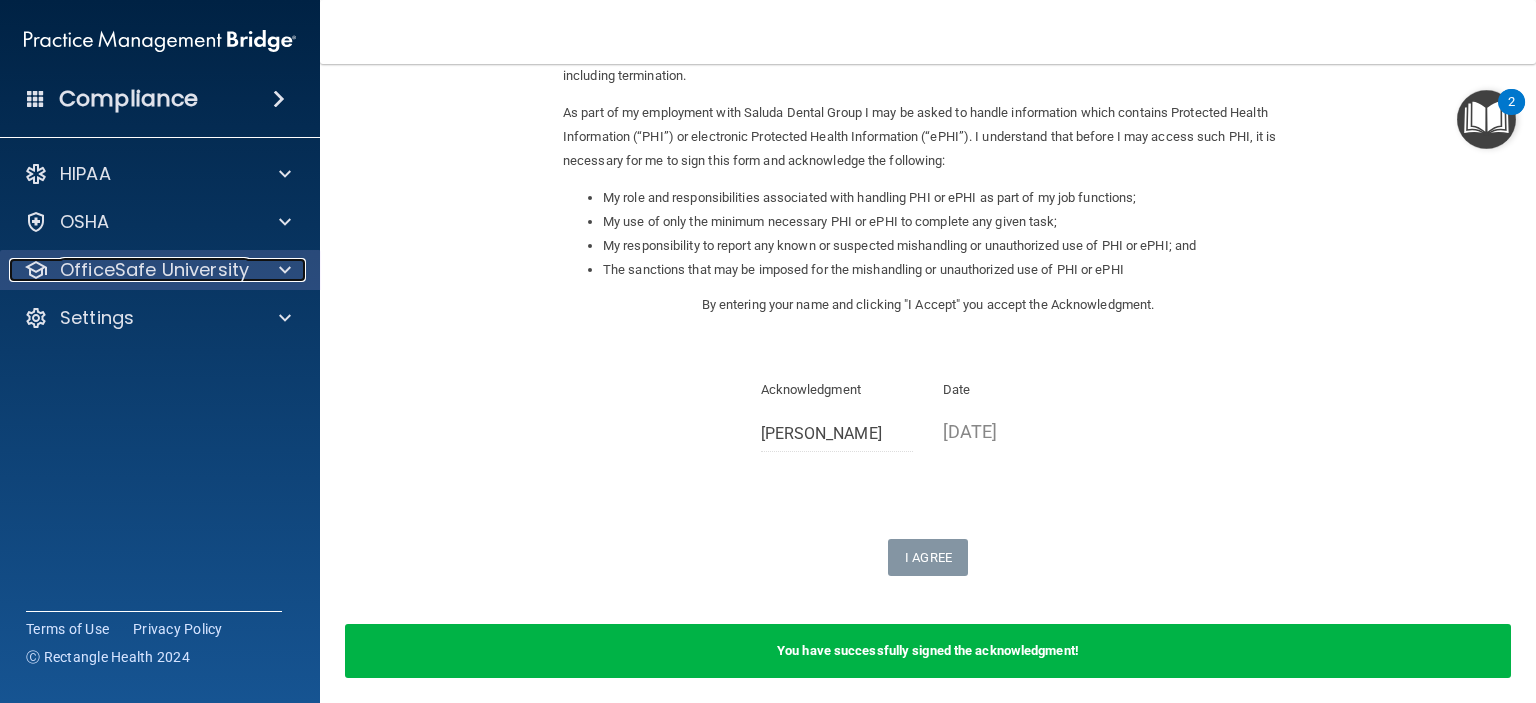 click on "OfficeSafe University" at bounding box center (154, 270) 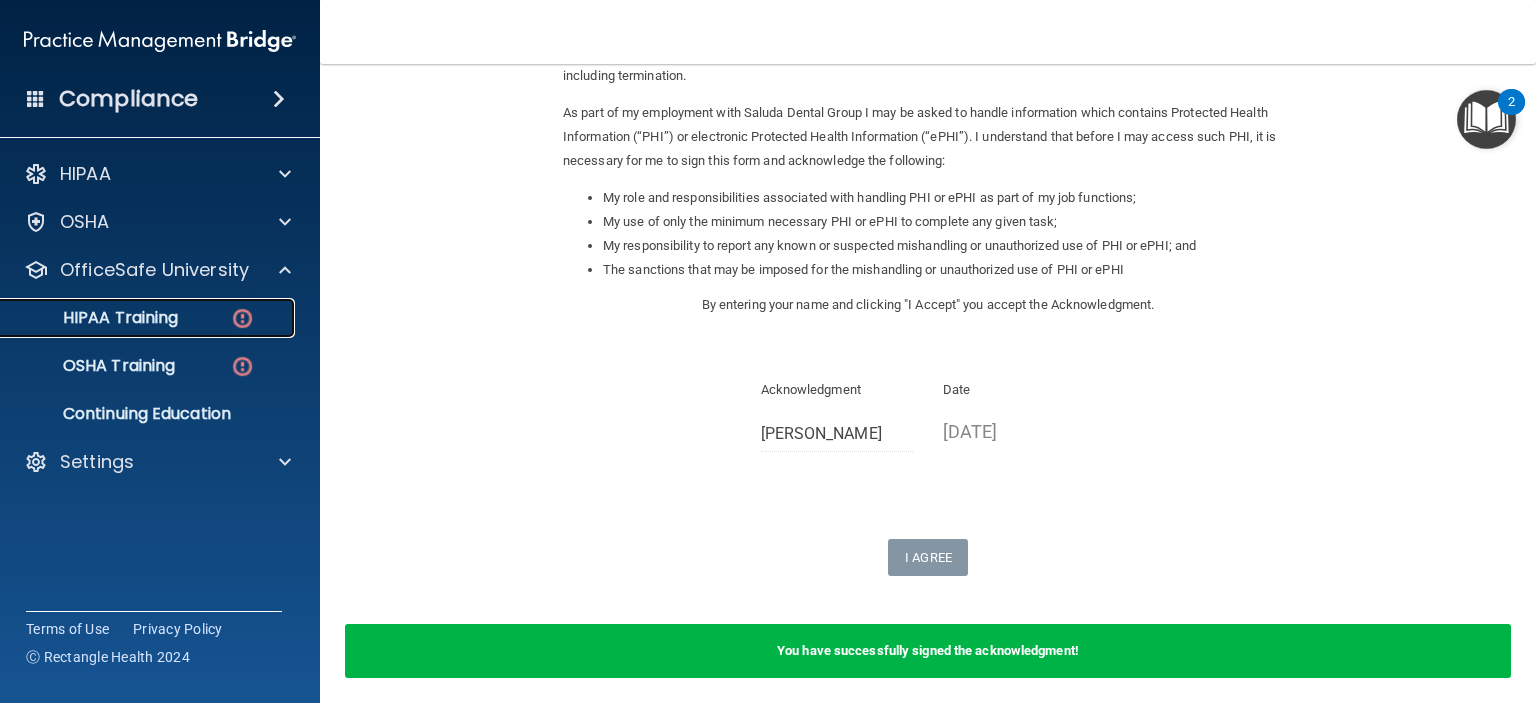 click on "HIPAA Training" at bounding box center [137, 318] 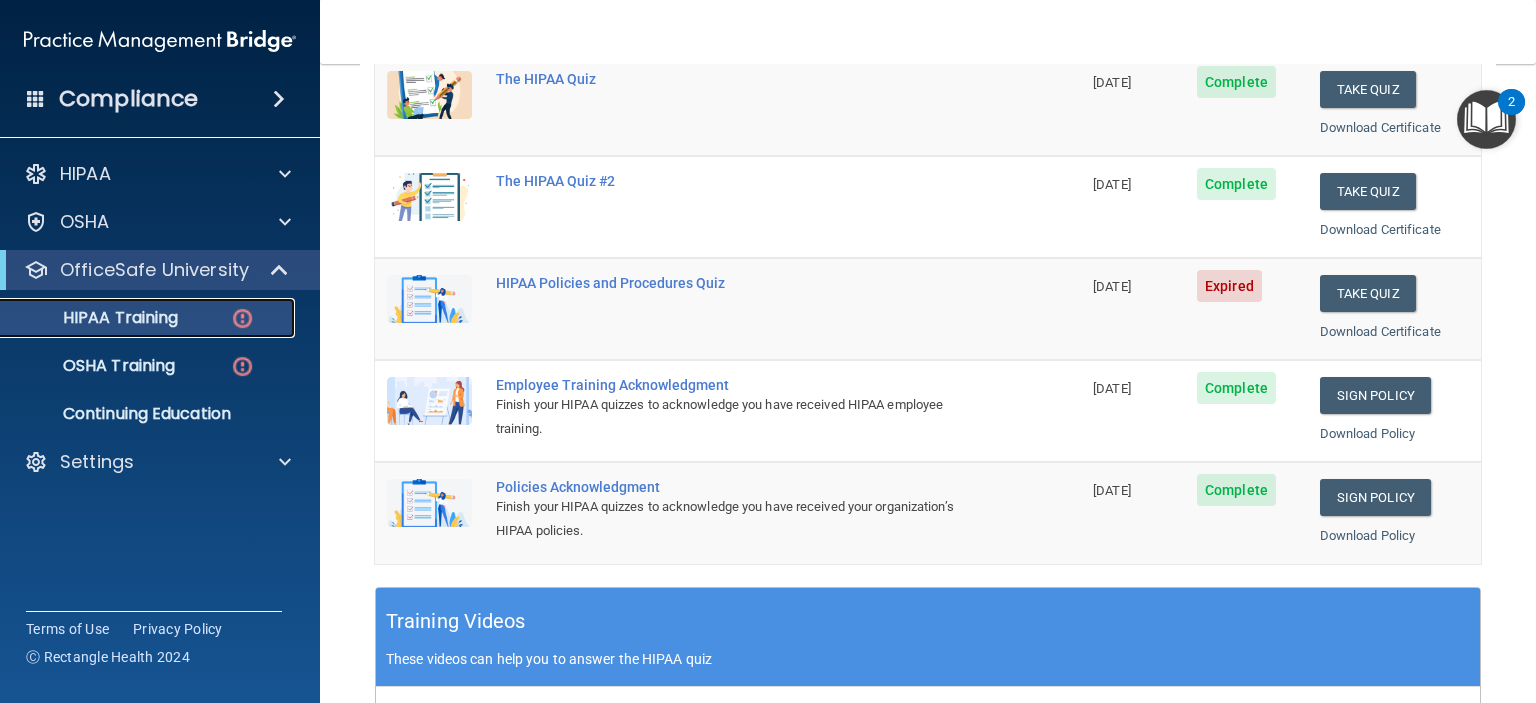 scroll, scrollTop: 198, scrollLeft: 0, axis: vertical 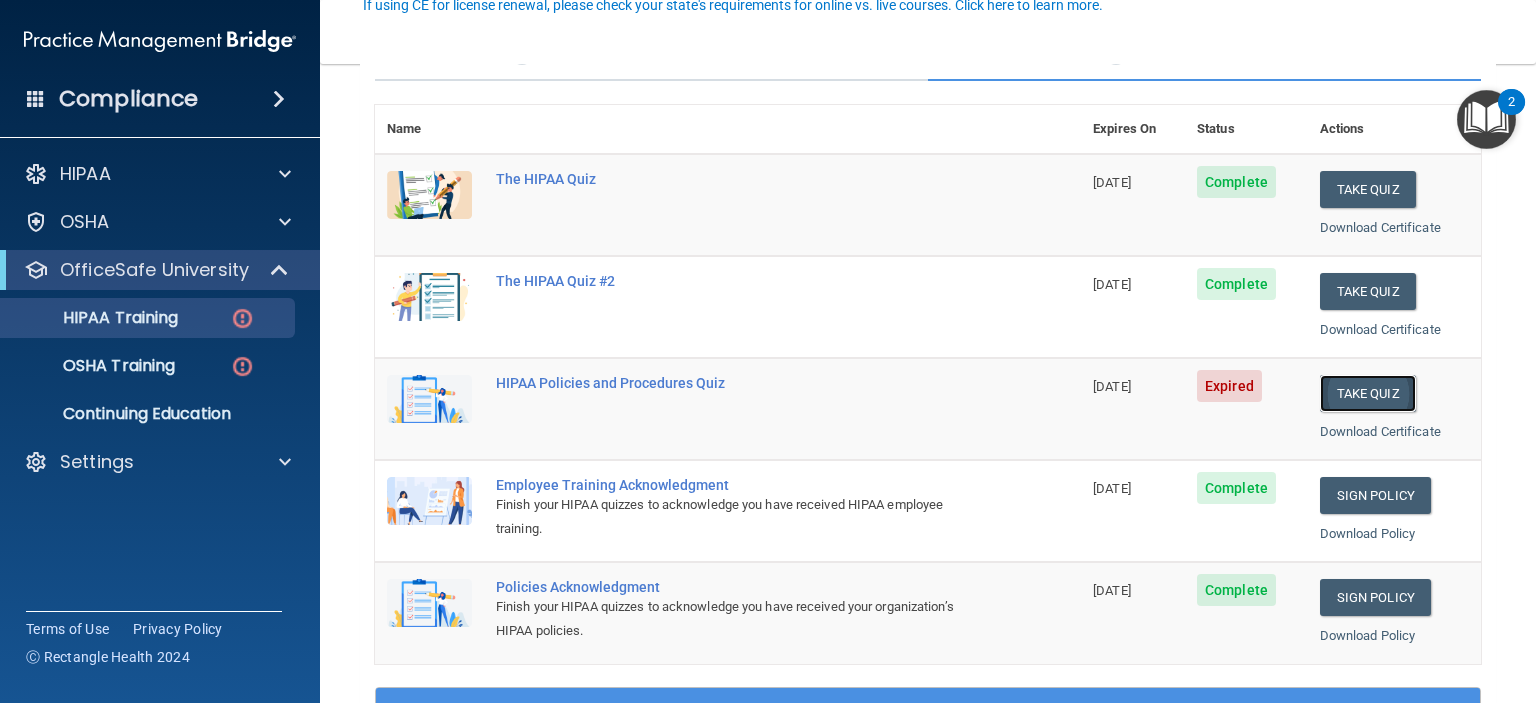 click on "Take Quiz" at bounding box center [1368, 393] 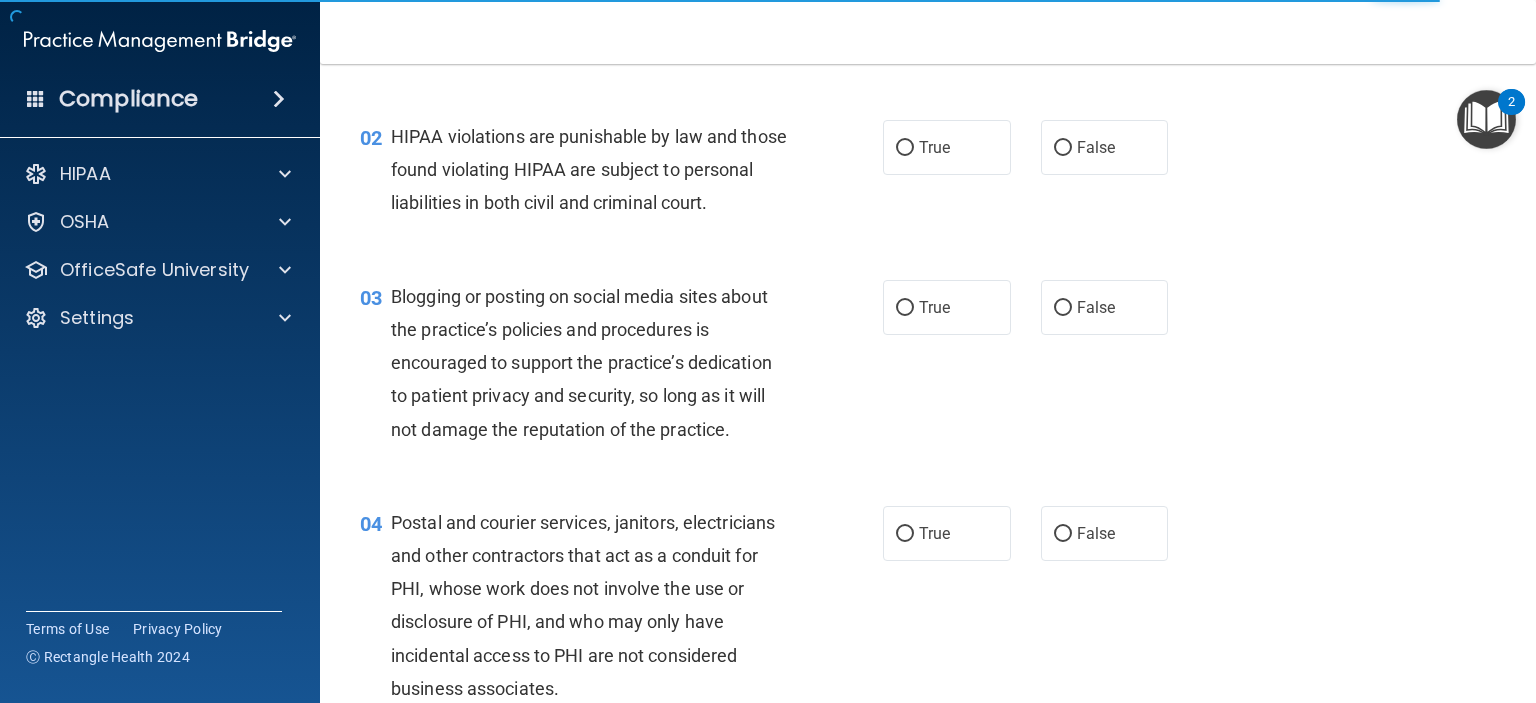 scroll, scrollTop: 0, scrollLeft: 0, axis: both 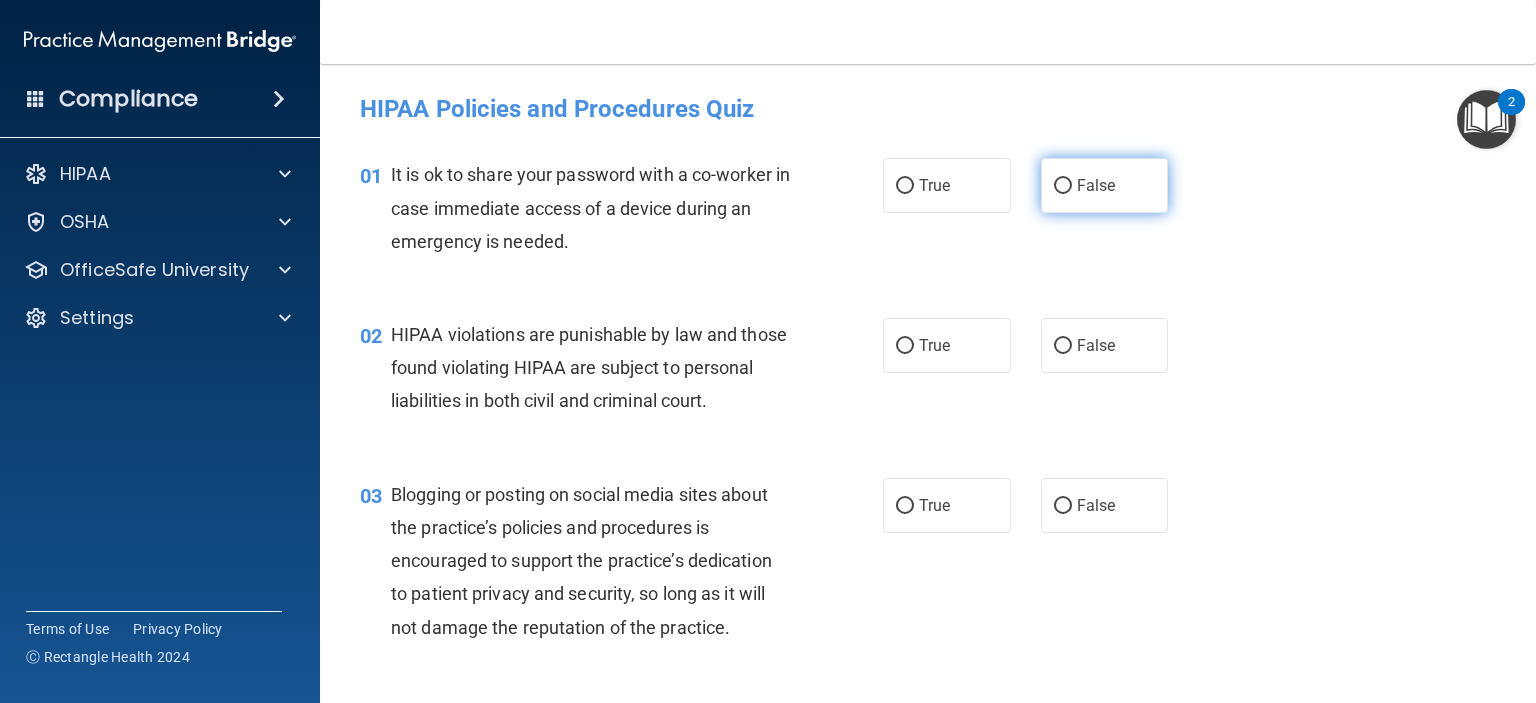click on "False" at bounding box center (1063, 186) 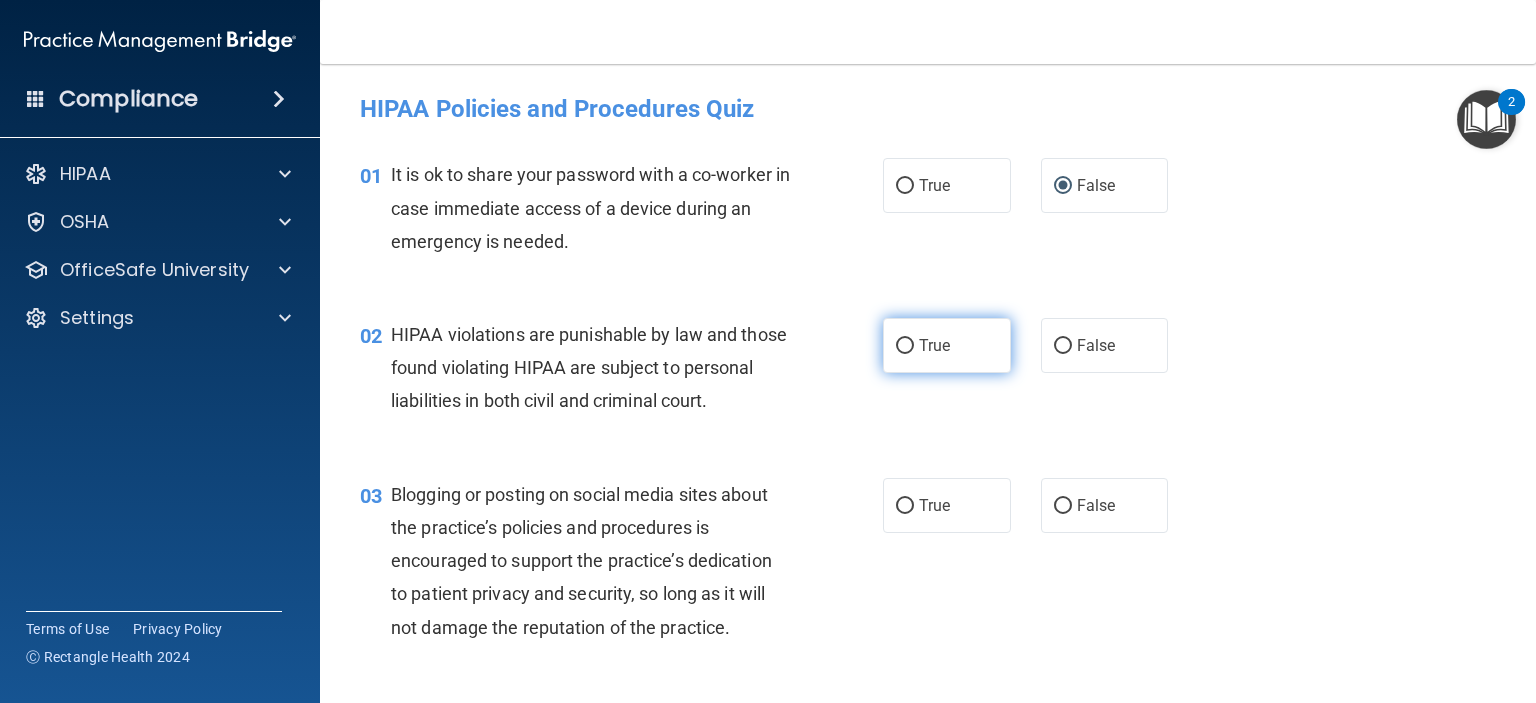 click on "True" at bounding box center [905, 346] 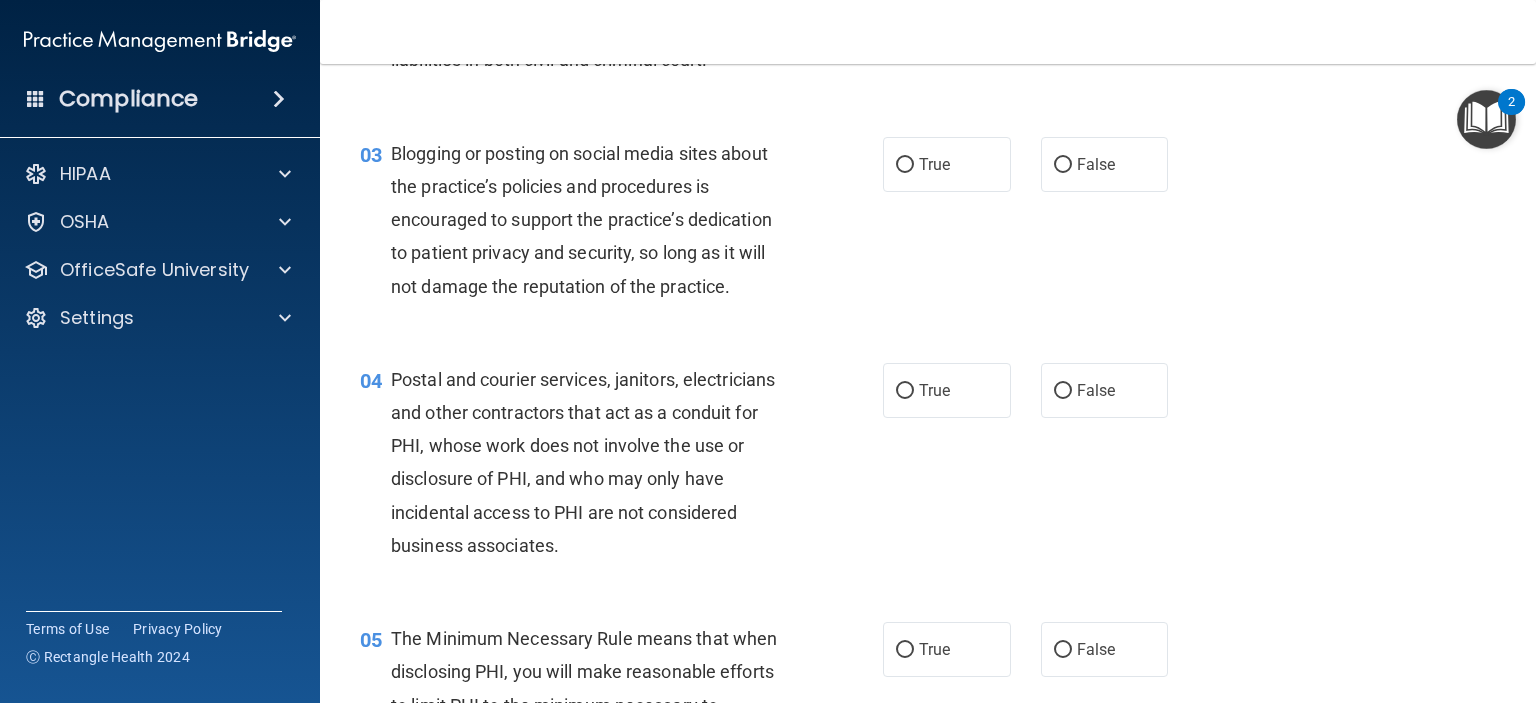 scroll, scrollTop: 400, scrollLeft: 0, axis: vertical 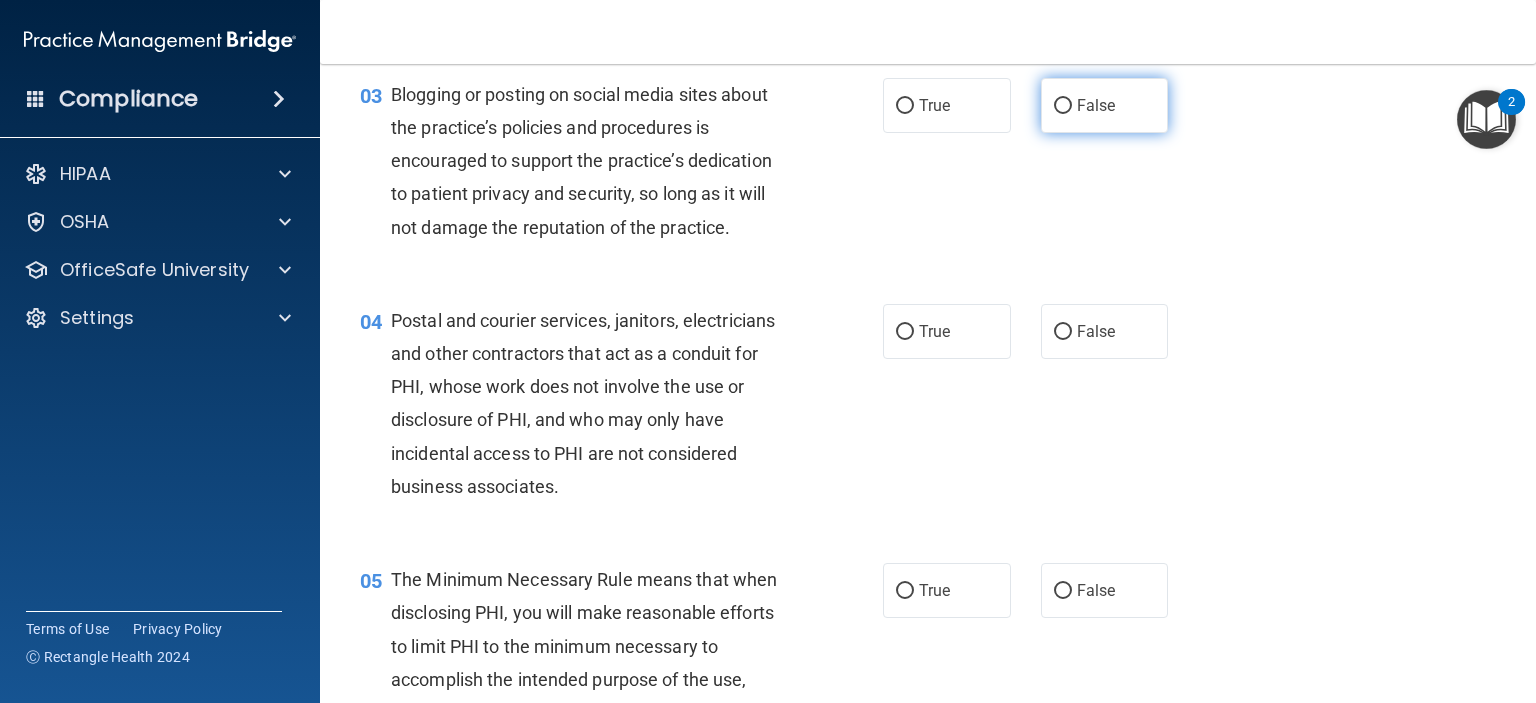 click on "False" at bounding box center (1063, 106) 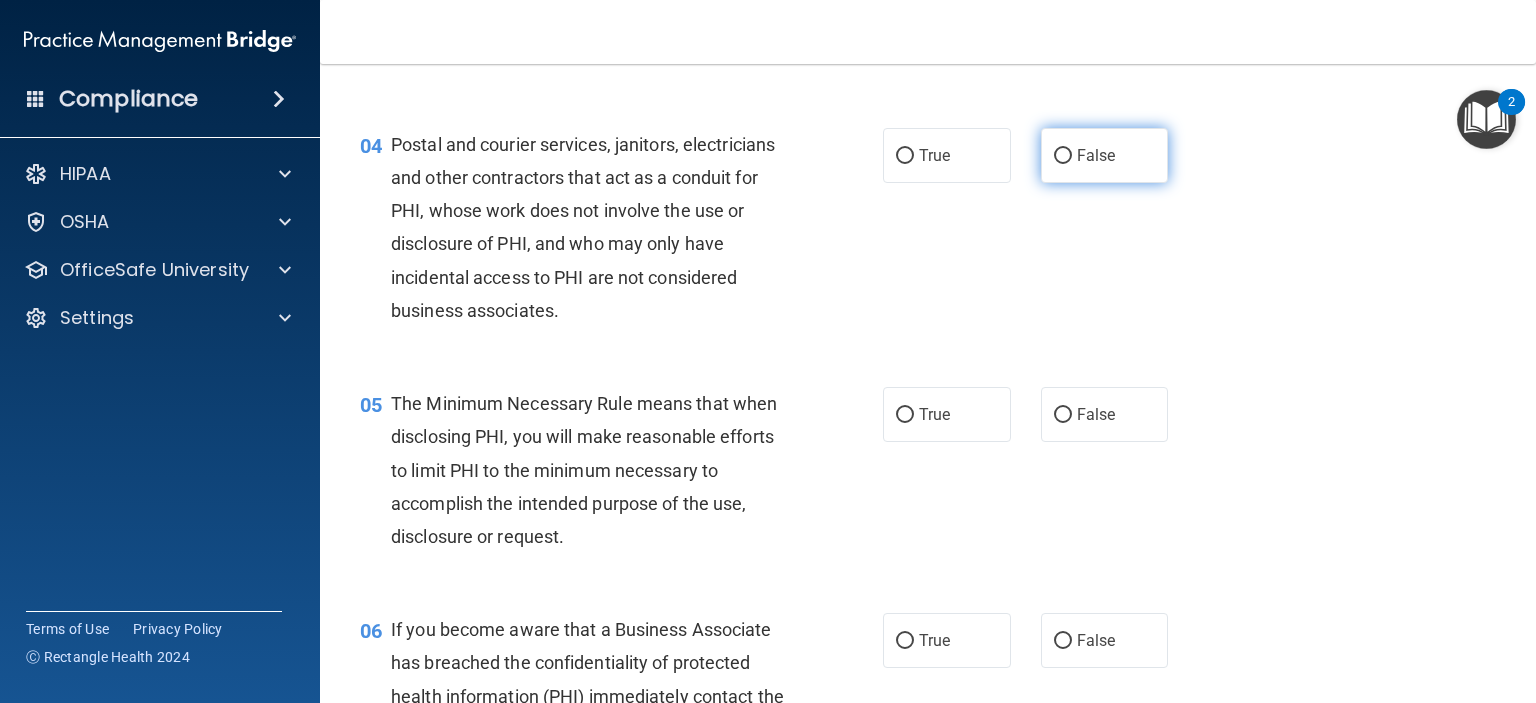 scroll, scrollTop: 600, scrollLeft: 0, axis: vertical 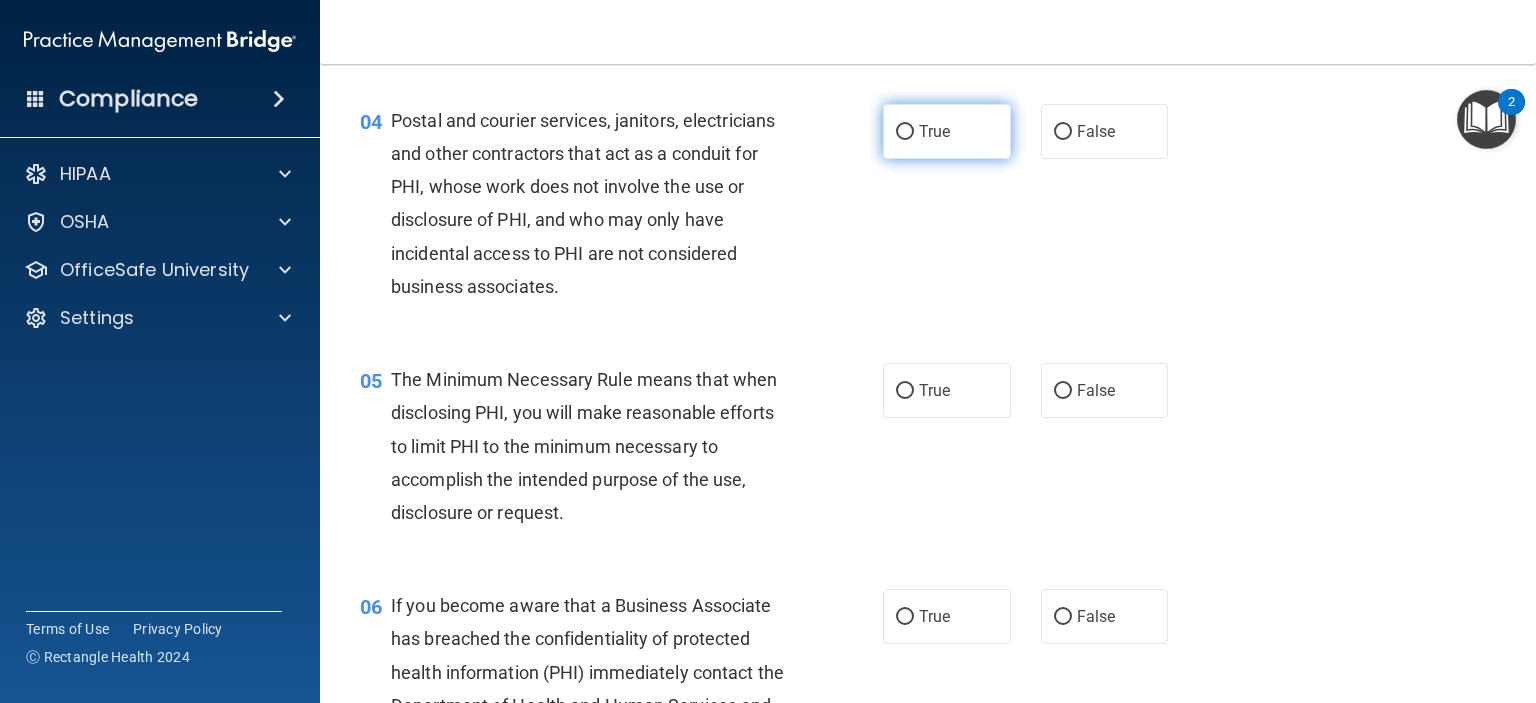 click on "True" at bounding box center [905, 132] 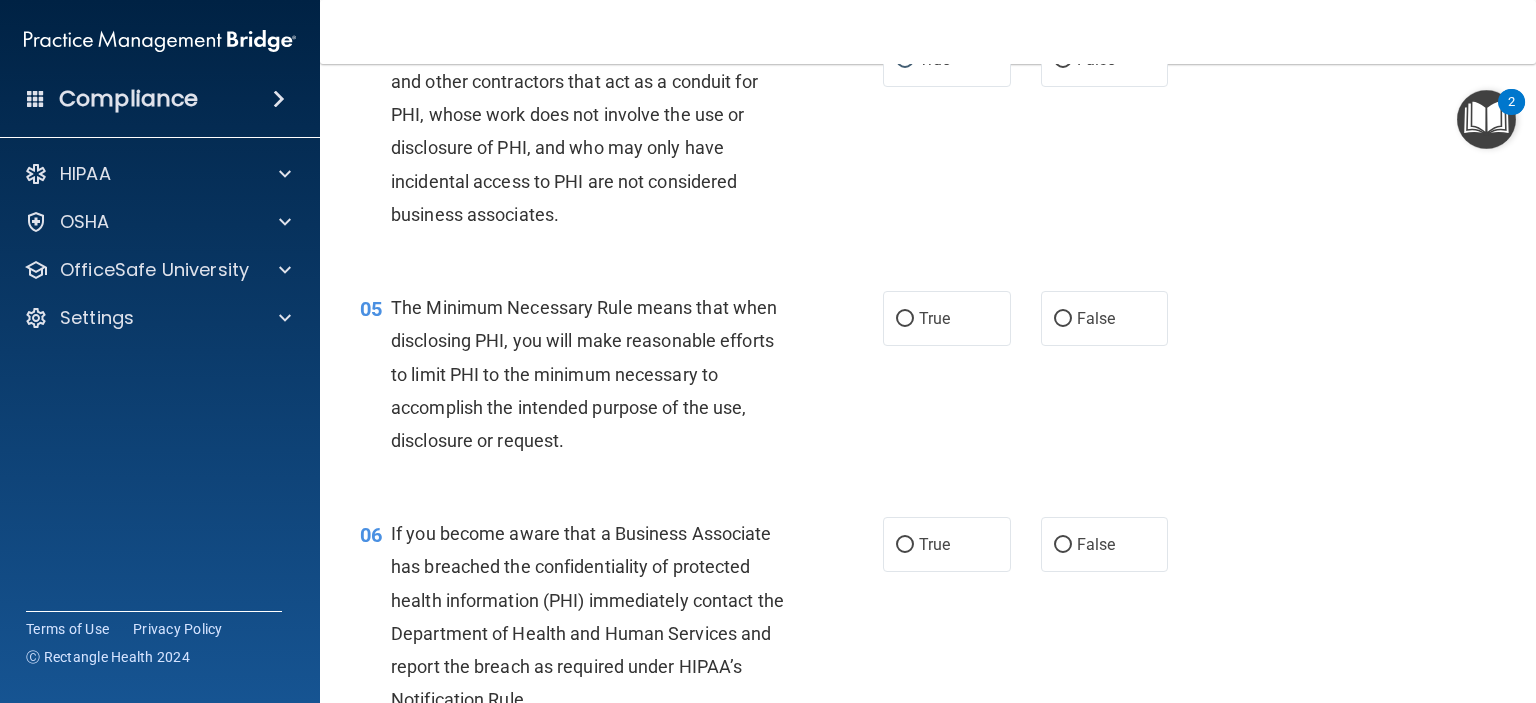 scroll, scrollTop: 800, scrollLeft: 0, axis: vertical 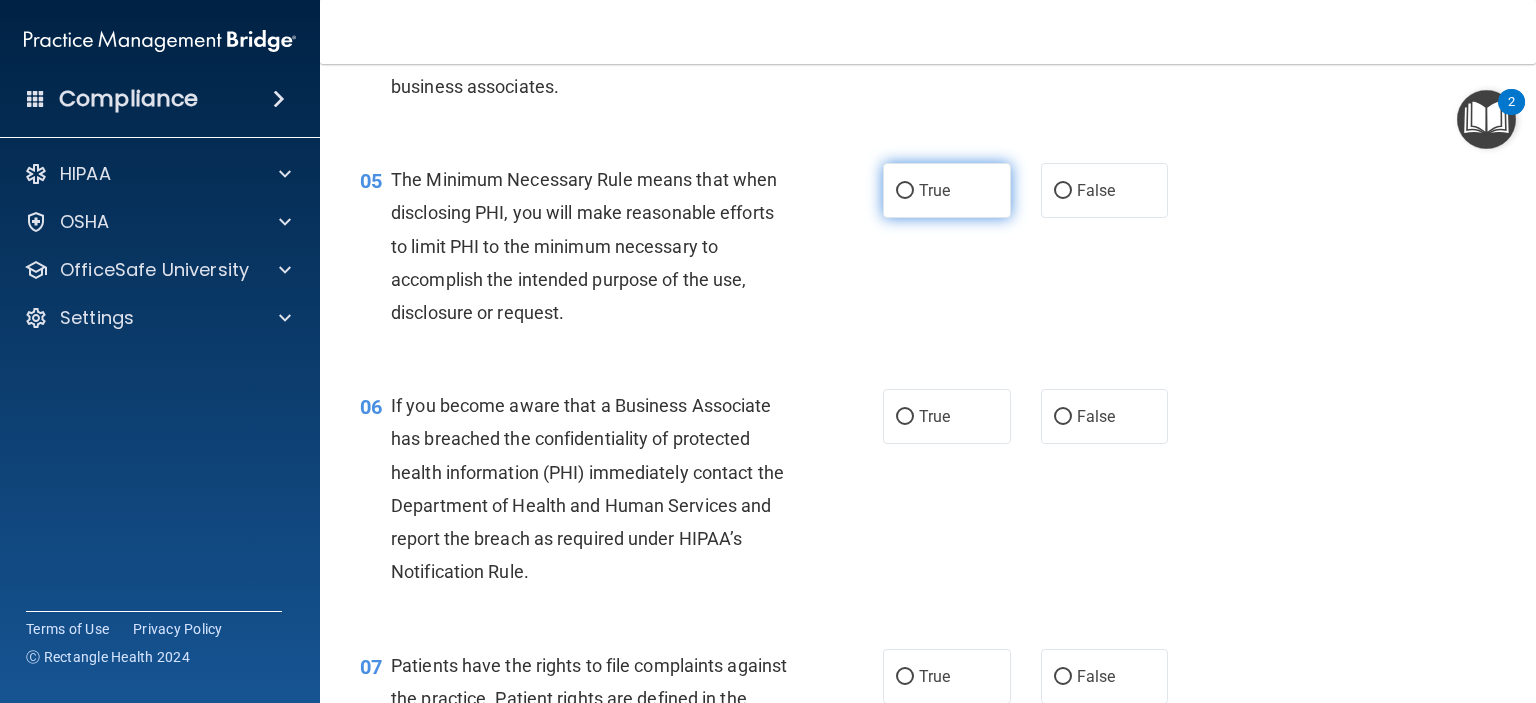 click on "True" at bounding box center (947, 190) 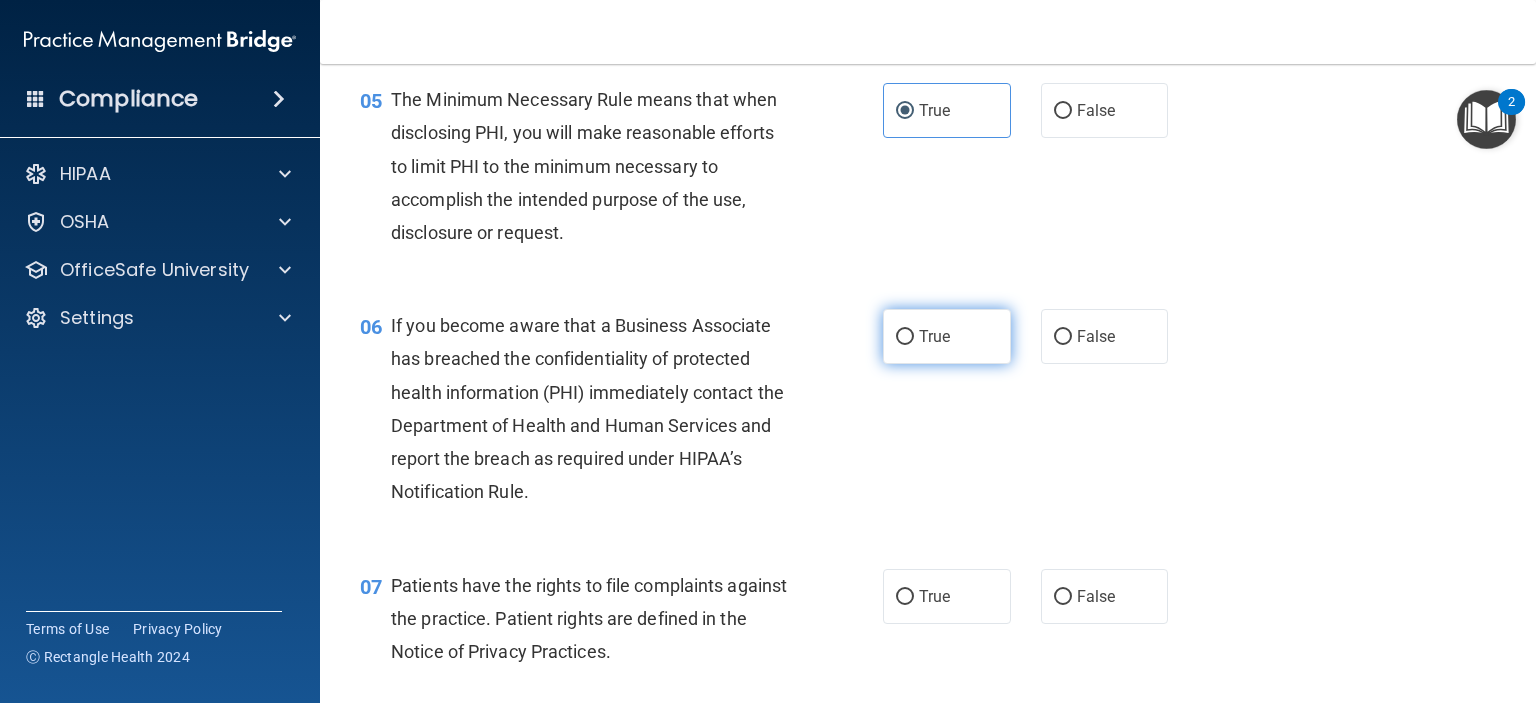 scroll, scrollTop: 1000, scrollLeft: 0, axis: vertical 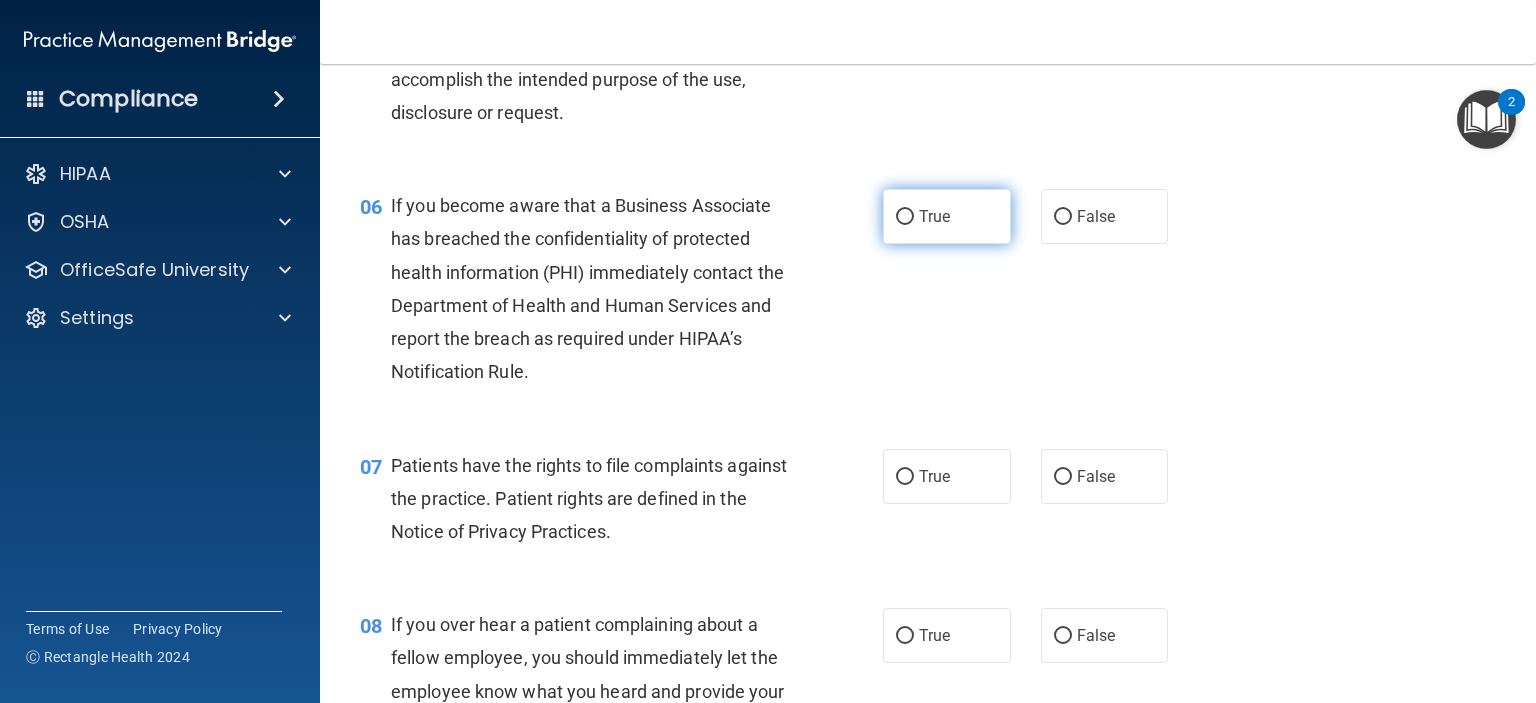 click on "True" at bounding box center (905, 217) 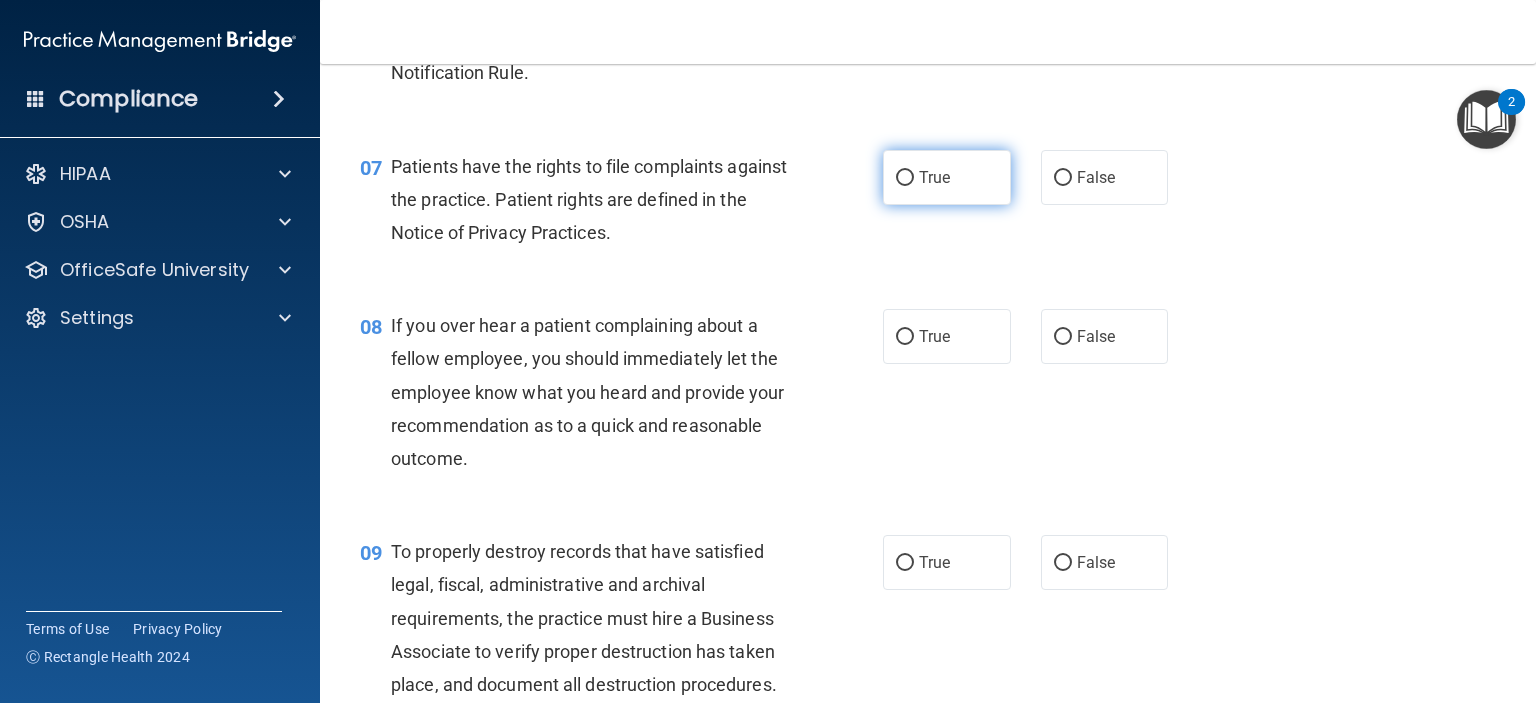 scroll, scrollTop: 1300, scrollLeft: 0, axis: vertical 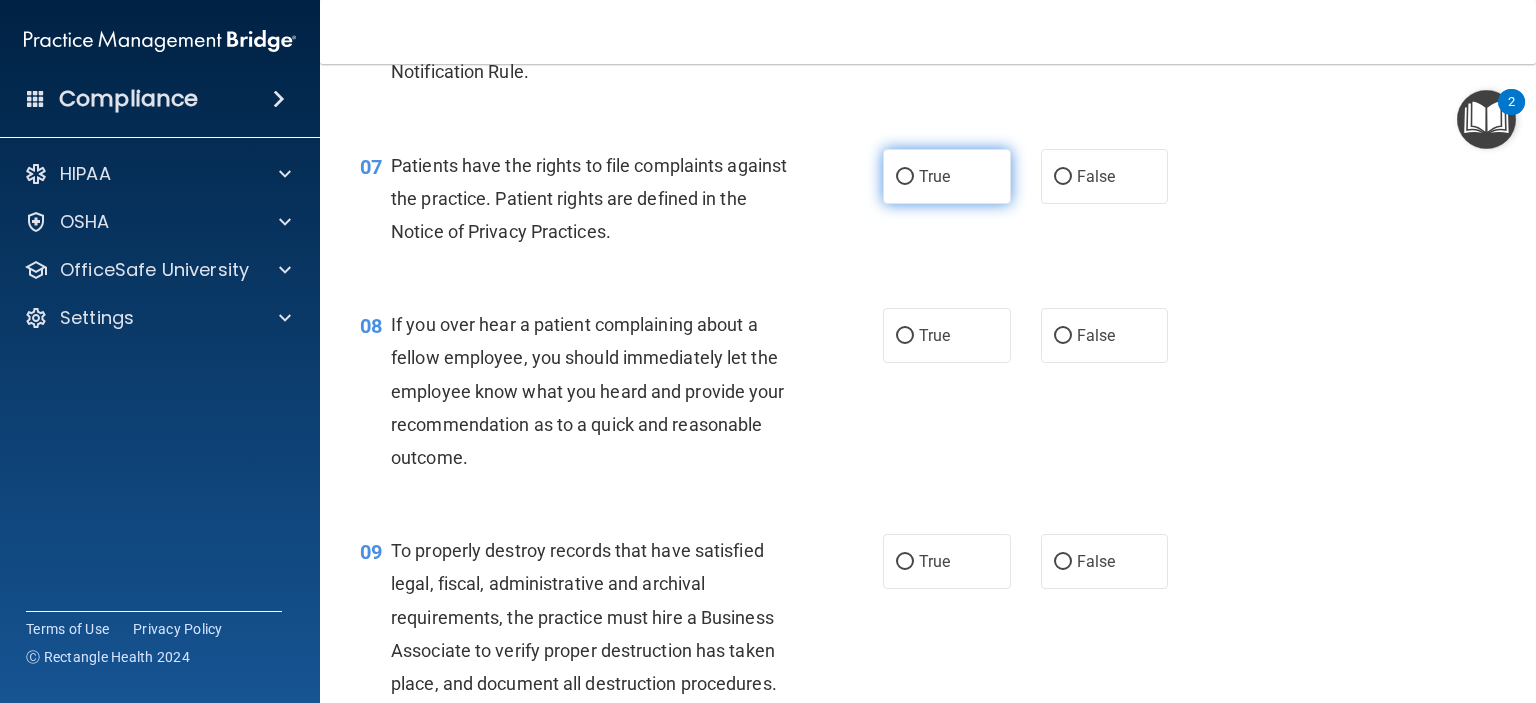 click on "True" at bounding box center (905, 177) 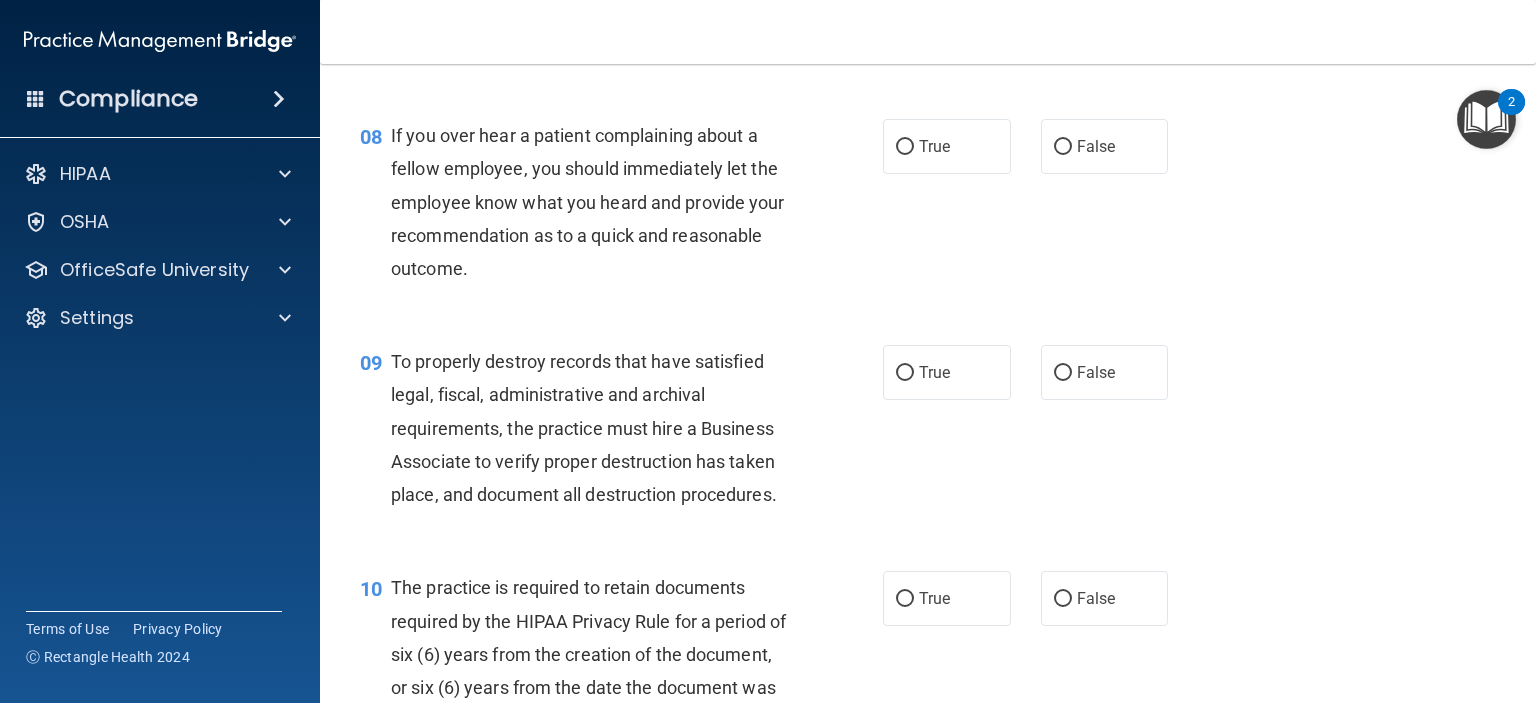 scroll, scrollTop: 1500, scrollLeft: 0, axis: vertical 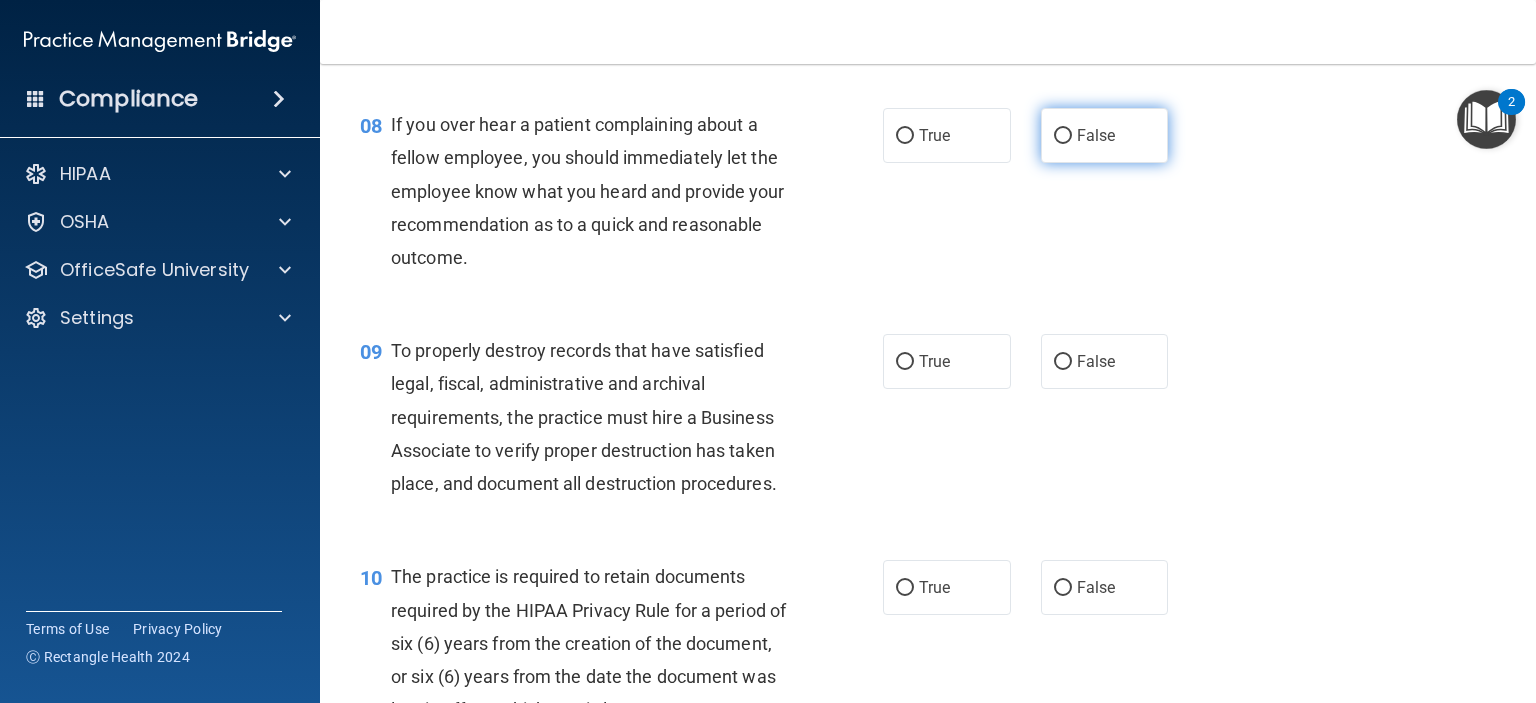 click on "False" at bounding box center (1063, 136) 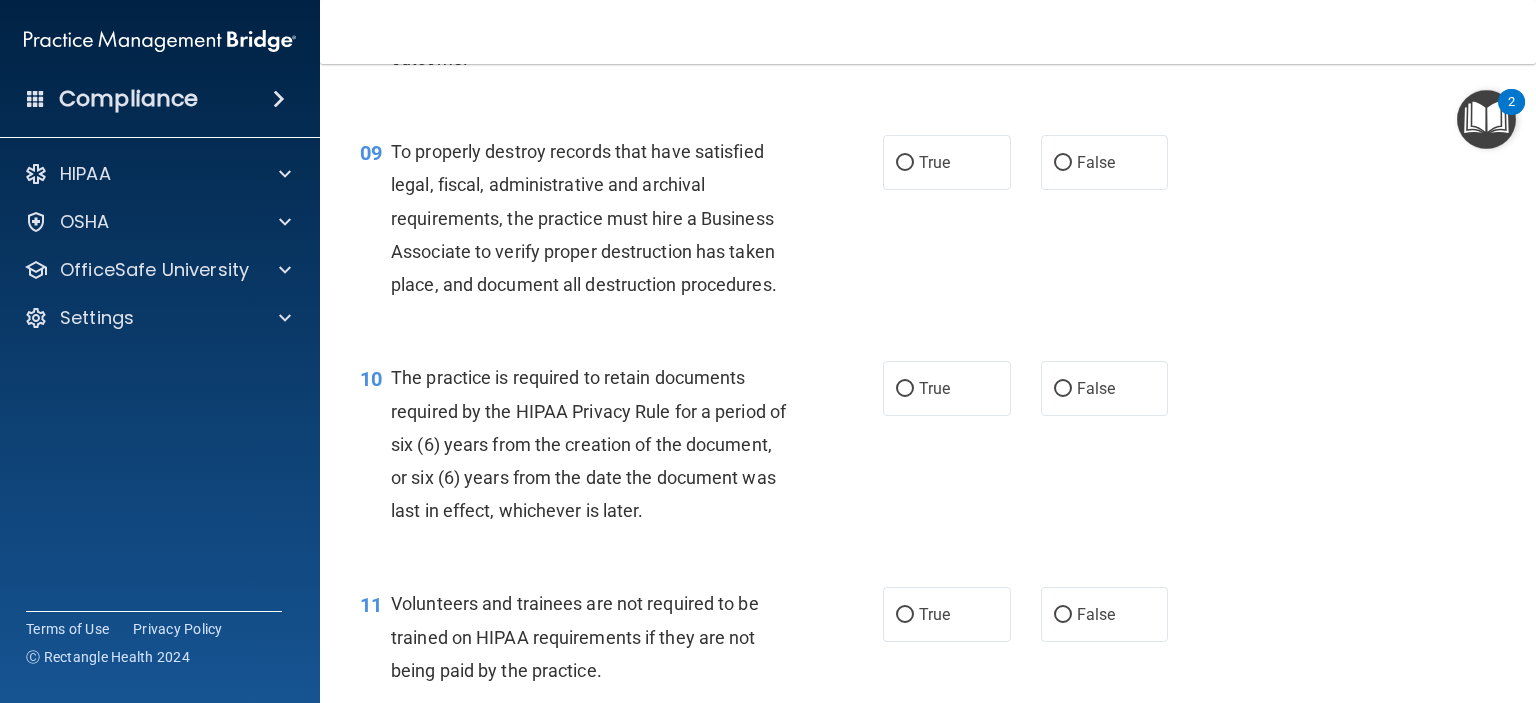 scroll, scrollTop: 1700, scrollLeft: 0, axis: vertical 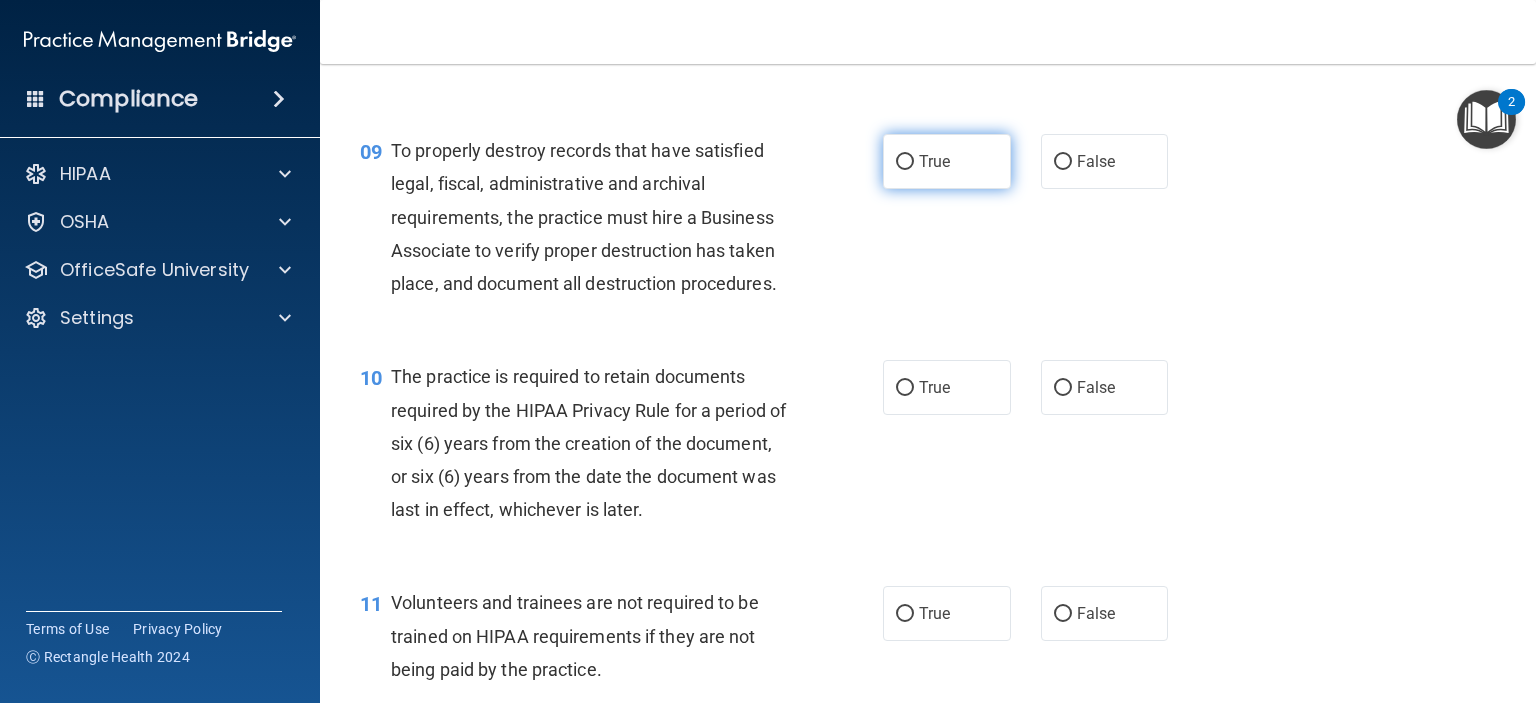 click on "True" at bounding box center [905, 162] 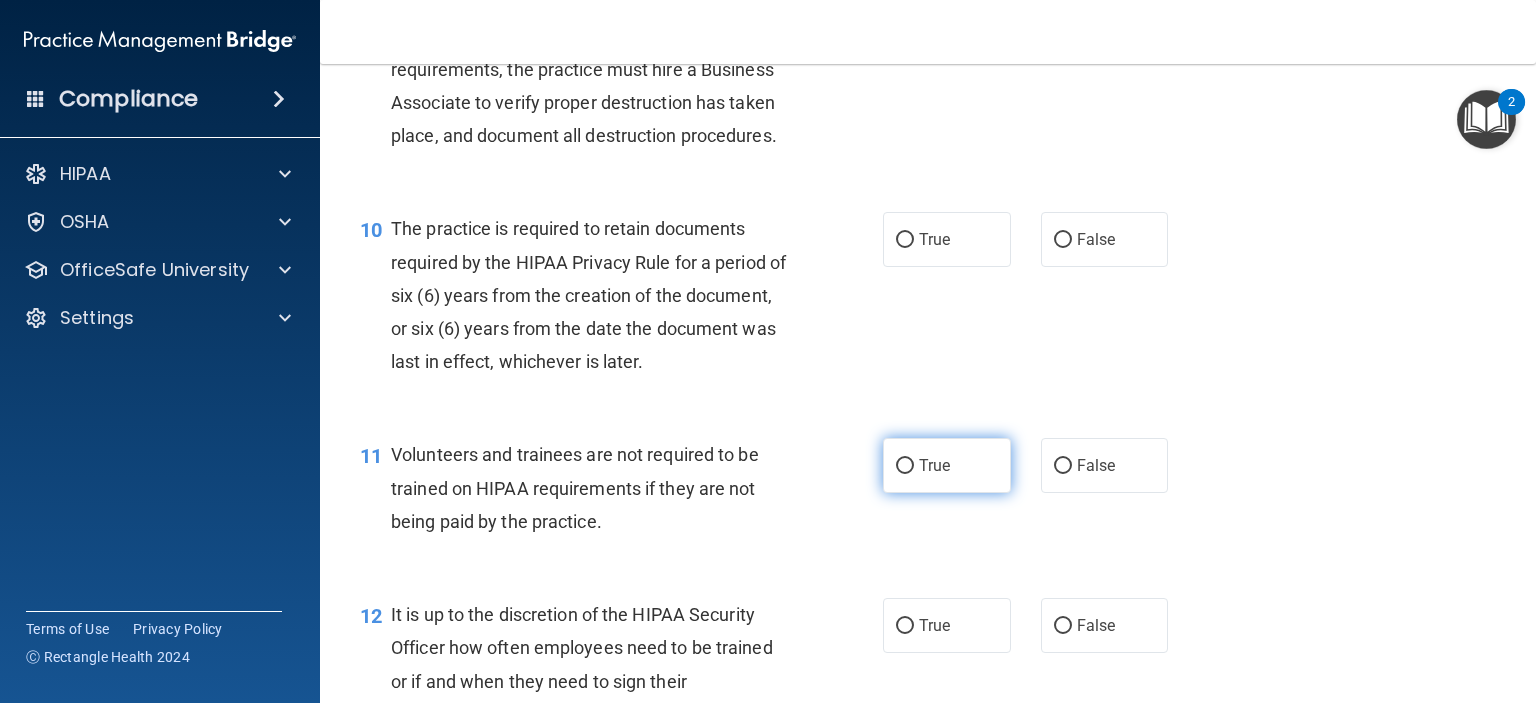 scroll, scrollTop: 1900, scrollLeft: 0, axis: vertical 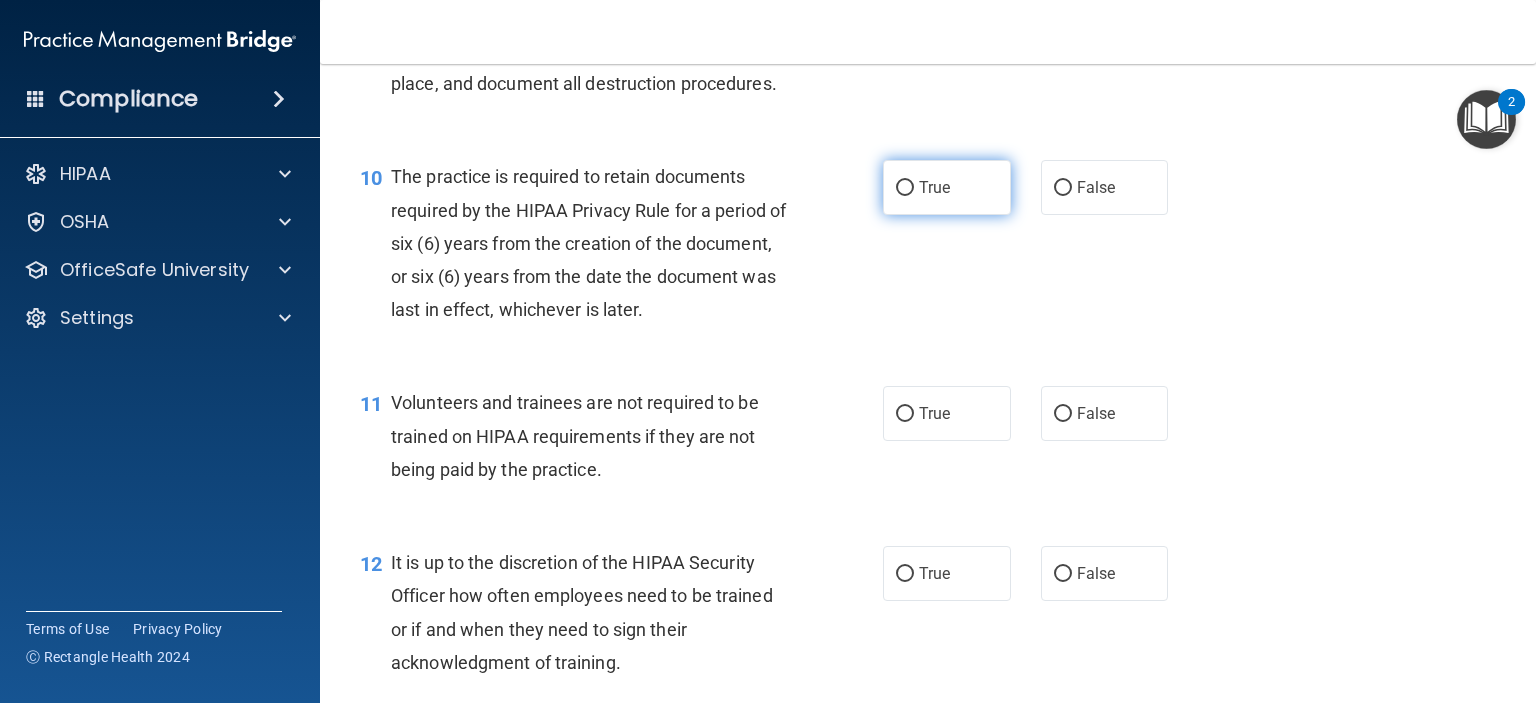 click on "True" at bounding box center (947, 187) 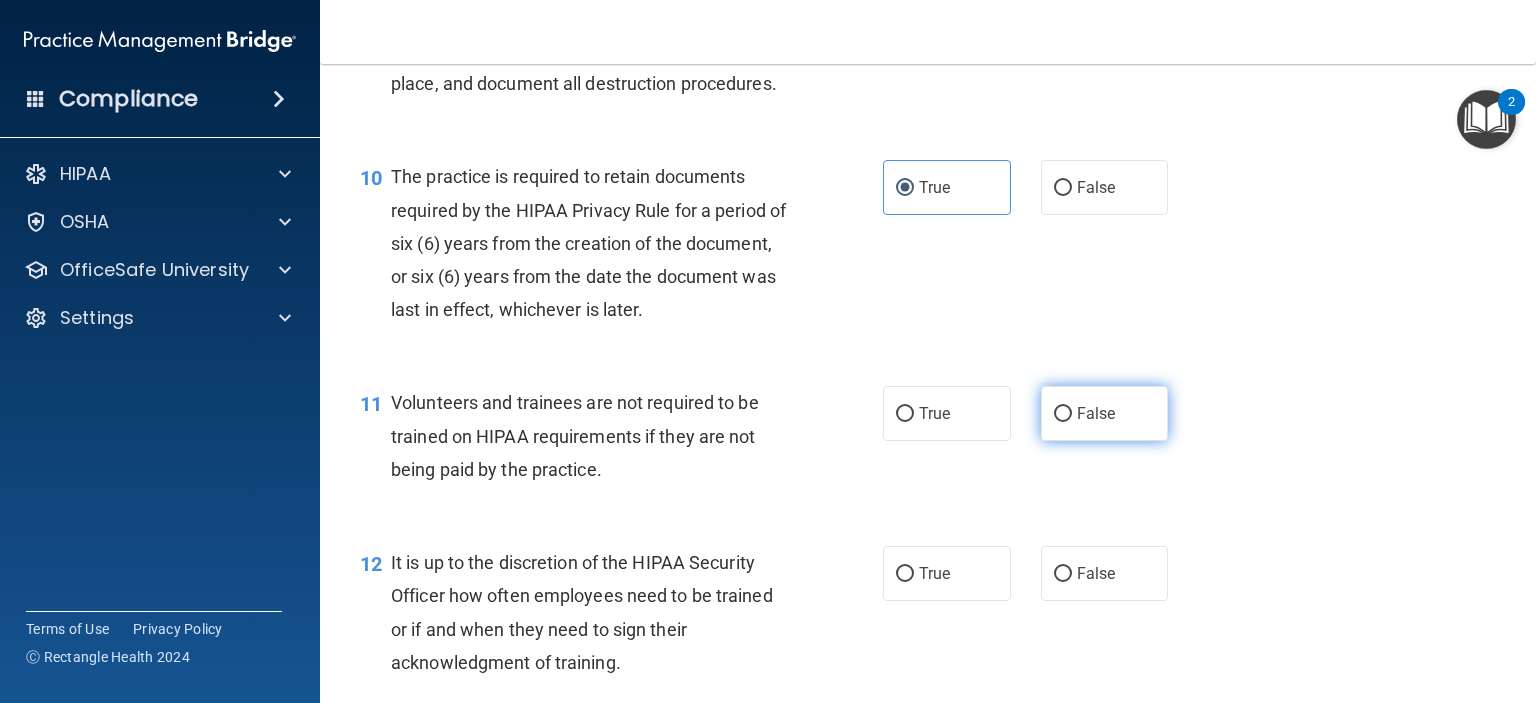 click on "False" at bounding box center [1063, 414] 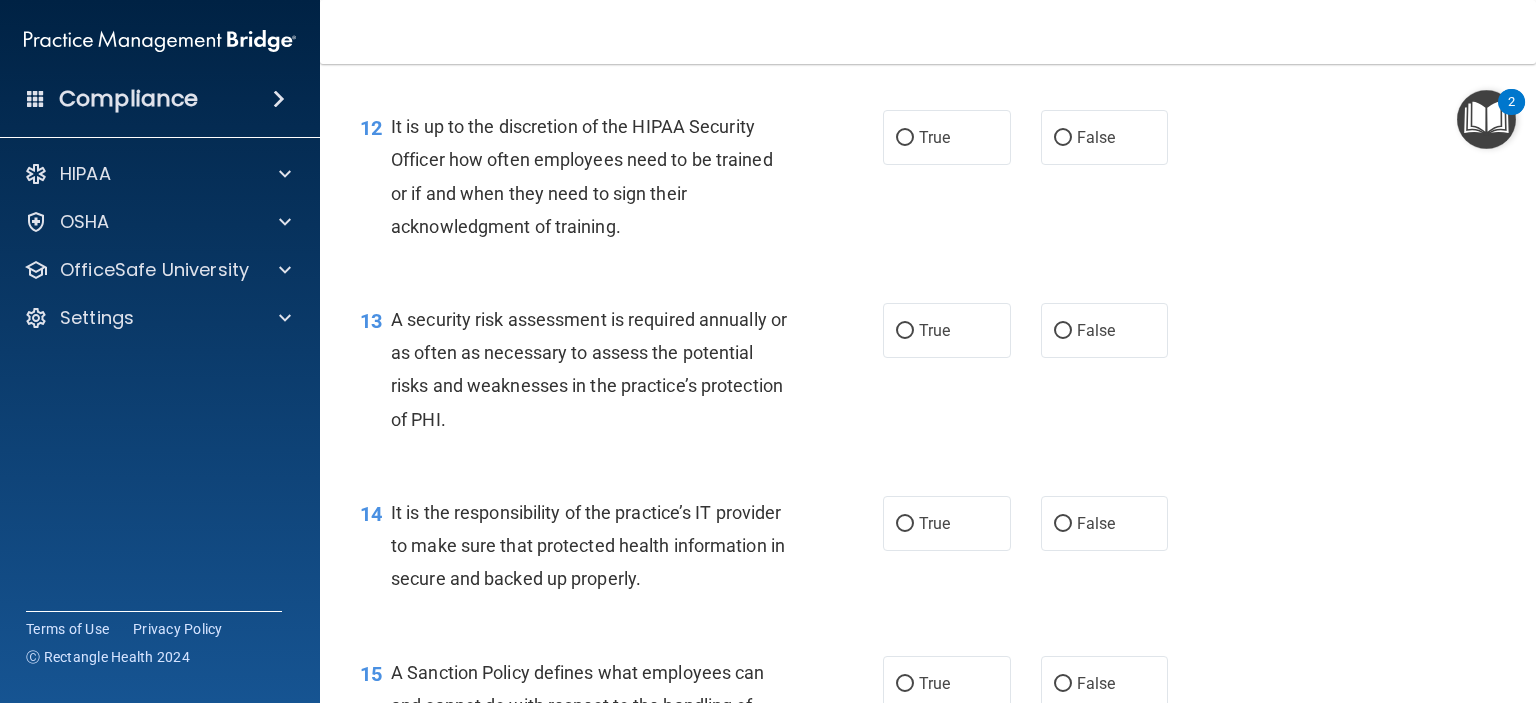 scroll, scrollTop: 2400, scrollLeft: 0, axis: vertical 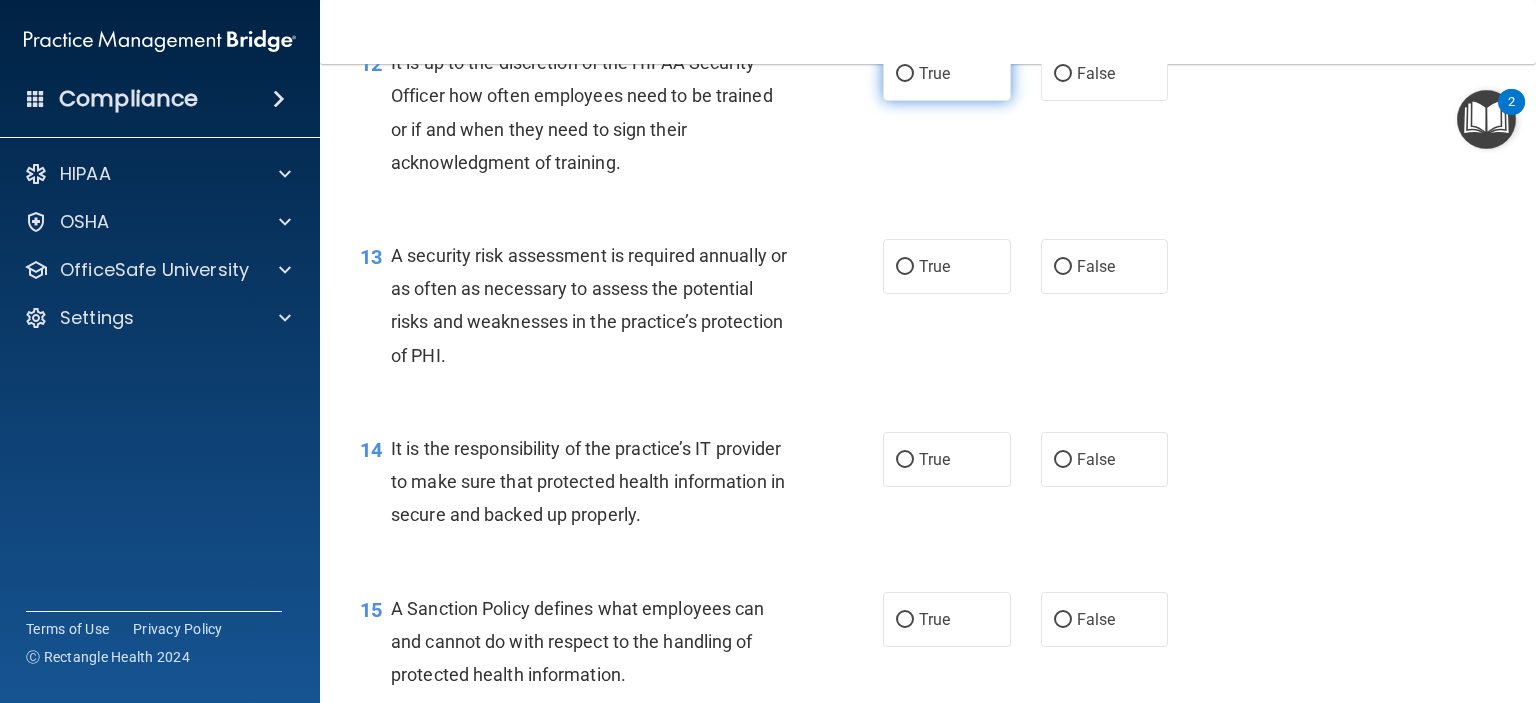 click on "True" at bounding box center [905, 74] 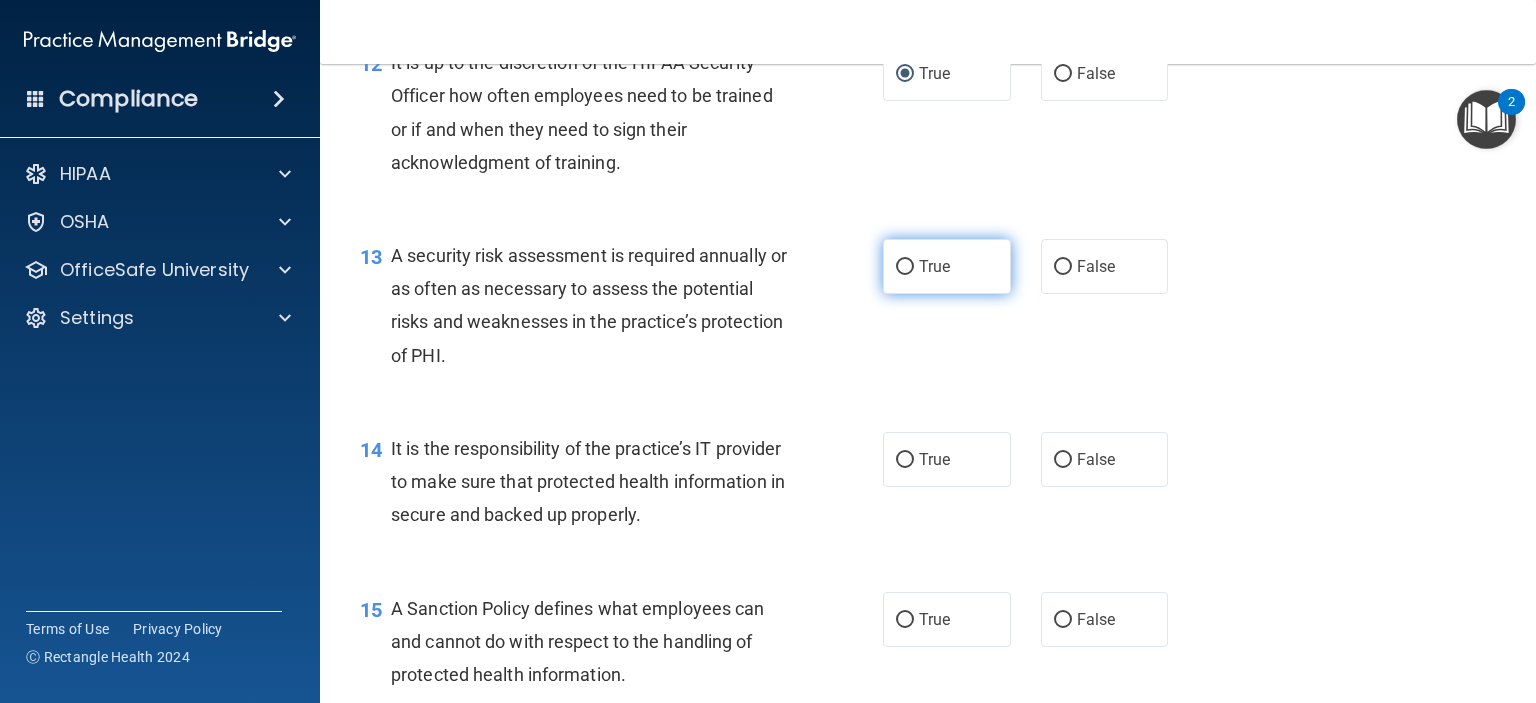 click on "True" at bounding box center [905, 267] 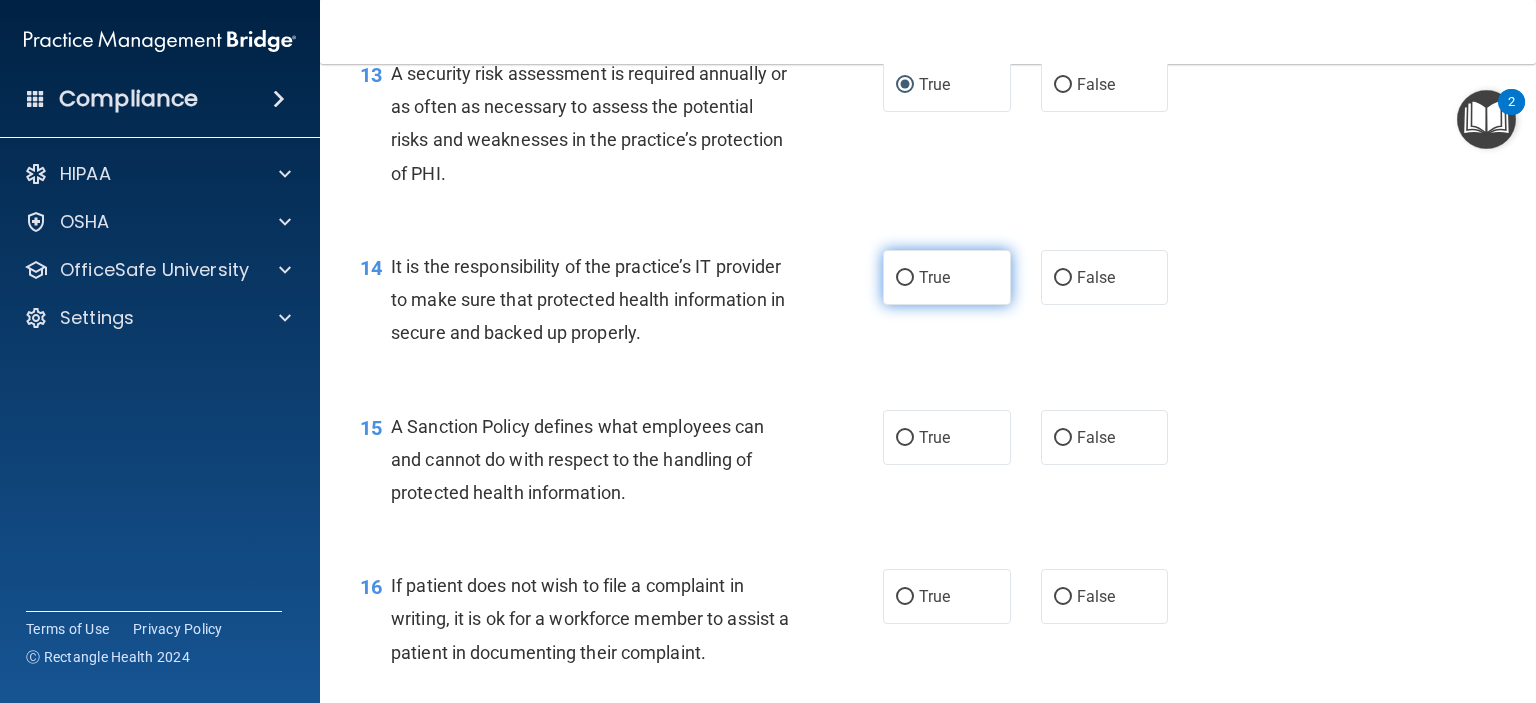 scroll, scrollTop: 2600, scrollLeft: 0, axis: vertical 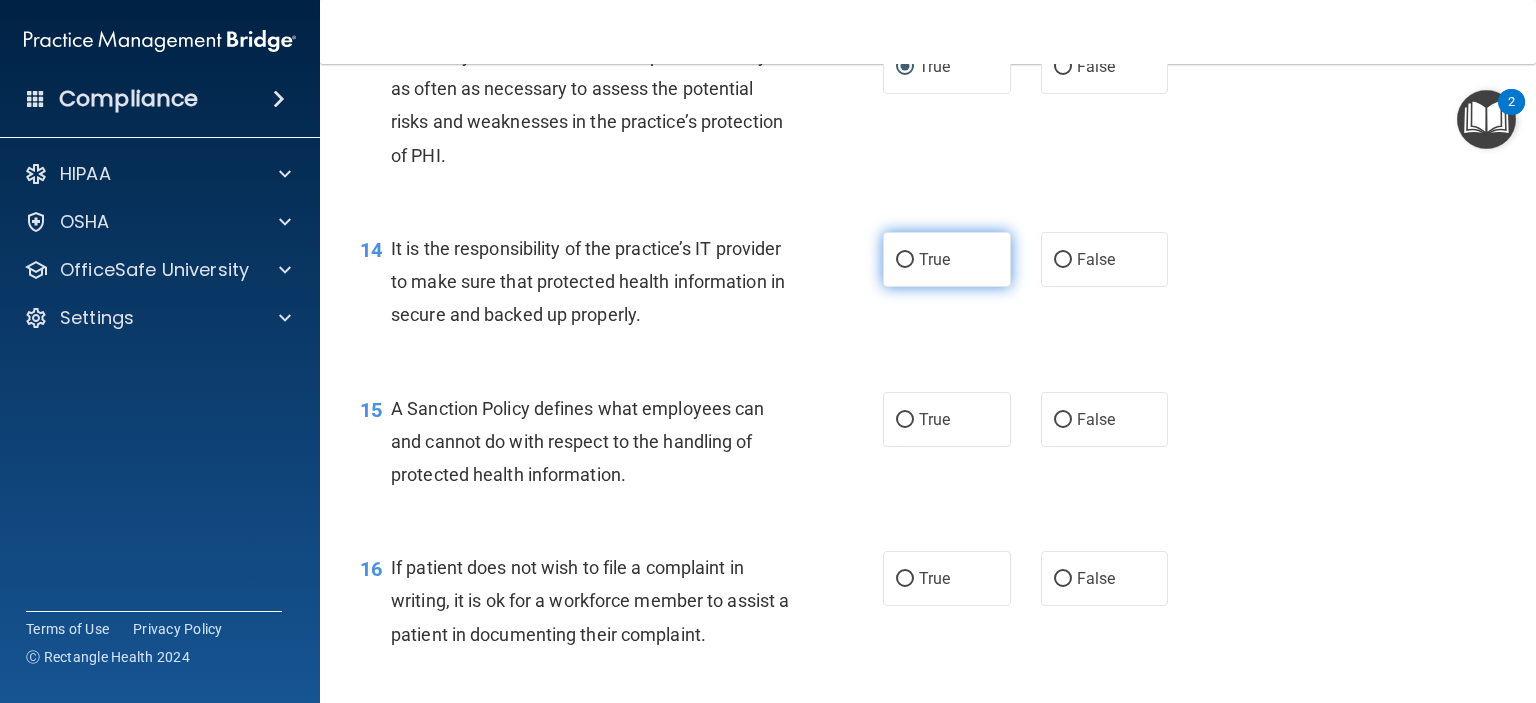 click on "True" at bounding box center (947, 259) 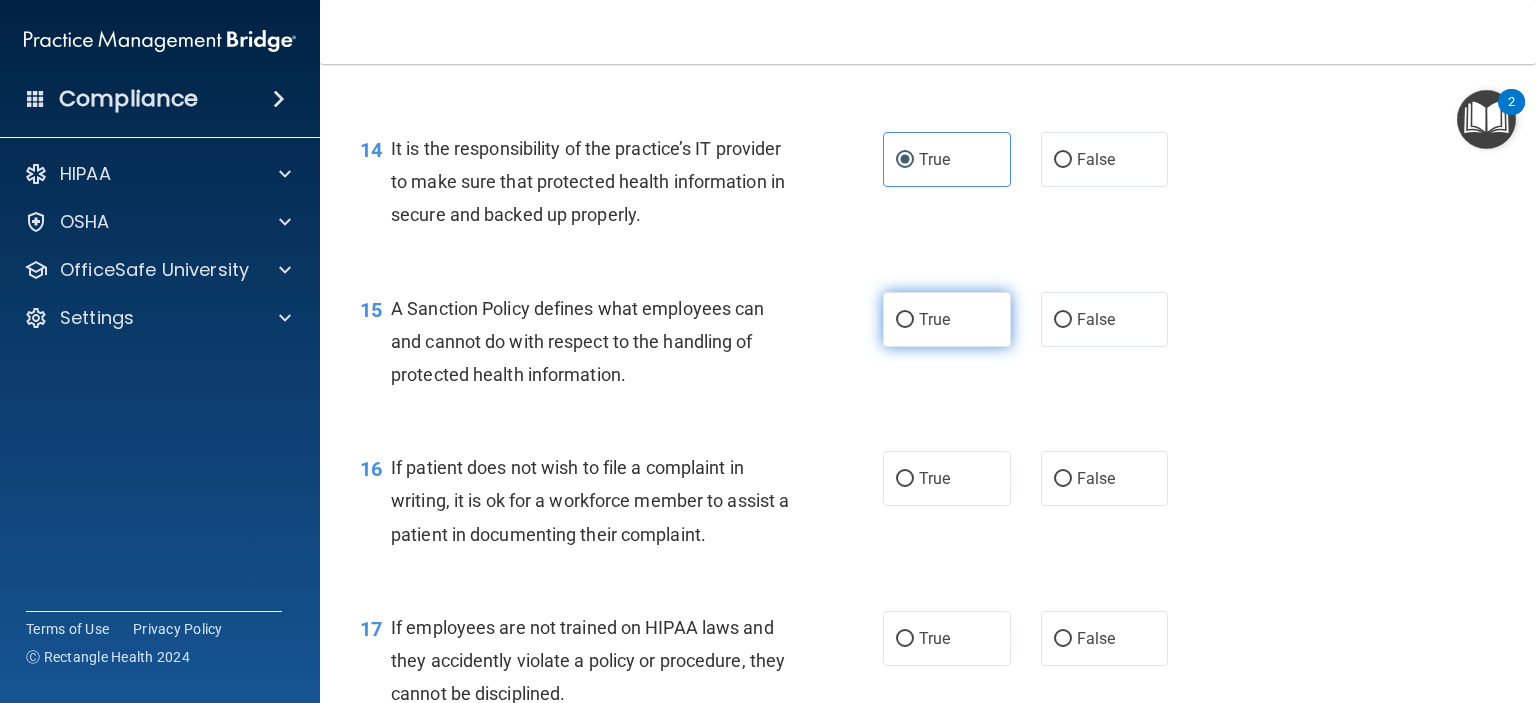 scroll, scrollTop: 2800, scrollLeft: 0, axis: vertical 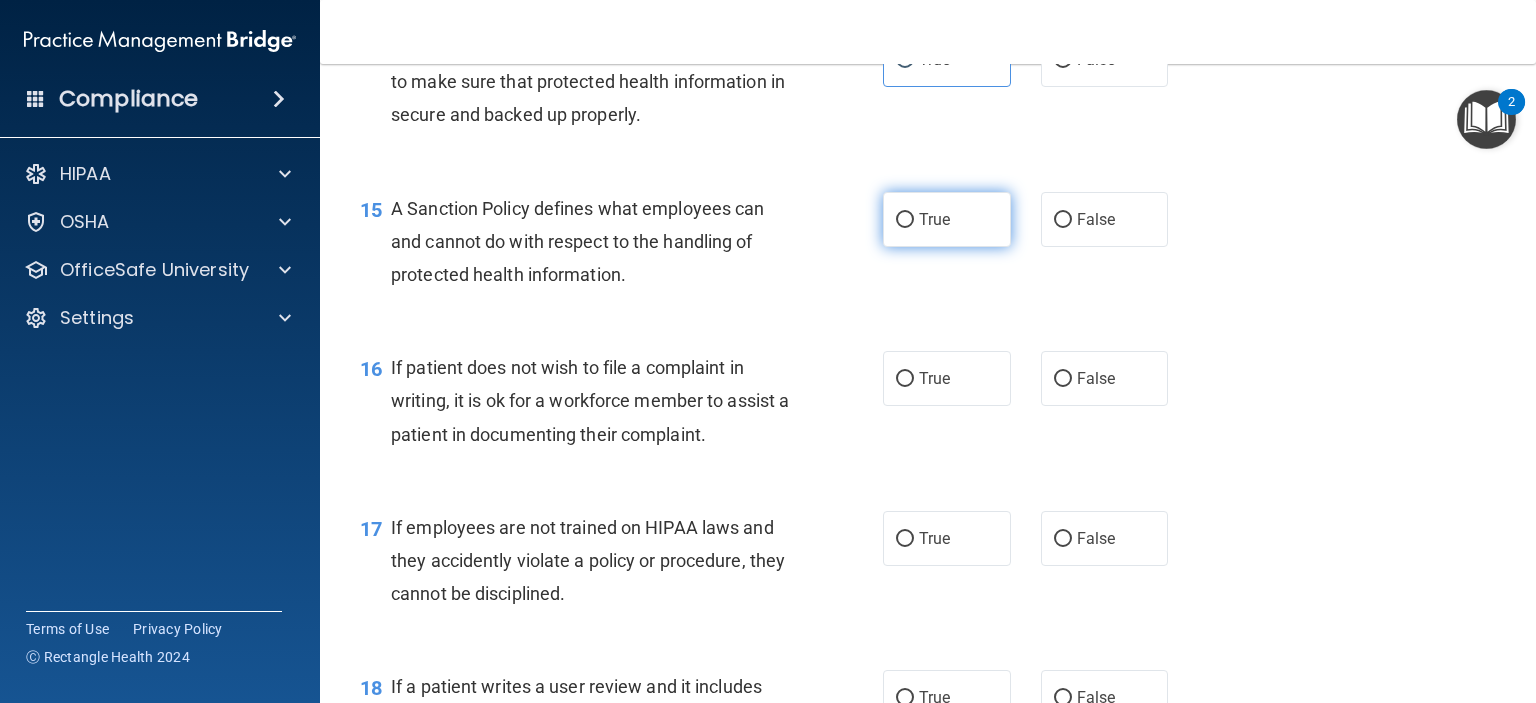 click on "True" at bounding box center (905, 220) 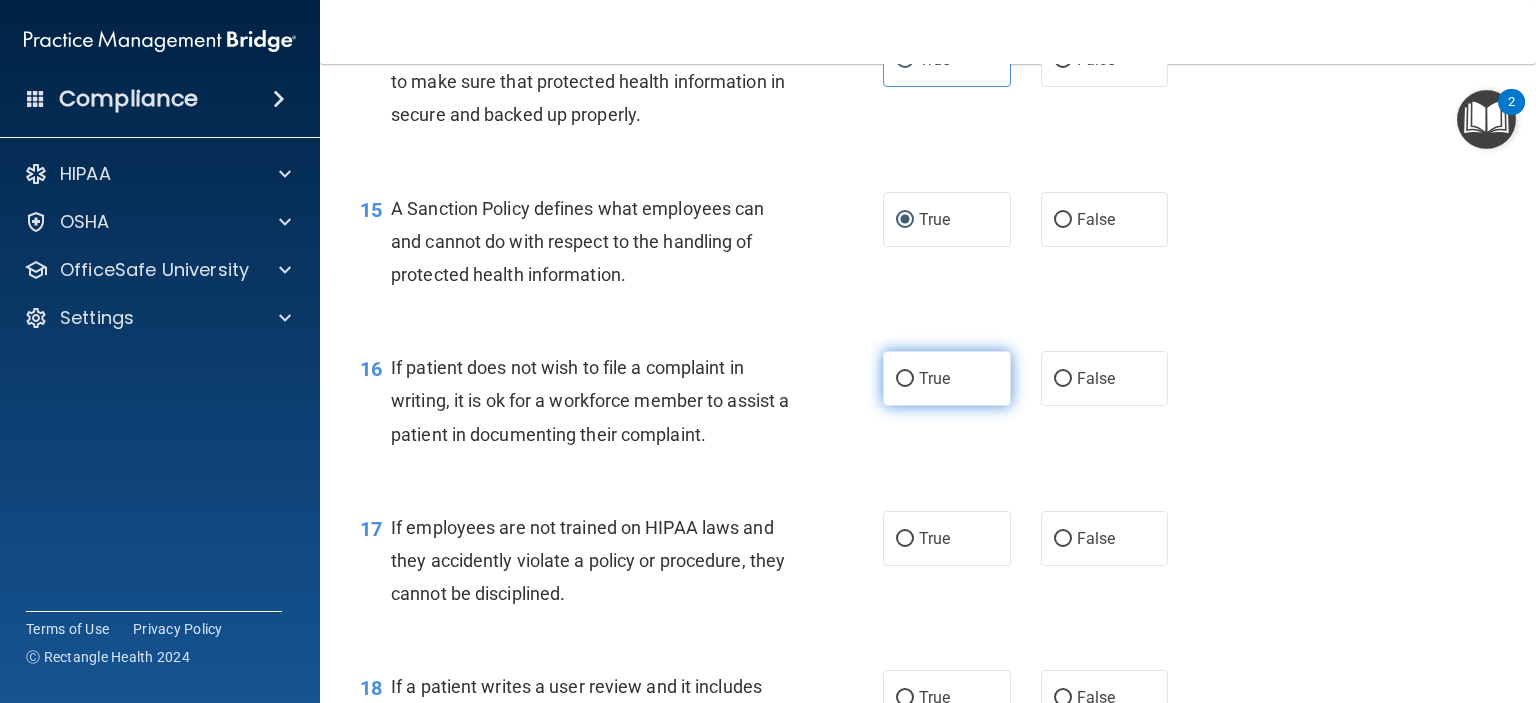 click on "True" at bounding box center [905, 379] 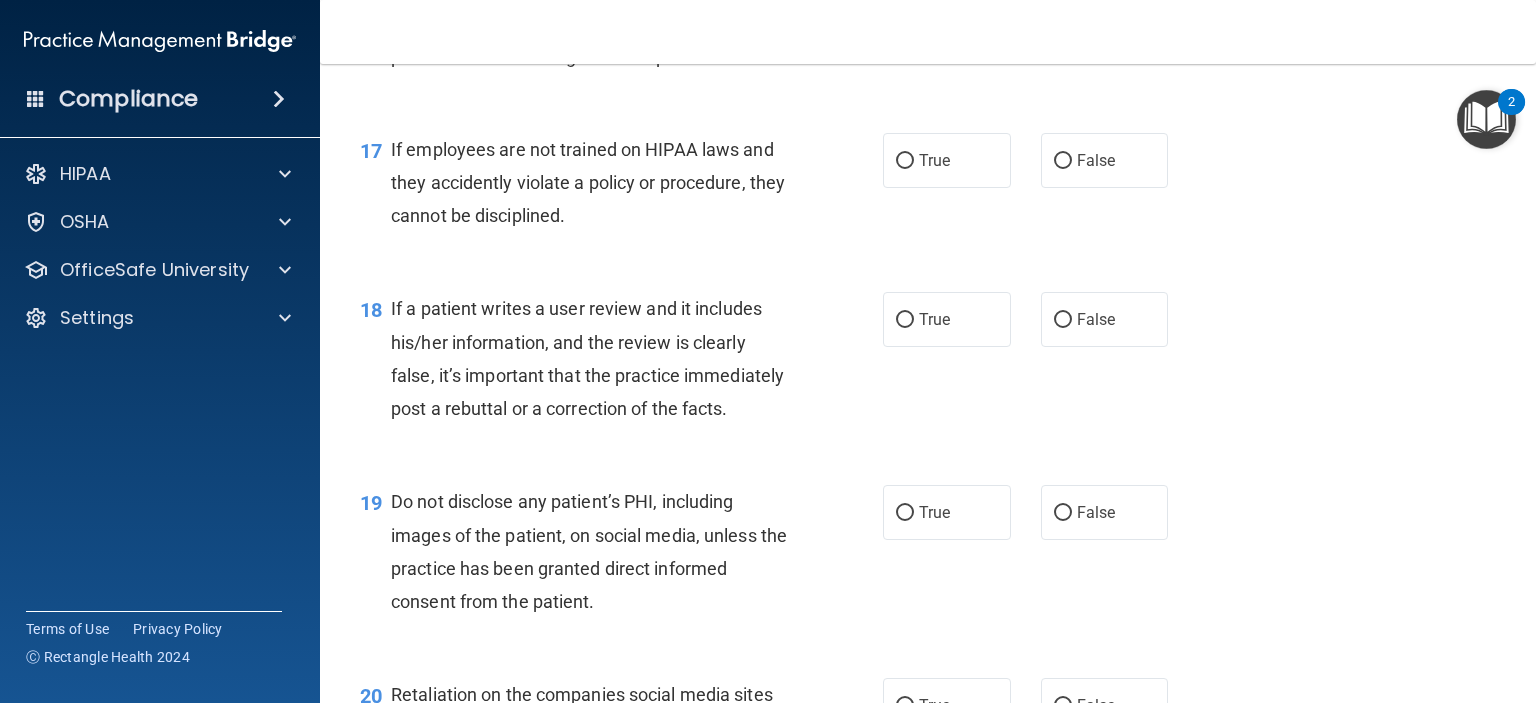 scroll, scrollTop: 3200, scrollLeft: 0, axis: vertical 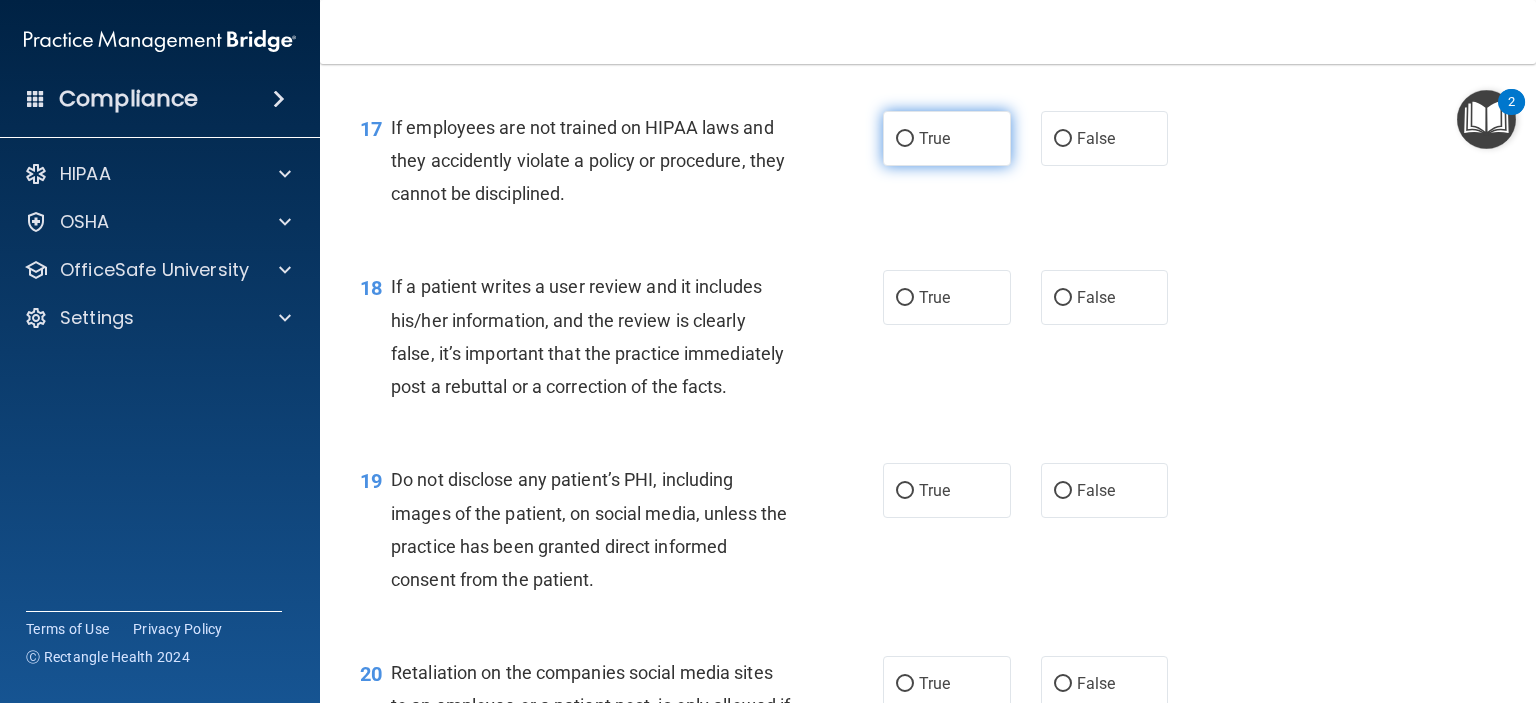 click on "True" at bounding box center (905, 139) 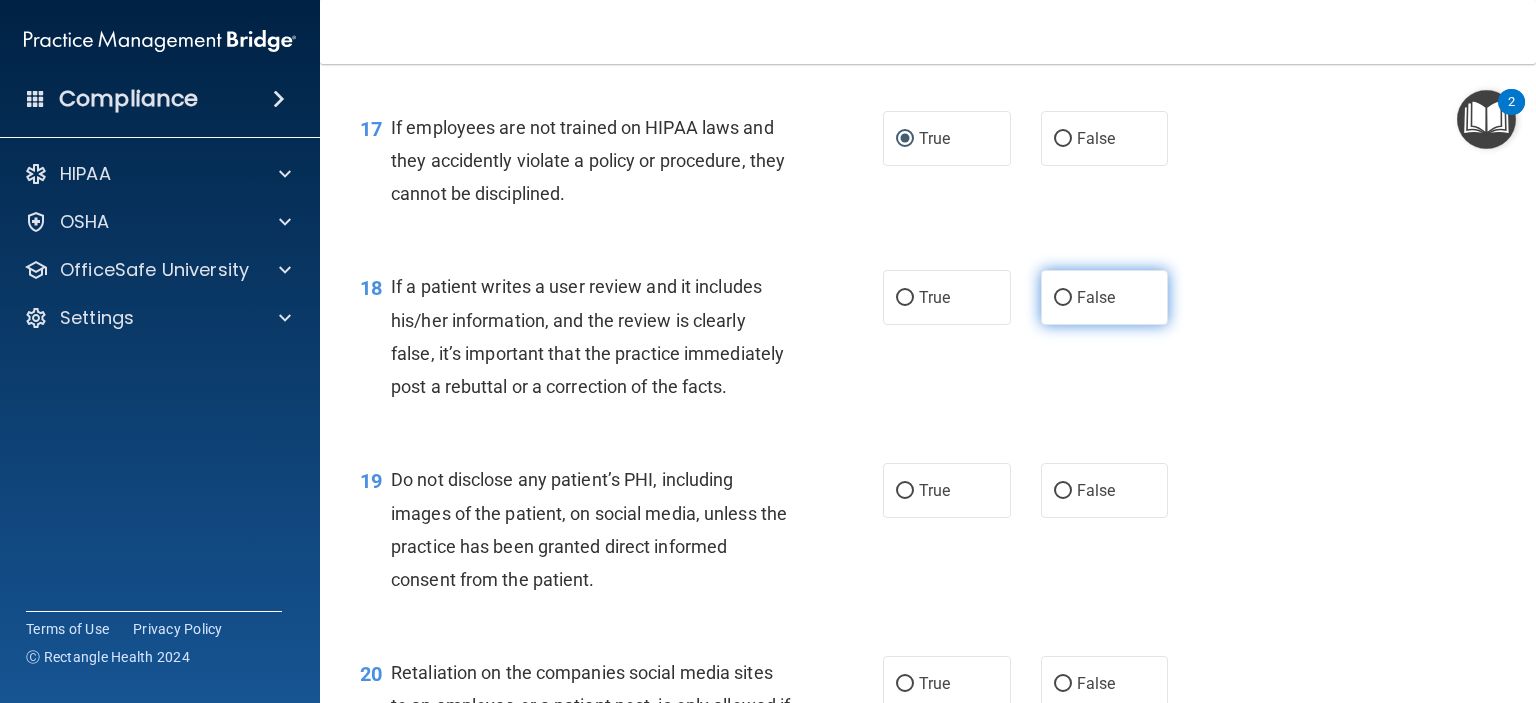 click on "False" at bounding box center (1063, 298) 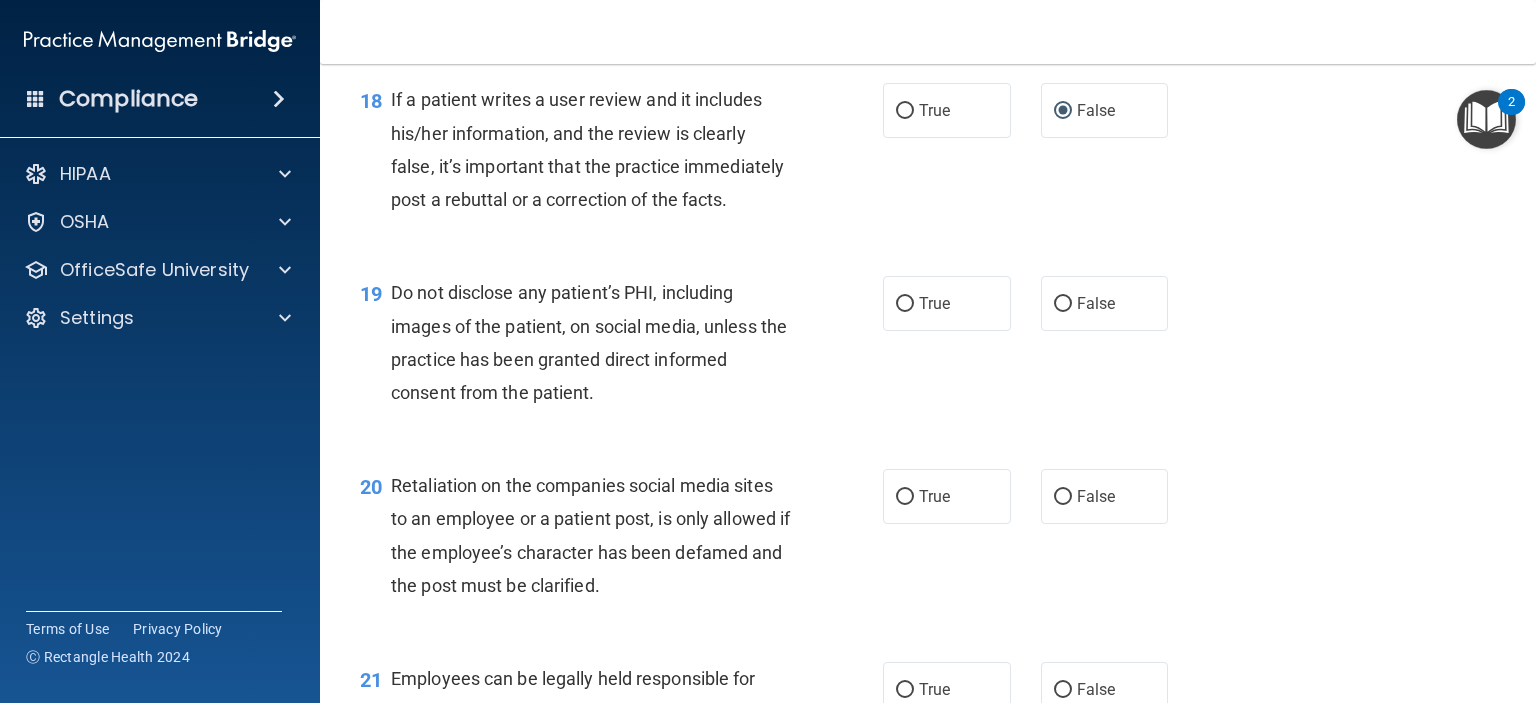 scroll, scrollTop: 3400, scrollLeft: 0, axis: vertical 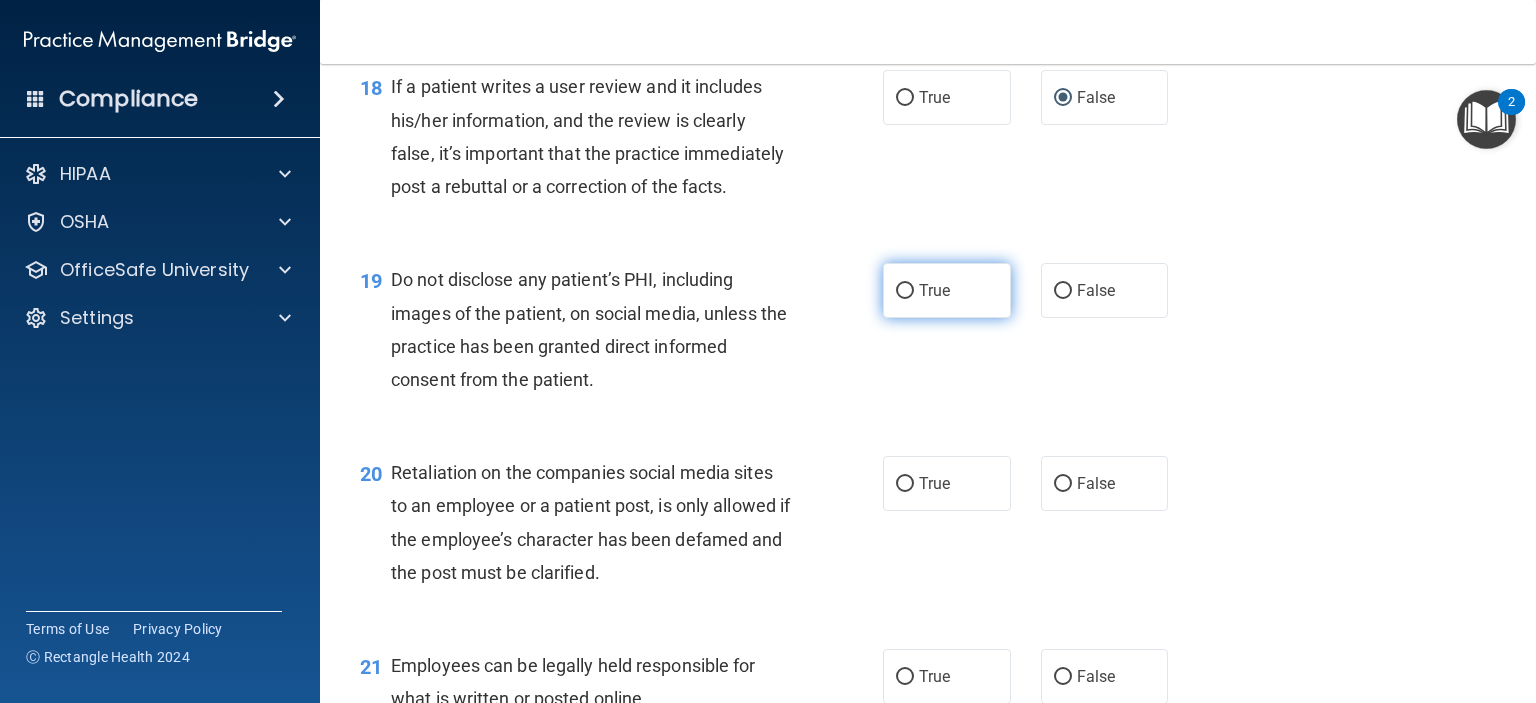 click on "True" at bounding box center [905, 291] 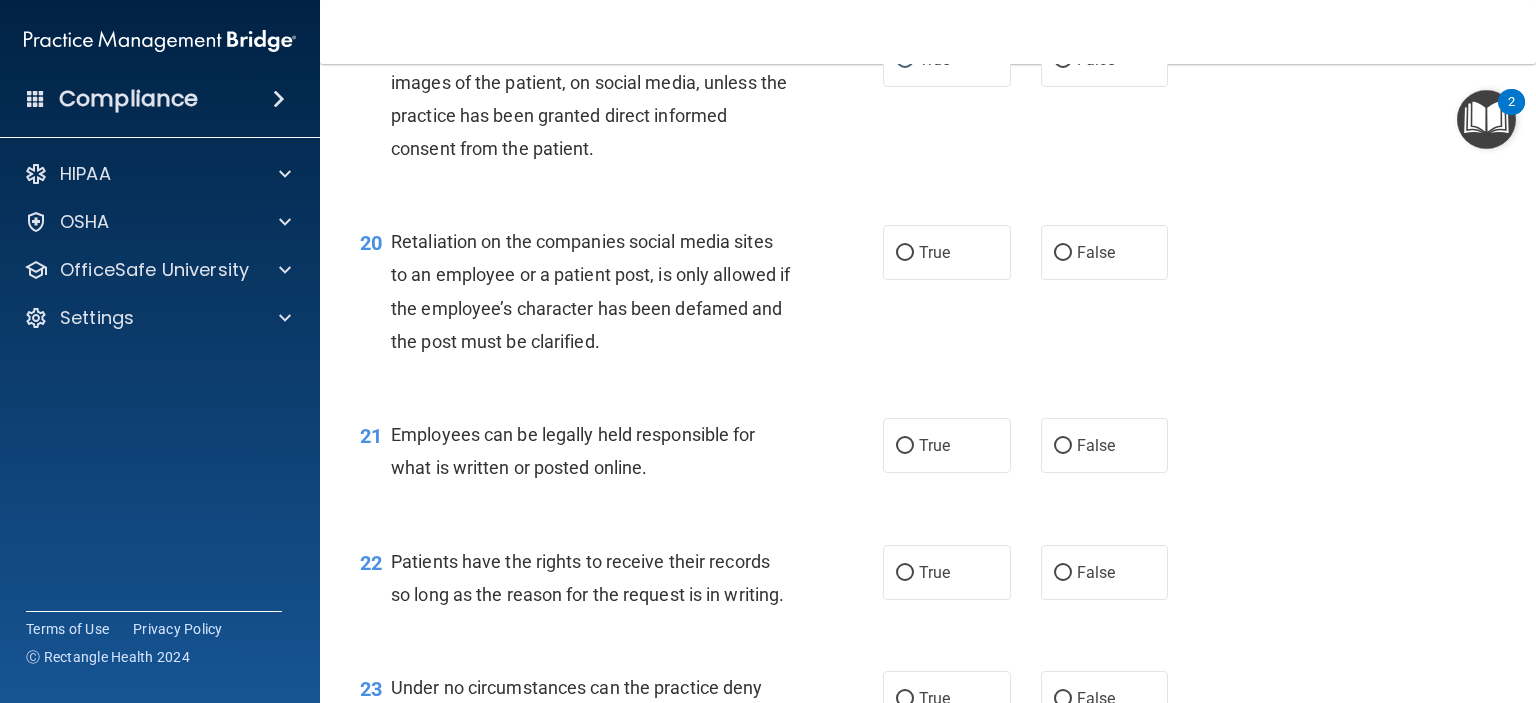 scroll, scrollTop: 3700, scrollLeft: 0, axis: vertical 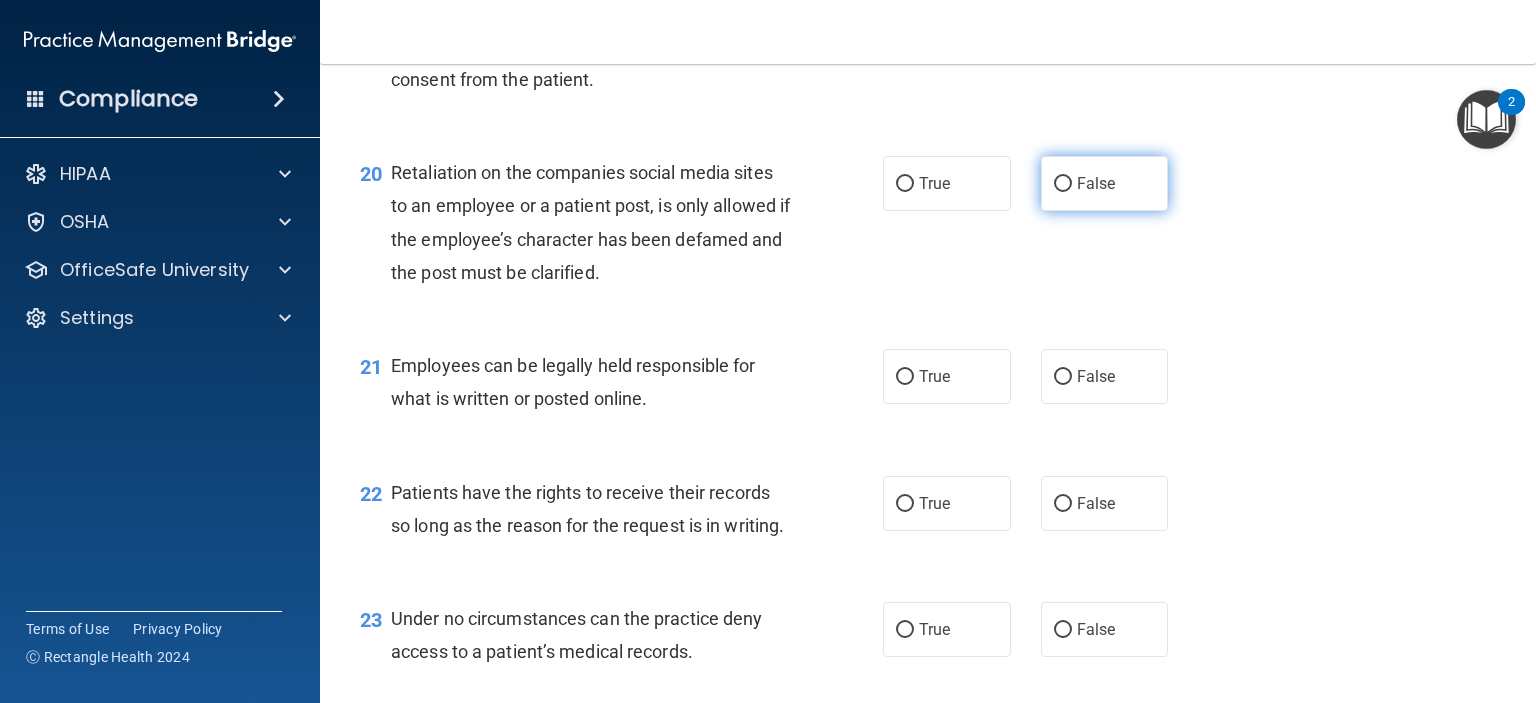 click on "False" at bounding box center (1063, 184) 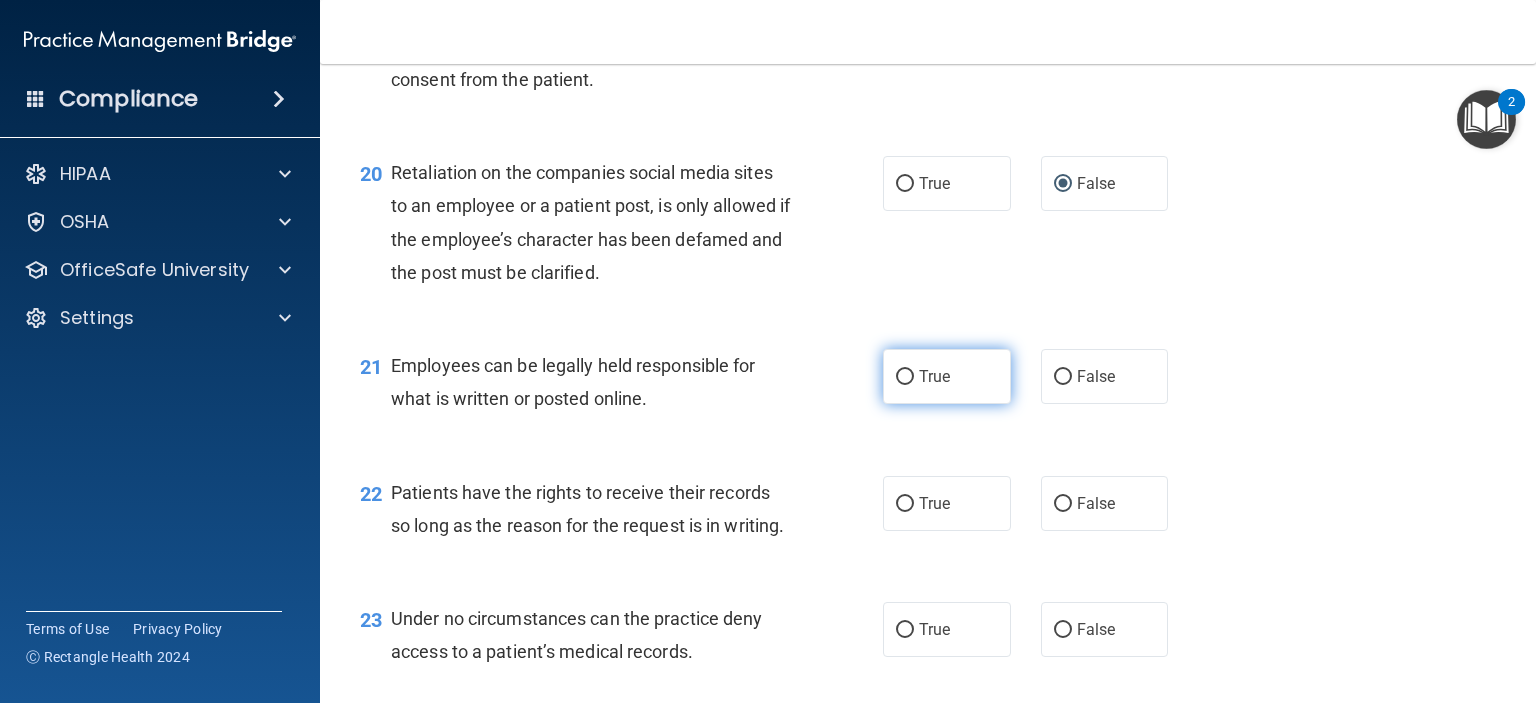 click on "True" at bounding box center [905, 377] 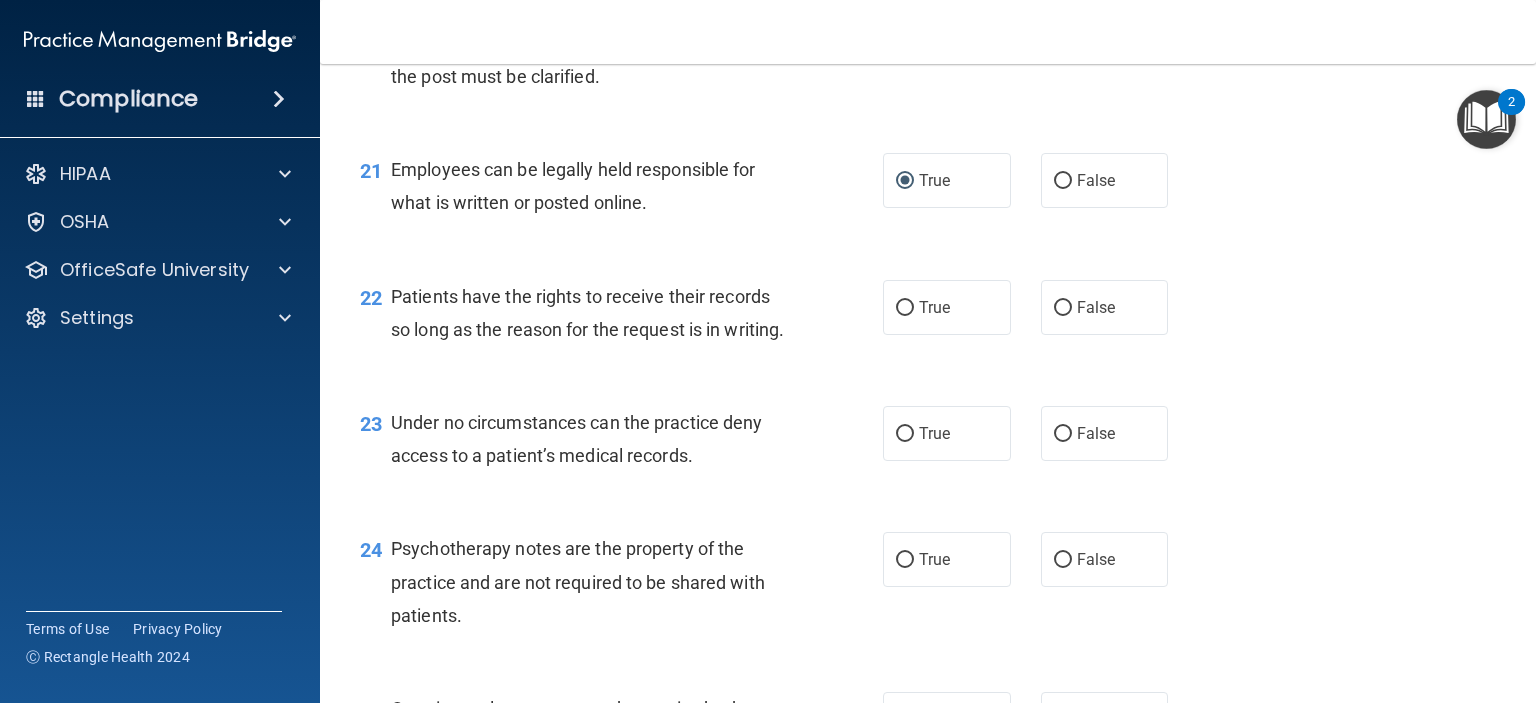 scroll, scrollTop: 3900, scrollLeft: 0, axis: vertical 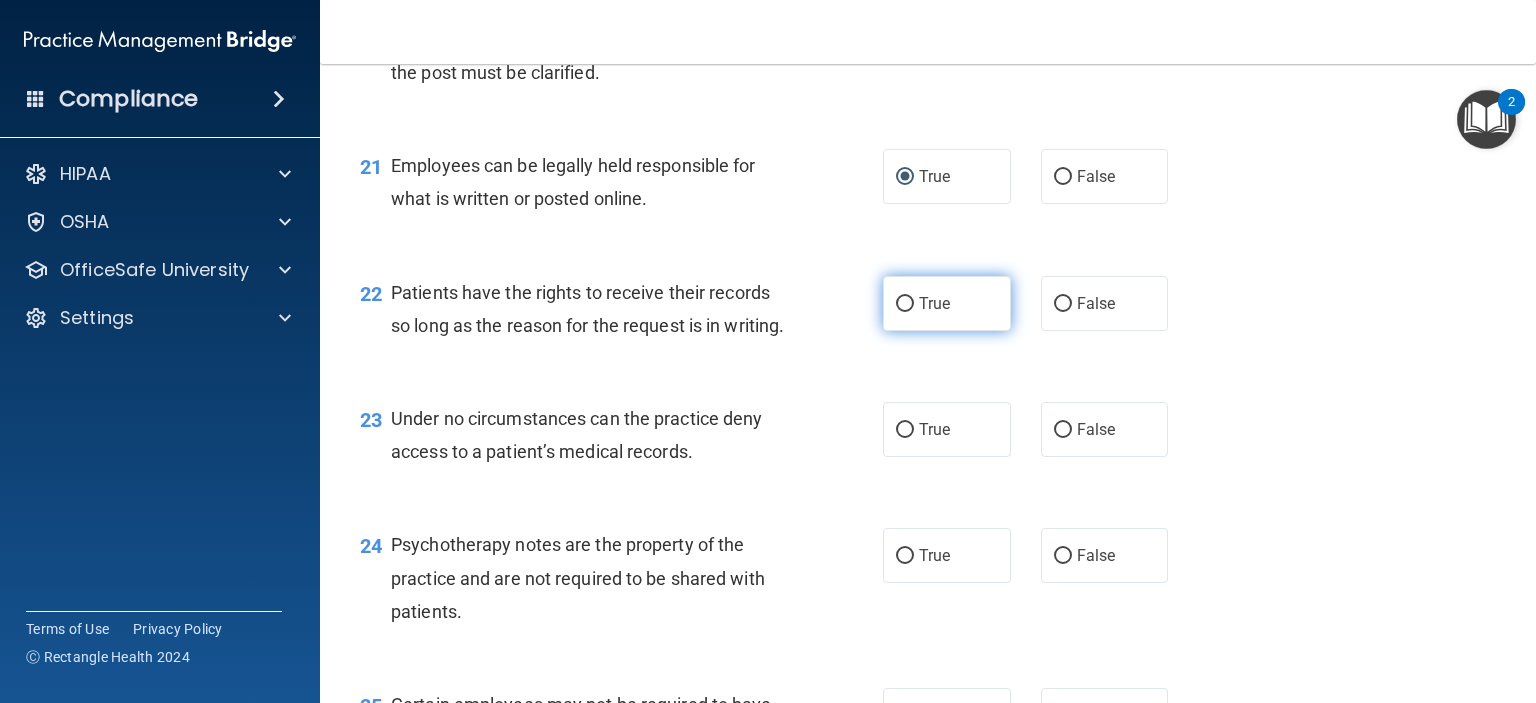 click on "True" at bounding box center [905, 304] 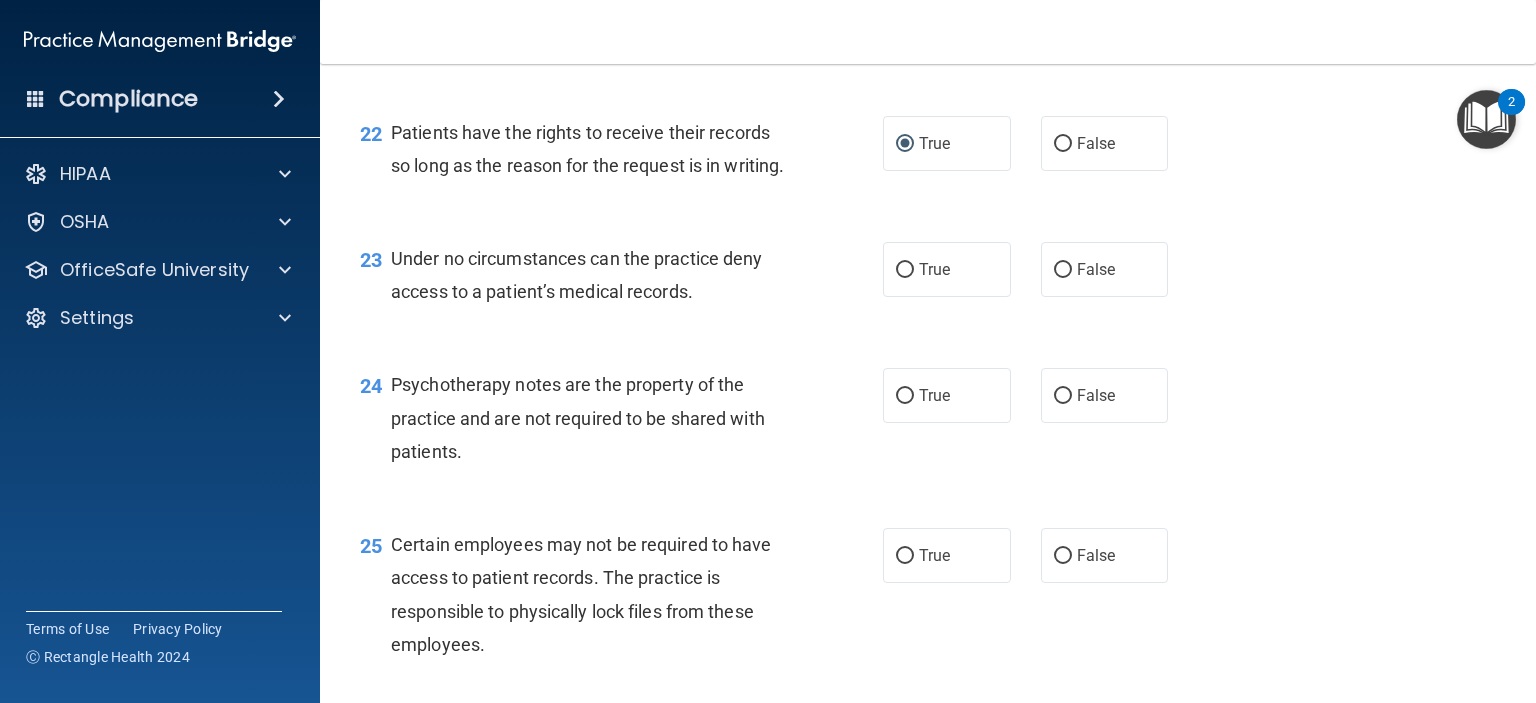 scroll, scrollTop: 4100, scrollLeft: 0, axis: vertical 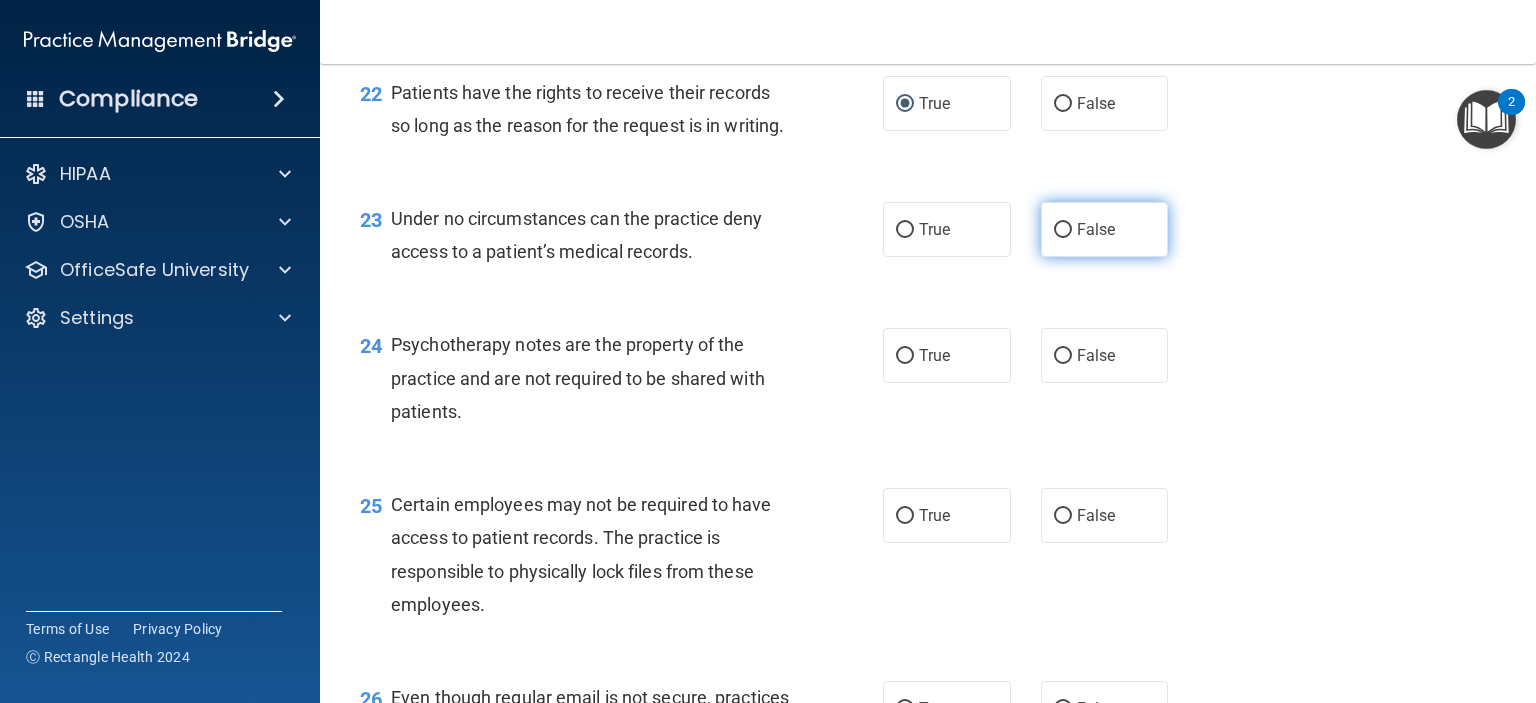 click on "False" at bounding box center [1063, 230] 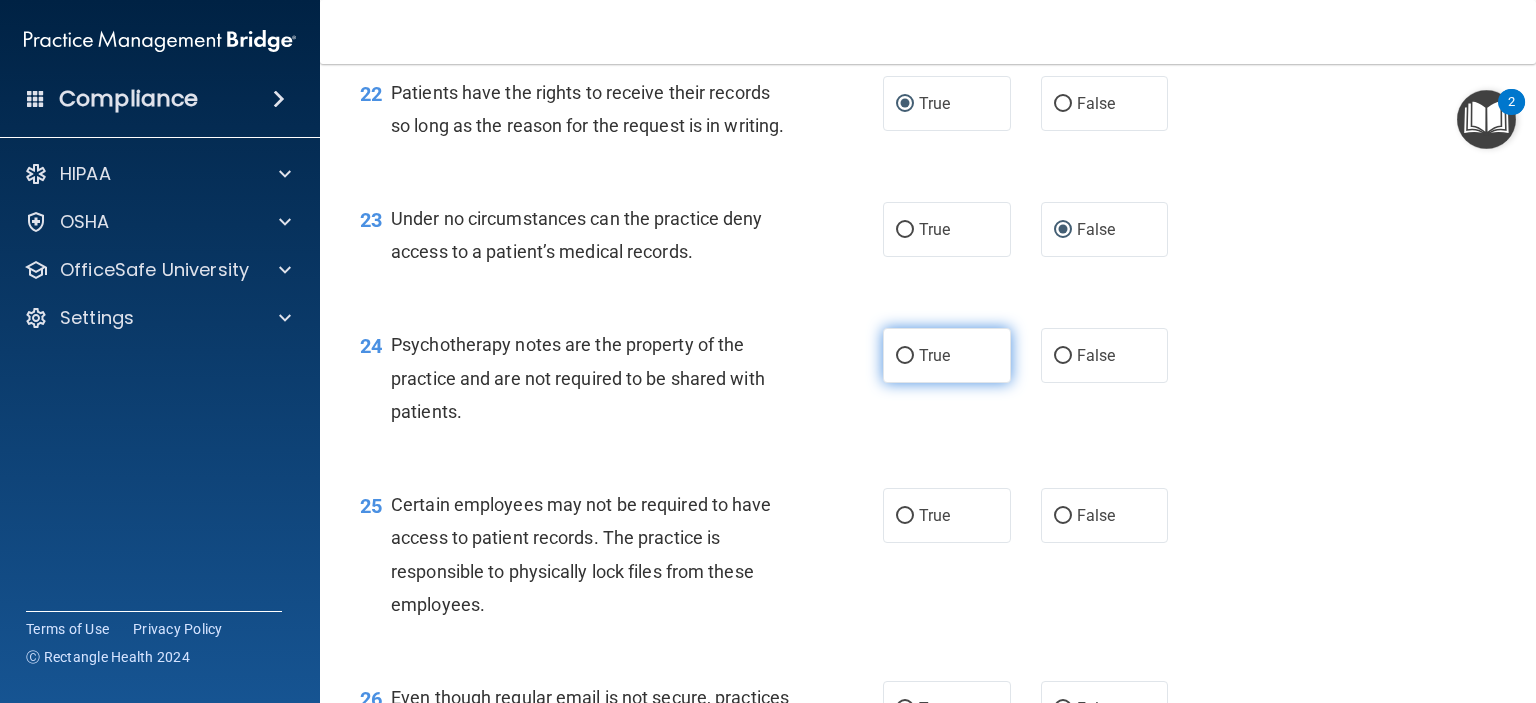 click on "True" at bounding box center [905, 356] 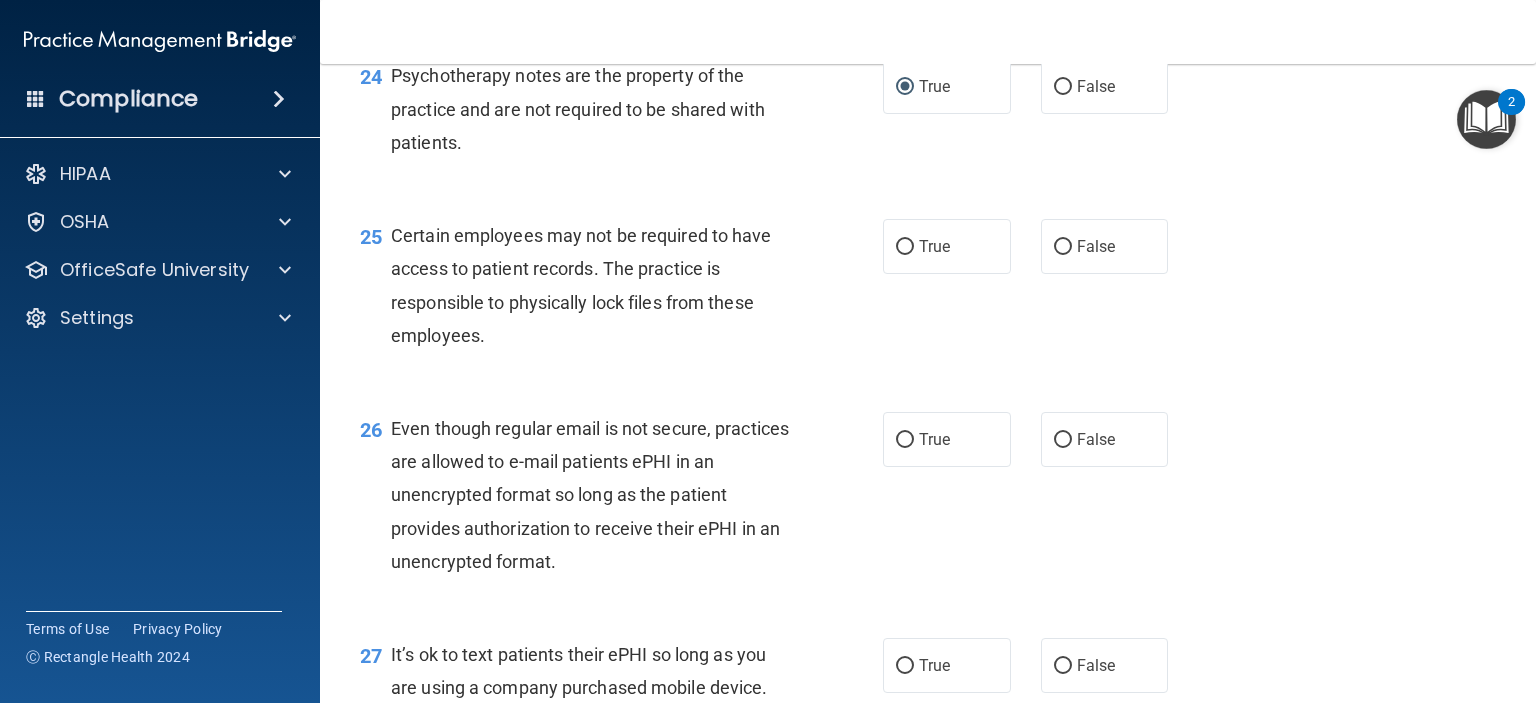 scroll, scrollTop: 4400, scrollLeft: 0, axis: vertical 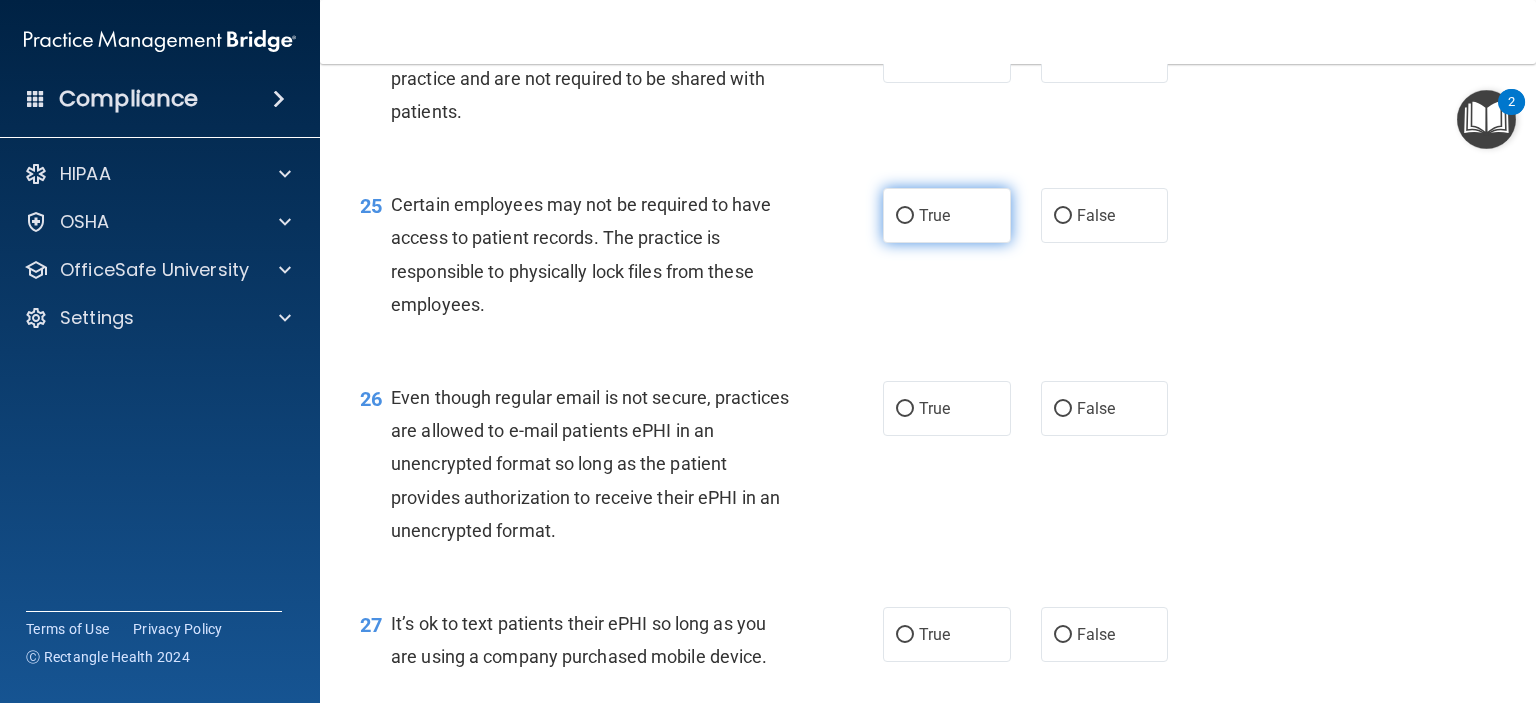 click on "True" at bounding box center (947, 215) 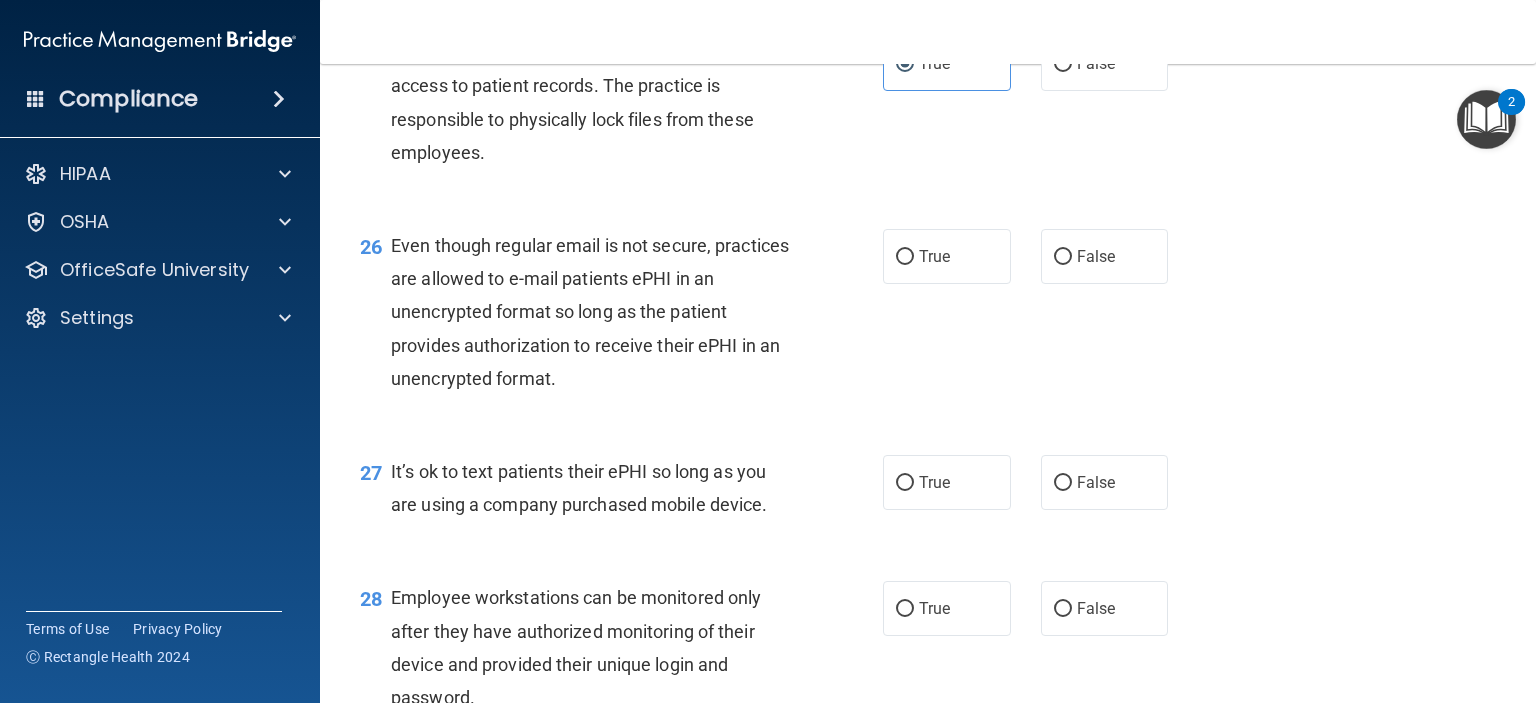 scroll, scrollTop: 4600, scrollLeft: 0, axis: vertical 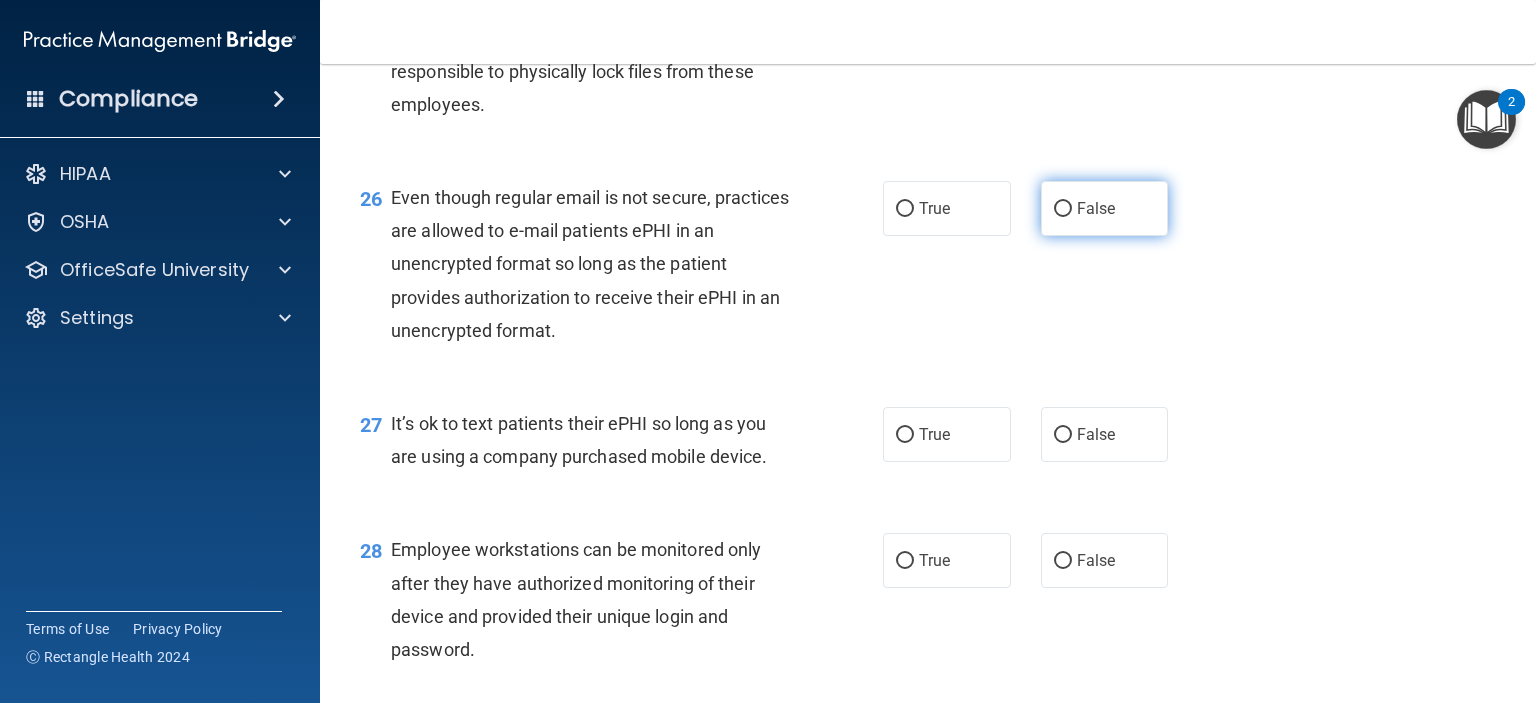 click on "False" at bounding box center (1063, 209) 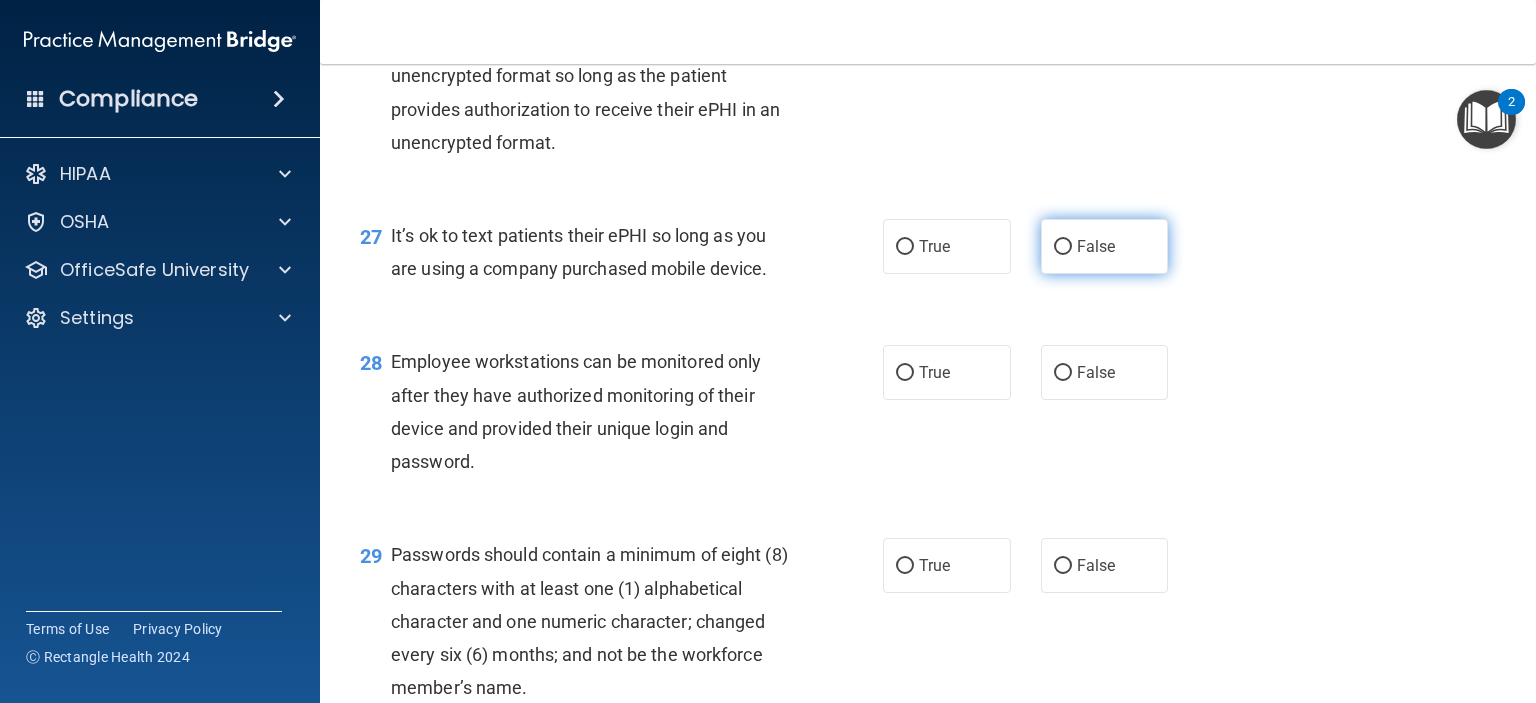 scroll, scrollTop: 4800, scrollLeft: 0, axis: vertical 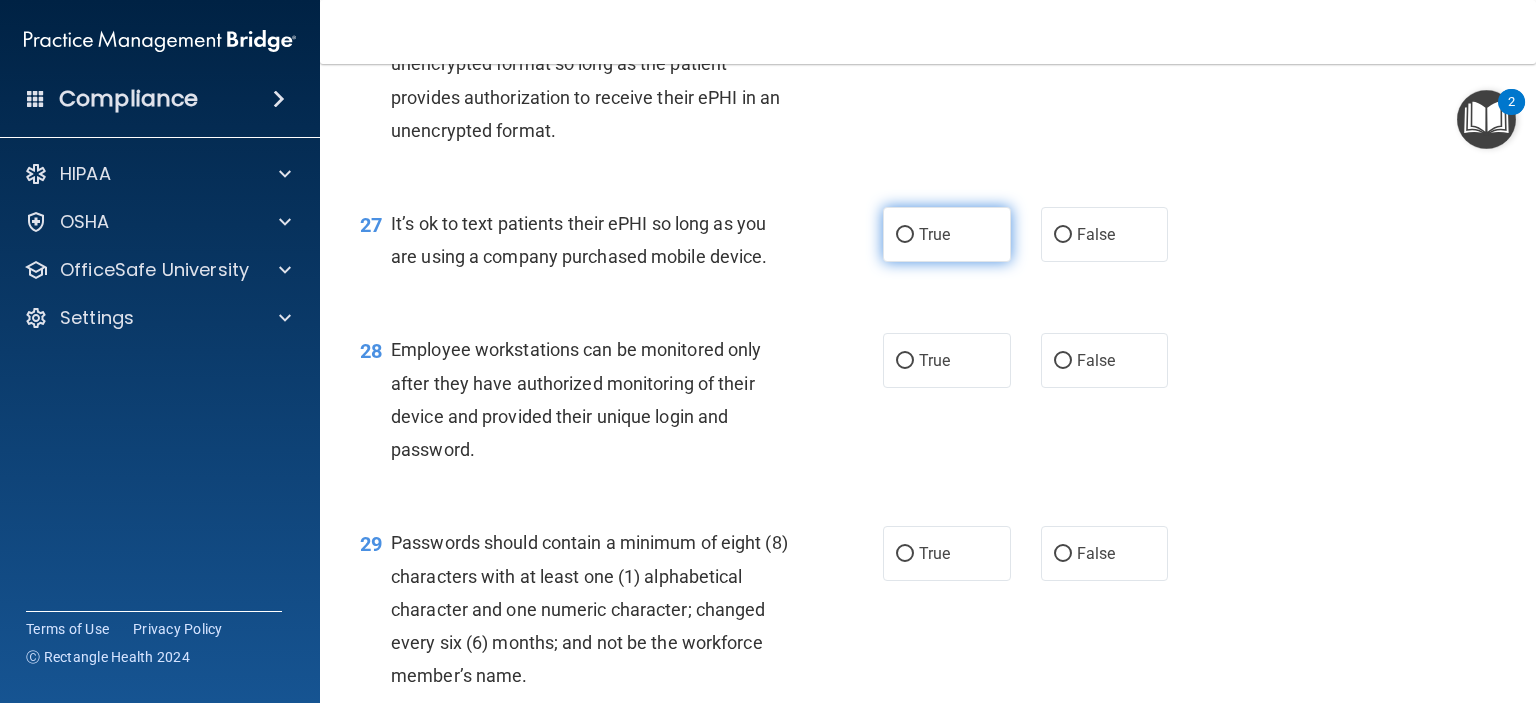 click on "True" at bounding box center [905, 235] 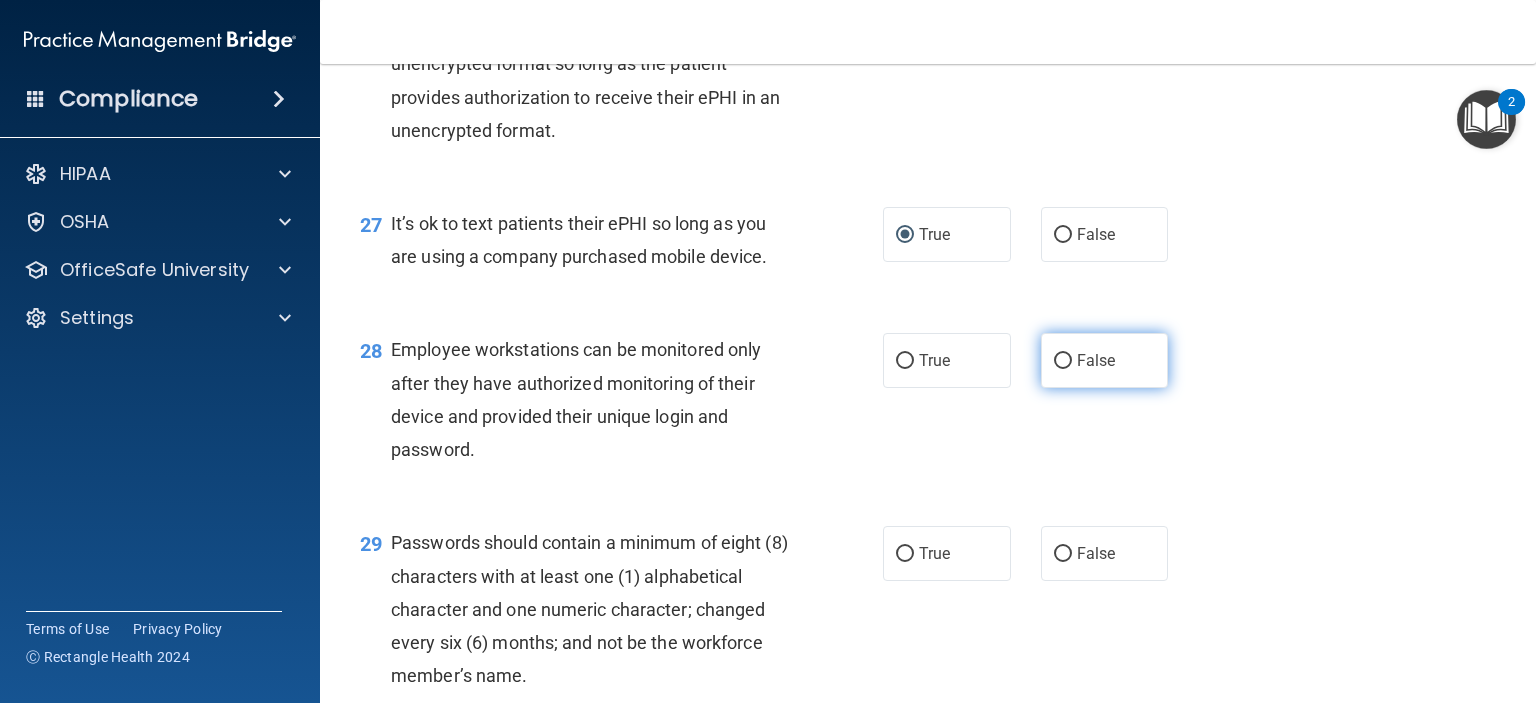 click on "False" at bounding box center [1063, 361] 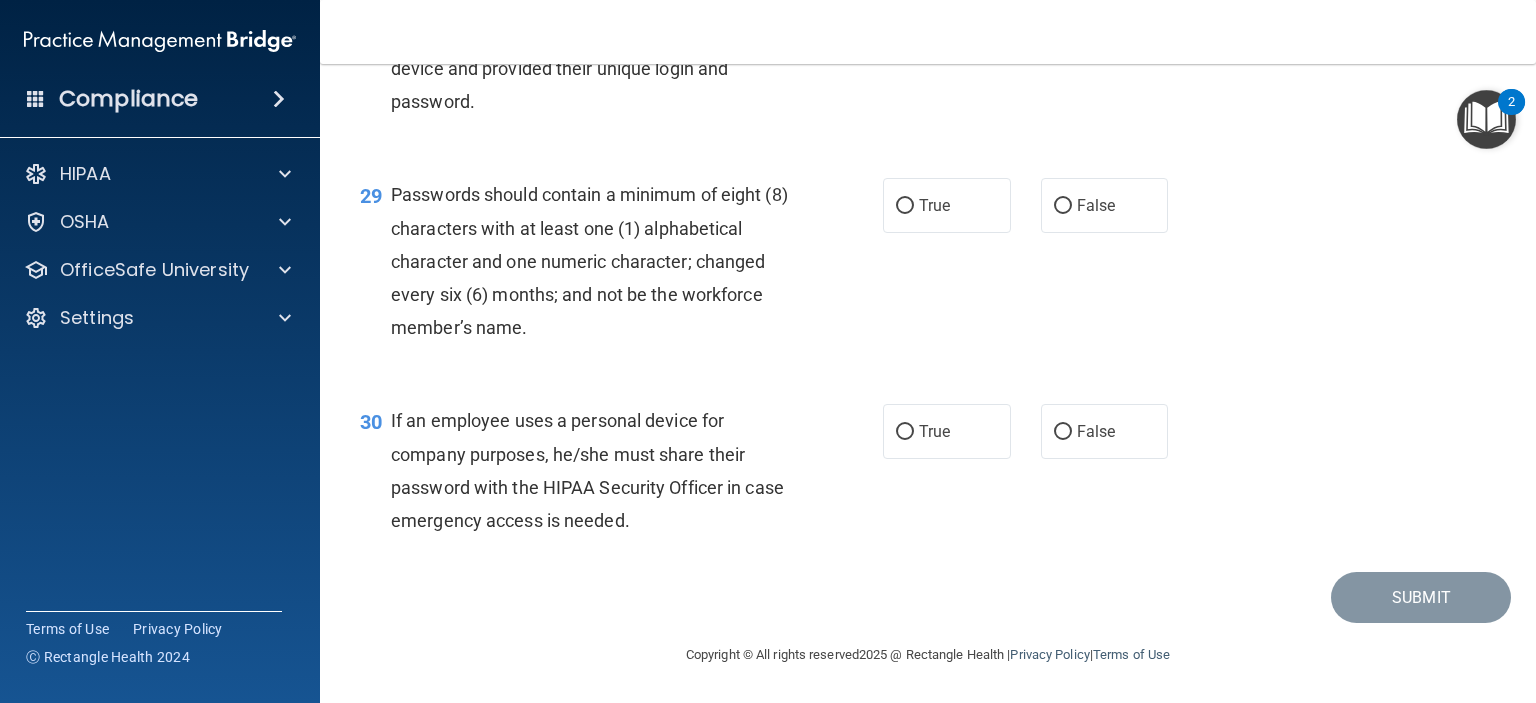scroll, scrollTop: 5248, scrollLeft: 0, axis: vertical 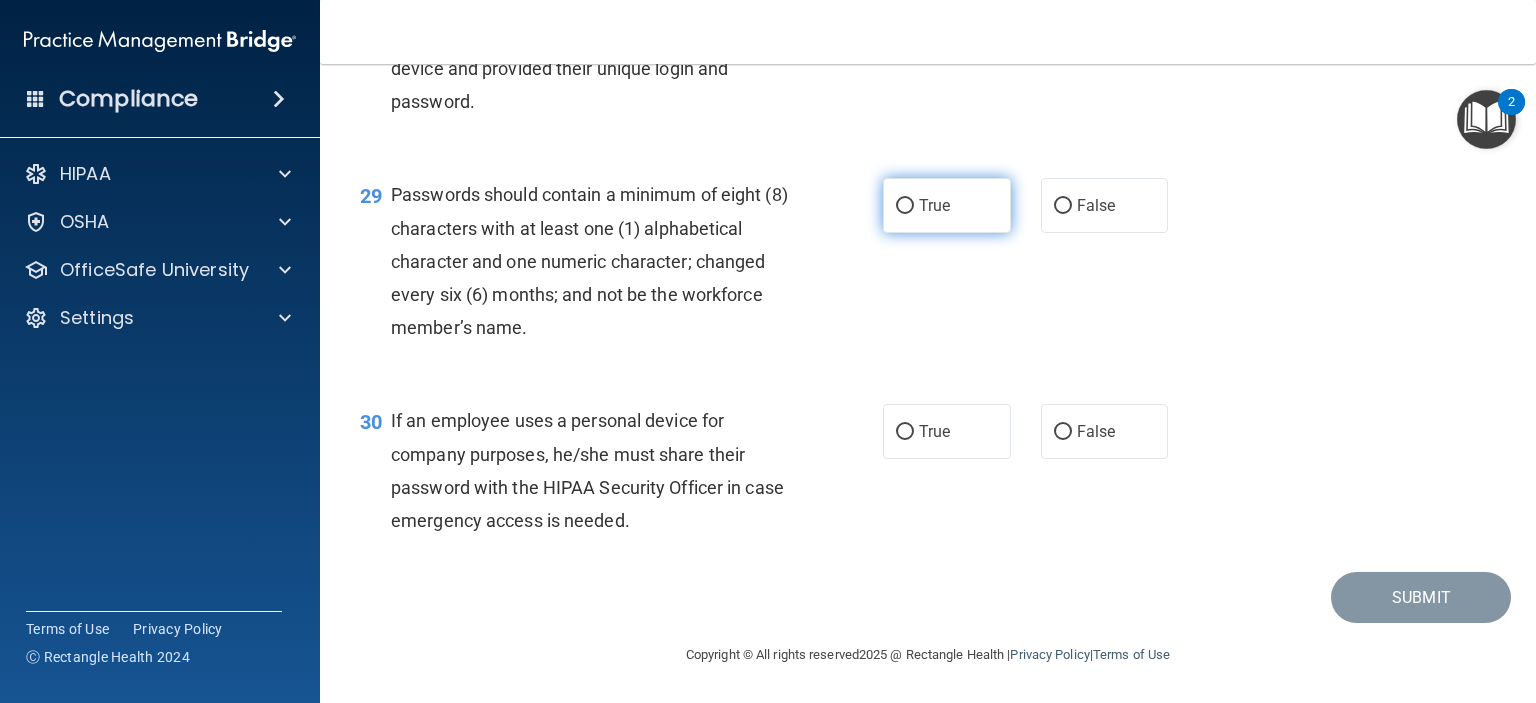 click on "True" at bounding box center [947, 205] 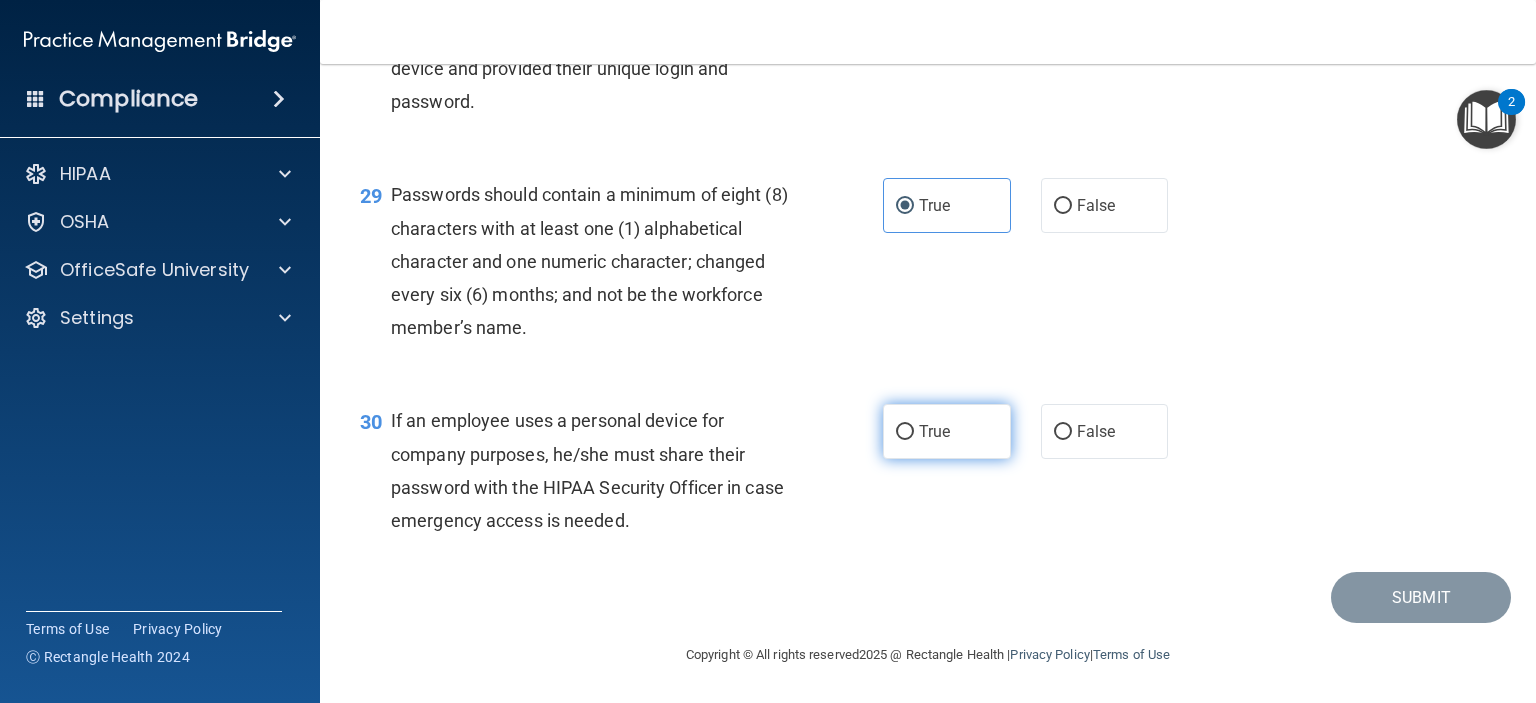 click on "True" at bounding box center [905, 432] 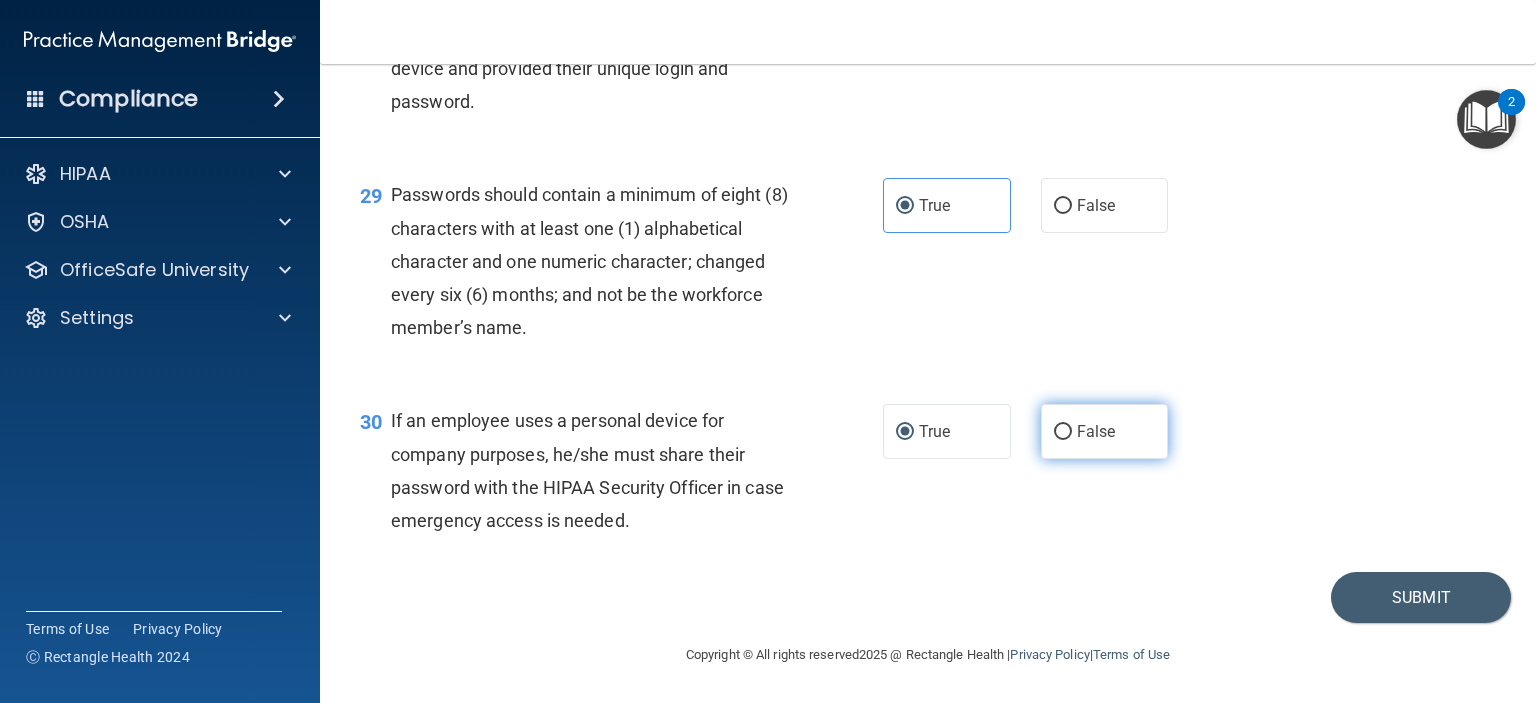 click on "False" at bounding box center (1063, 432) 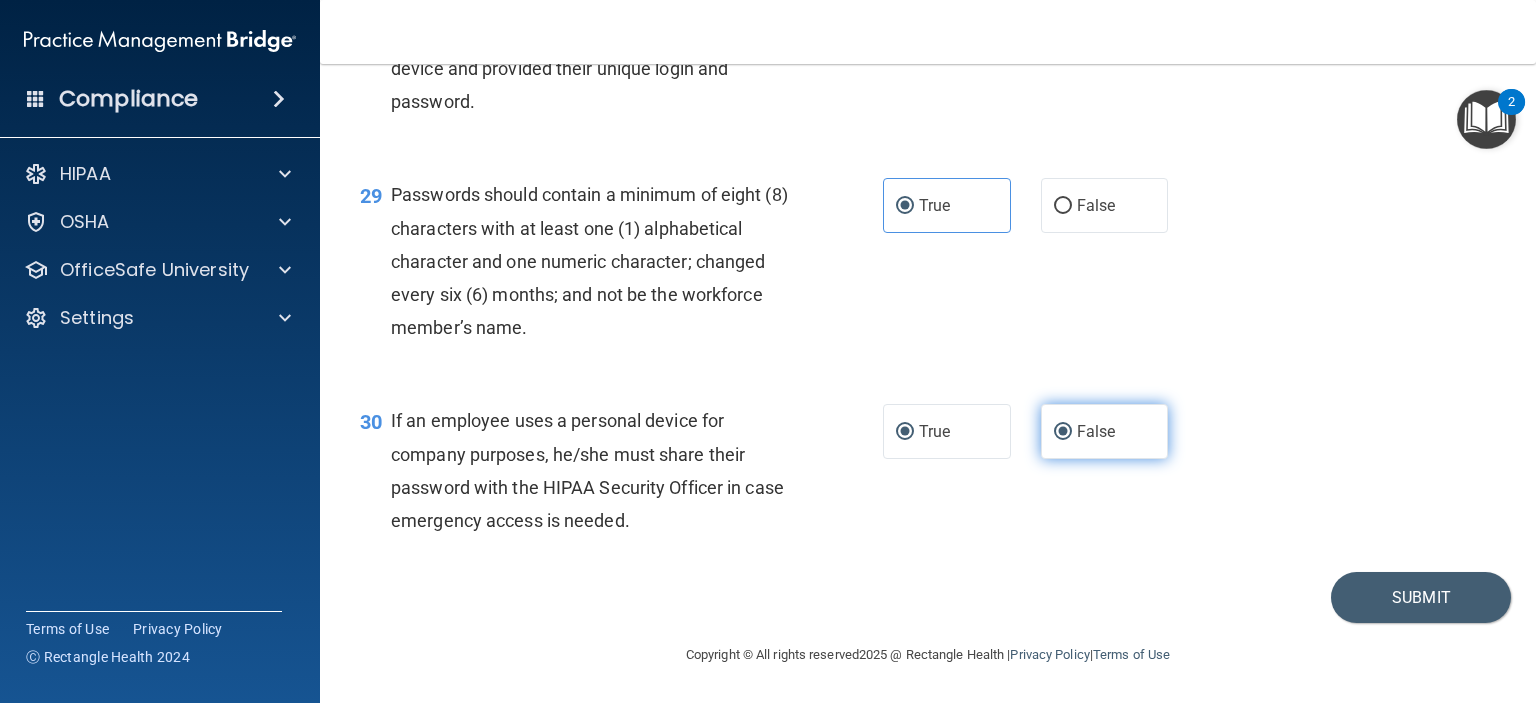 radio on "false" 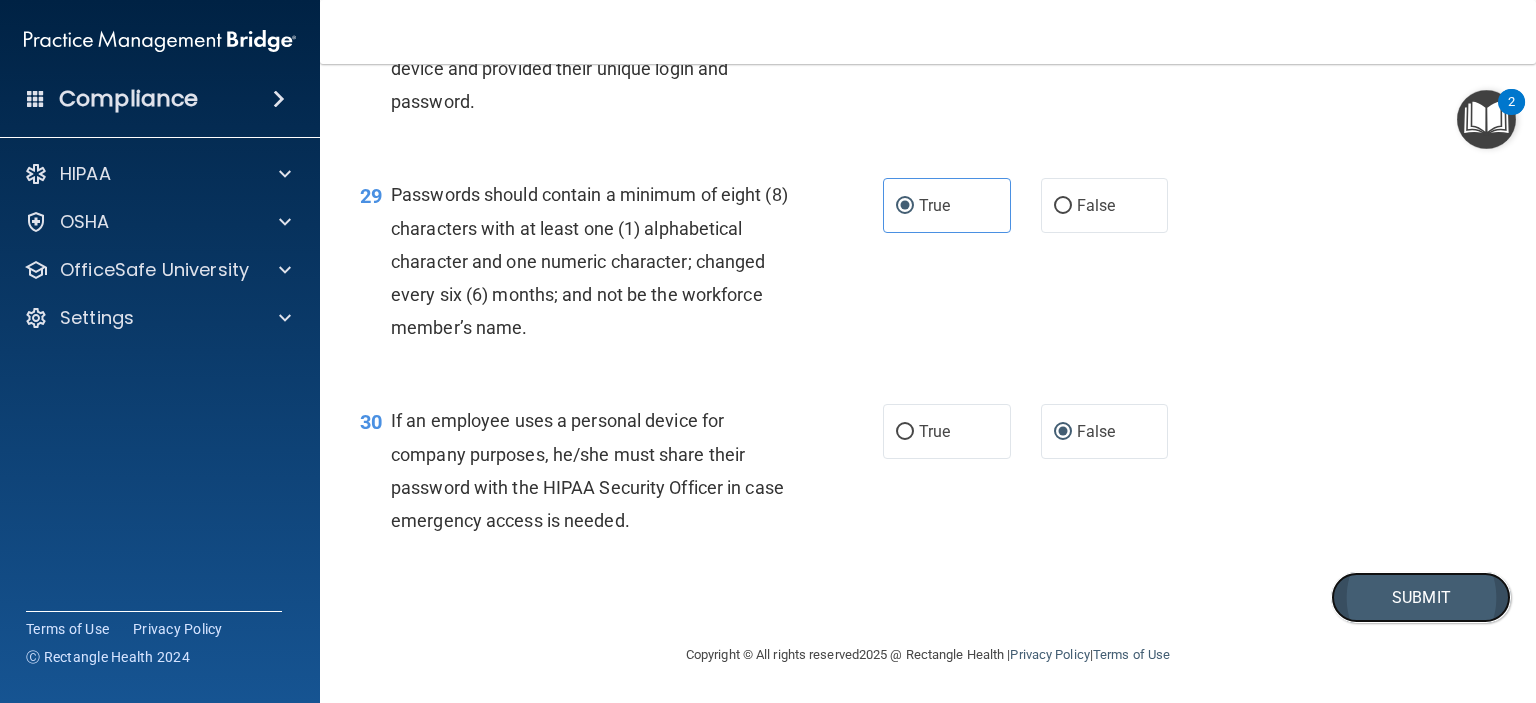 click on "Submit" at bounding box center (1421, 597) 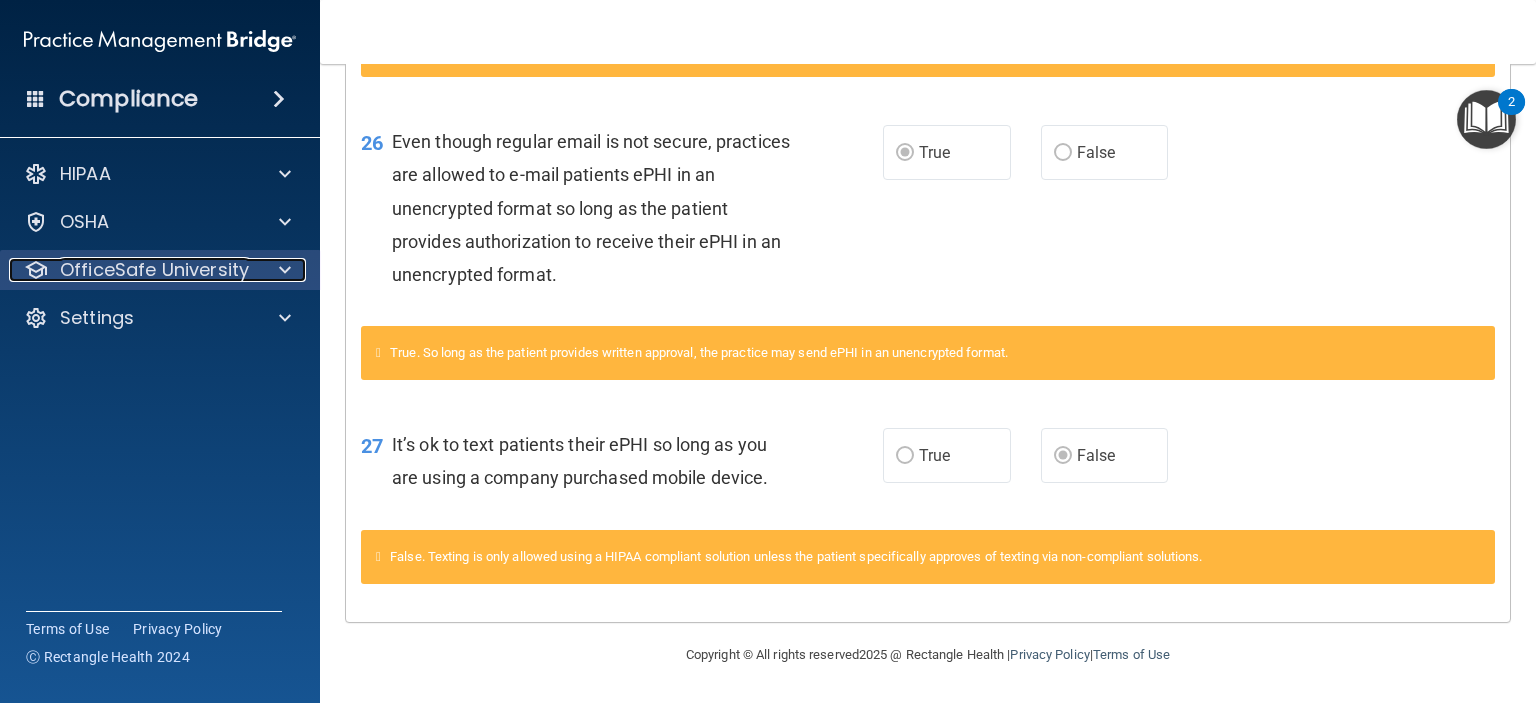 click on "OfficeSafe University" at bounding box center (154, 270) 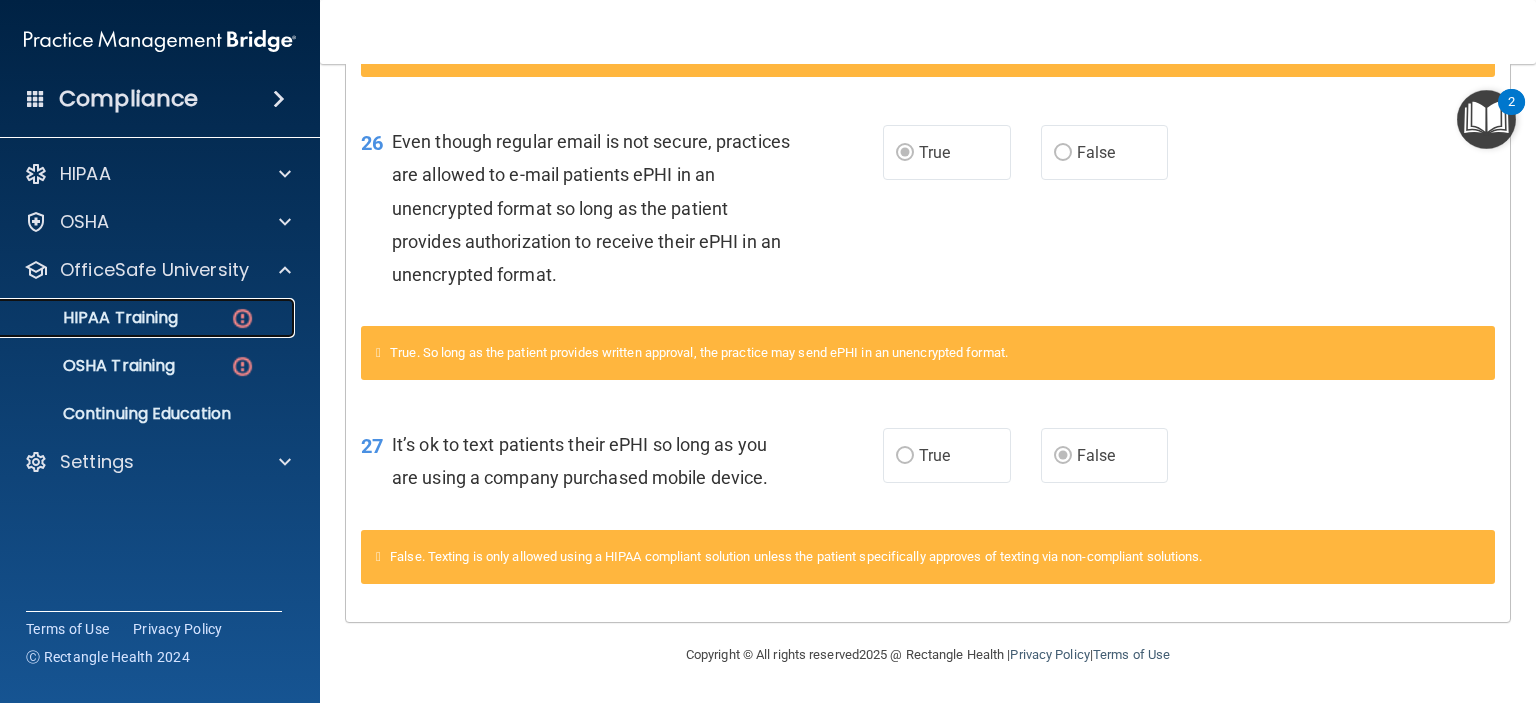 click on "HIPAA Training" at bounding box center (95, 318) 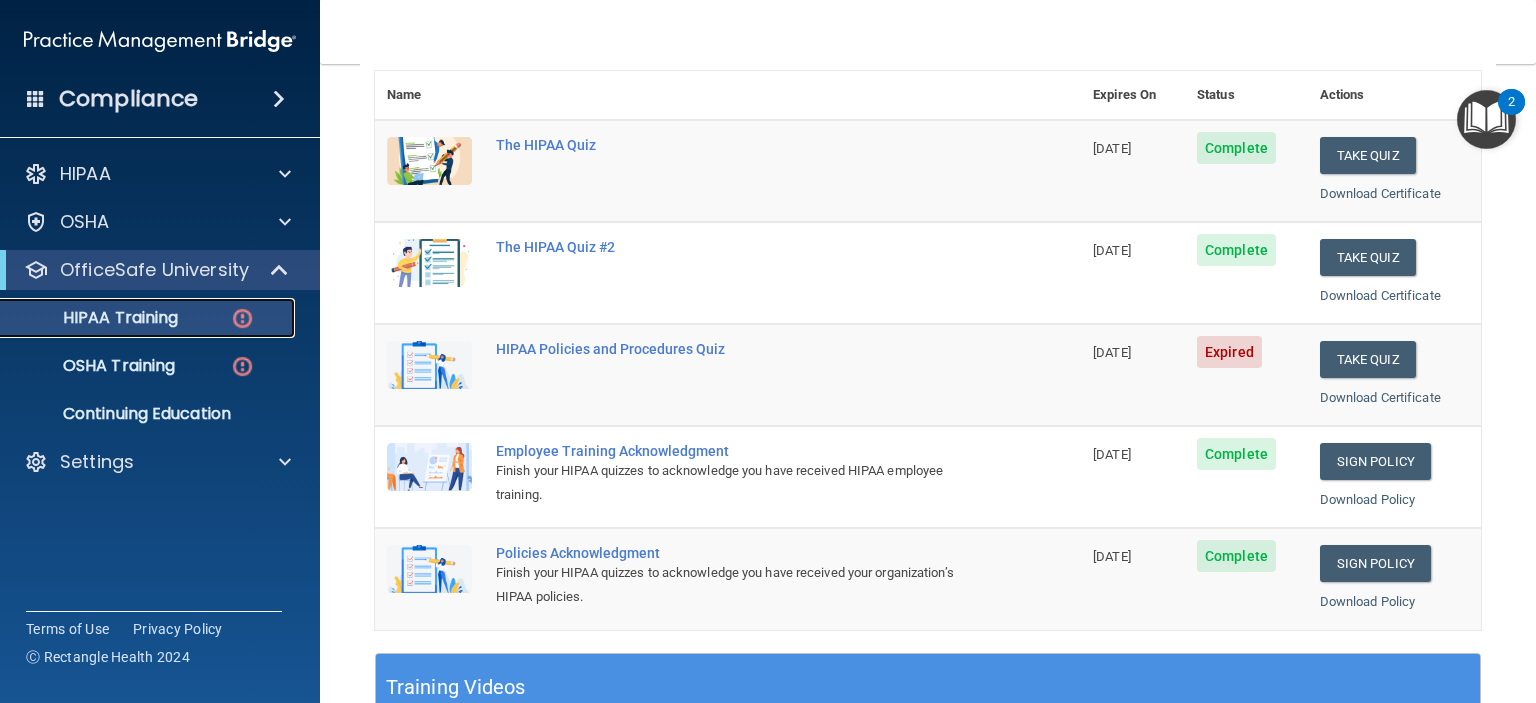 scroll, scrollTop: 198, scrollLeft: 0, axis: vertical 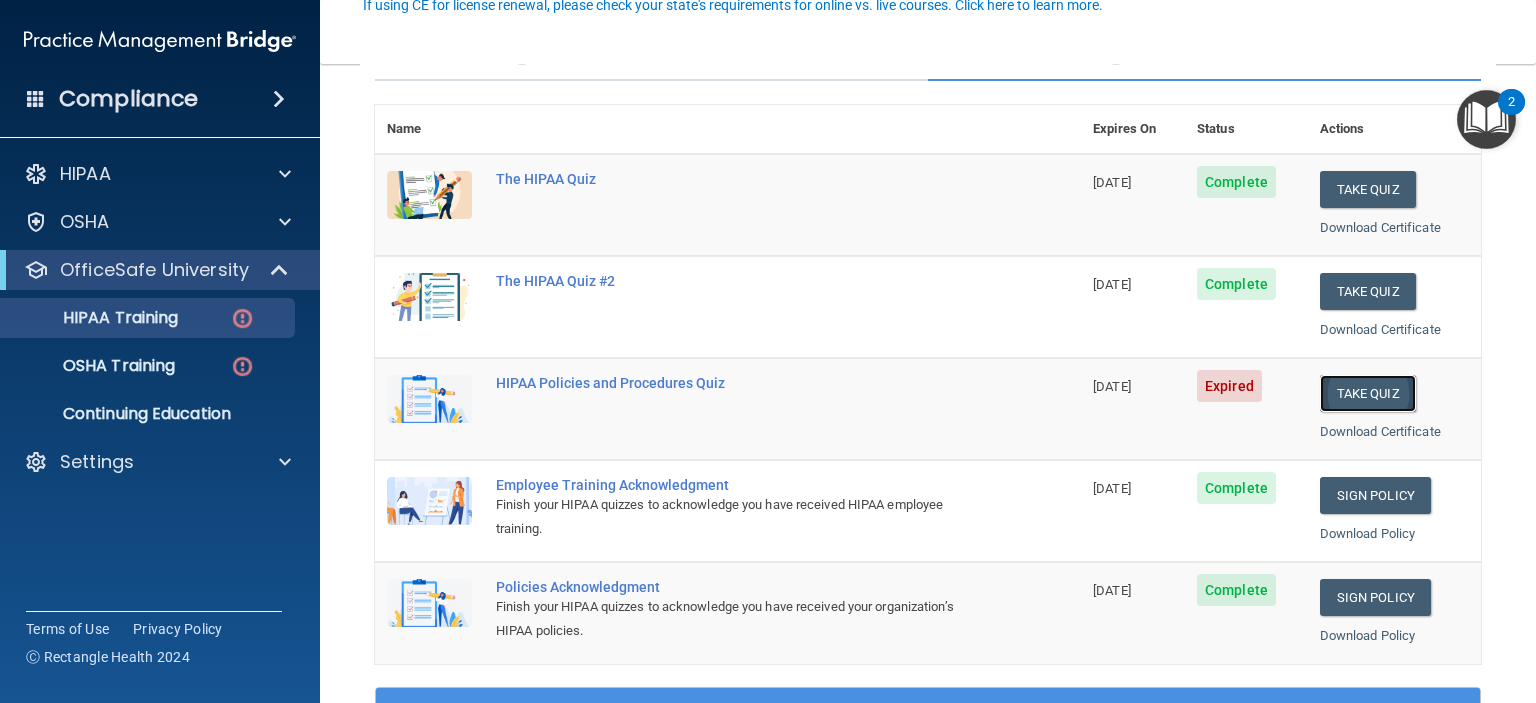 click on "Take Quiz" at bounding box center [1368, 393] 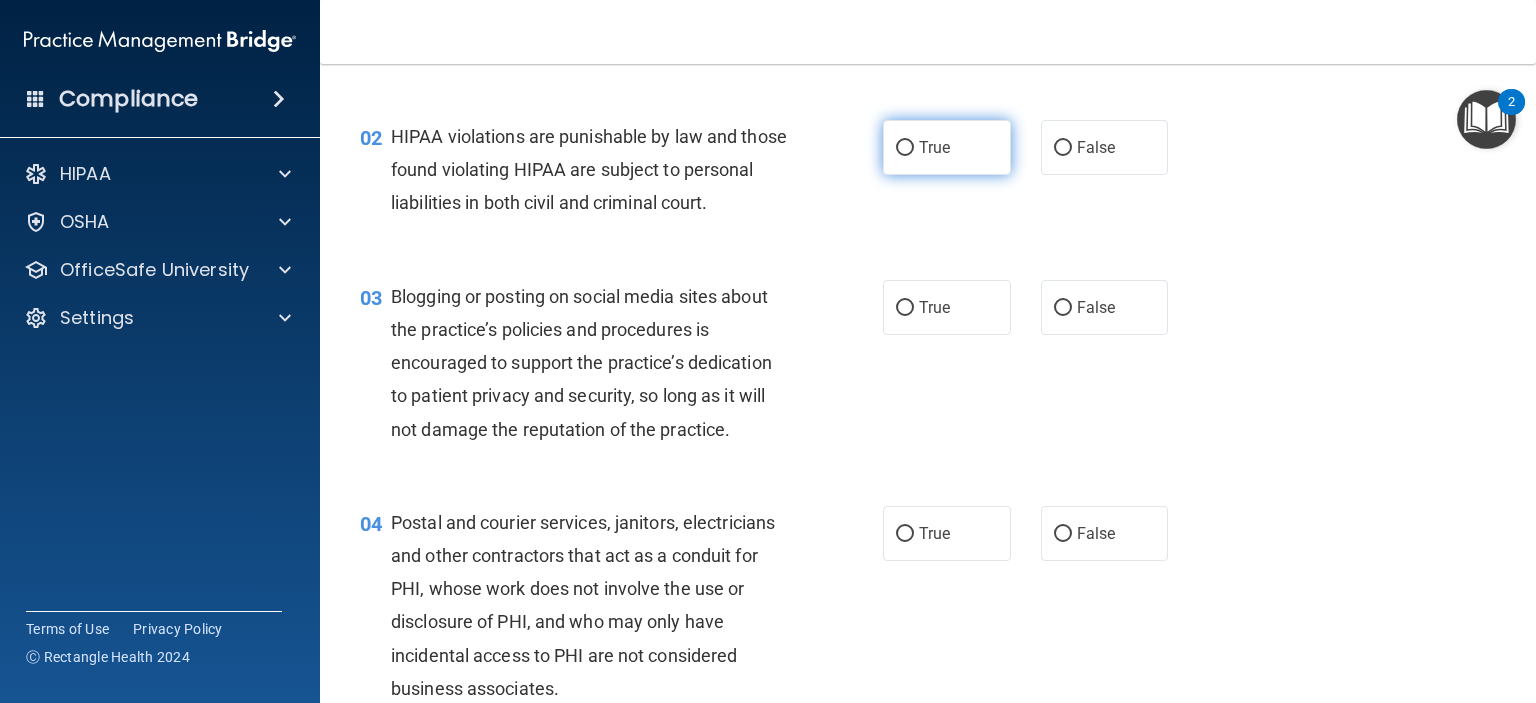 click on "True" at bounding box center [905, 148] 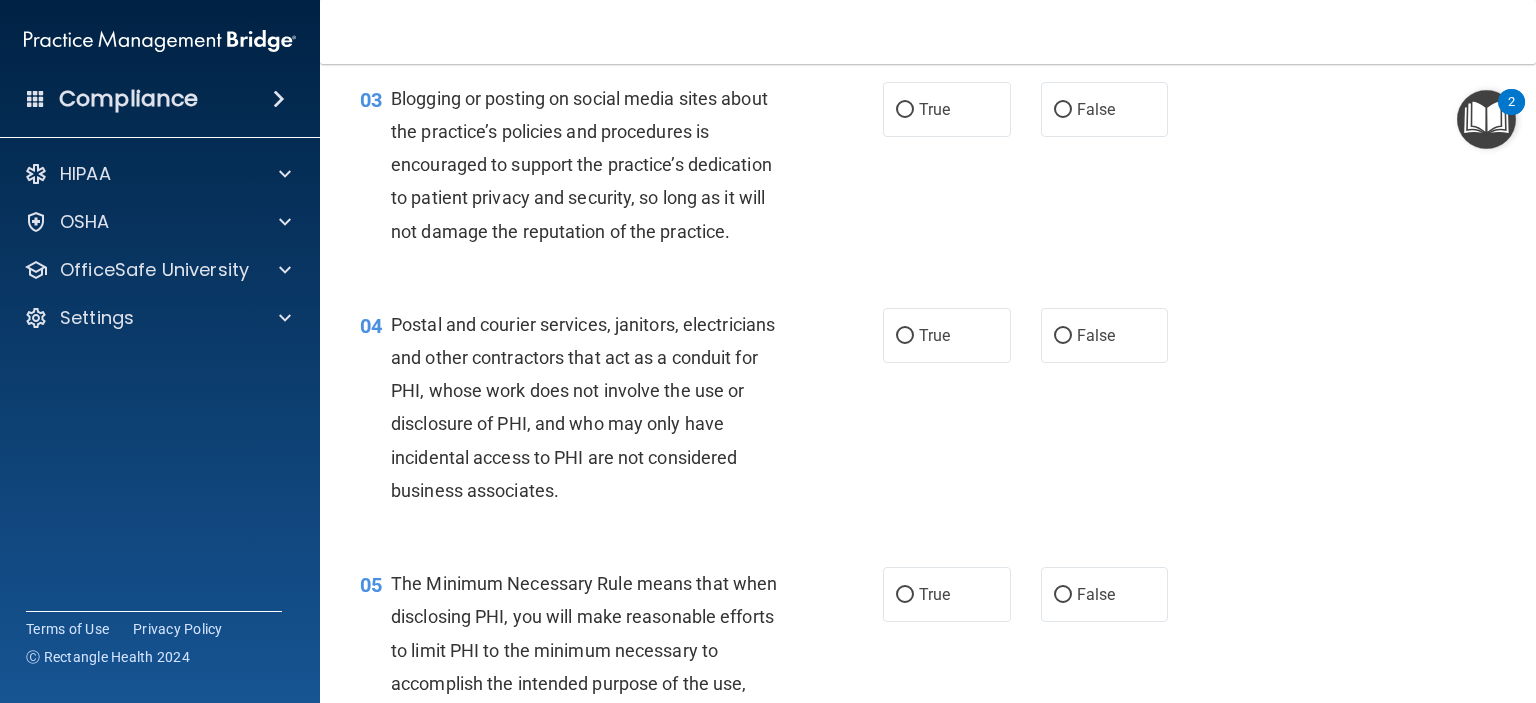 scroll, scrollTop: 398, scrollLeft: 0, axis: vertical 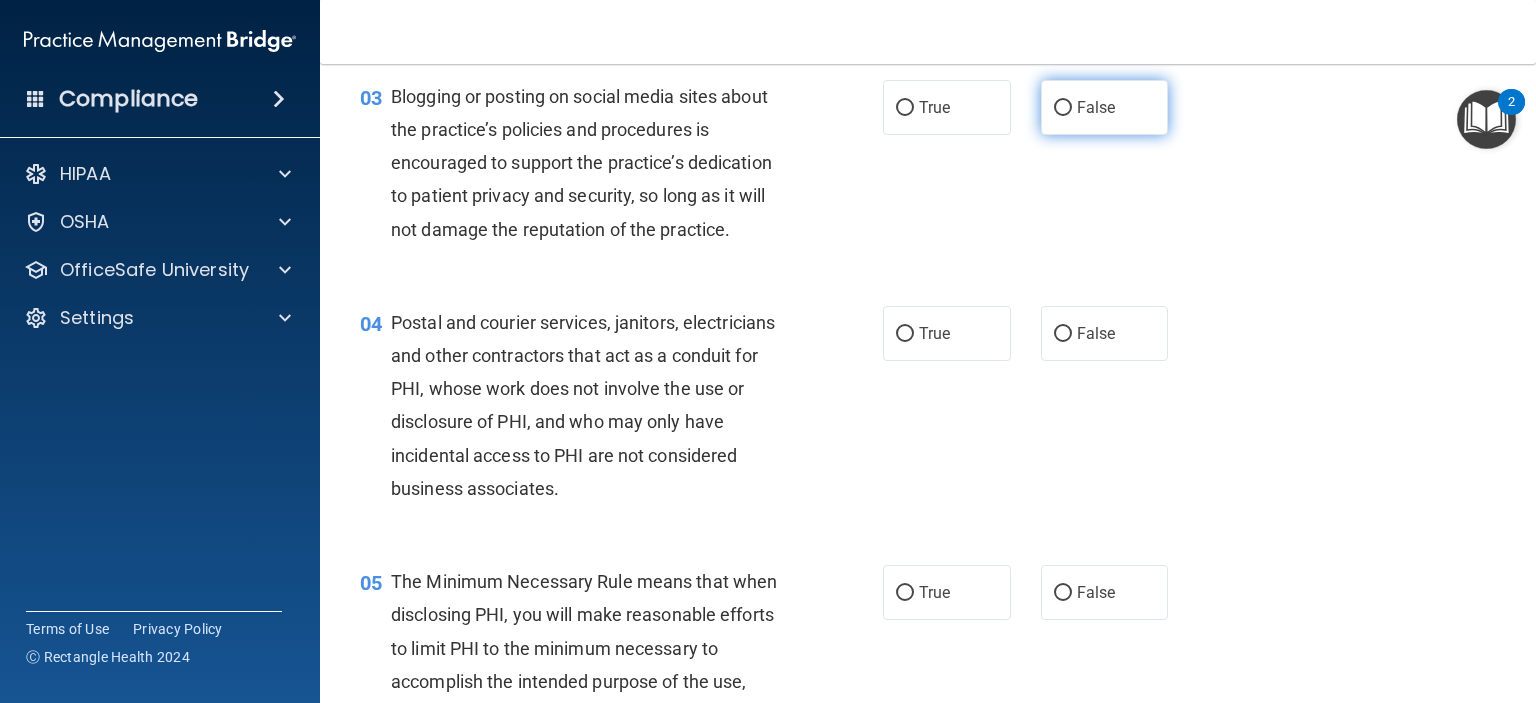 click on "False" at bounding box center [1063, 108] 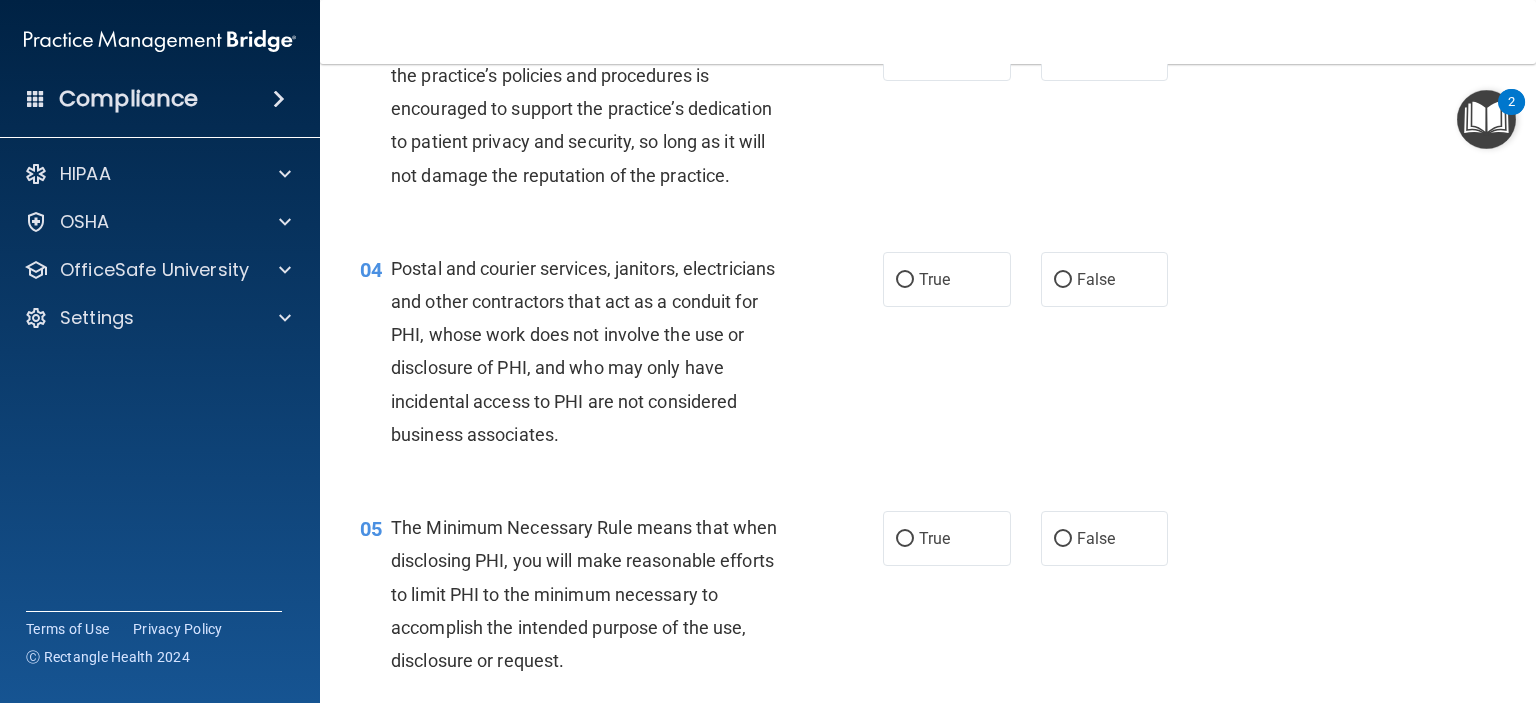 scroll, scrollTop: 498, scrollLeft: 0, axis: vertical 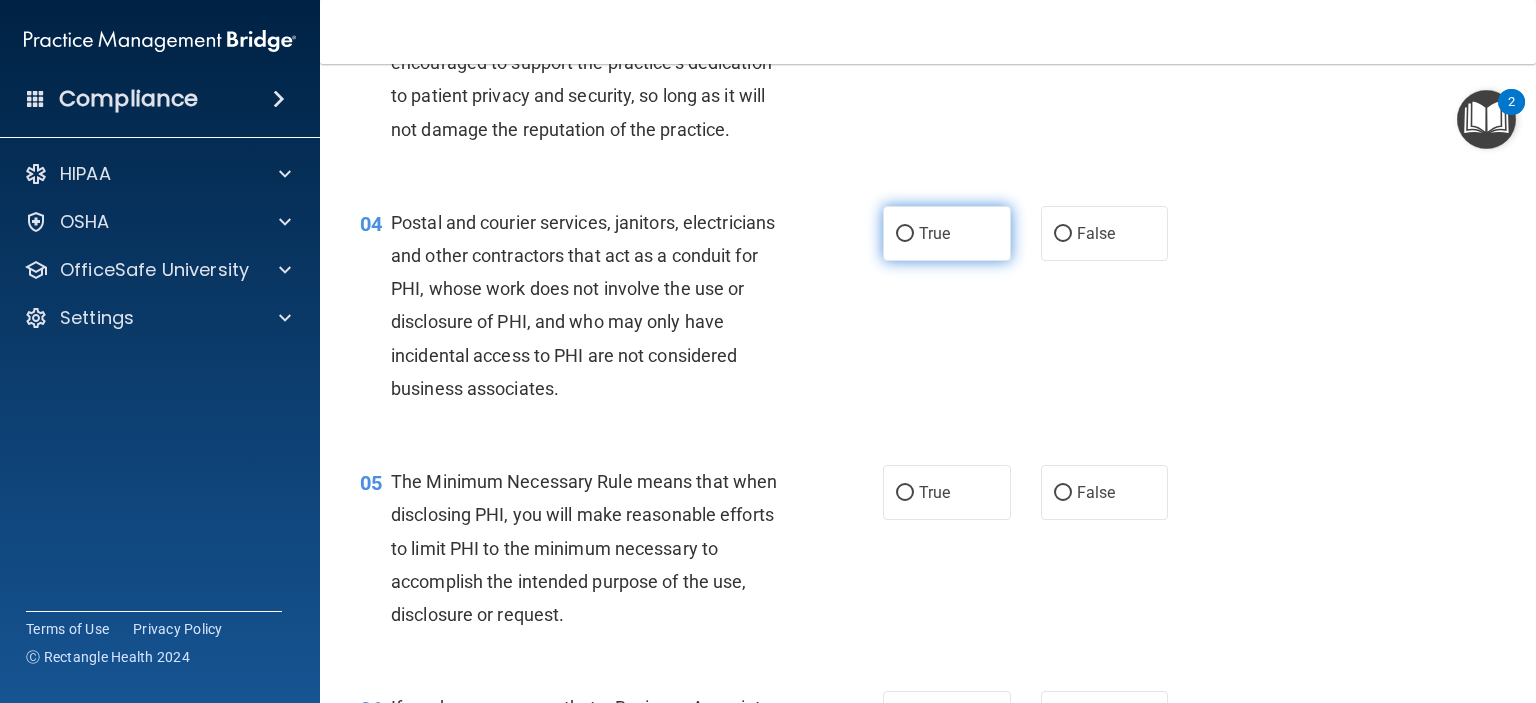 click on "True" at bounding box center [905, 234] 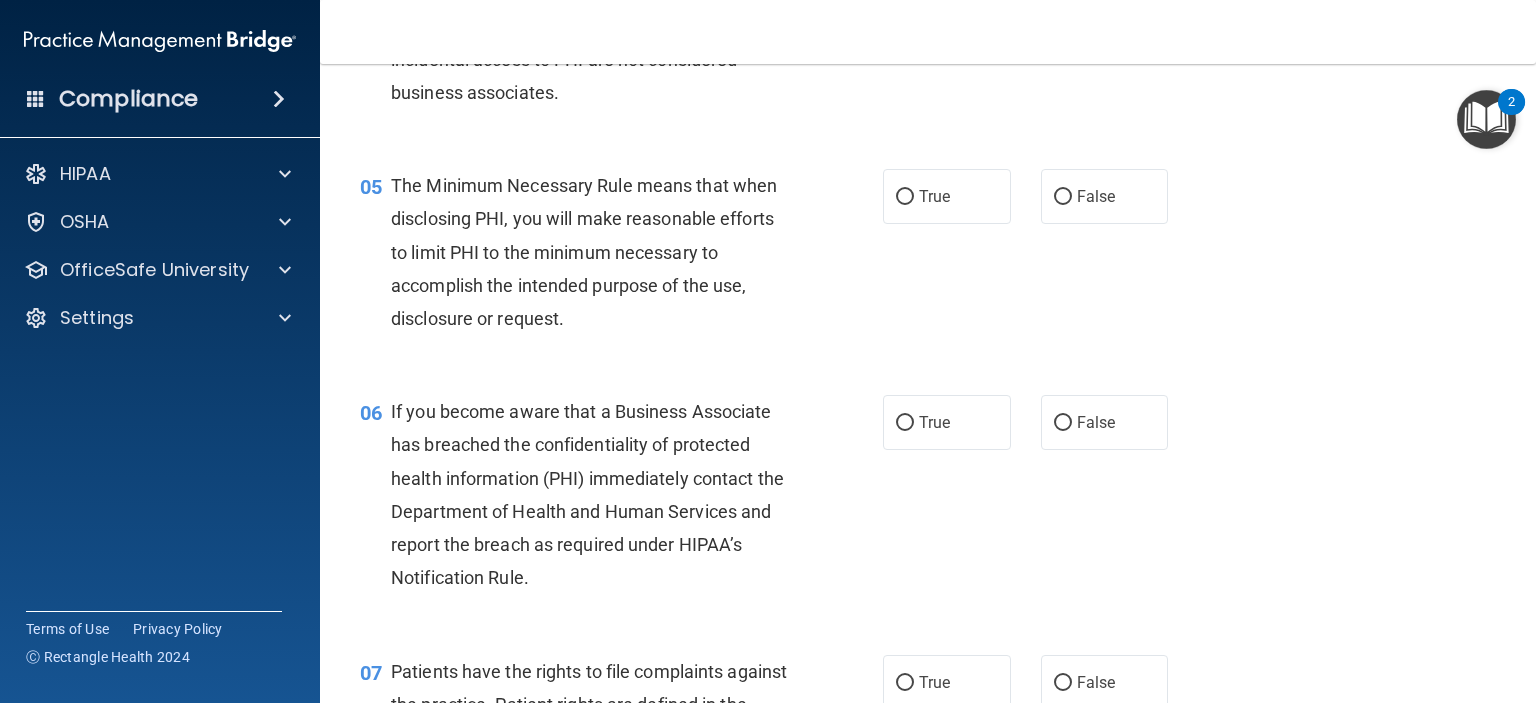 scroll, scrollTop: 798, scrollLeft: 0, axis: vertical 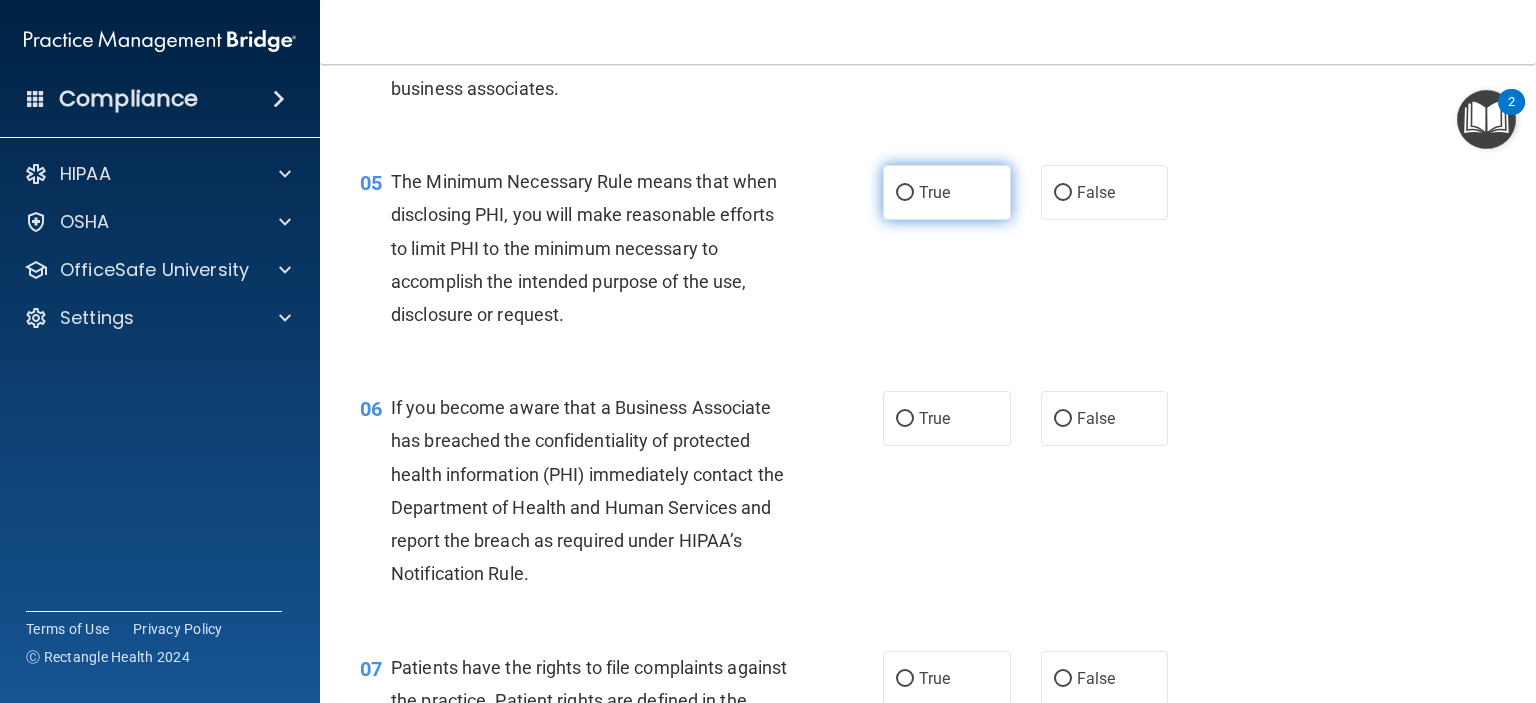 click on "True" at bounding box center (905, 193) 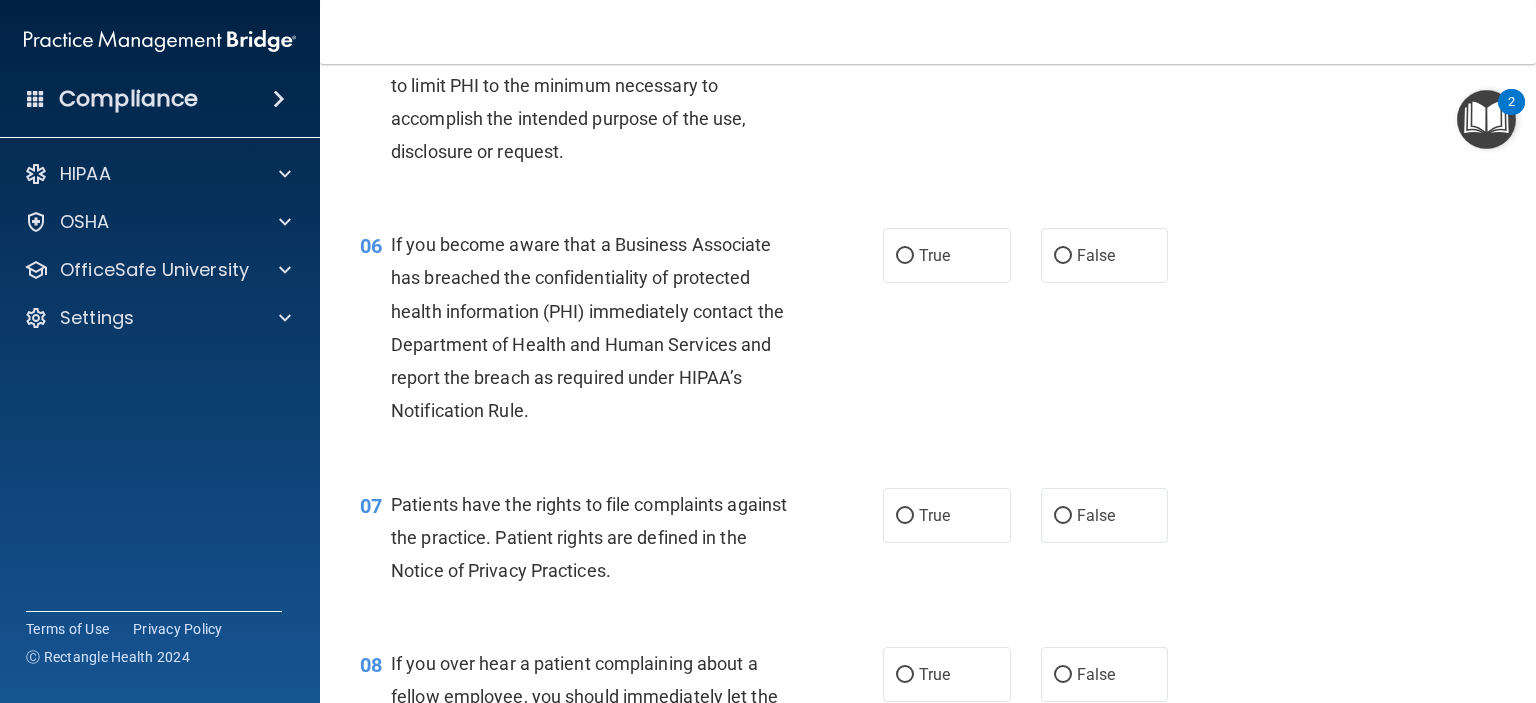 scroll, scrollTop: 998, scrollLeft: 0, axis: vertical 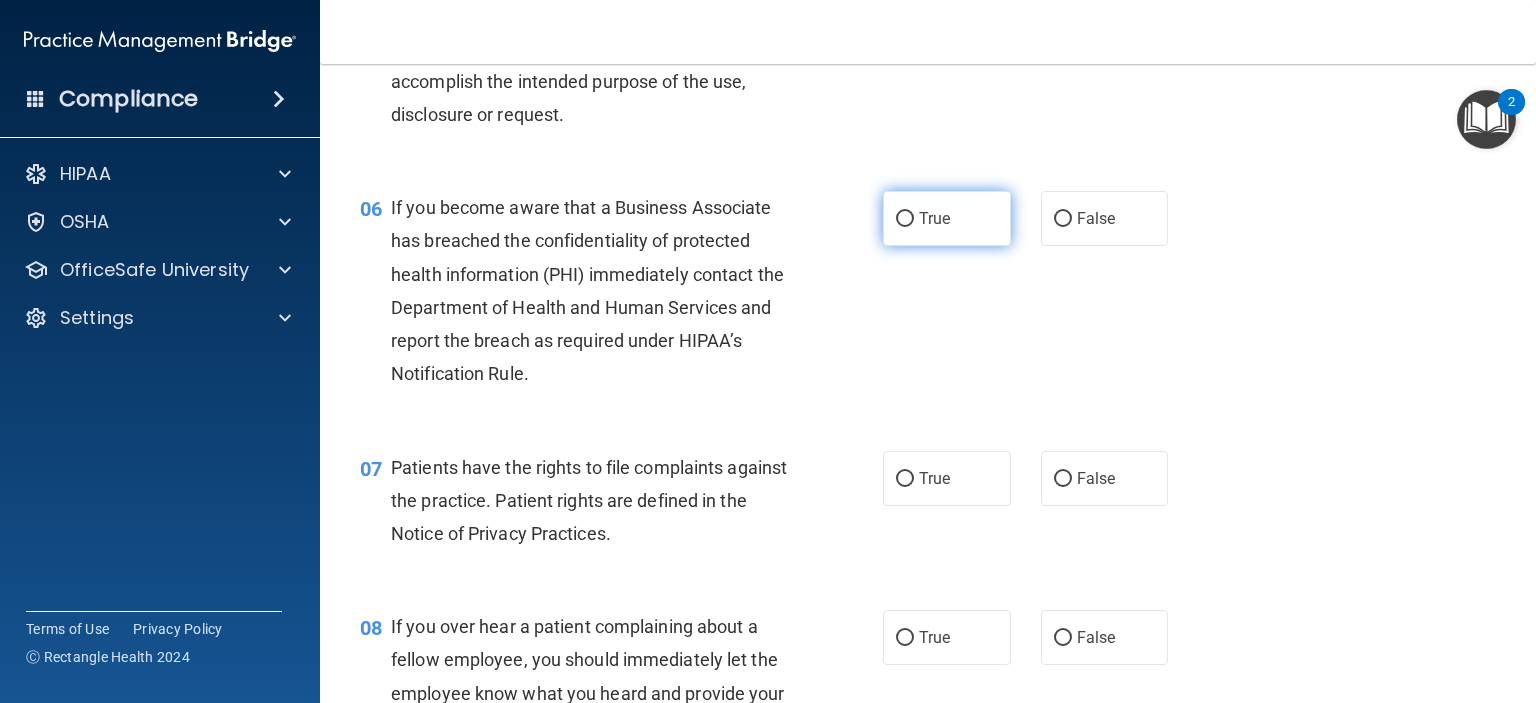 click on "True" at bounding box center (905, 219) 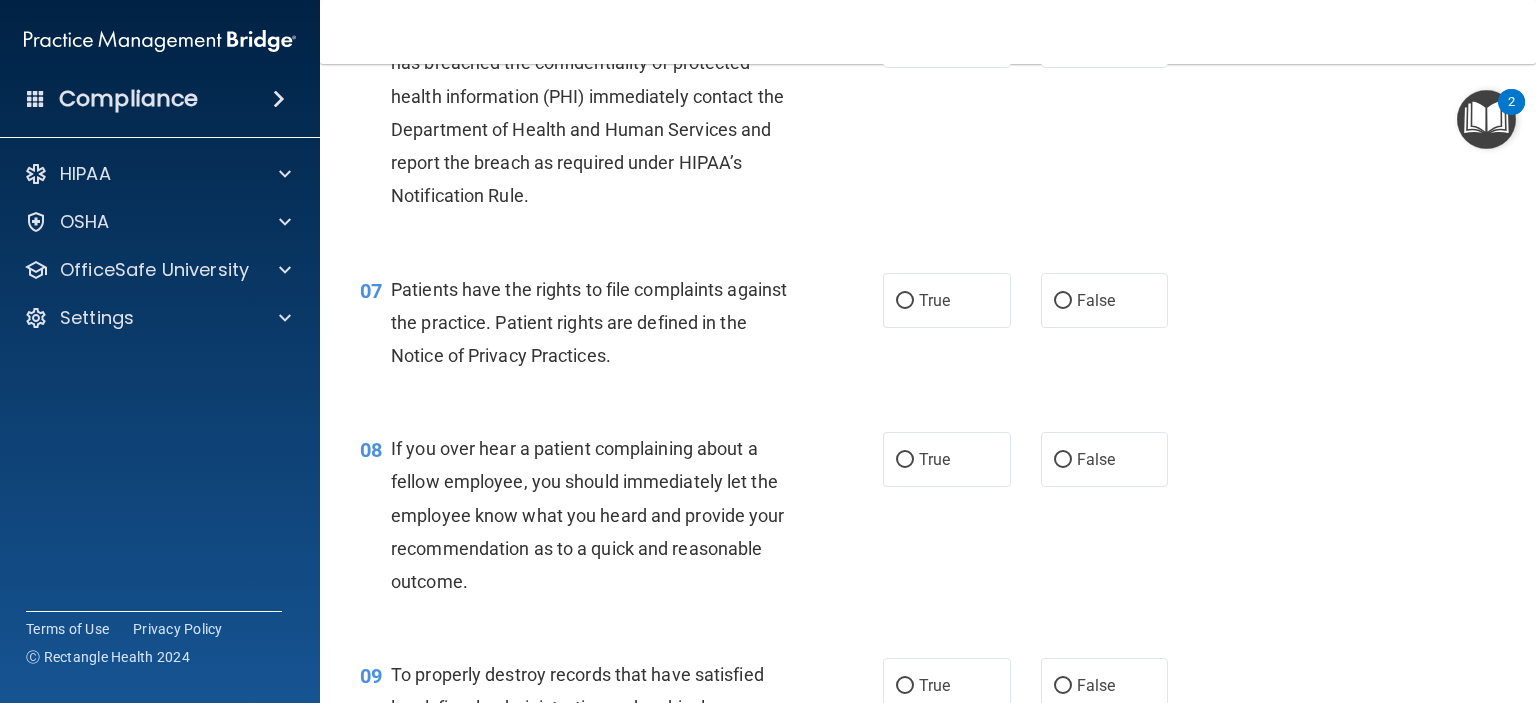 scroll, scrollTop: 1198, scrollLeft: 0, axis: vertical 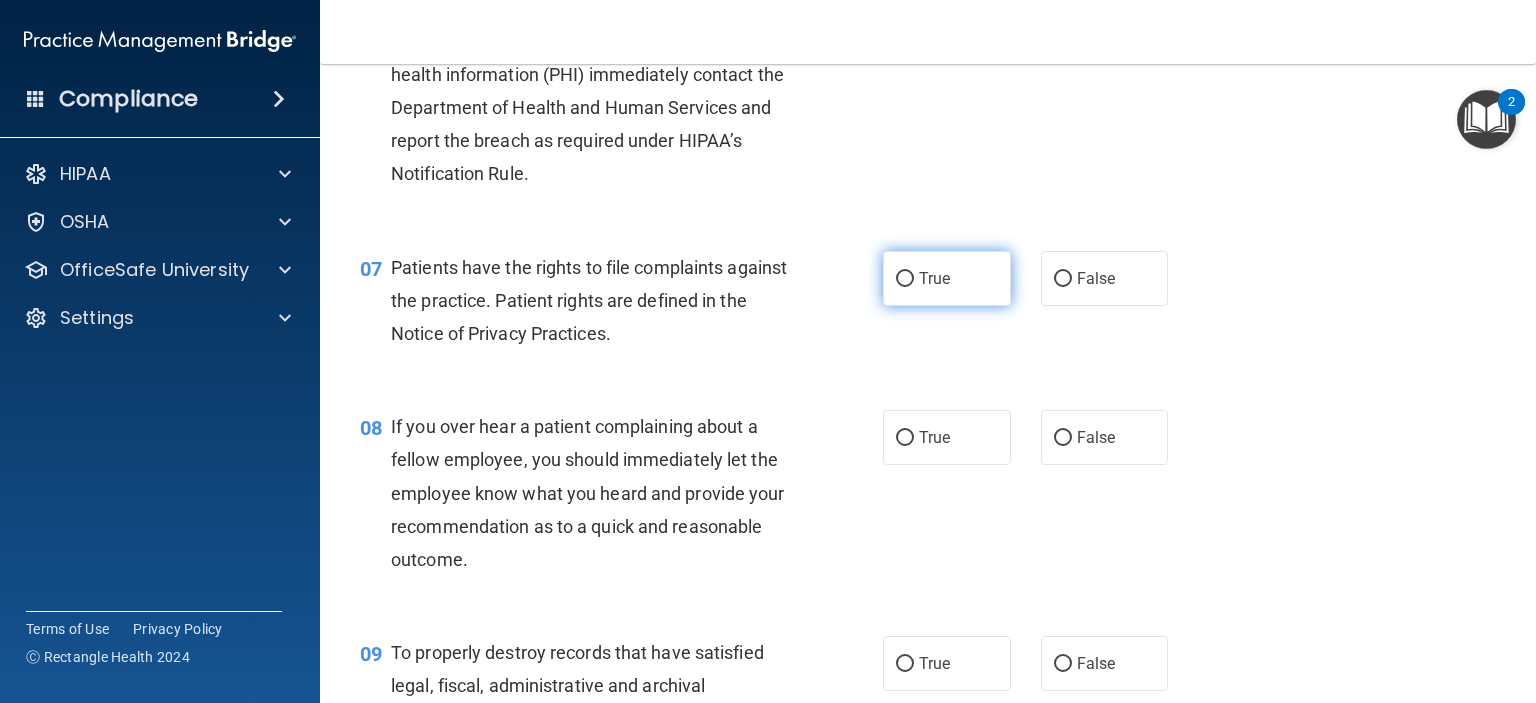 click on "True" at bounding box center (905, 279) 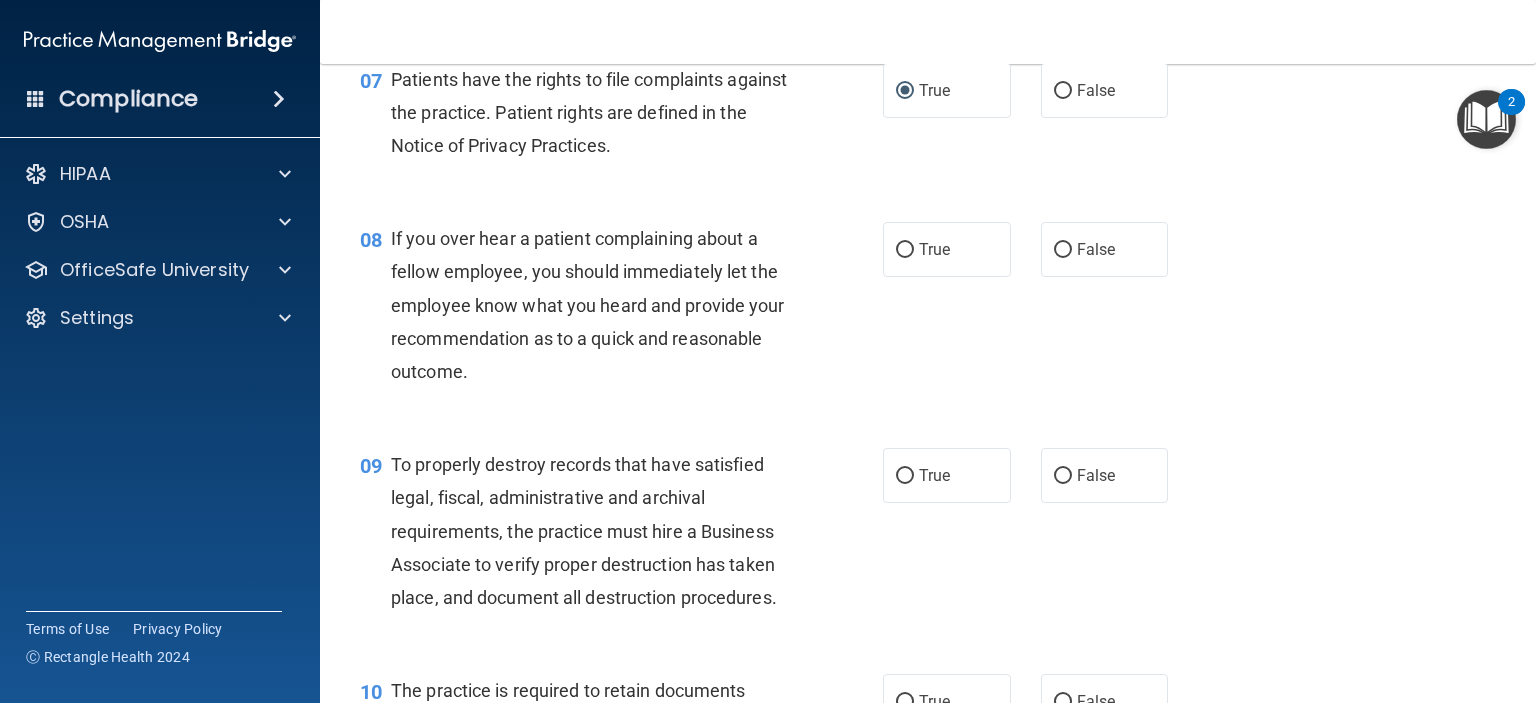 scroll, scrollTop: 1398, scrollLeft: 0, axis: vertical 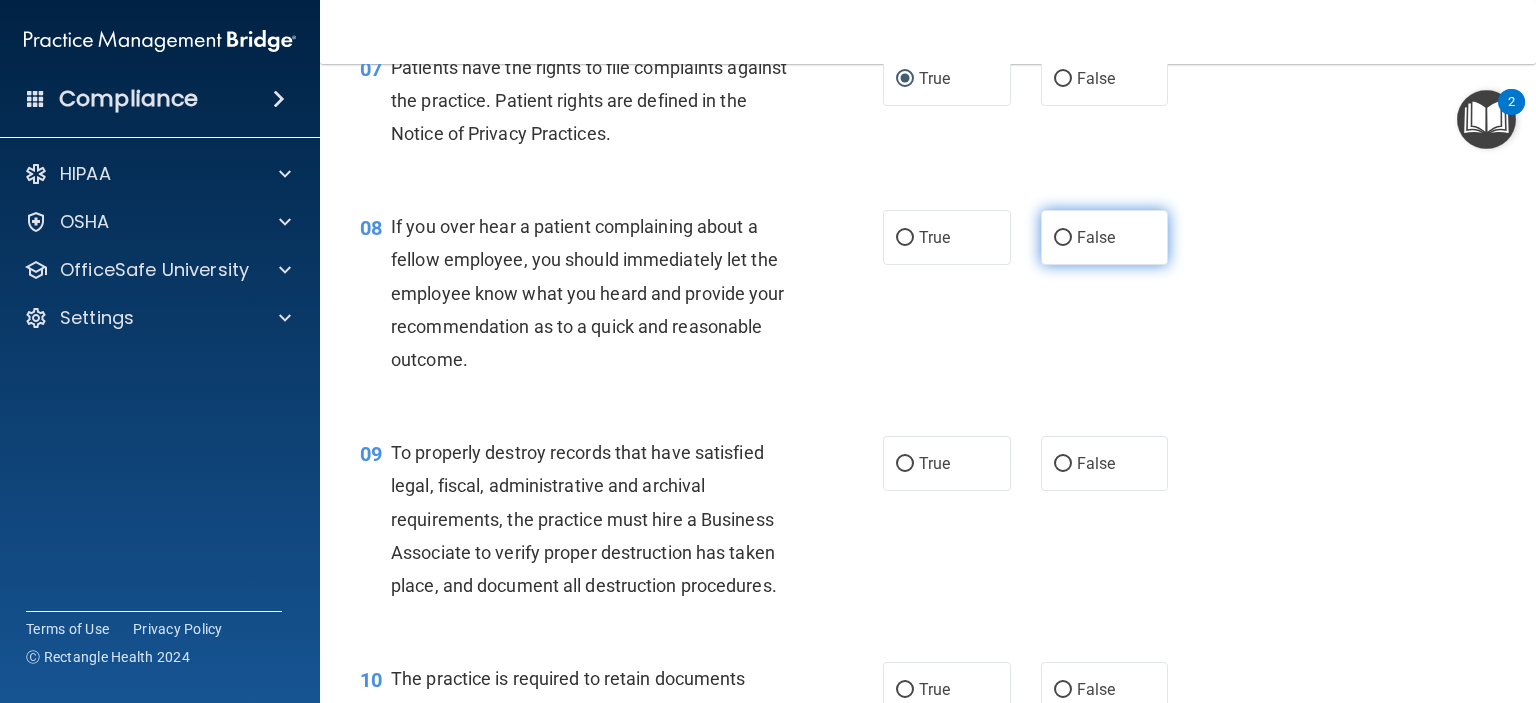 click on "False" at bounding box center (1063, 238) 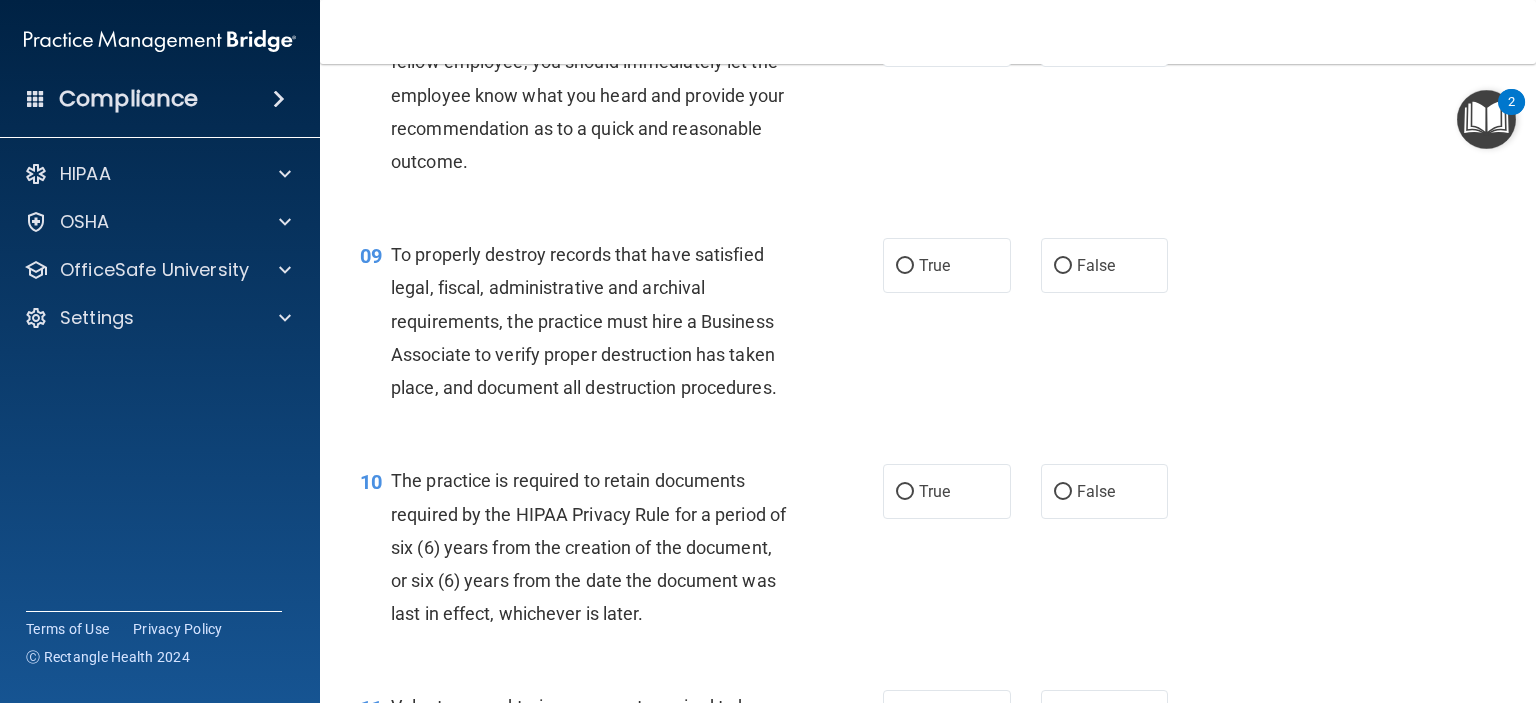 scroll, scrollTop: 1598, scrollLeft: 0, axis: vertical 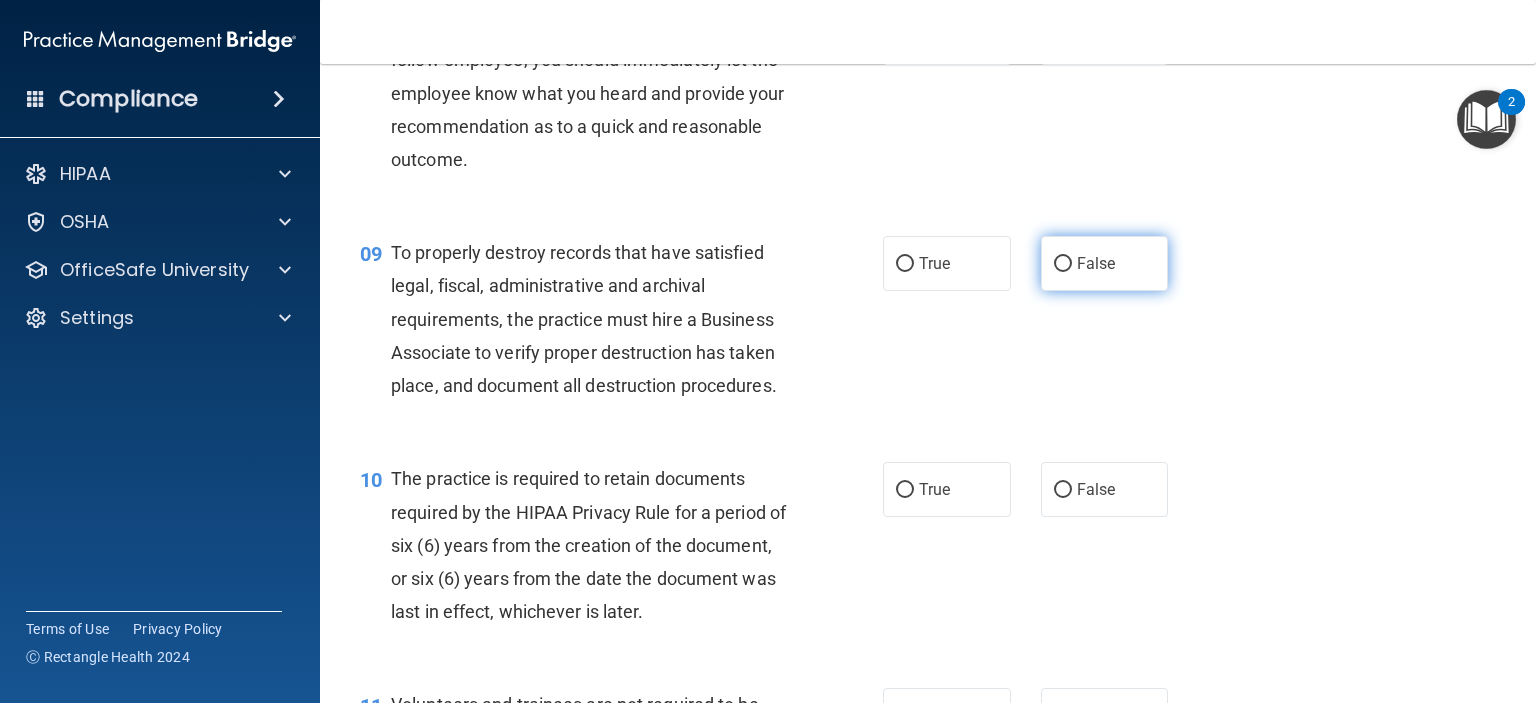 click on "False" at bounding box center (1063, 264) 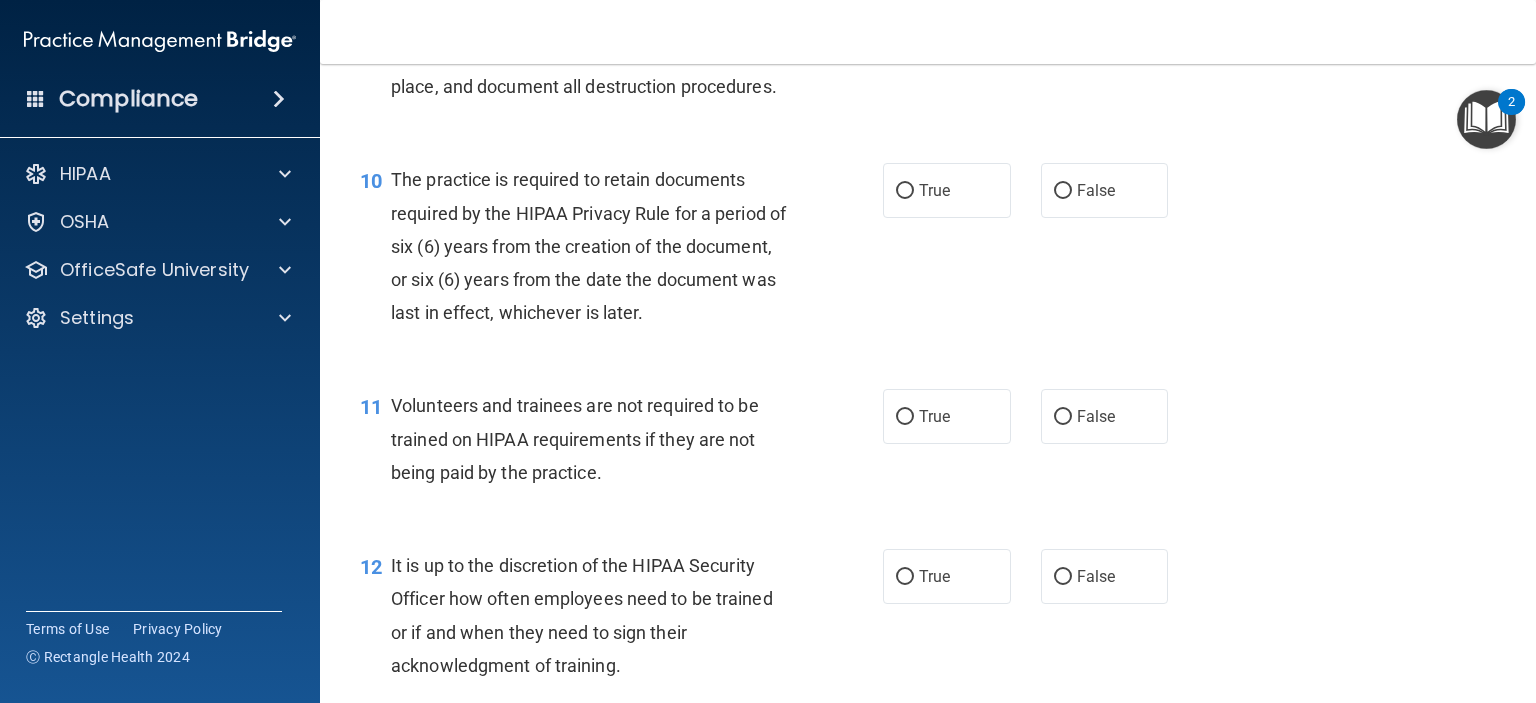 scroll, scrollTop: 1898, scrollLeft: 0, axis: vertical 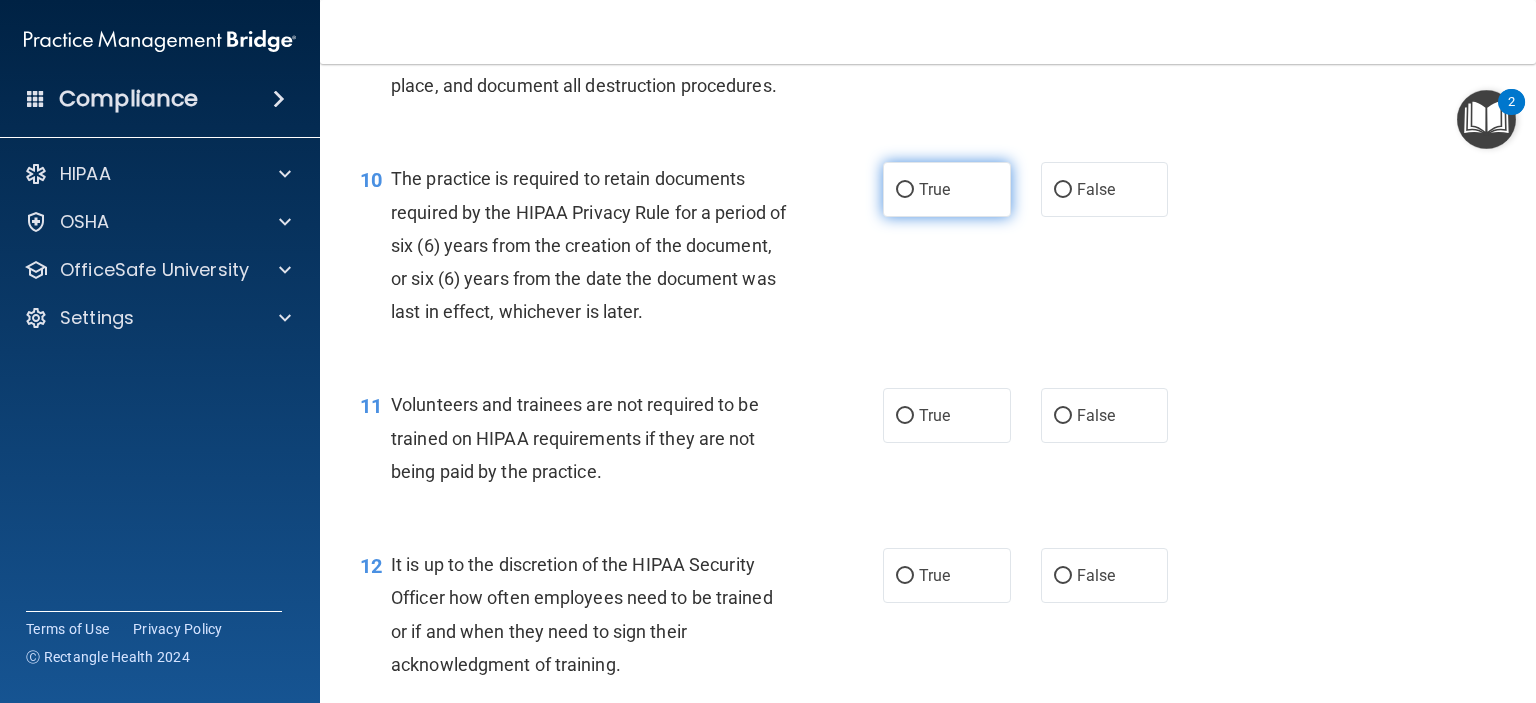 click on "True" at bounding box center (905, 190) 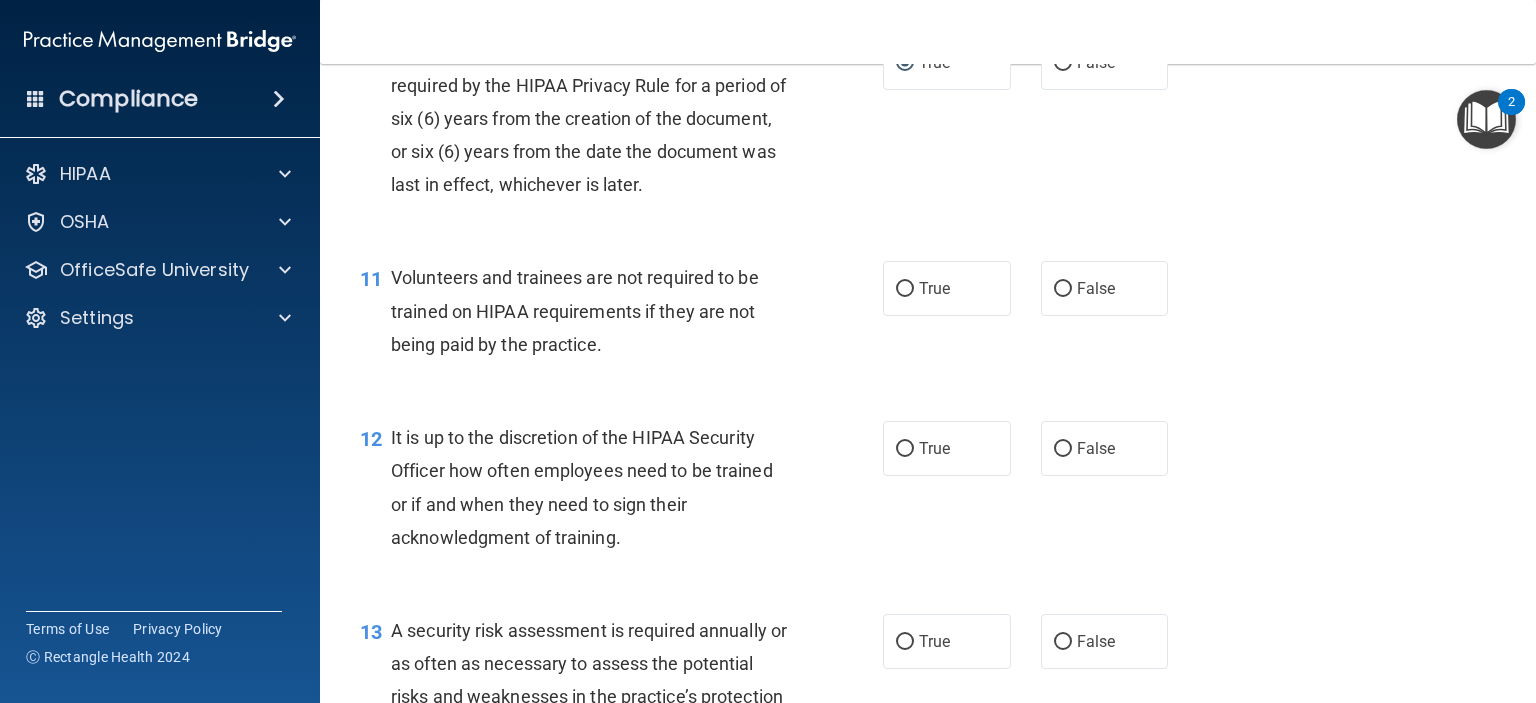scroll, scrollTop: 2098, scrollLeft: 0, axis: vertical 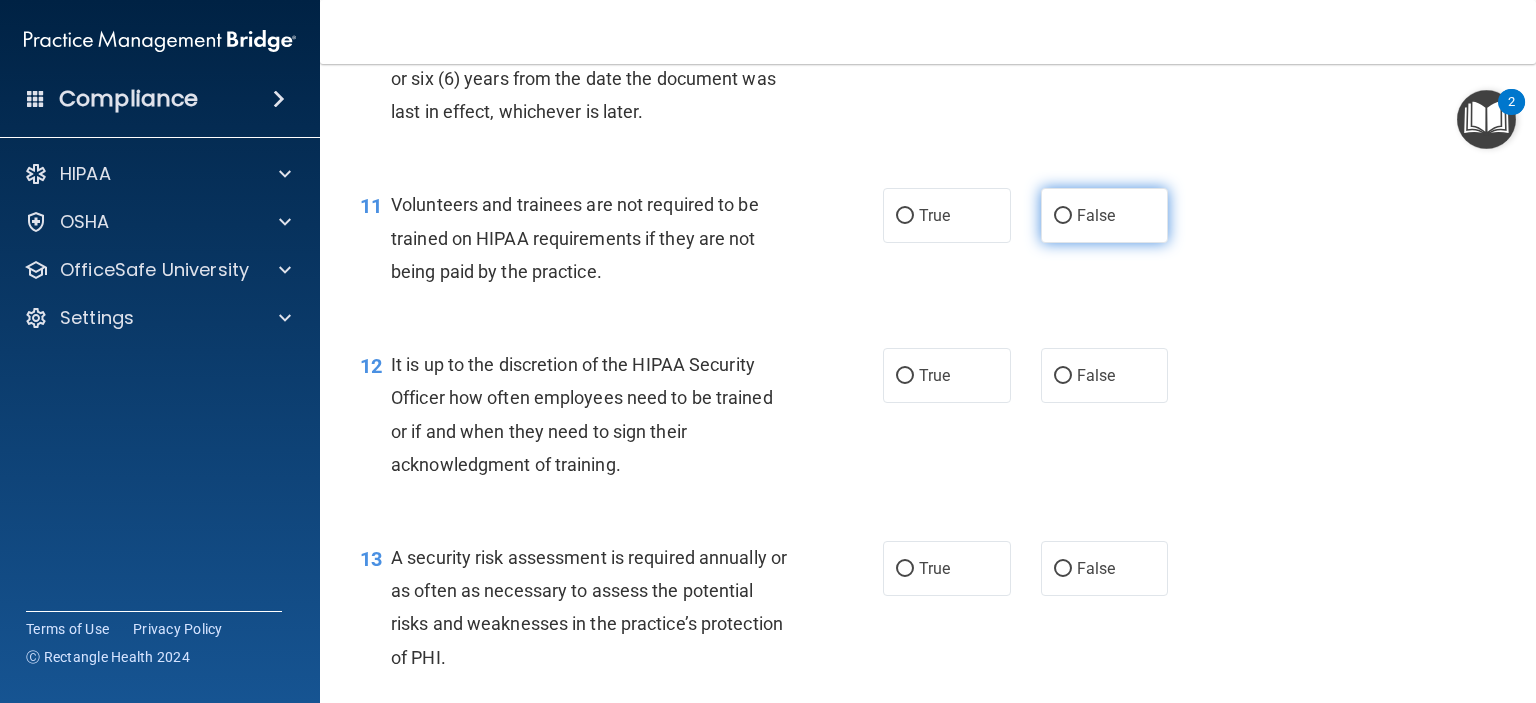 click on "False" at bounding box center [1063, 216] 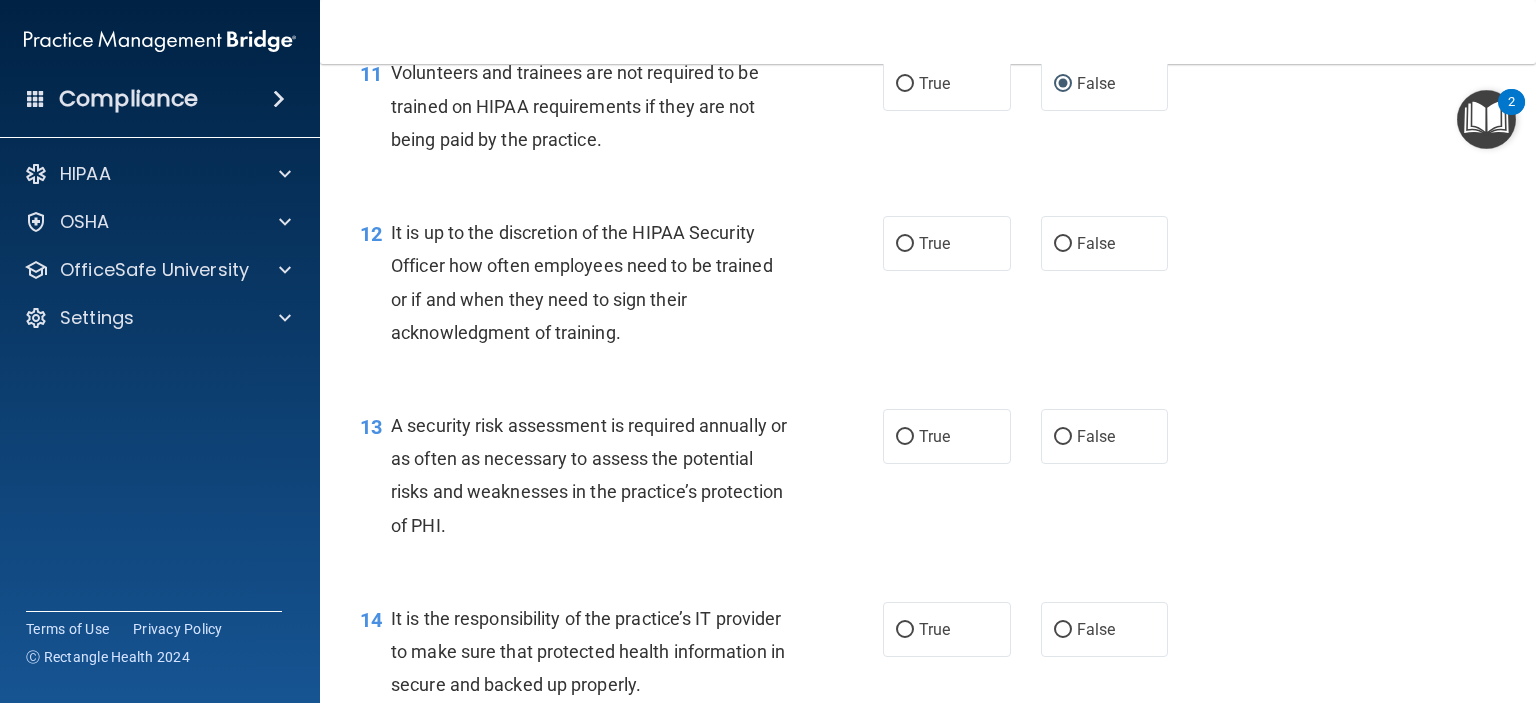 scroll, scrollTop: 2298, scrollLeft: 0, axis: vertical 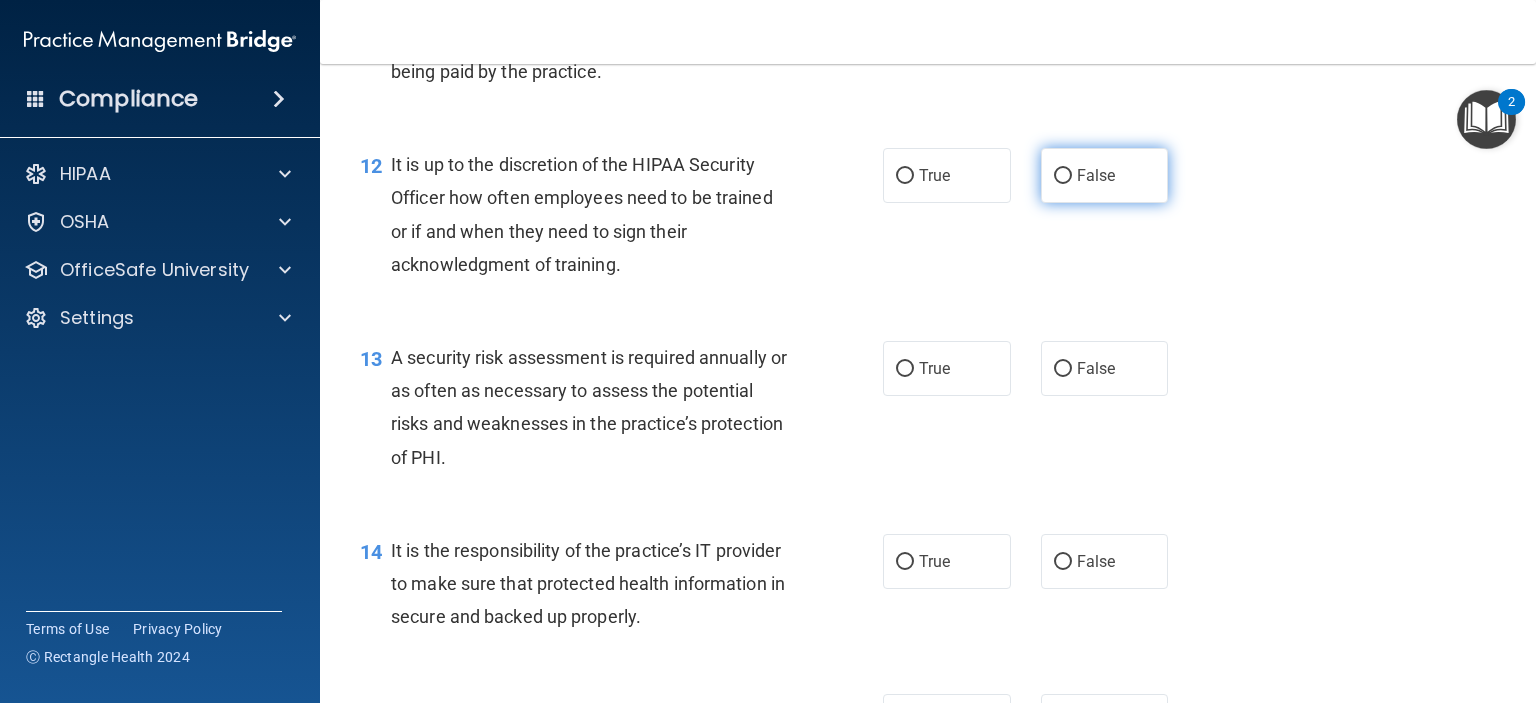 click on "False" at bounding box center [1063, 176] 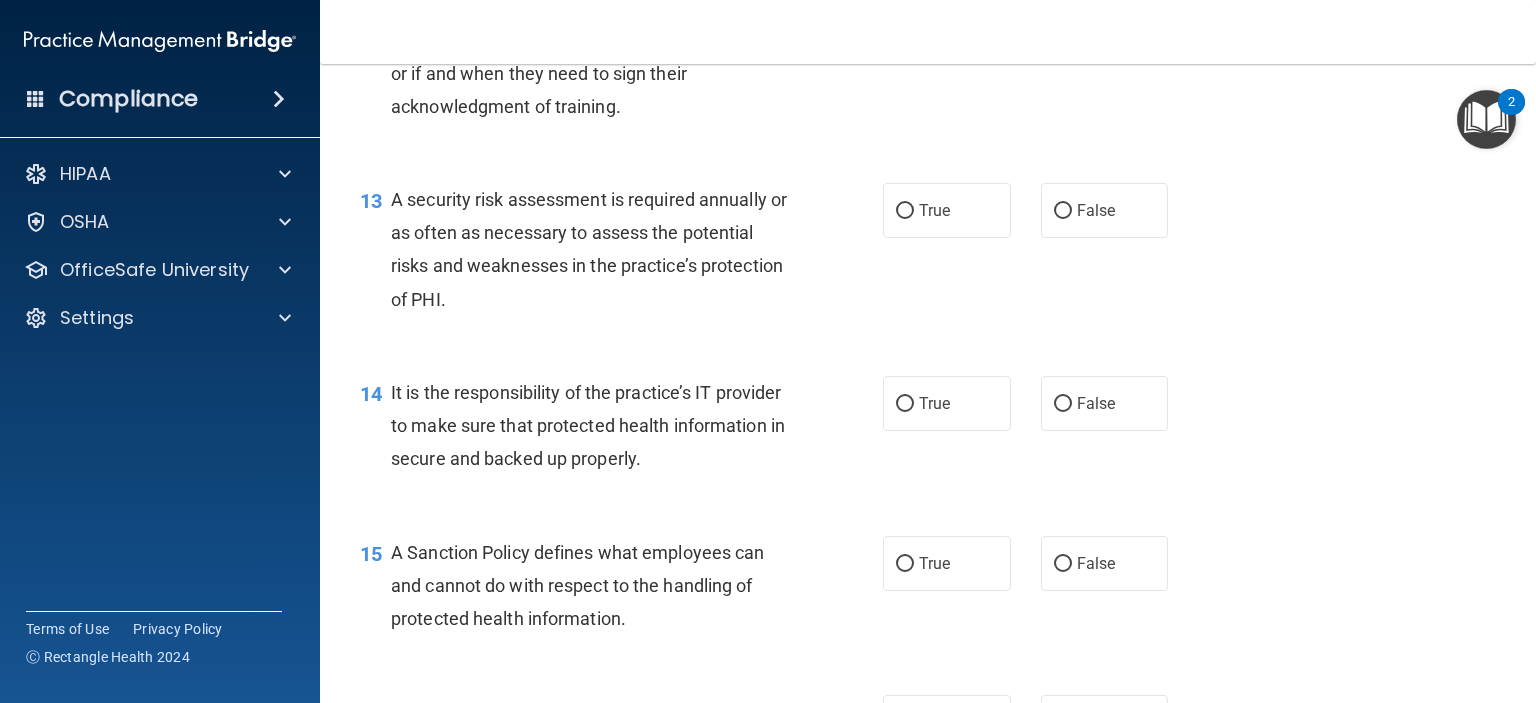 scroll, scrollTop: 2498, scrollLeft: 0, axis: vertical 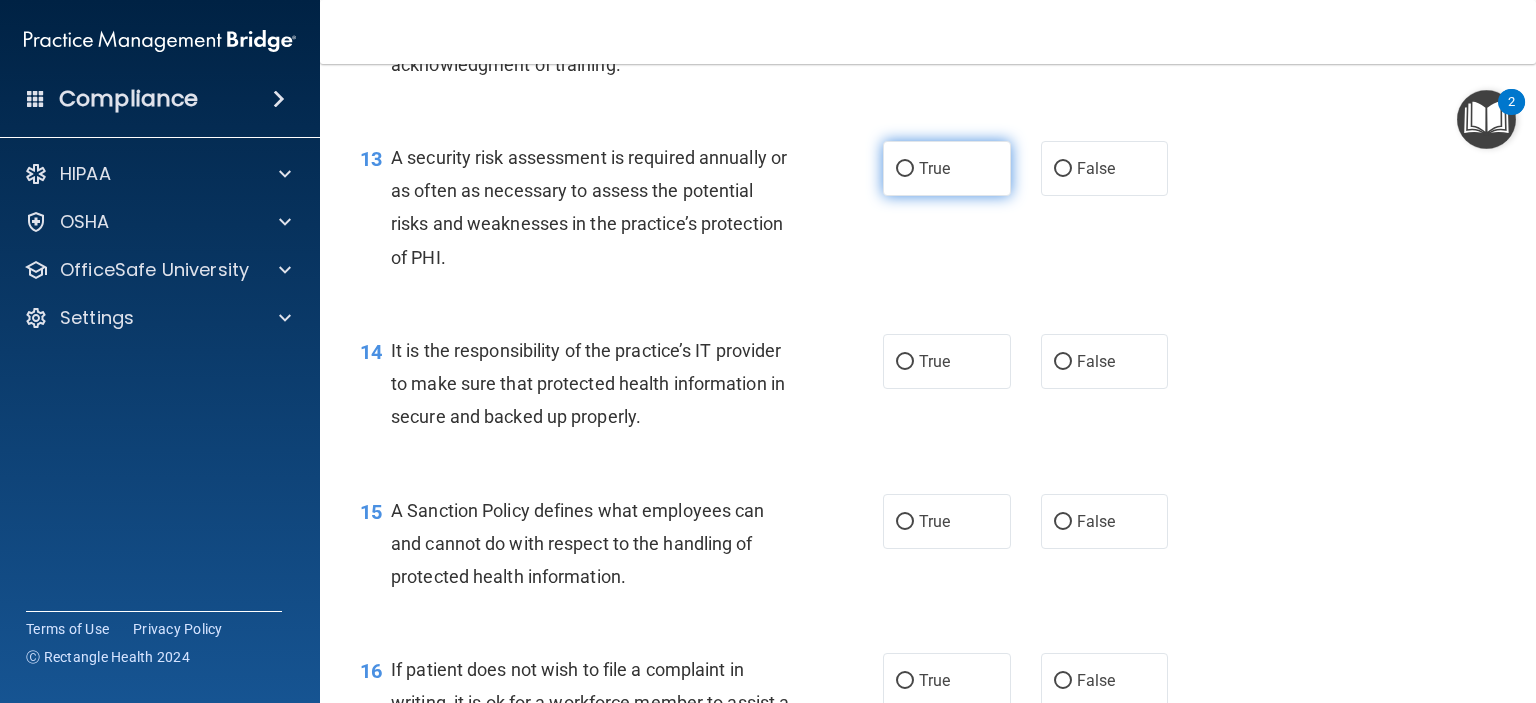 click on "True" at bounding box center [905, 169] 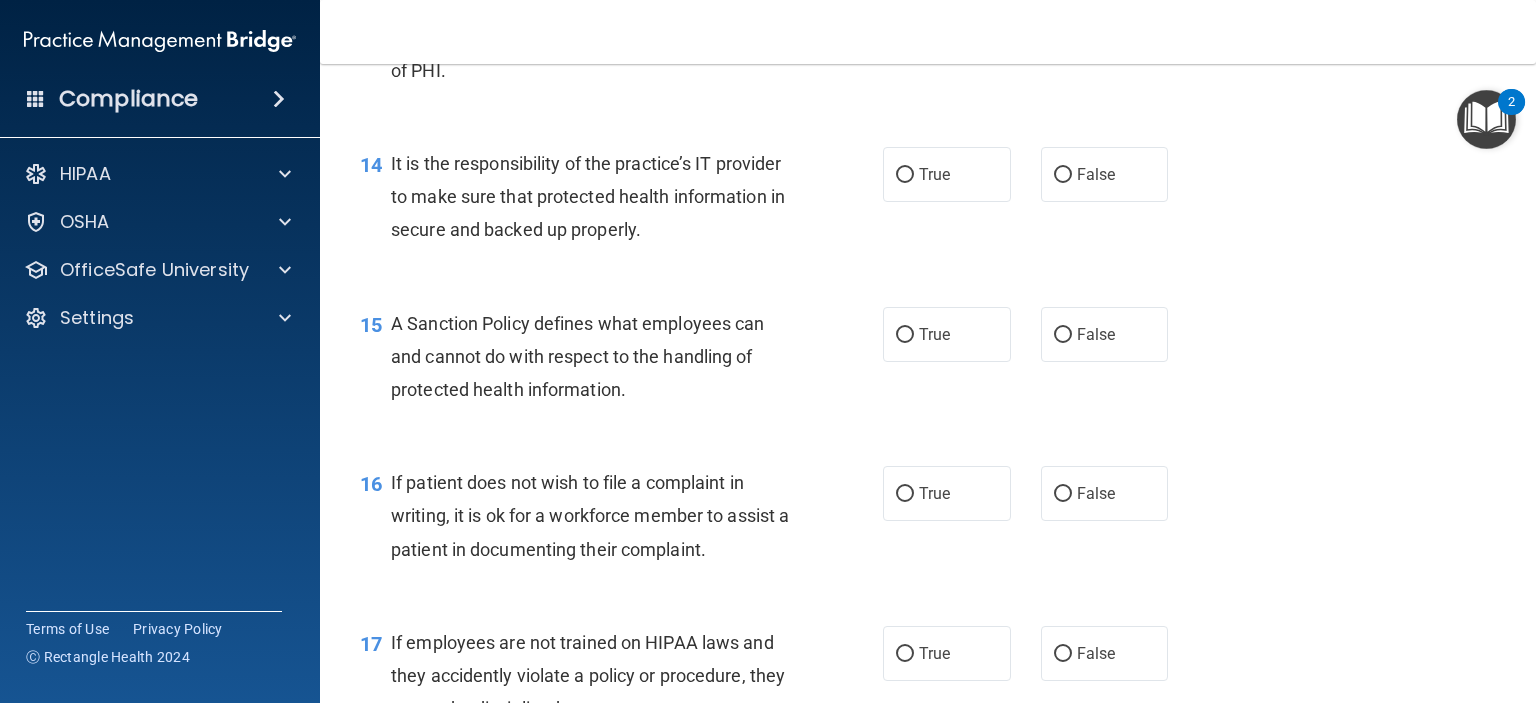 scroll, scrollTop: 2698, scrollLeft: 0, axis: vertical 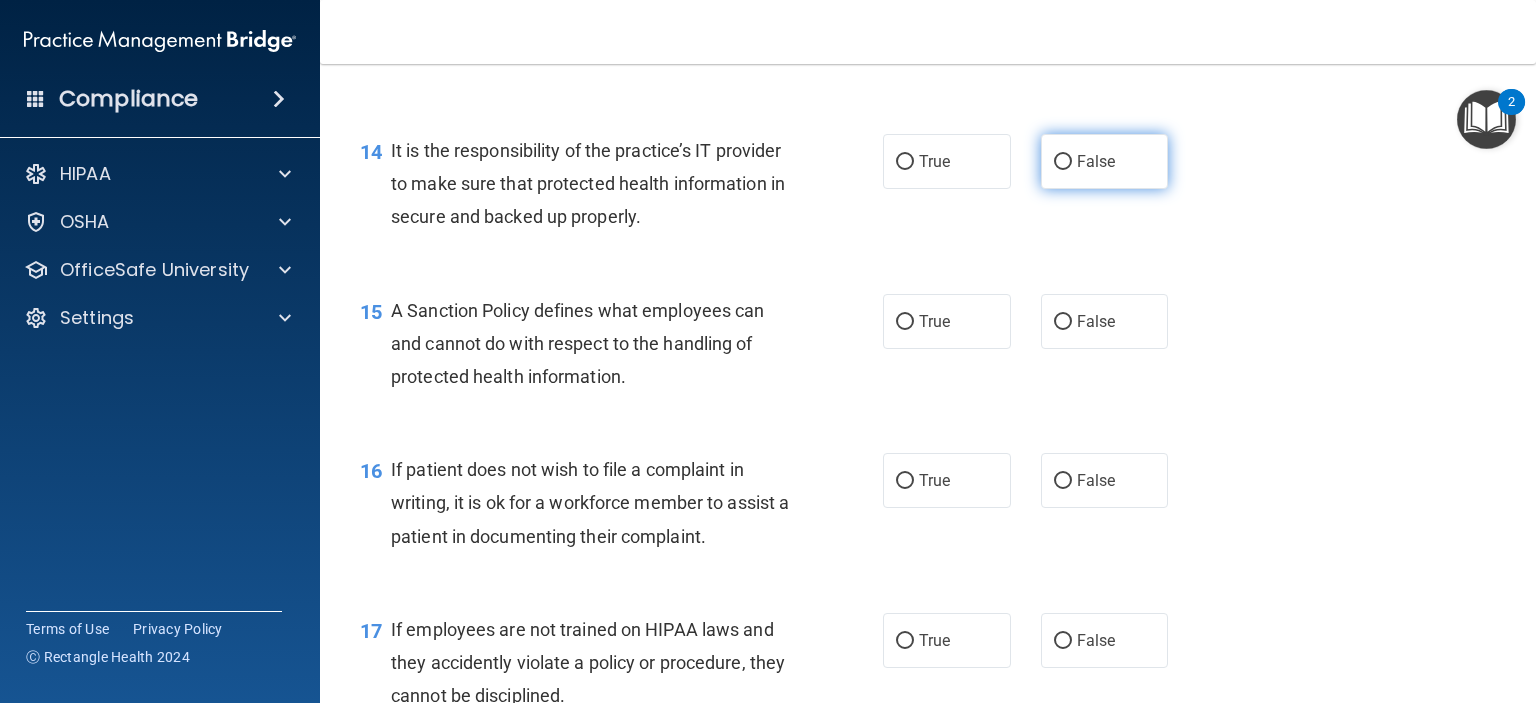 click on "False" at bounding box center [1063, 162] 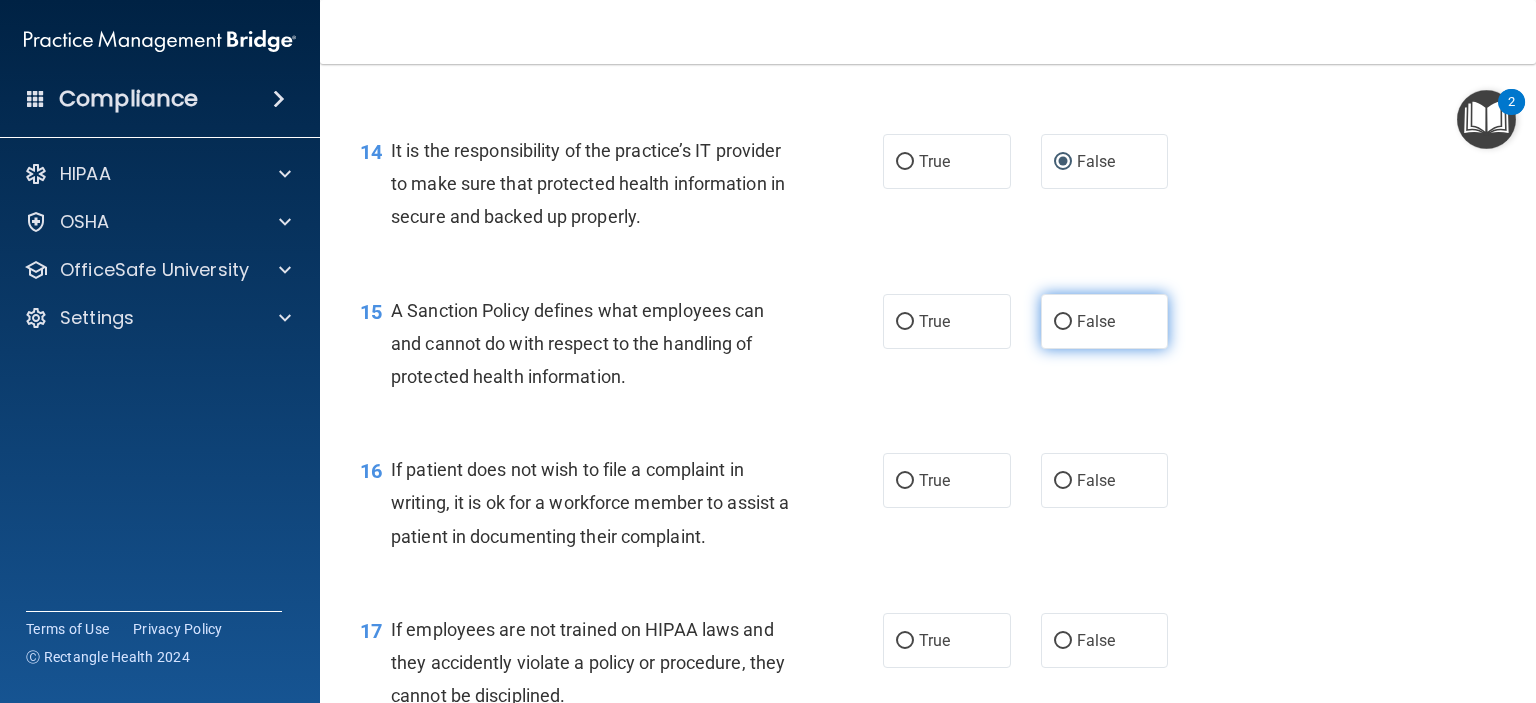 click on "False" at bounding box center (1063, 322) 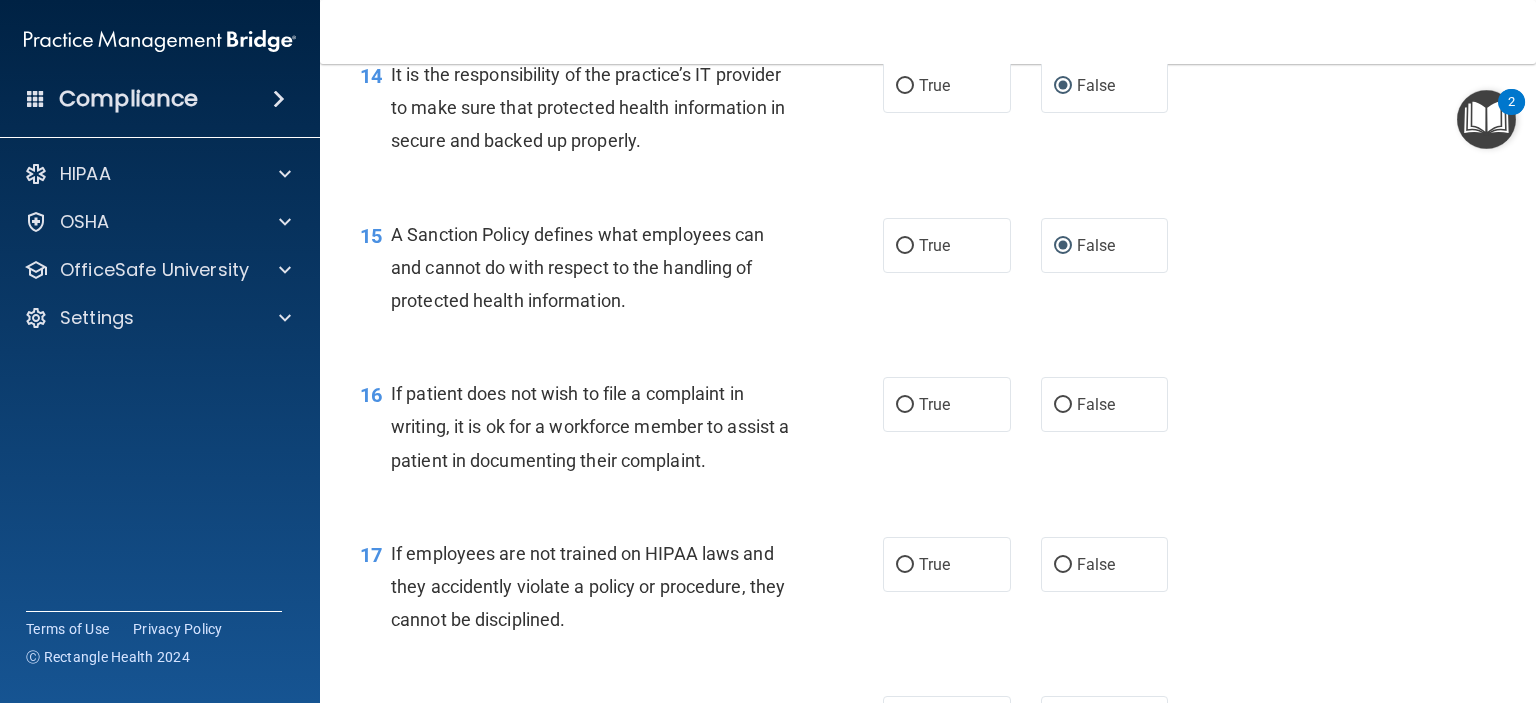 scroll, scrollTop: 2898, scrollLeft: 0, axis: vertical 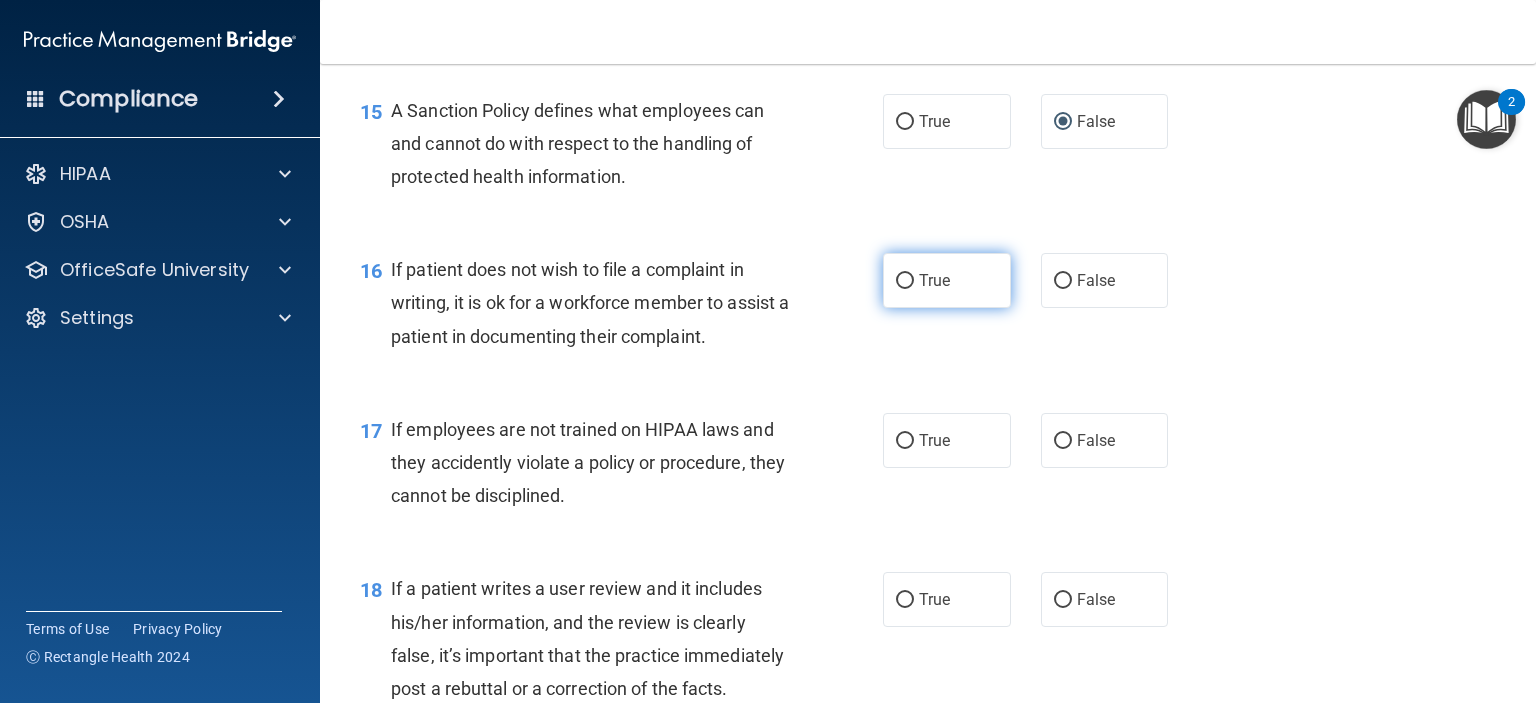 click on "True" at bounding box center (905, 281) 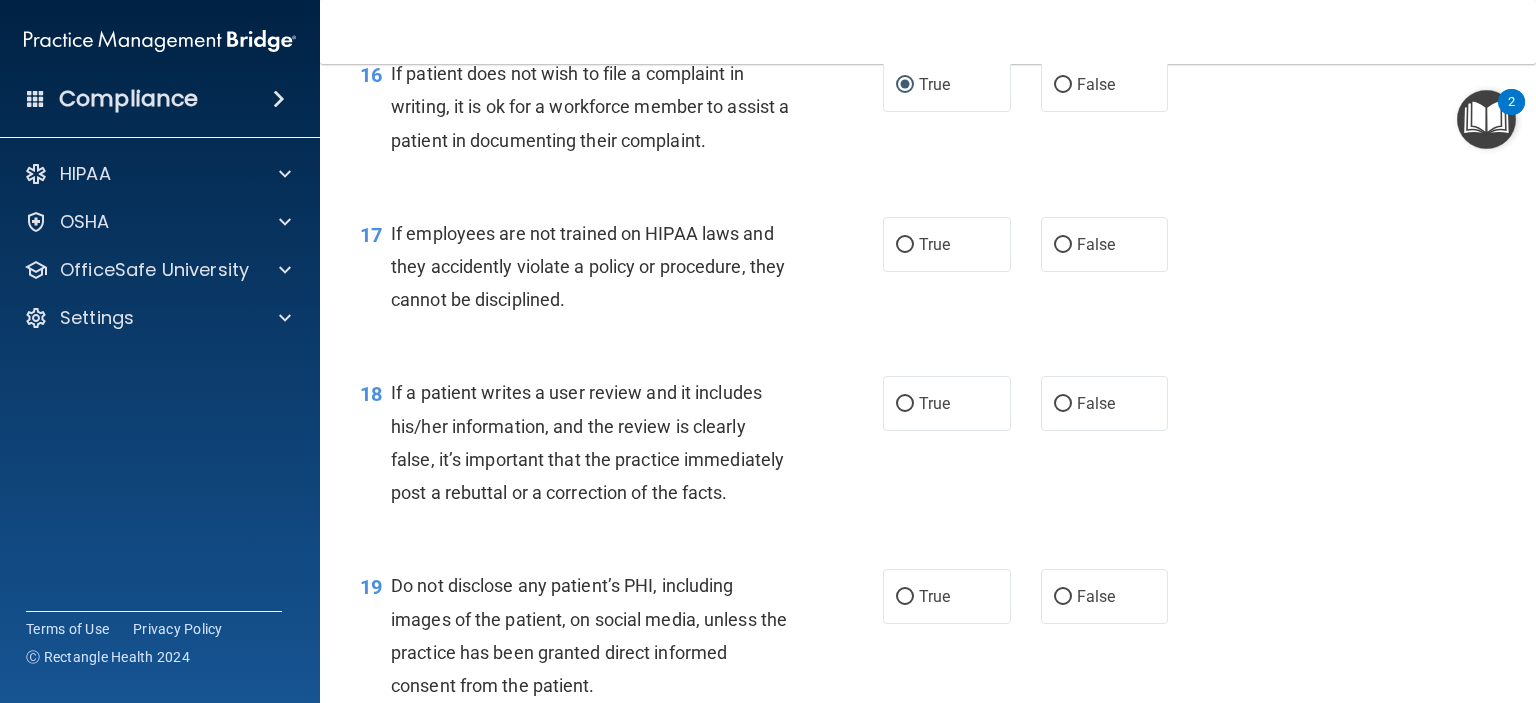 scroll, scrollTop: 3098, scrollLeft: 0, axis: vertical 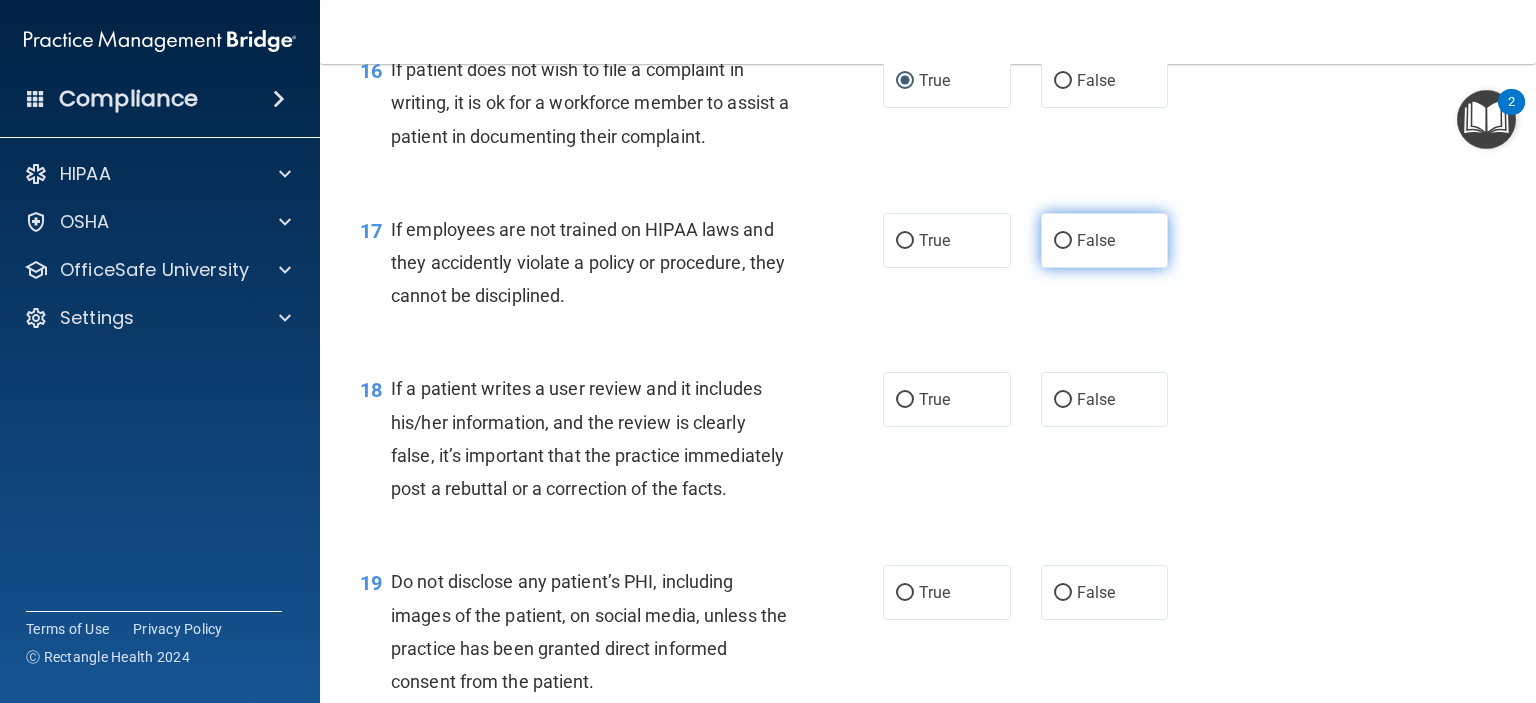 click on "False" at bounding box center (1063, 241) 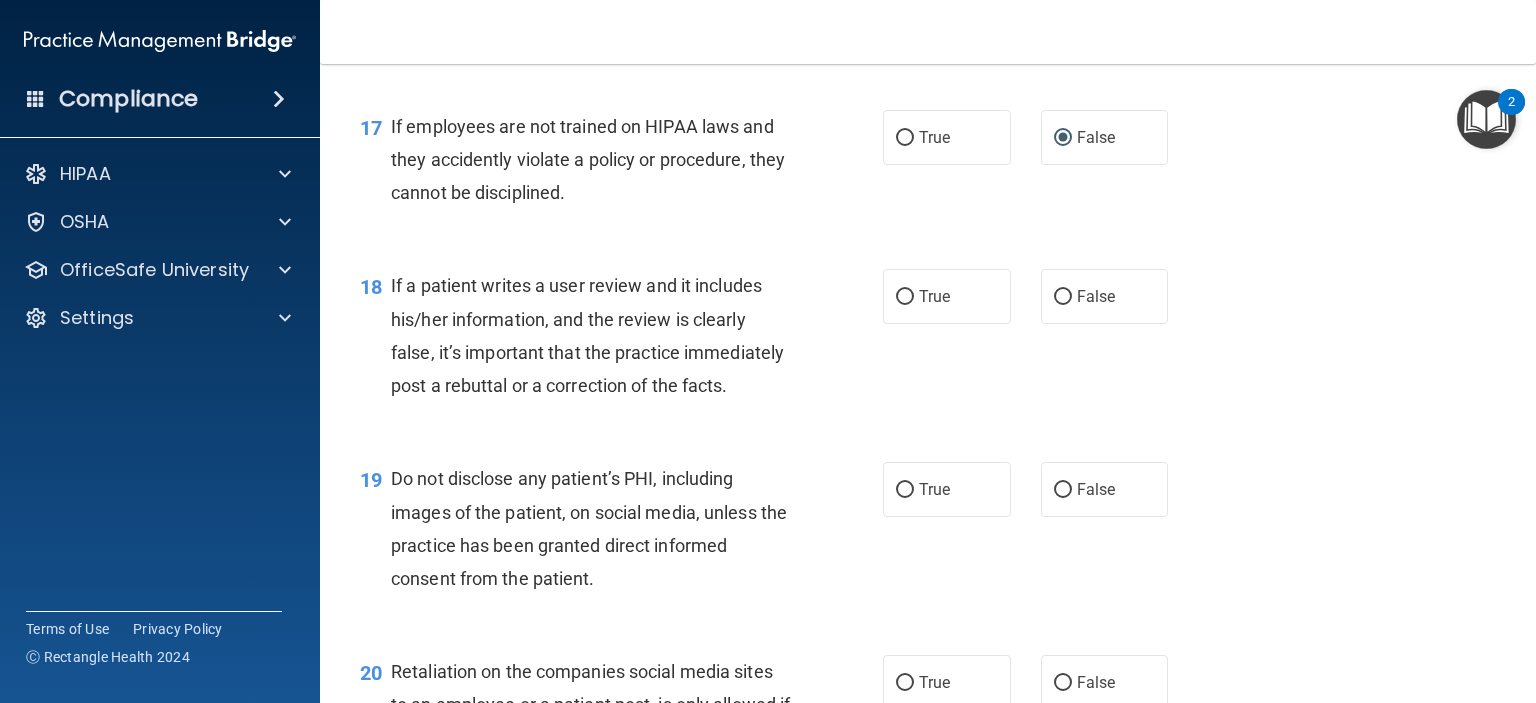 scroll, scrollTop: 3298, scrollLeft: 0, axis: vertical 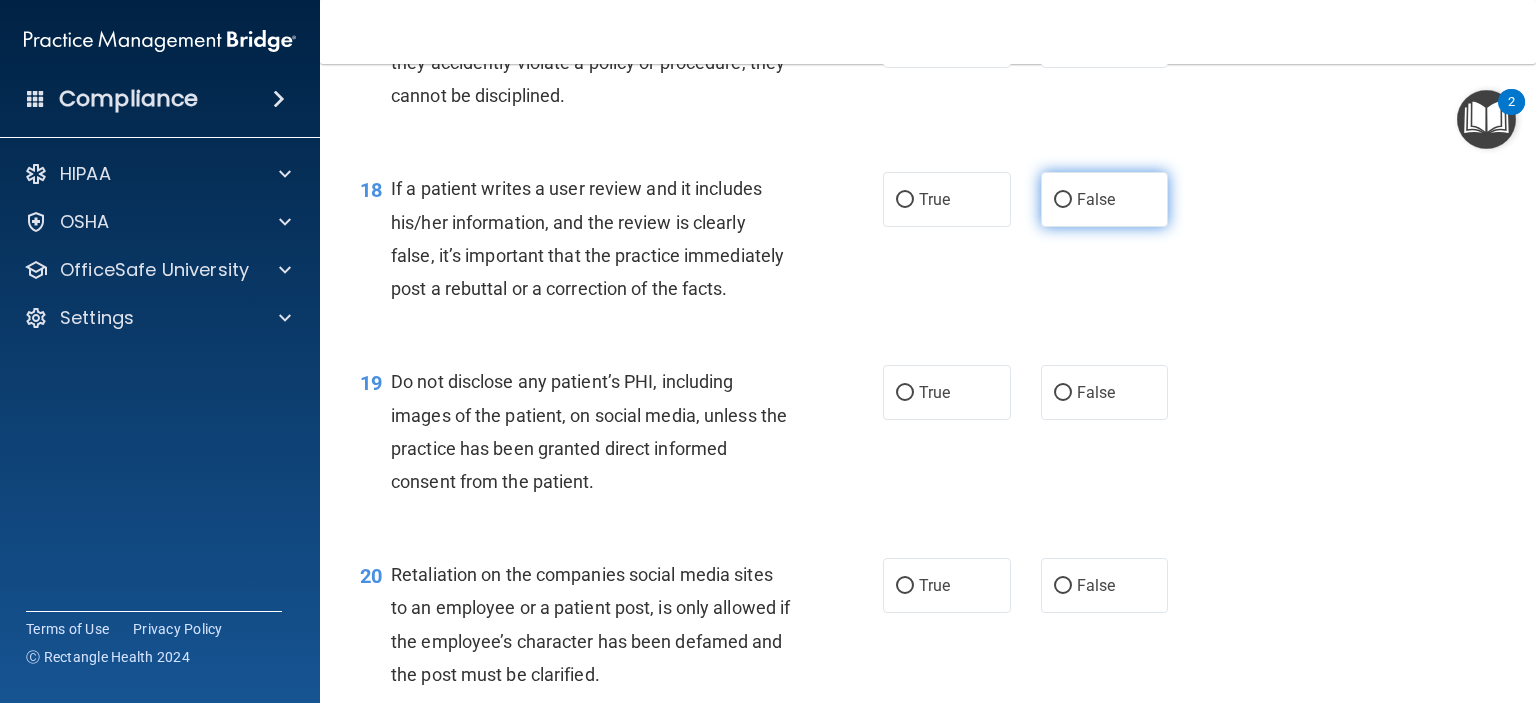 click on "False" at bounding box center [1063, 200] 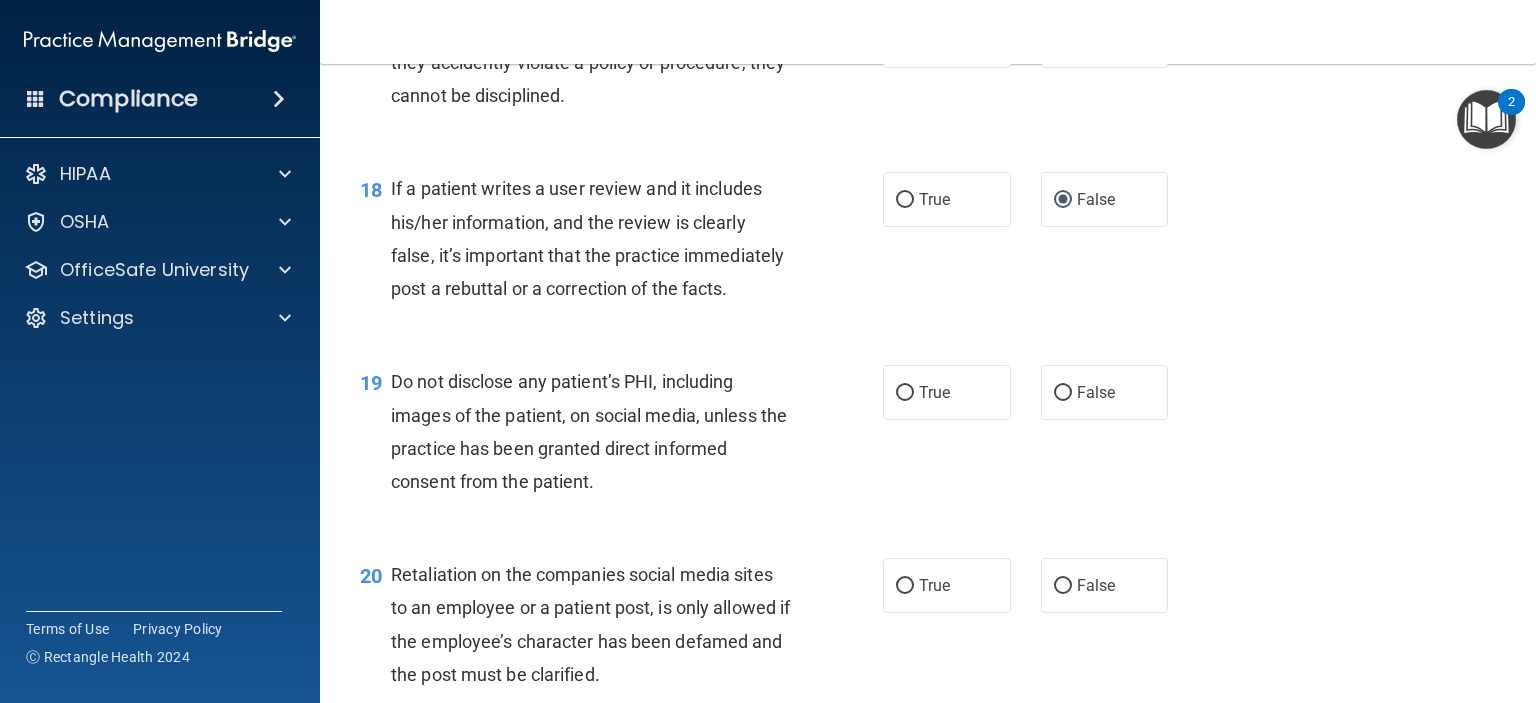 scroll, scrollTop: 3398, scrollLeft: 0, axis: vertical 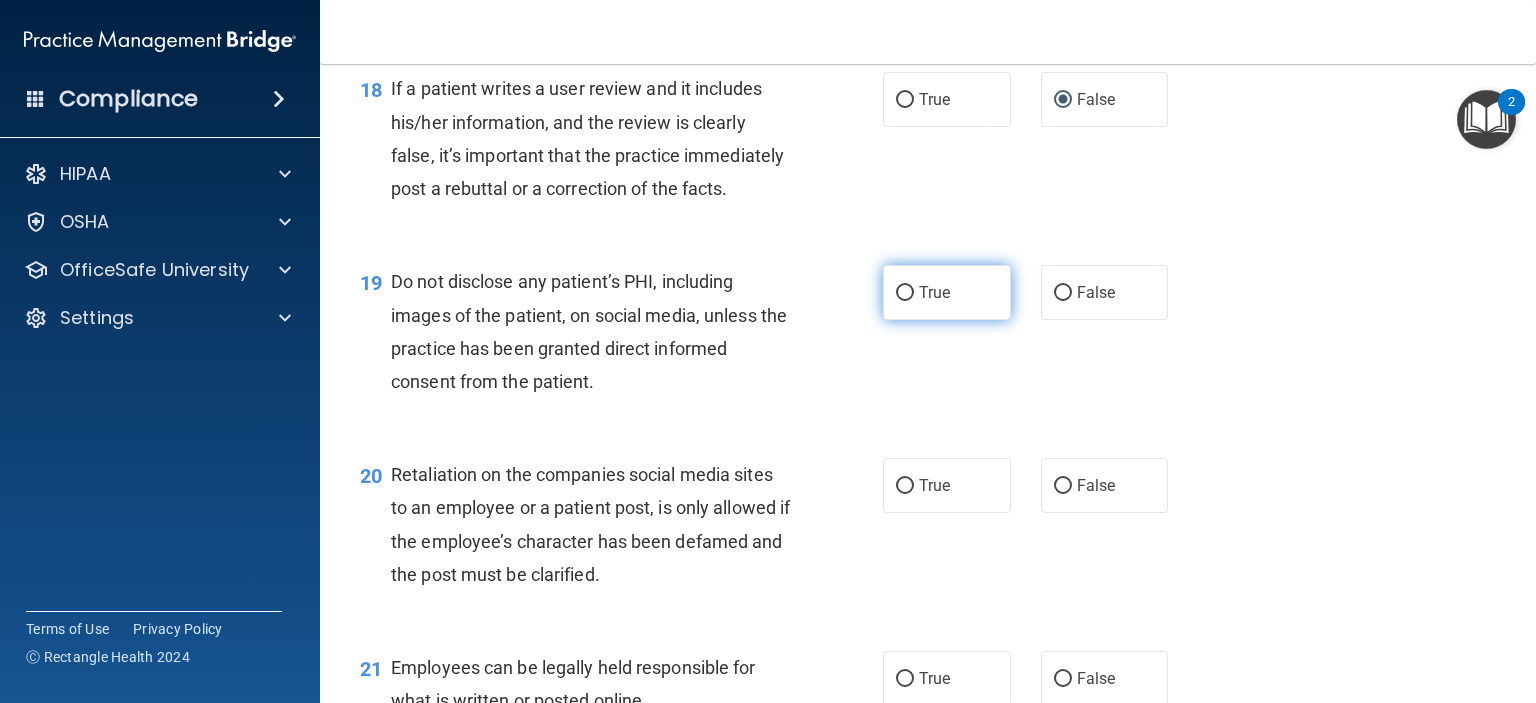 click on "True" at bounding box center [905, 293] 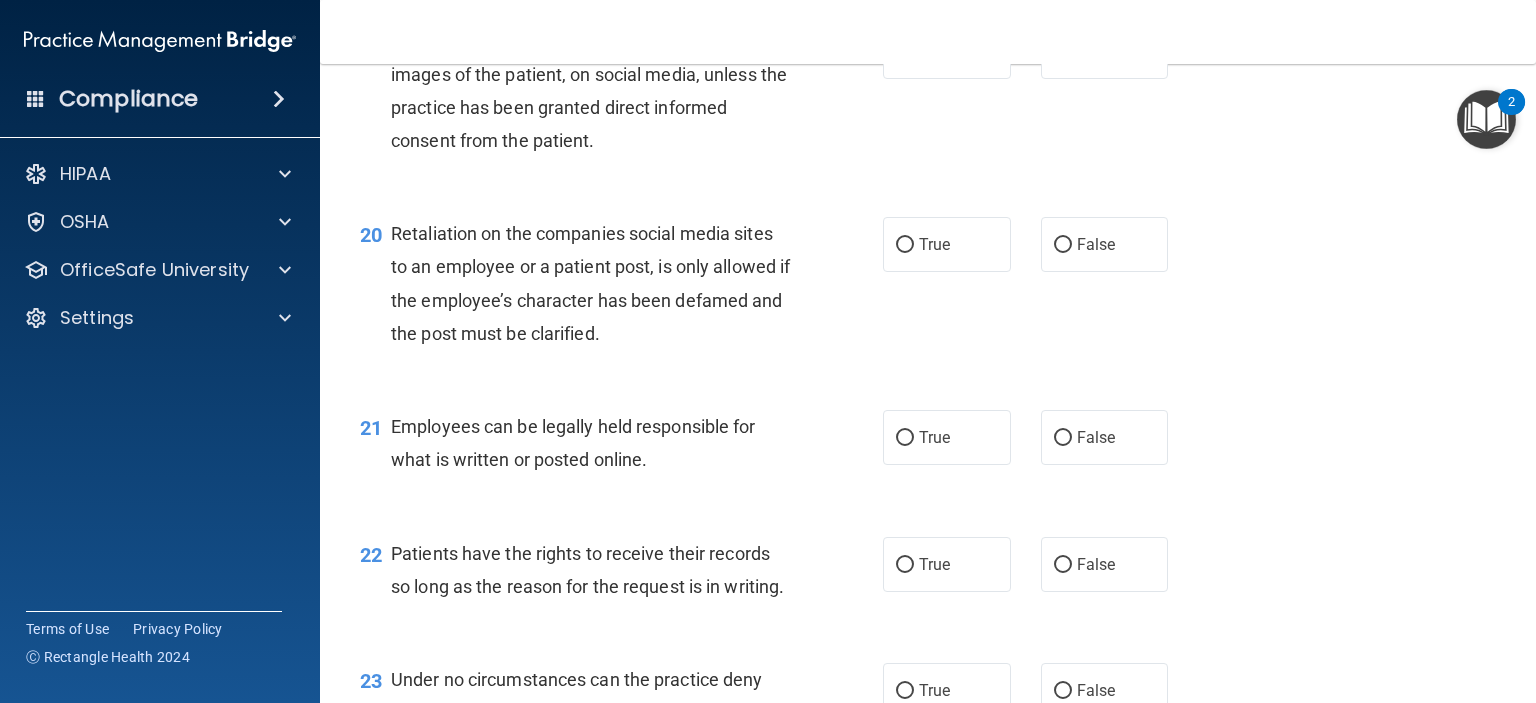 scroll, scrollTop: 3698, scrollLeft: 0, axis: vertical 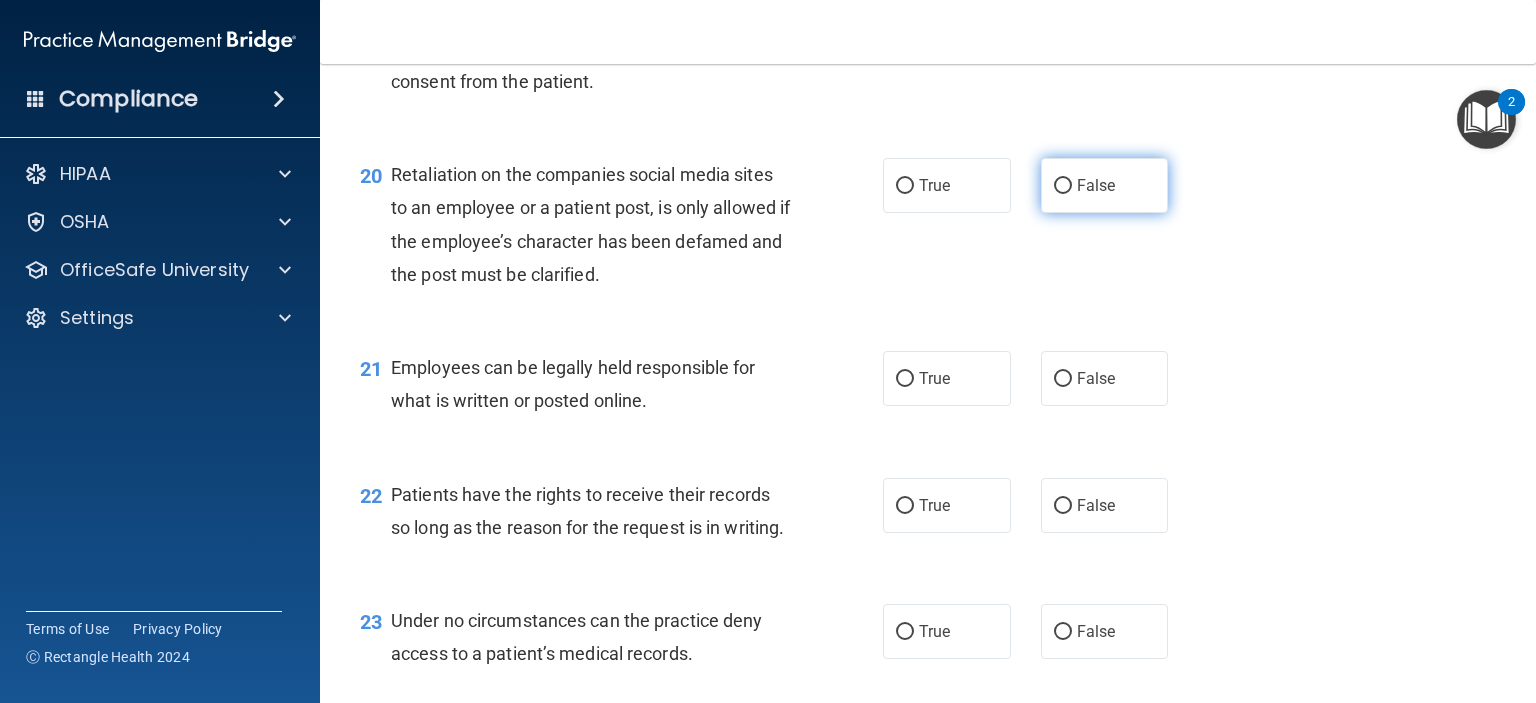 click on "False" at bounding box center [1063, 186] 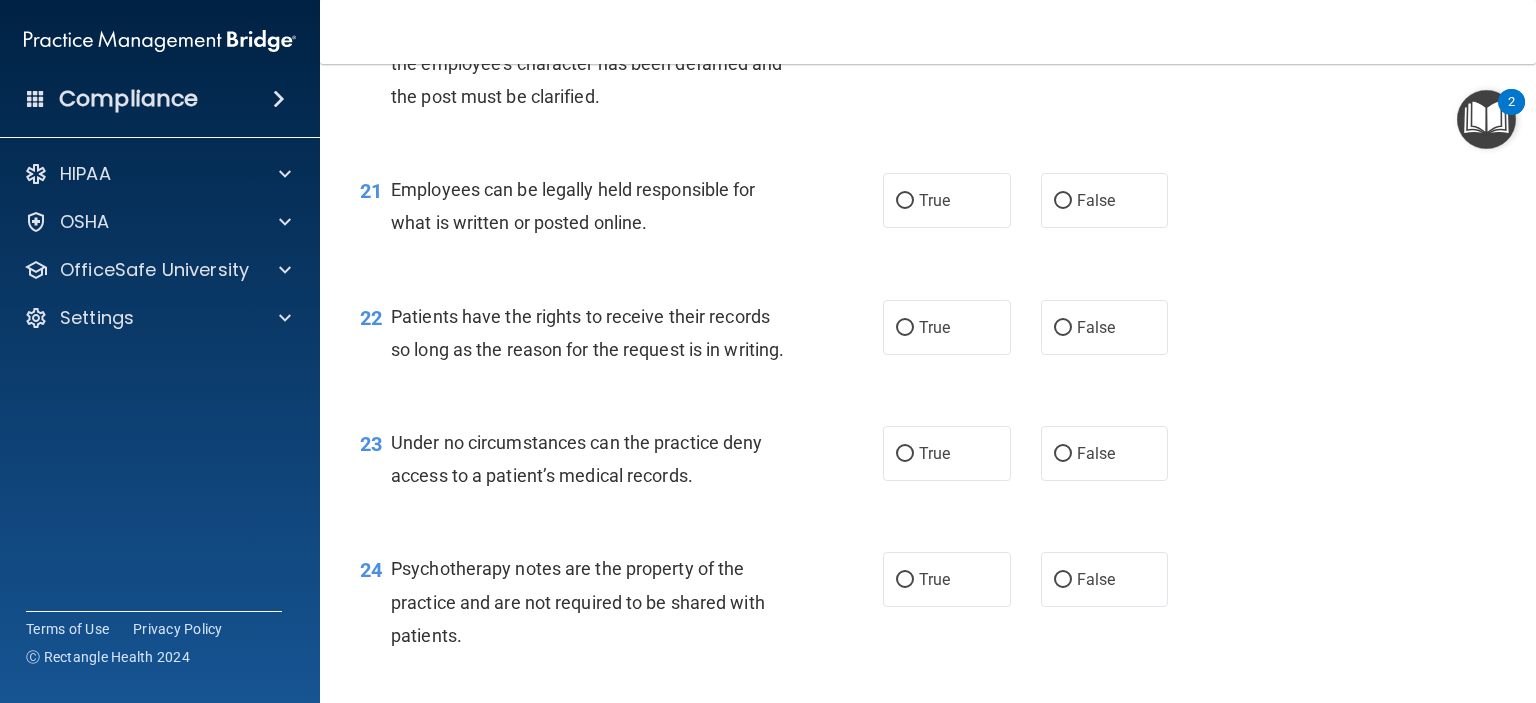 scroll, scrollTop: 3898, scrollLeft: 0, axis: vertical 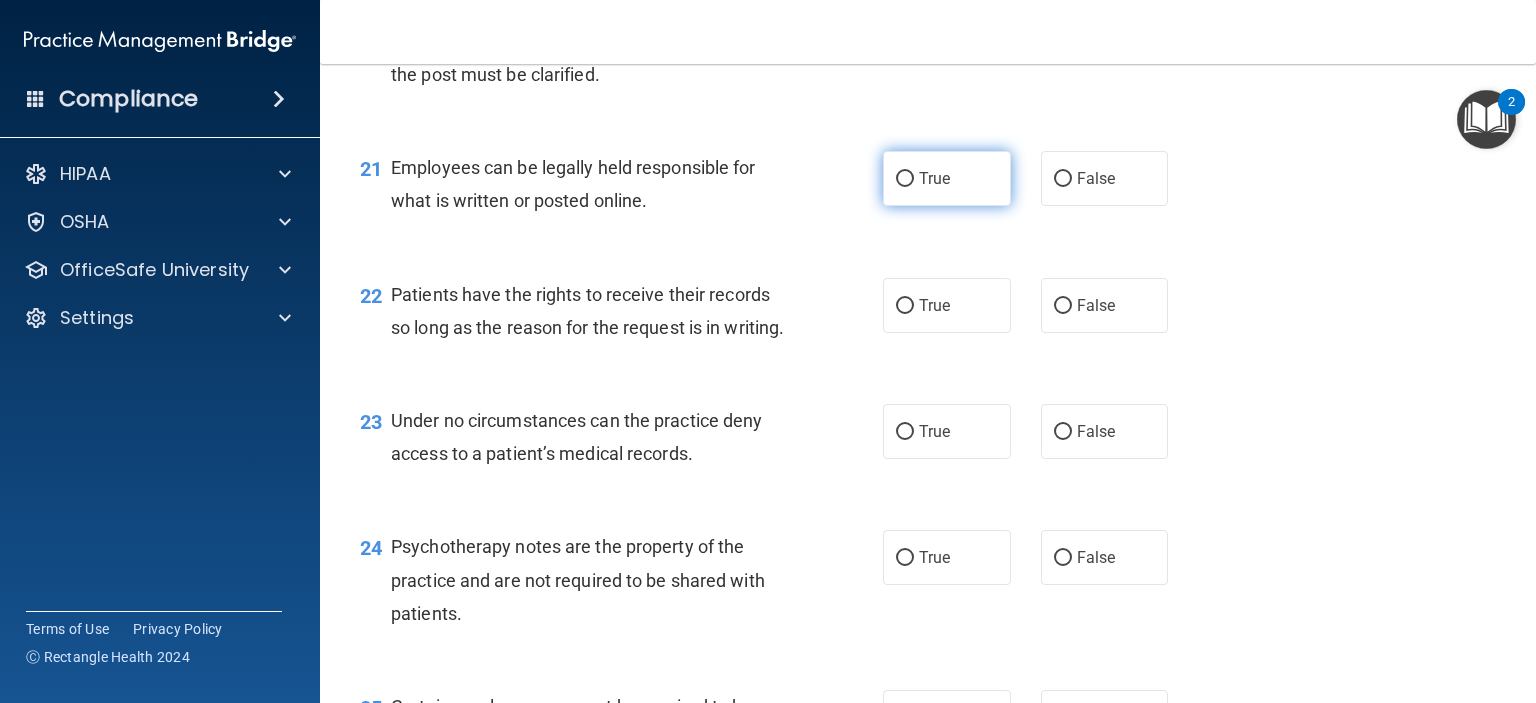 click on "True" at bounding box center (905, 179) 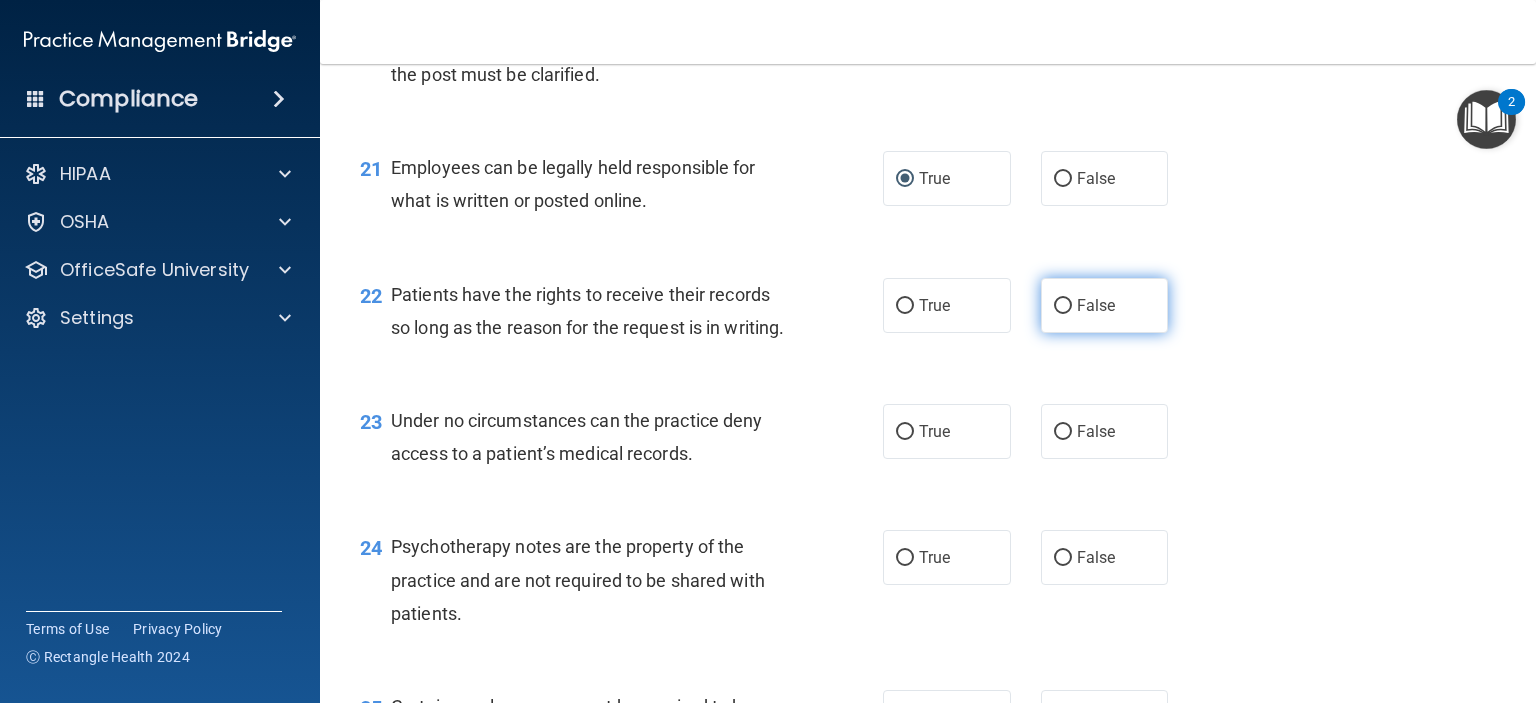 click on "False" at bounding box center (1063, 306) 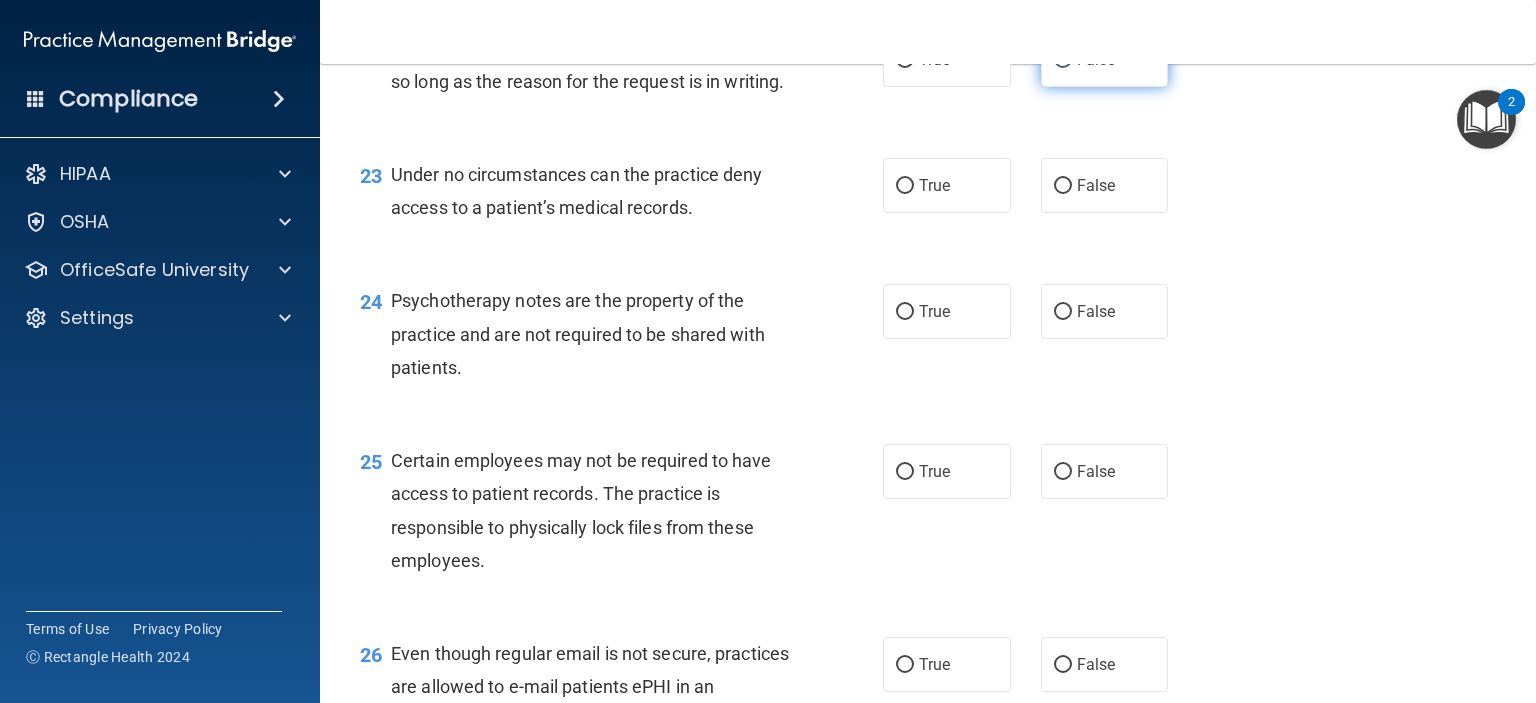 scroll, scrollTop: 4198, scrollLeft: 0, axis: vertical 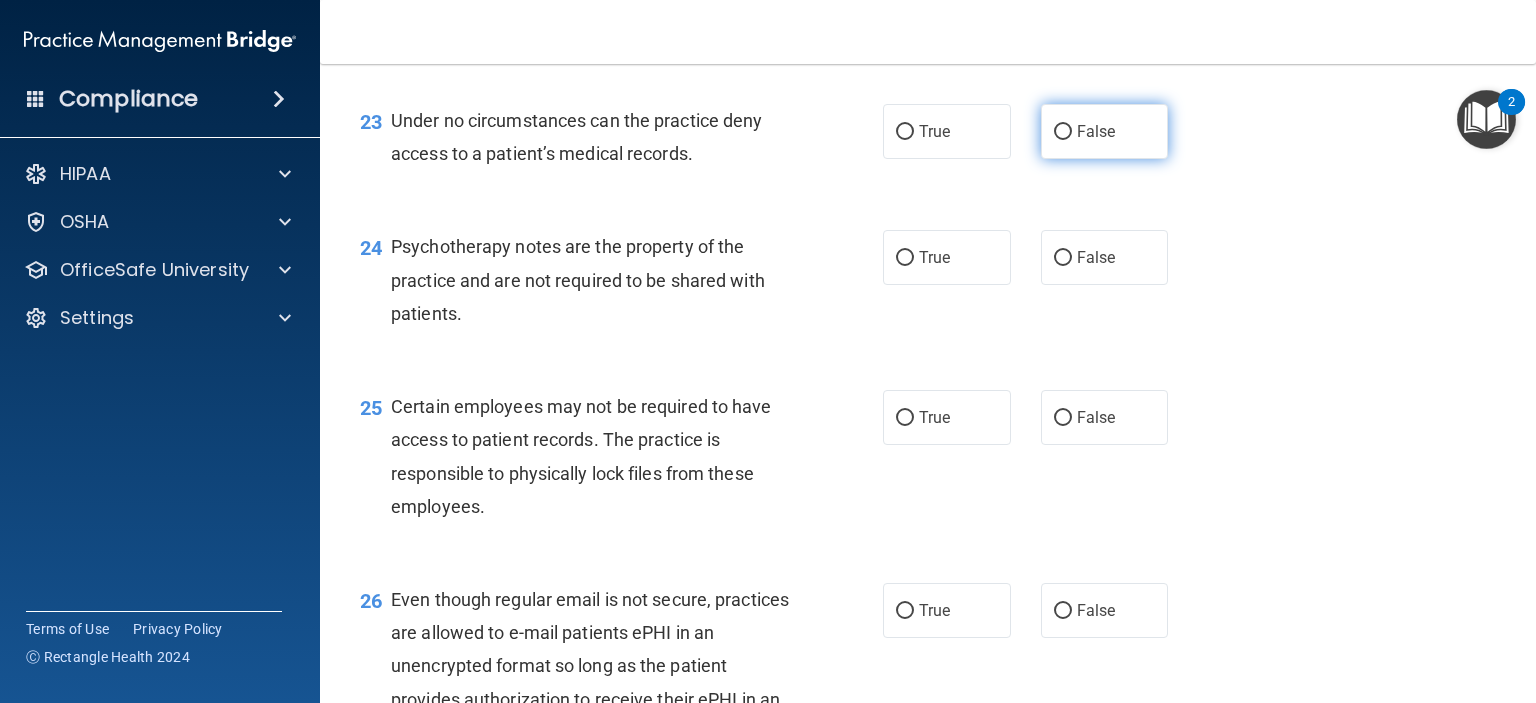 click on "False" at bounding box center [1063, 132] 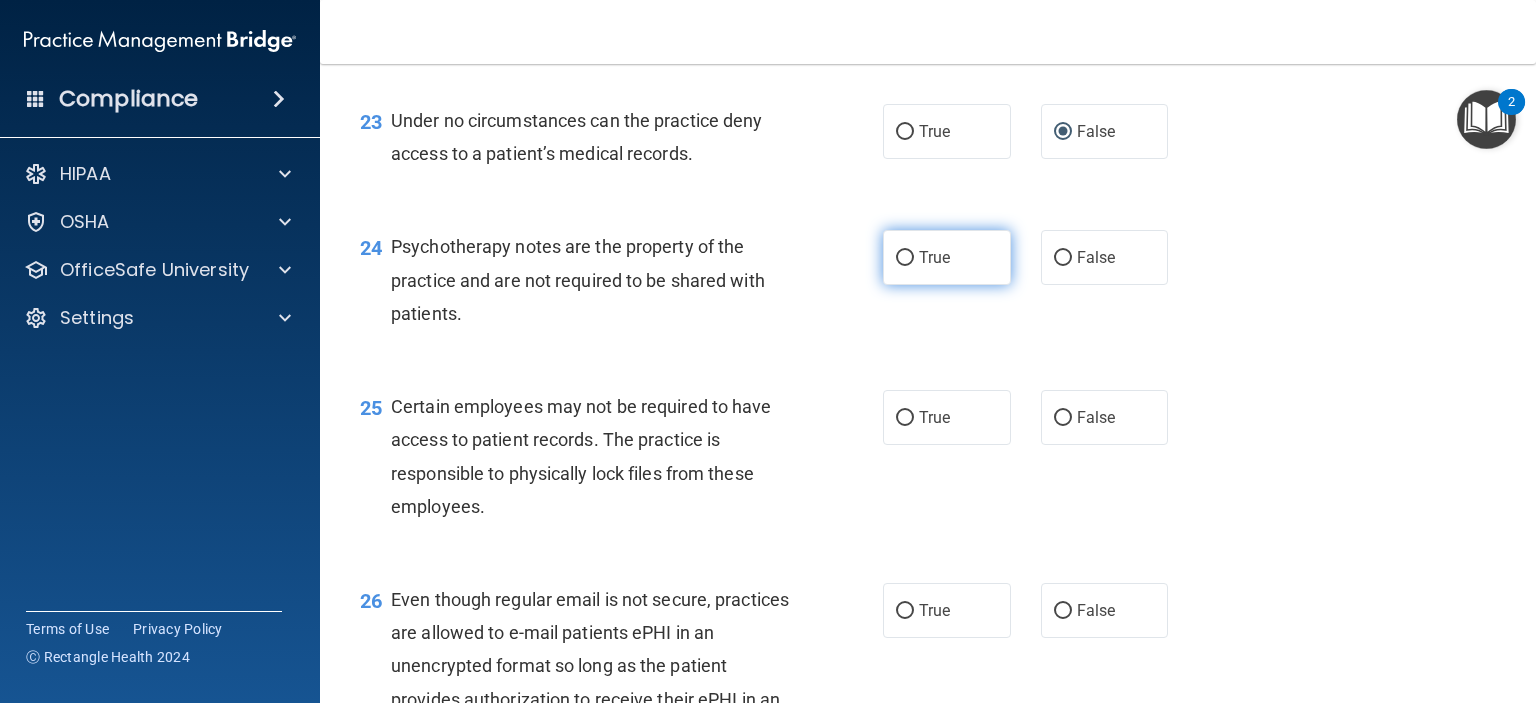 click on "True" at bounding box center (947, 257) 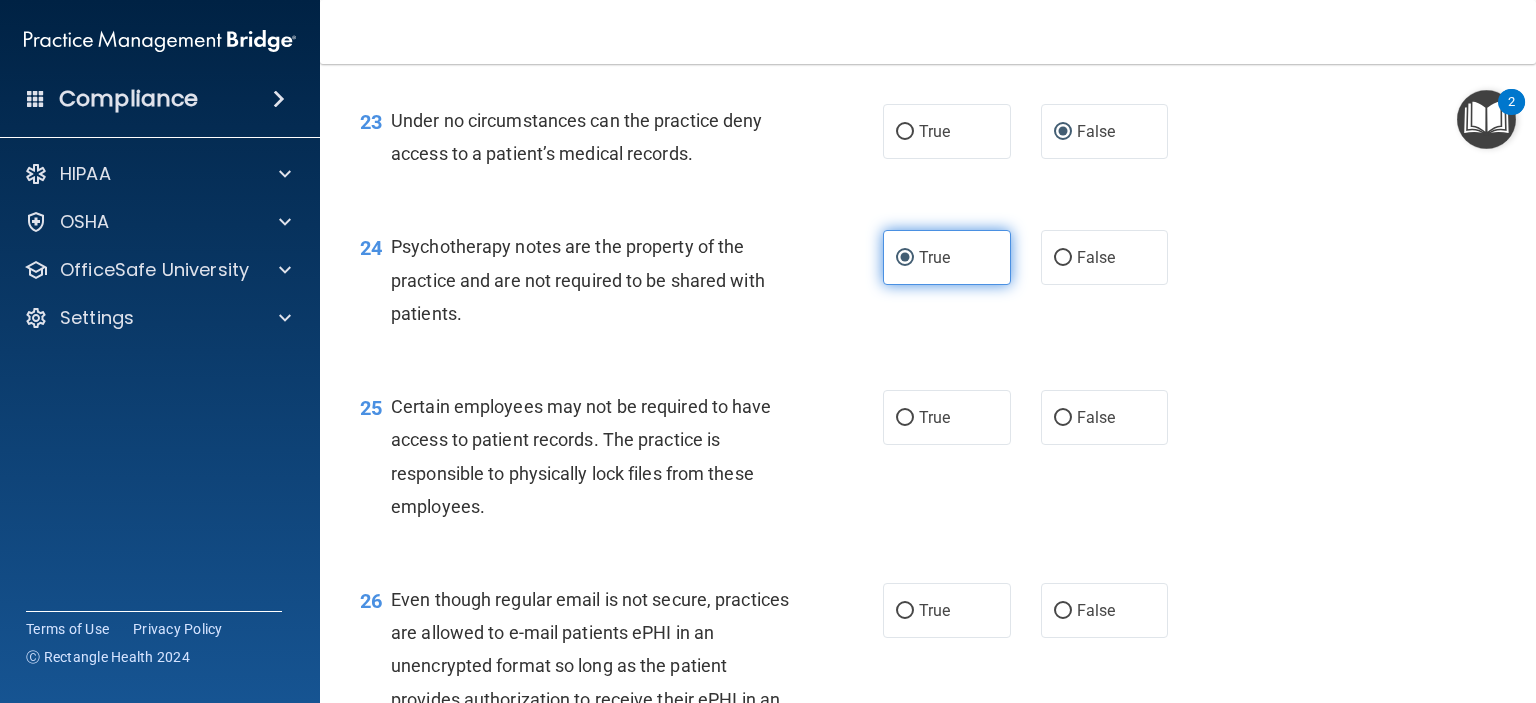 scroll, scrollTop: 4398, scrollLeft: 0, axis: vertical 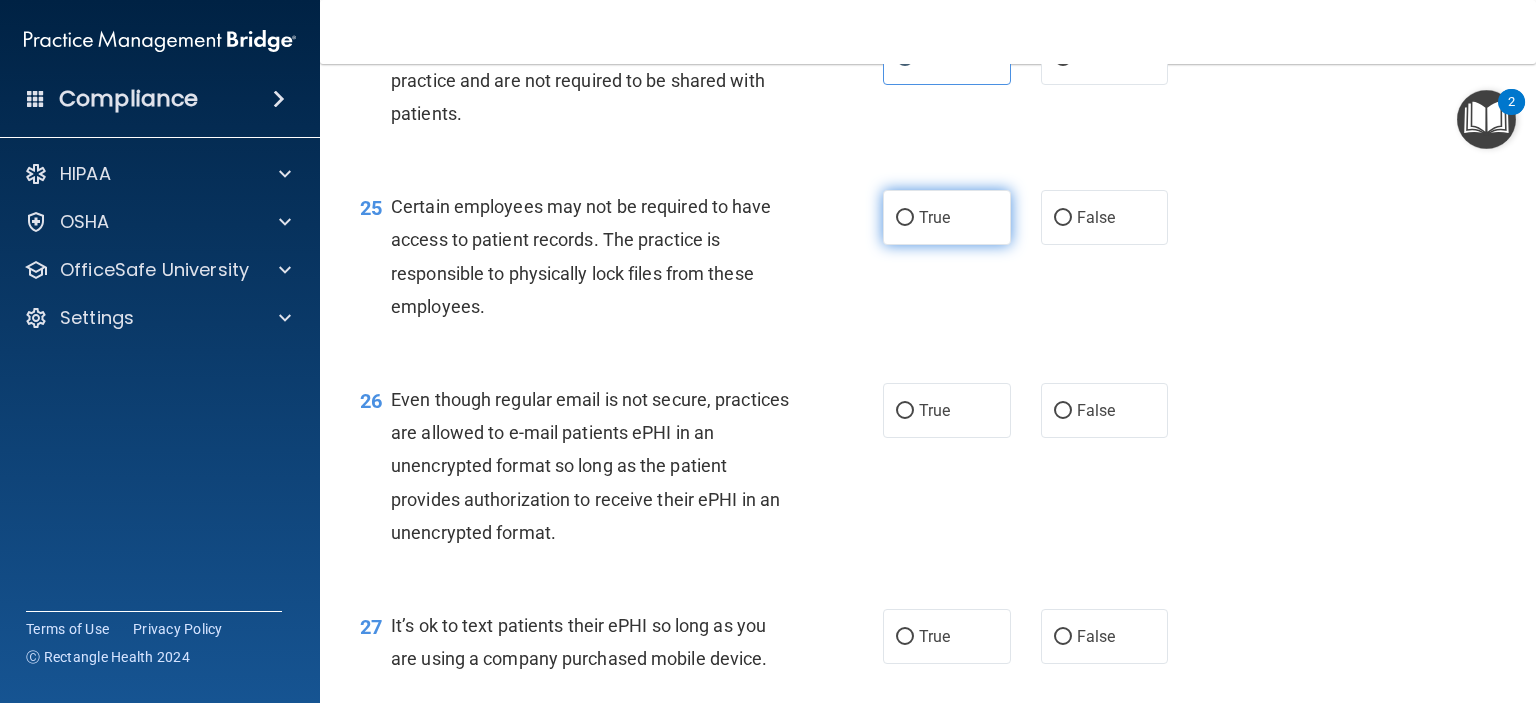 click on "True" at bounding box center (905, 218) 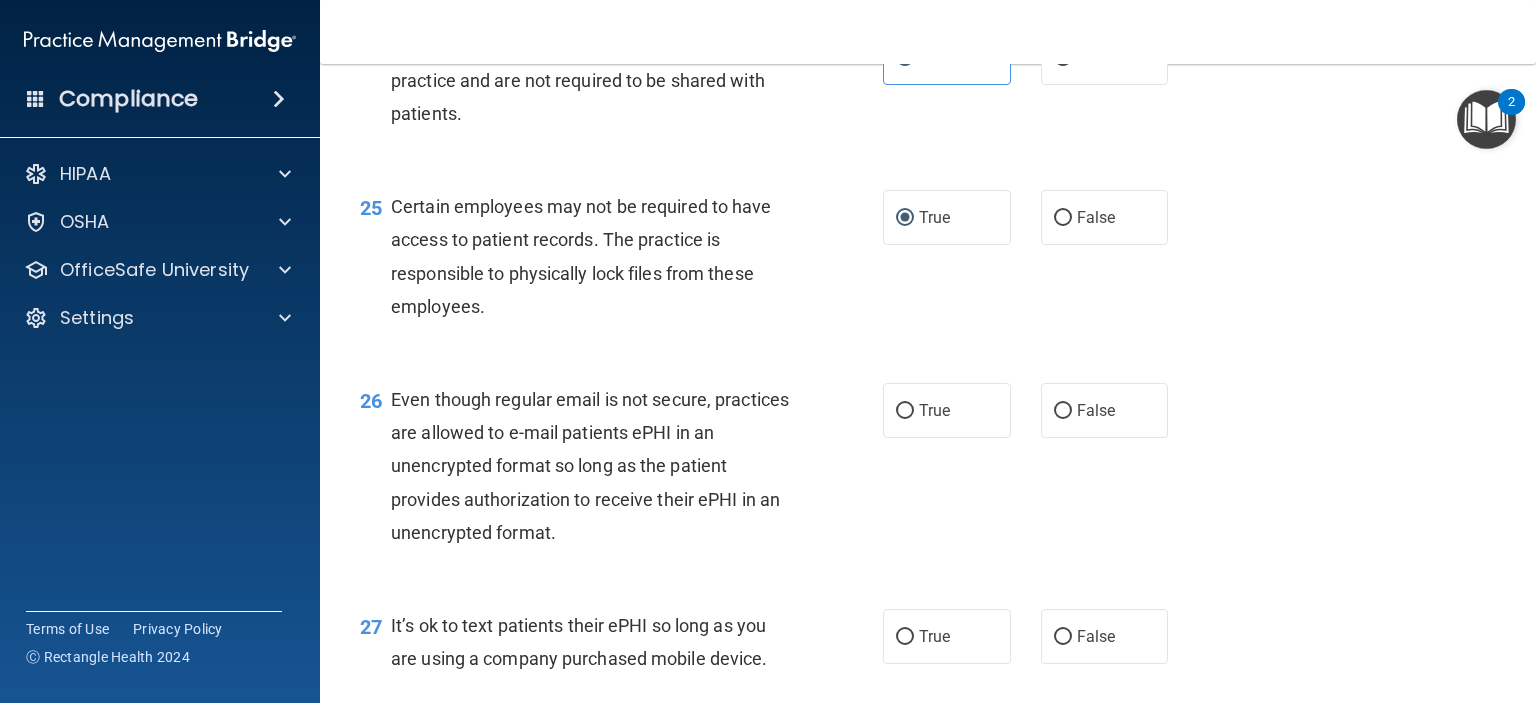 scroll, scrollTop: 4598, scrollLeft: 0, axis: vertical 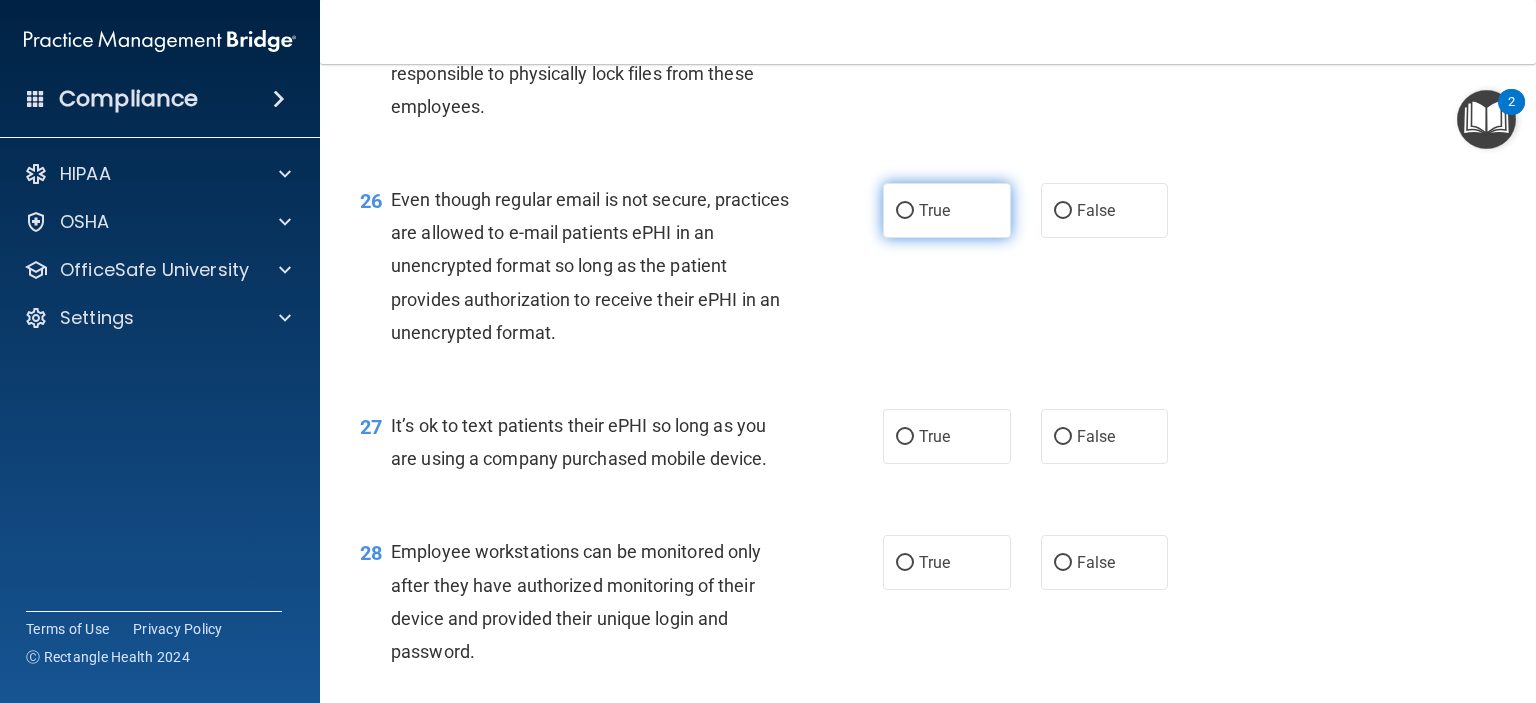 click on "True" at bounding box center [905, 211] 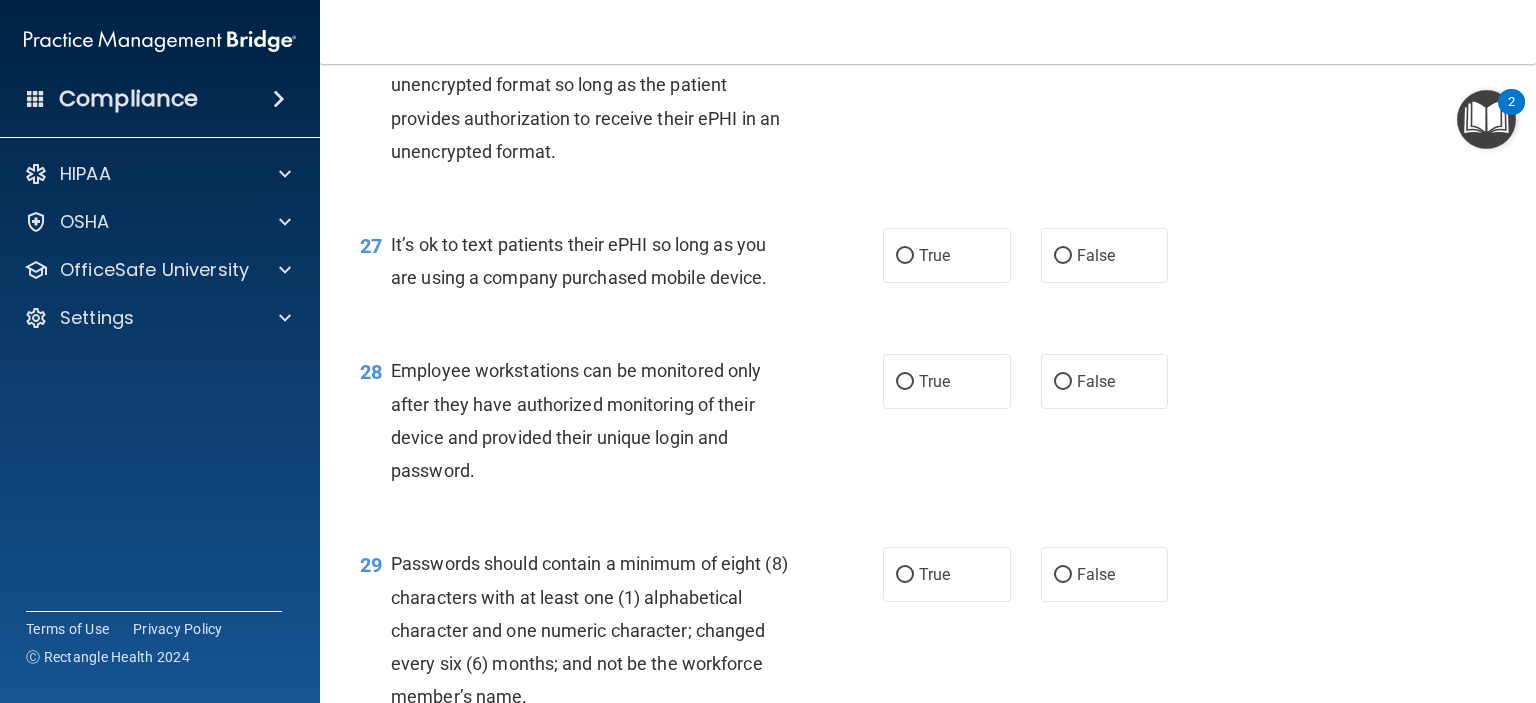 scroll, scrollTop: 4798, scrollLeft: 0, axis: vertical 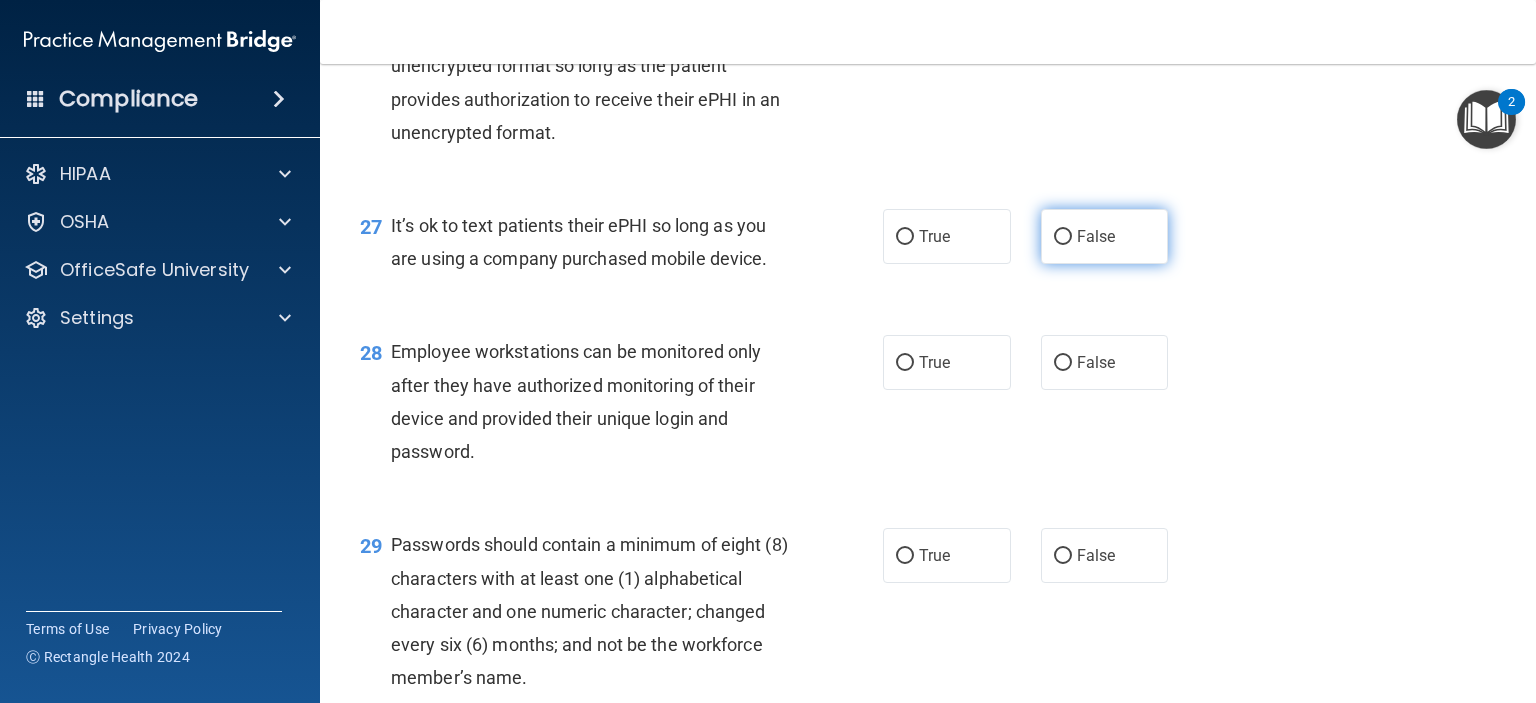 click on "False" at bounding box center (1063, 237) 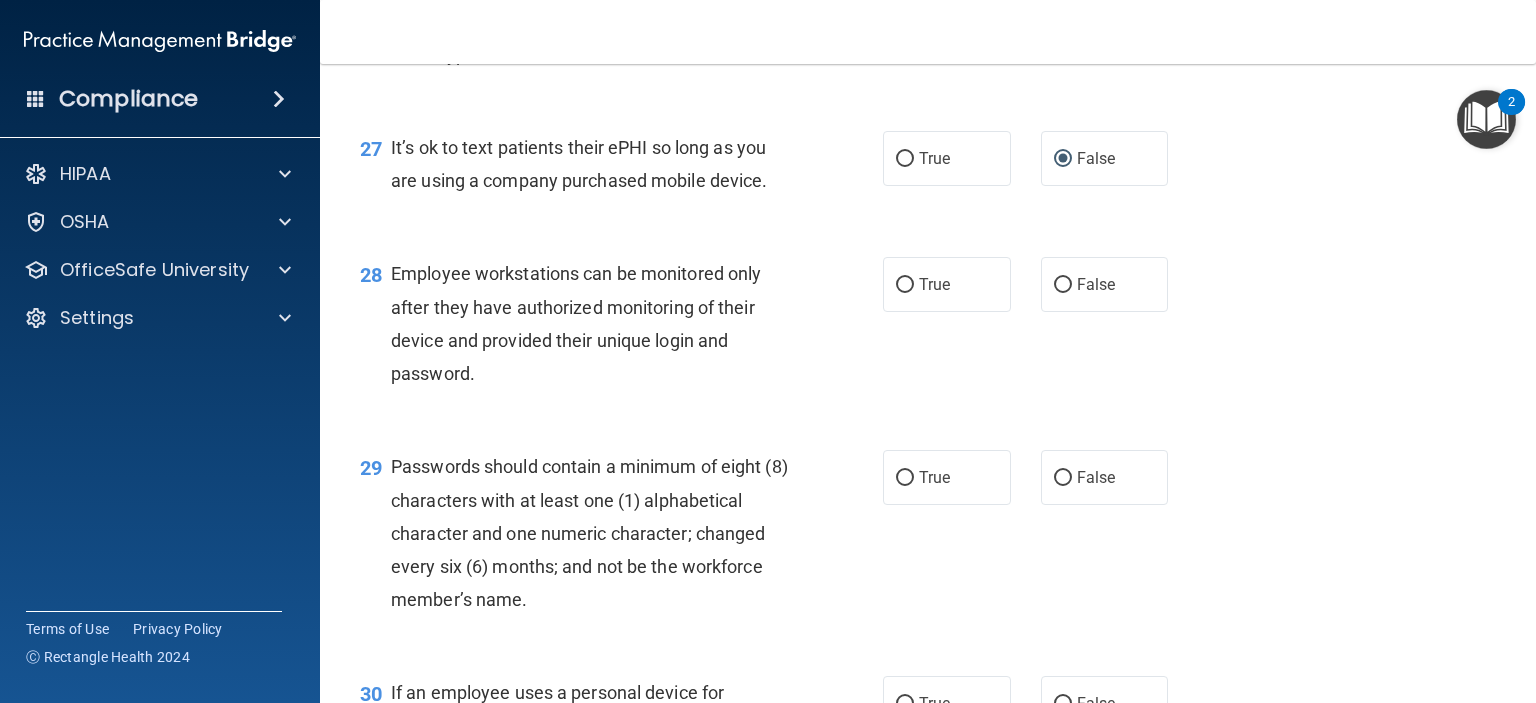 scroll, scrollTop: 4998, scrollLeft: 0, axis: vertical 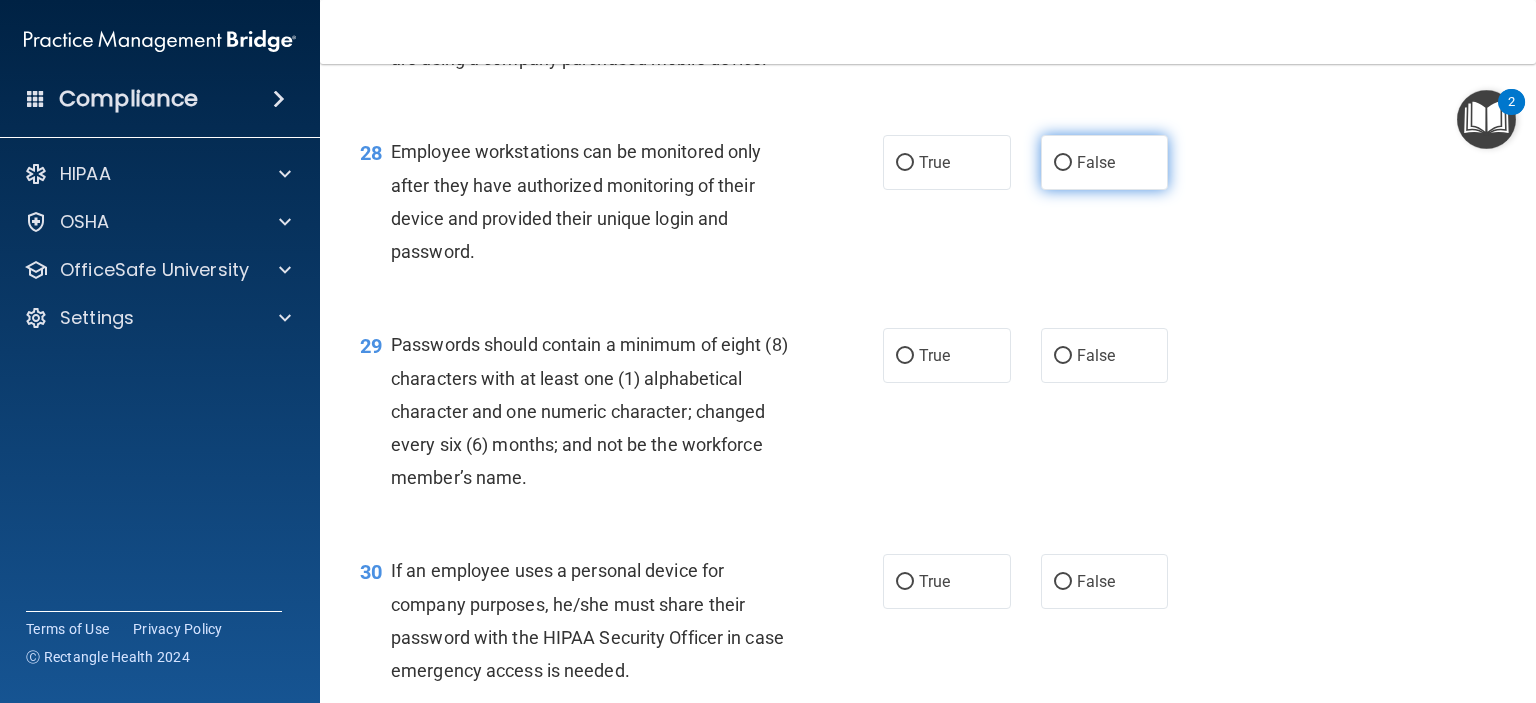 click on "False" at bounding box center (1063, 163) 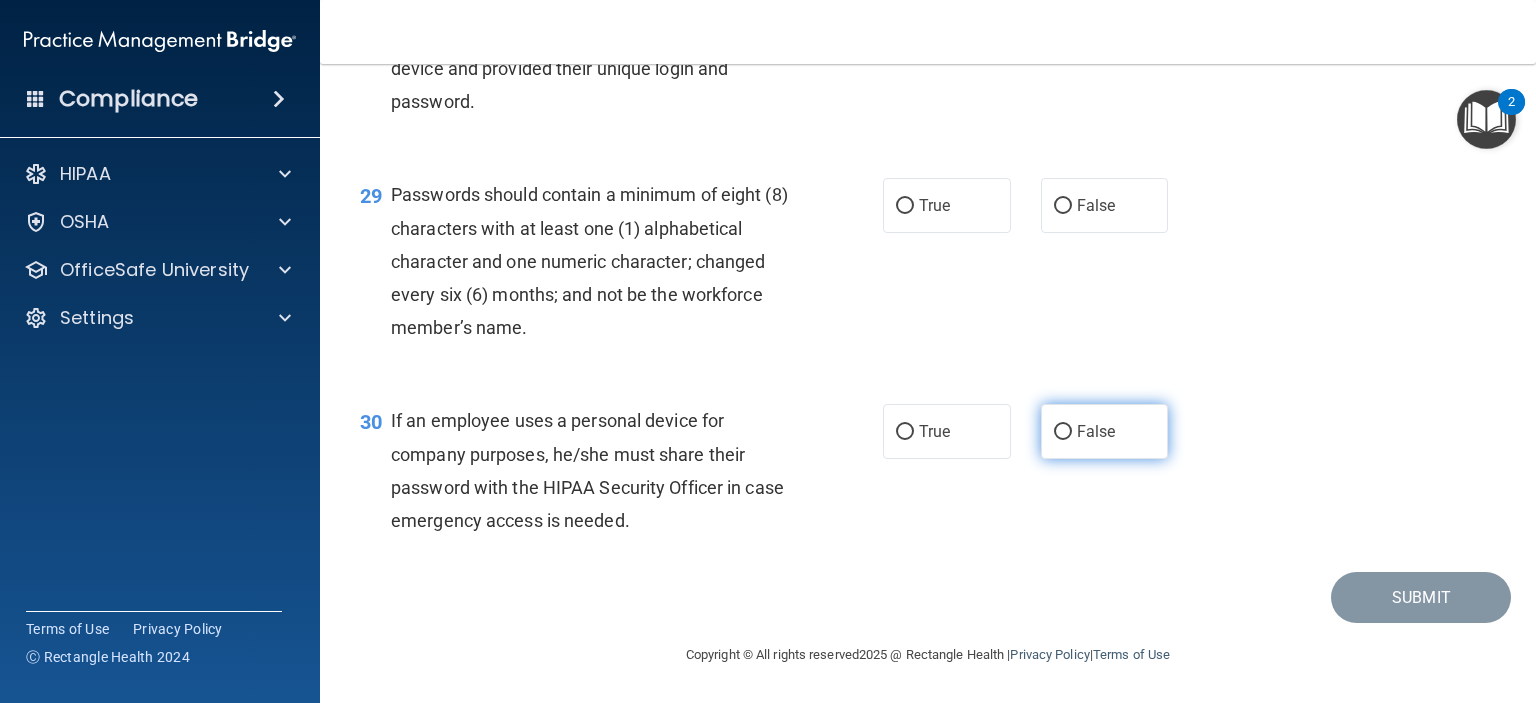 scroll, scrollTop: 5198, scrollLeft: 0, axis: vertical 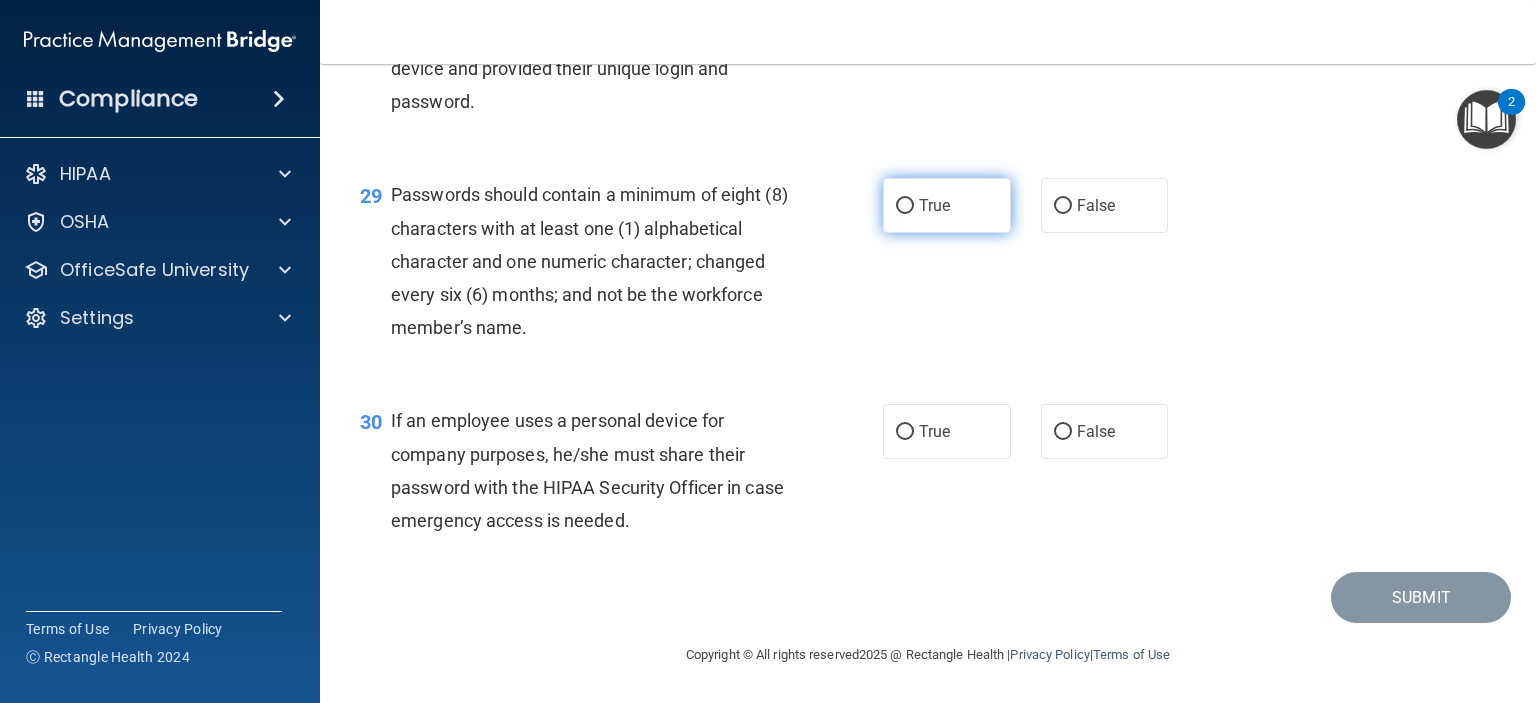 click on "True" at bounding box center (905, 206) 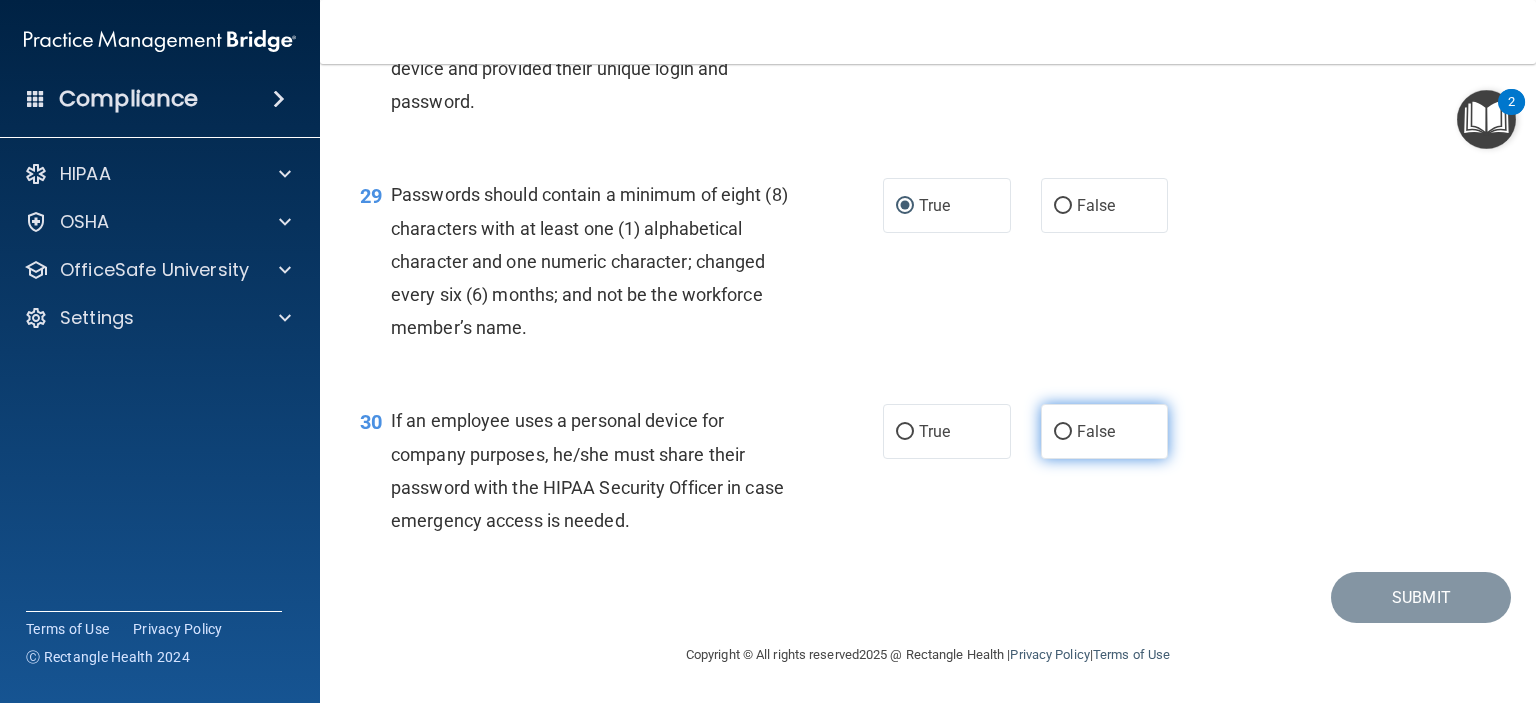 scroll, scrollTop: 5248, scrollLeft: 0, axis: vertical 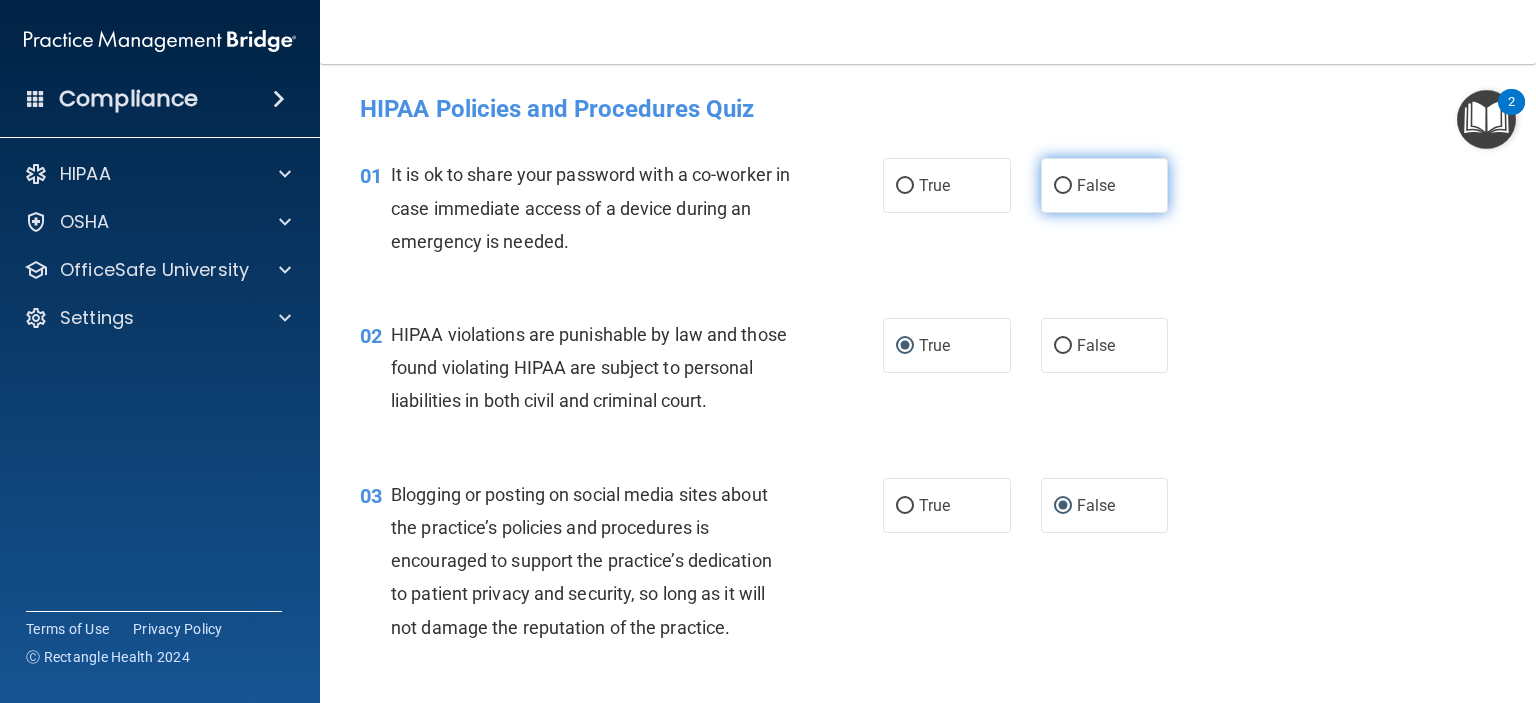 click on "False" at bounding box center [1063, 186] 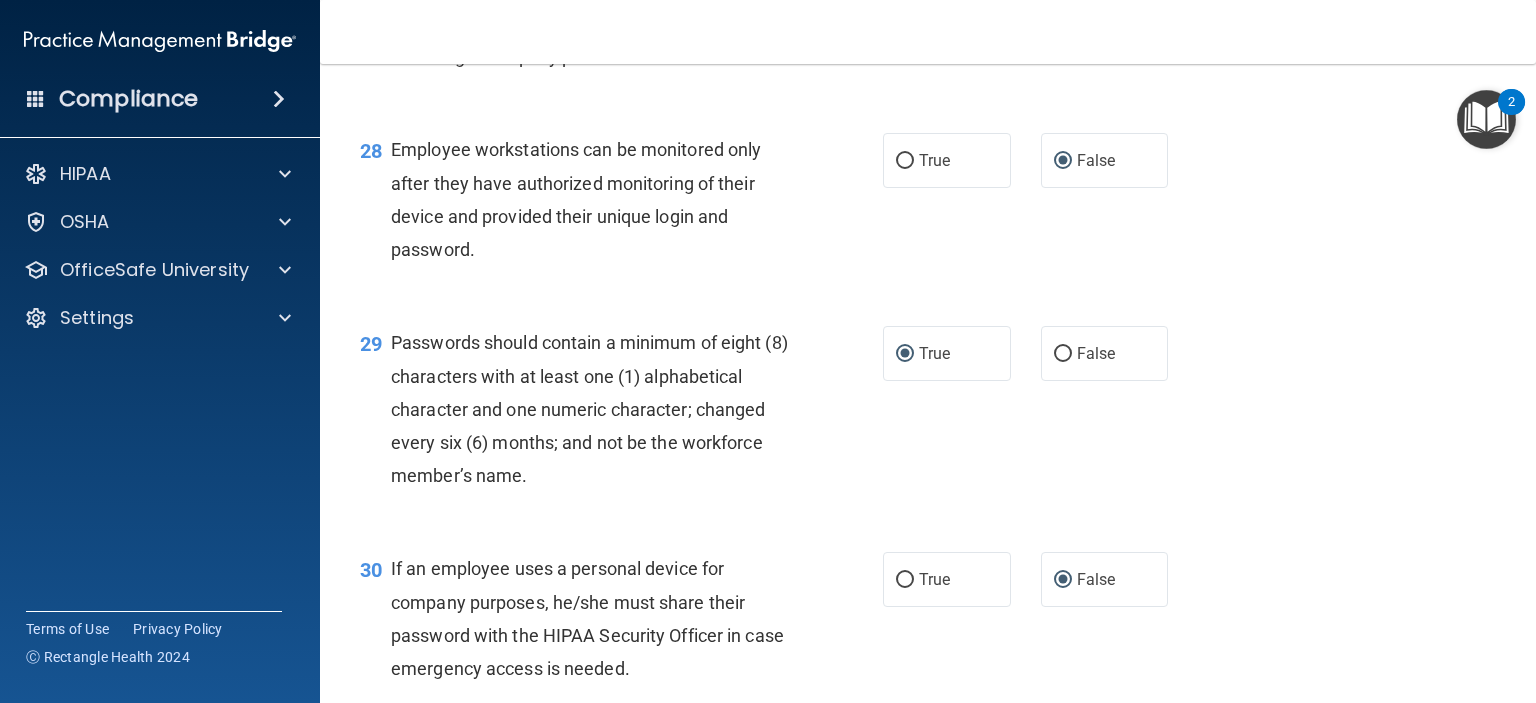 scroll, scrollTop: 5248, scrollLeft: 0, axis: vertical 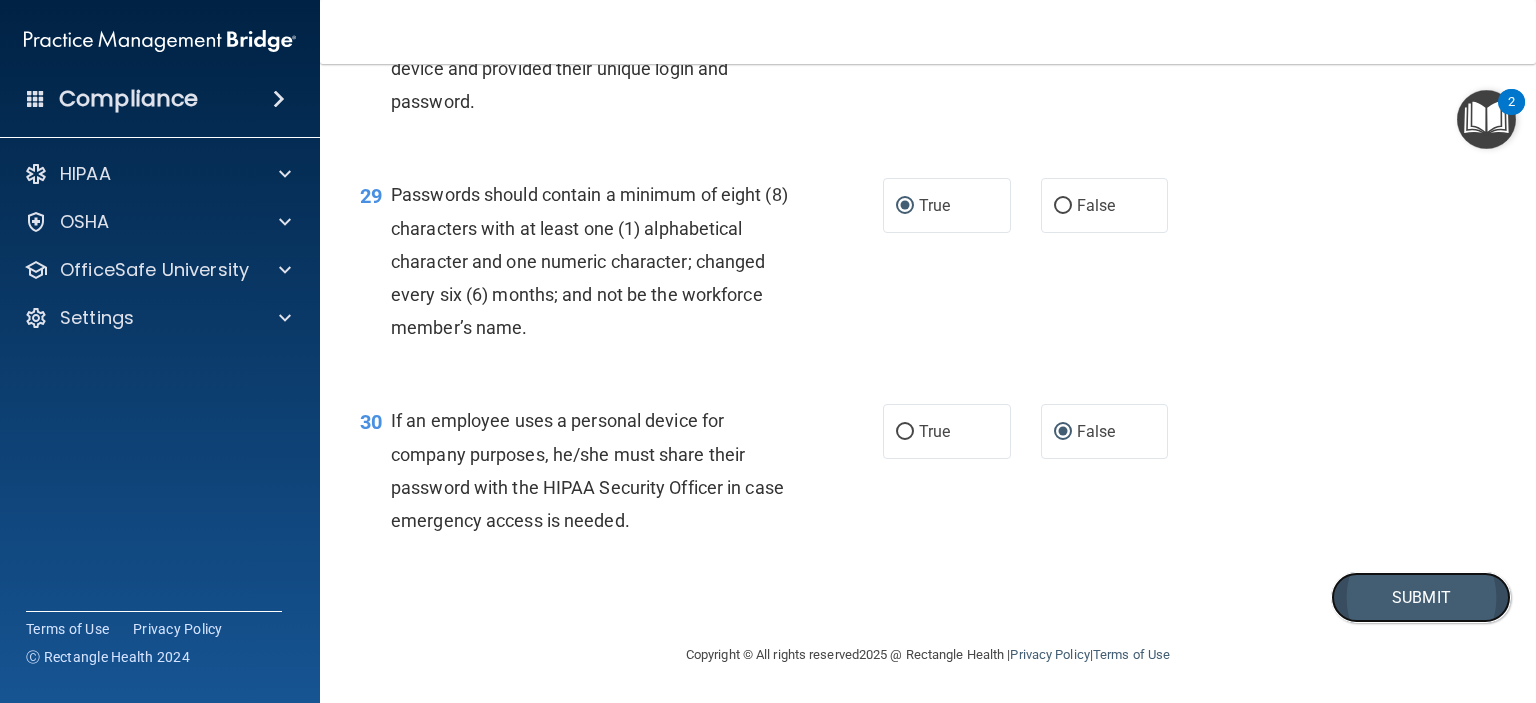 click on "Submit" at bounding box center [1421, 597] 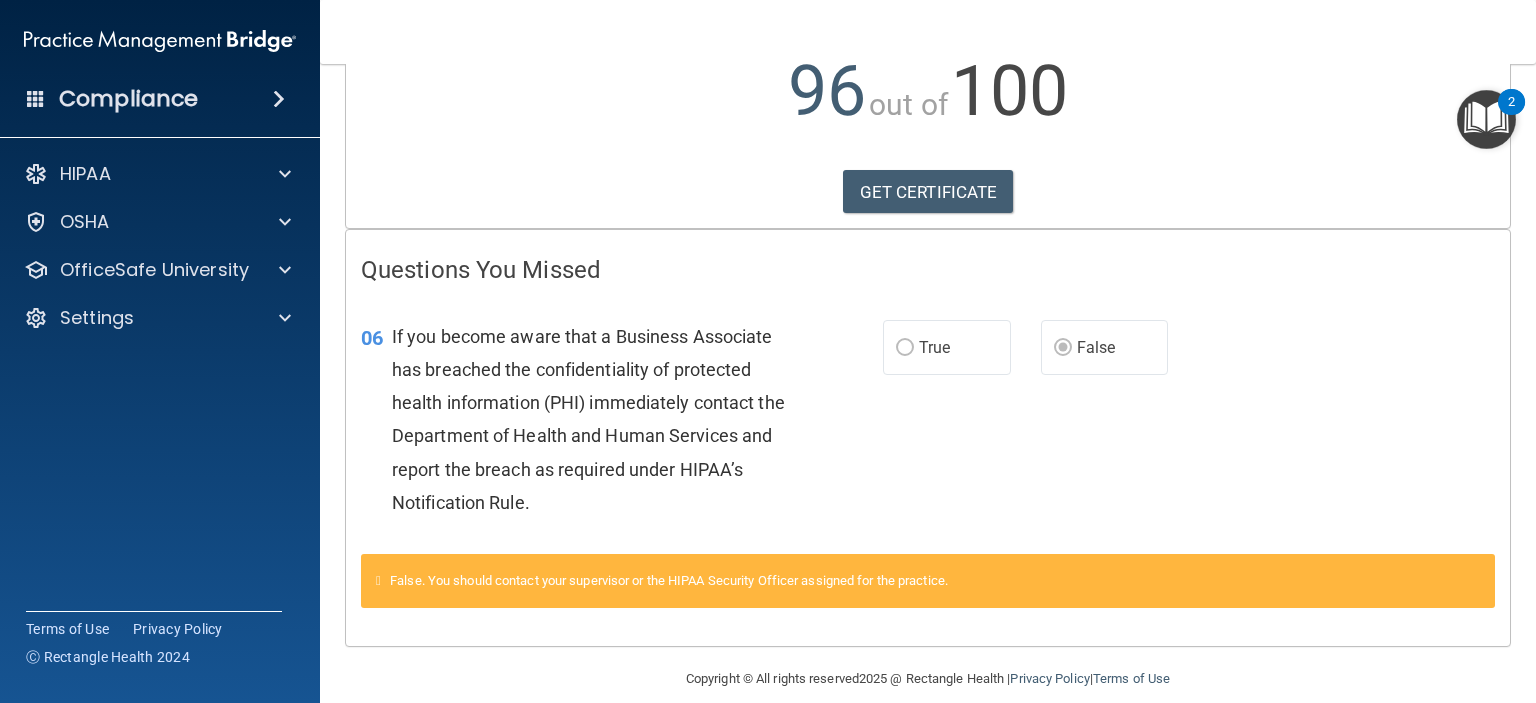 scroll, scrollTop: 264, scrollLeft: 0, axis: vertical 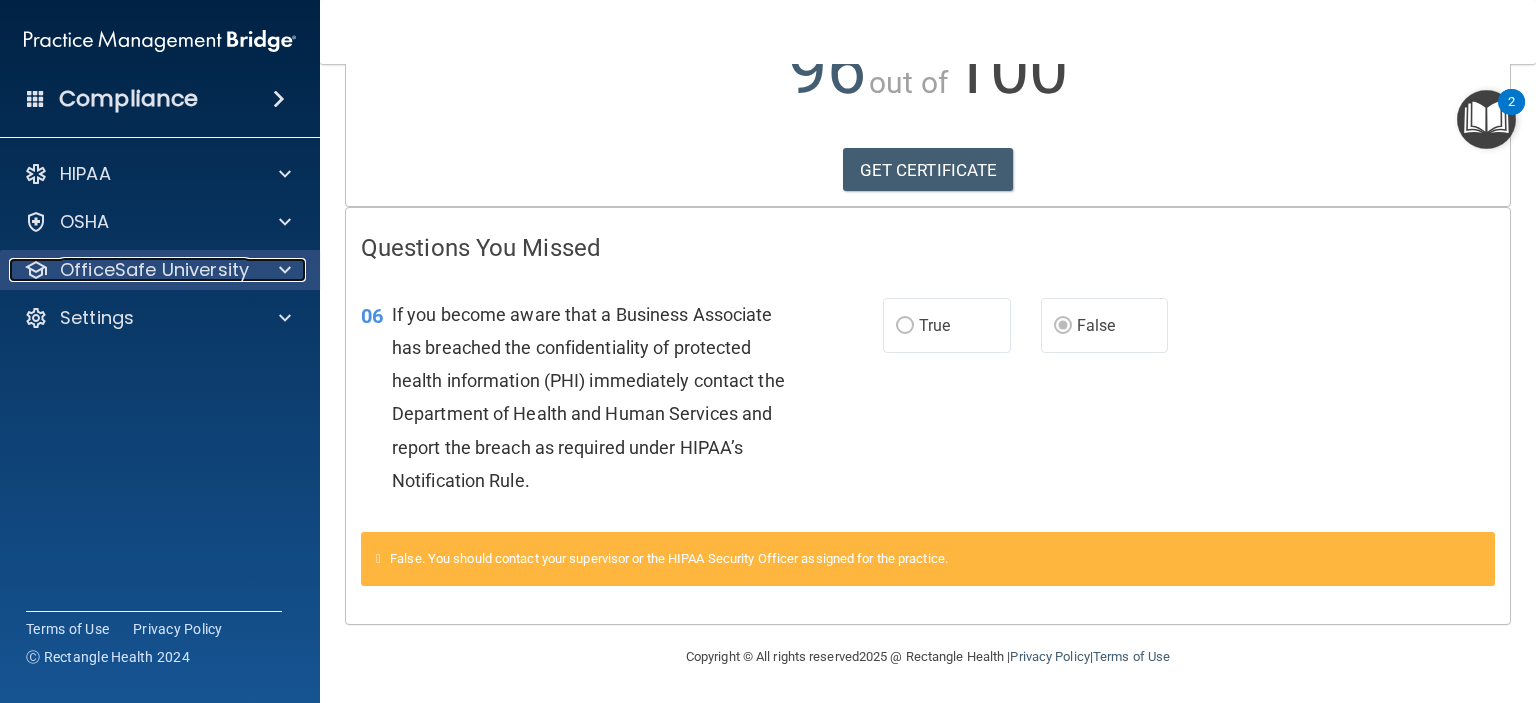 click on "OfficeSafe University" at bounding box center [154, 270] 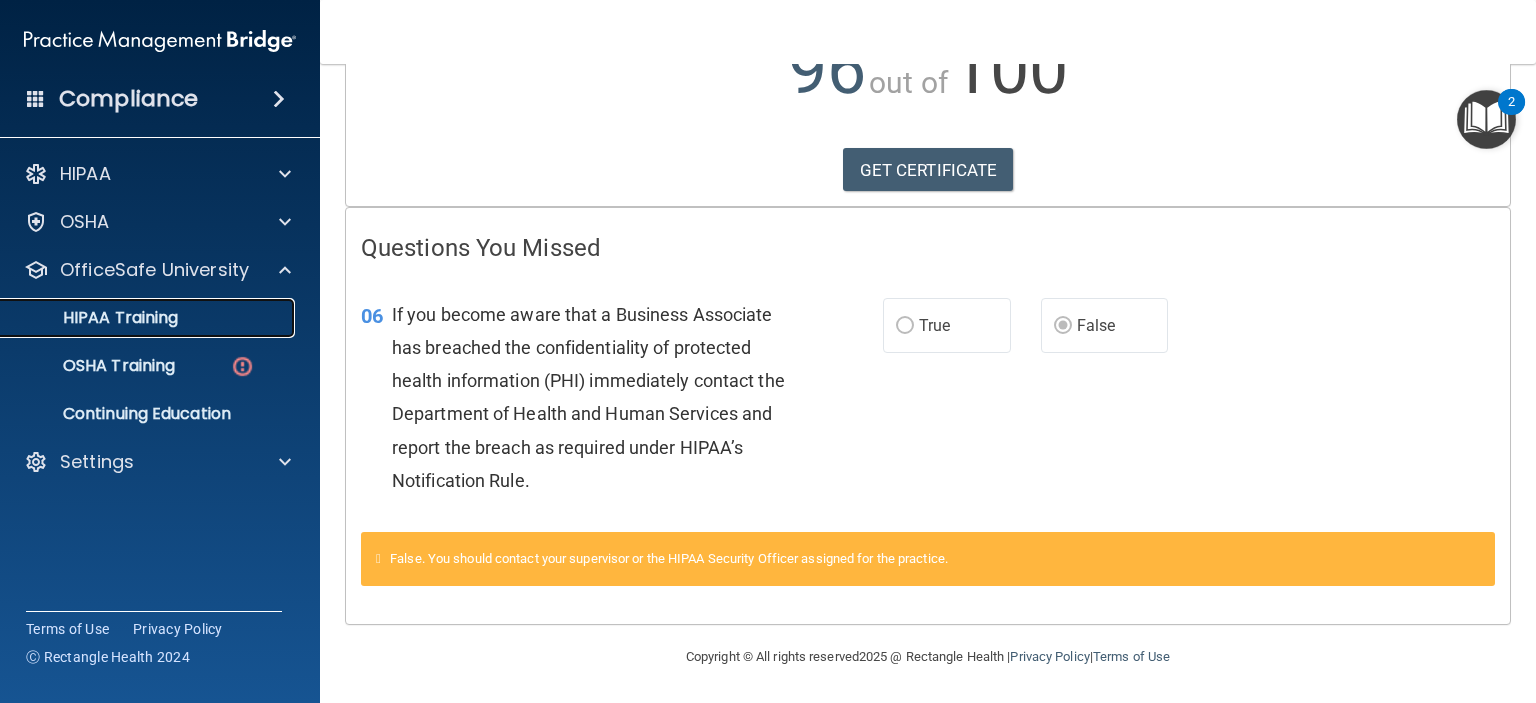 click on "HIPAA Training" at bounding box center (149, 318) 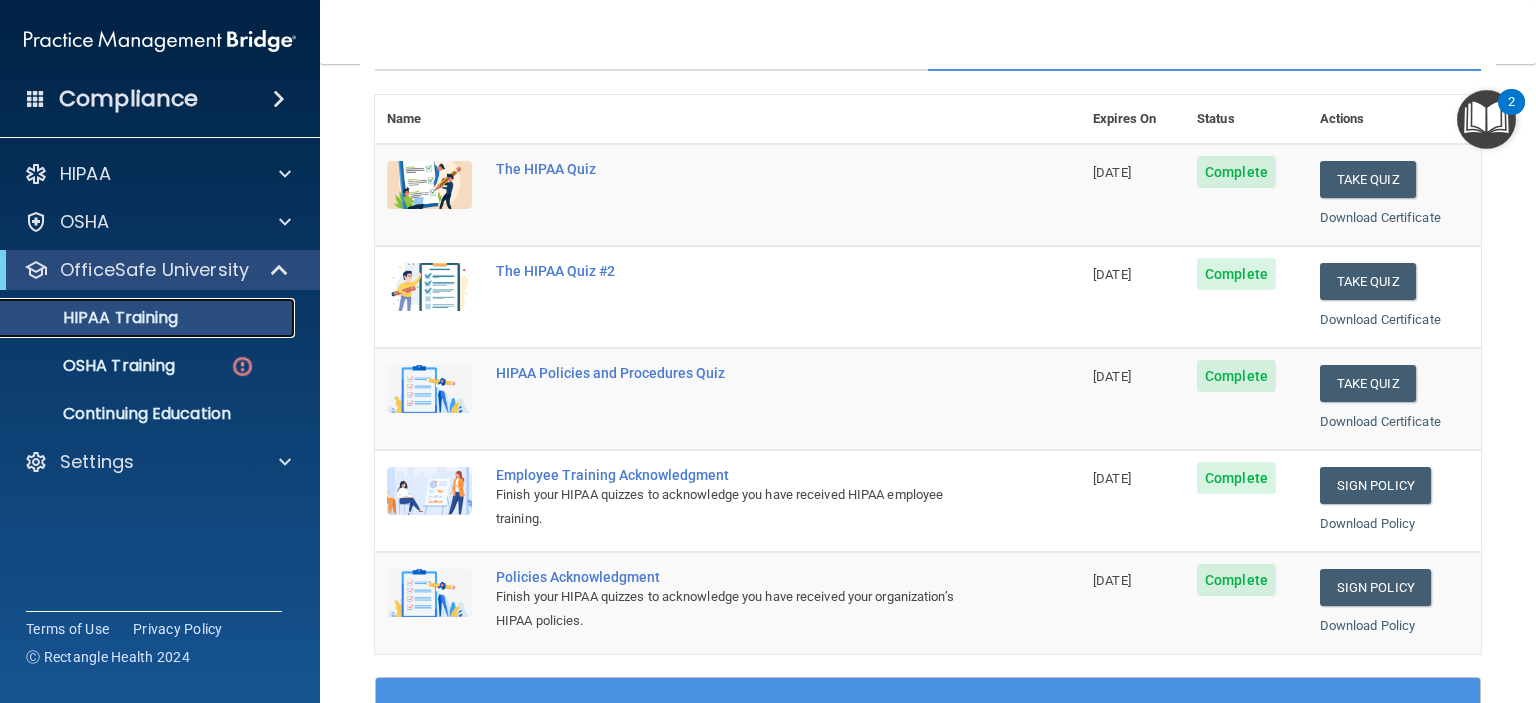 scroll, scrollTop: 200, scrollLeft: 0, axis: vertical 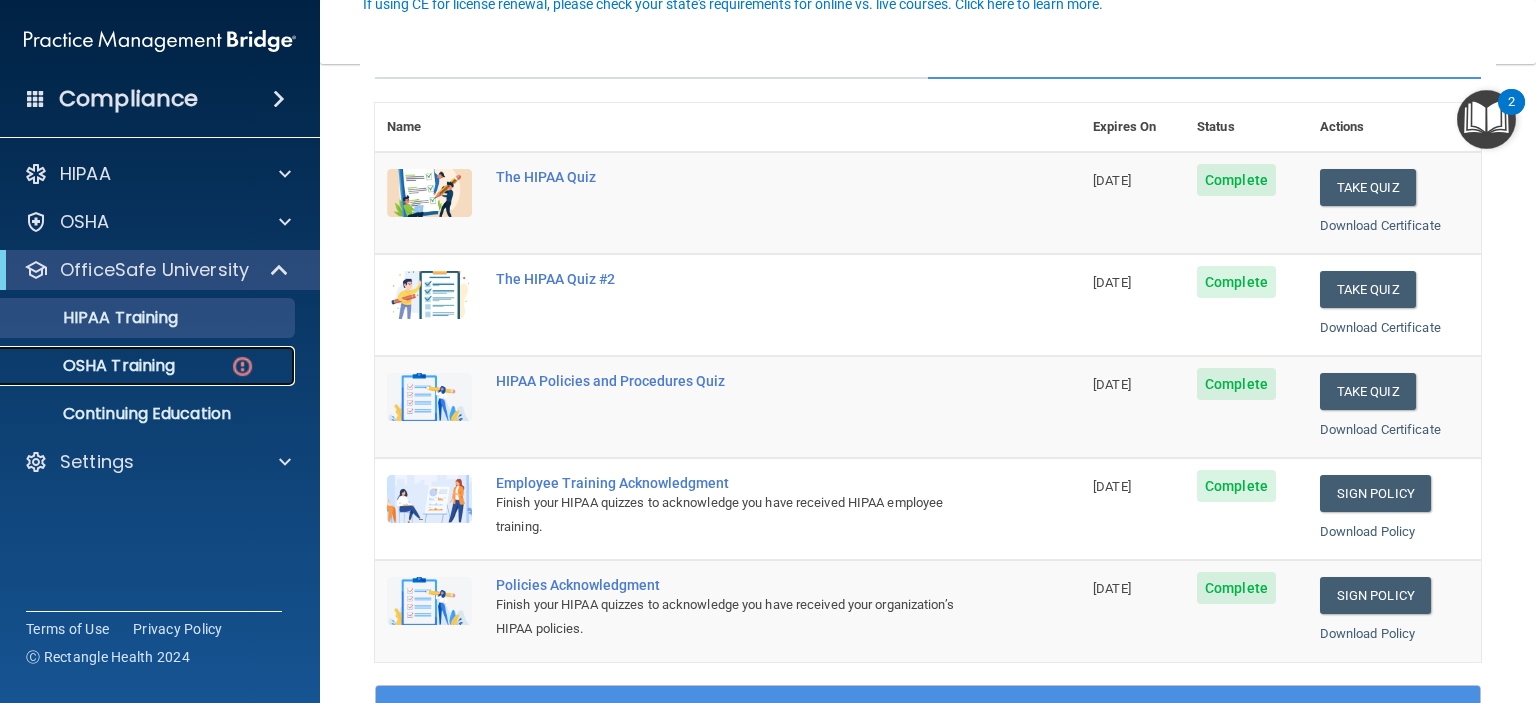 click on "OSHA Training" at bounding box center [149, 366] 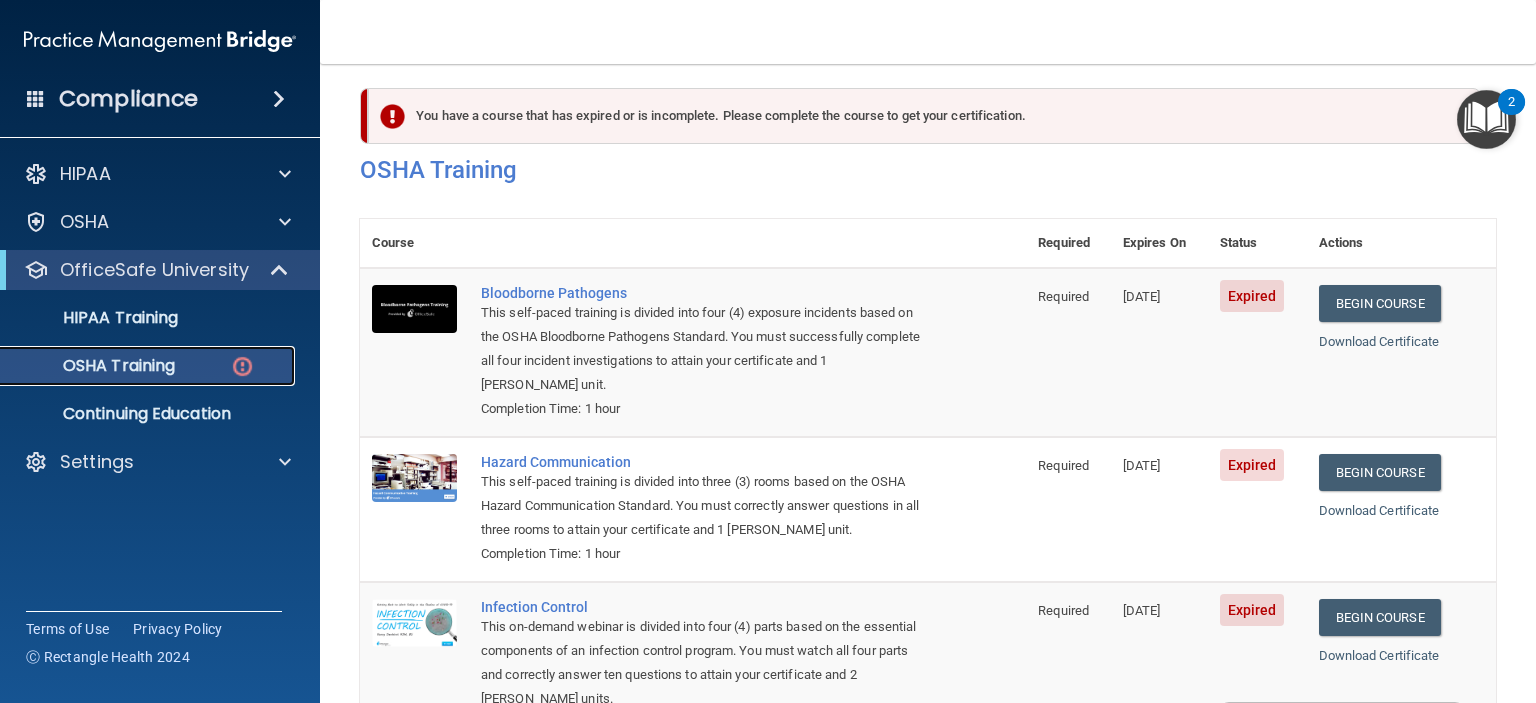 scroll, scrollTop: 11, scrollLeft: 0, axis: vertical 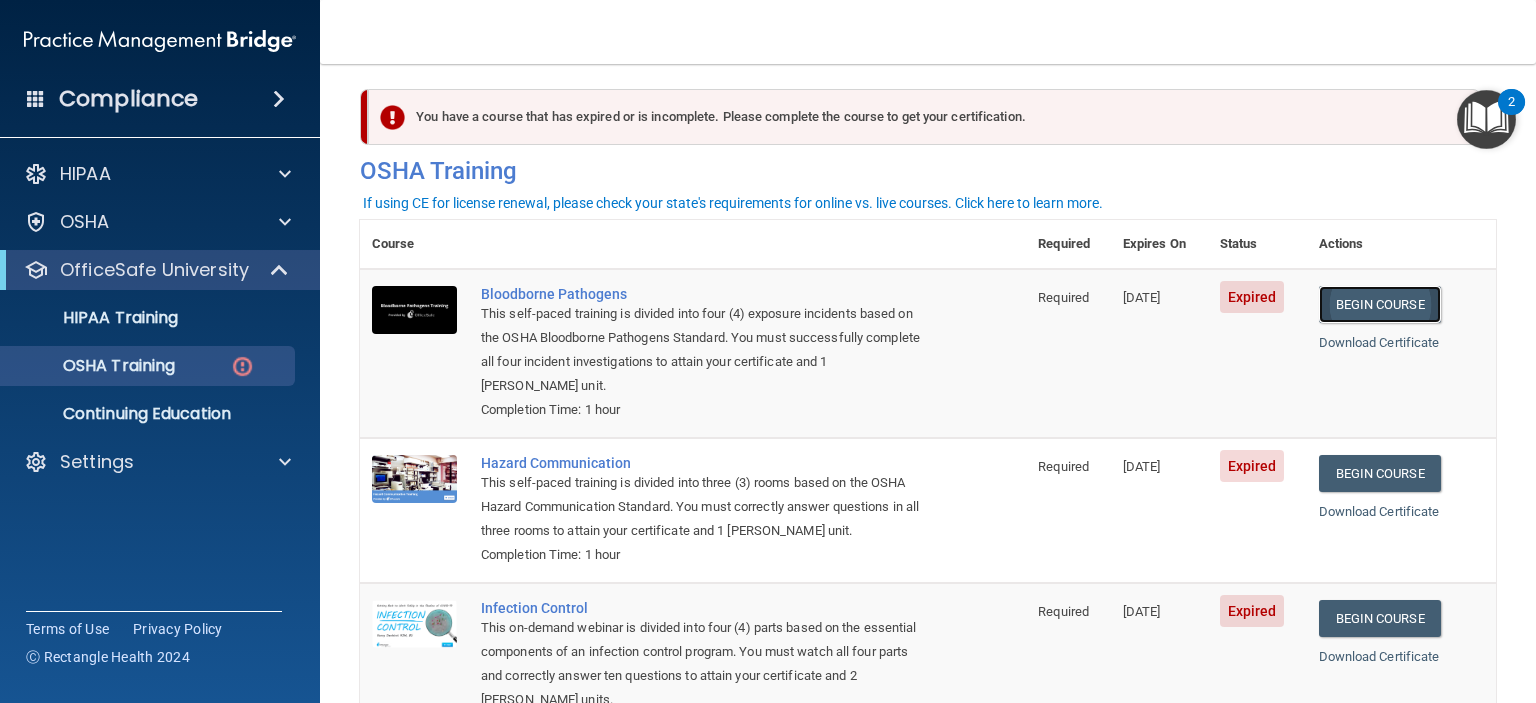 click on "Begin Course" at bounding box center (1380, 304) 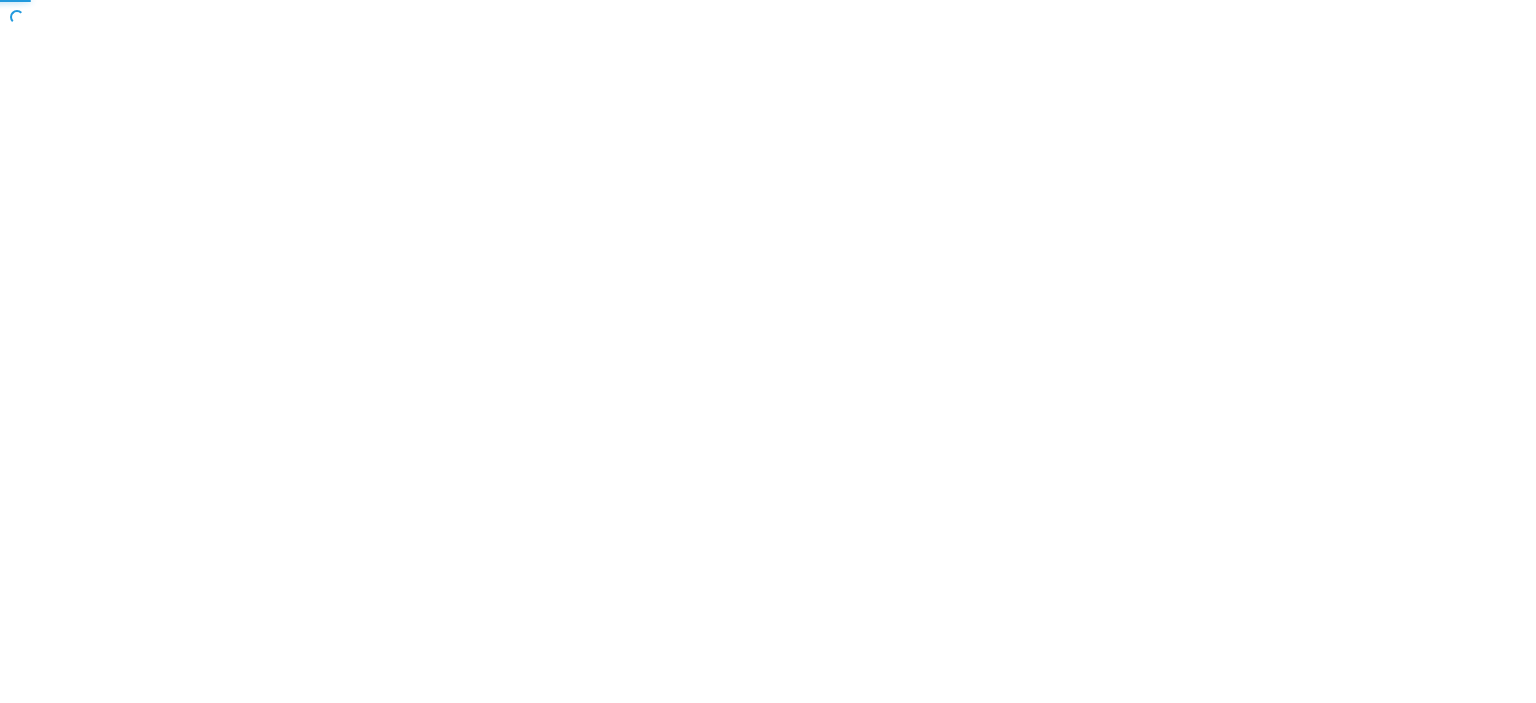 scroll, scrollTop: 0, scrollLeft: 0, axis: both 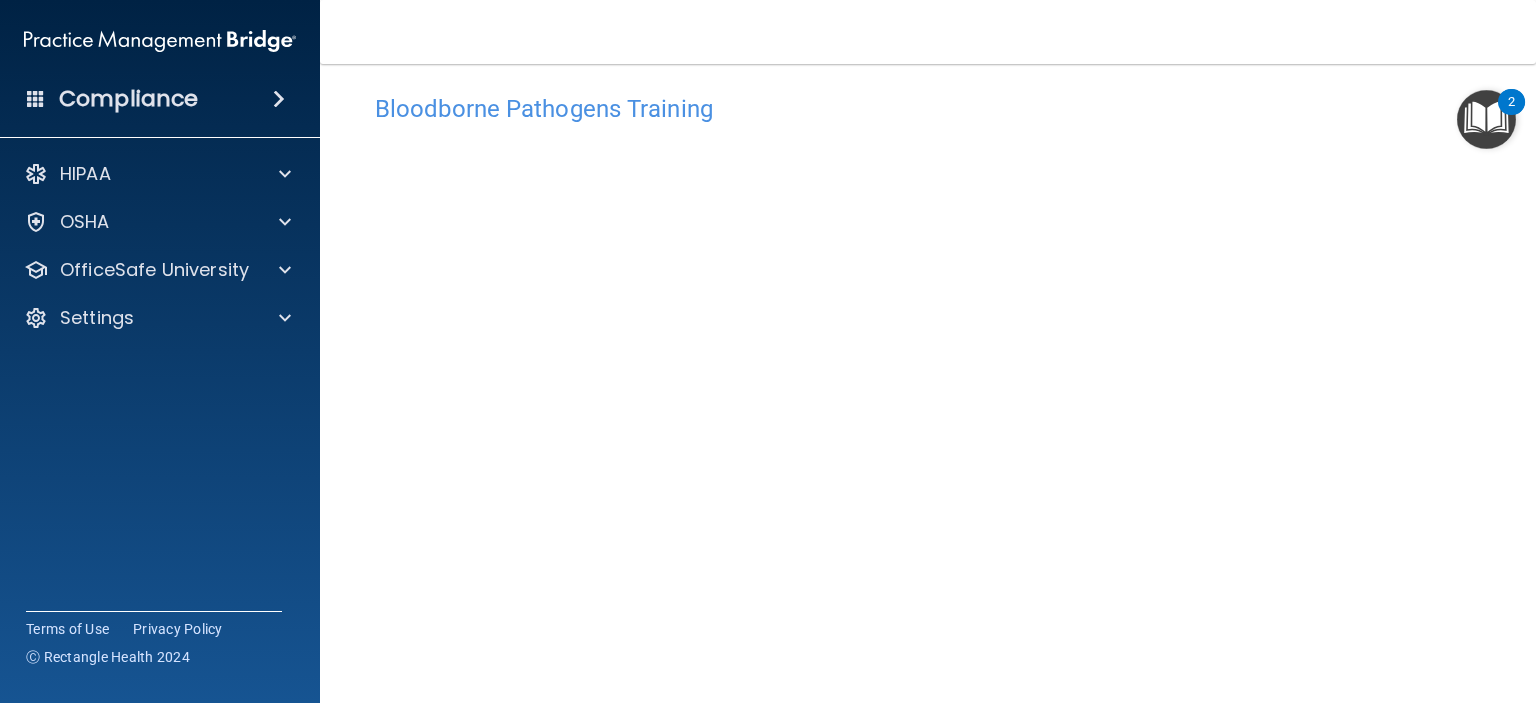 click on "Bloodborne Pathogens Training         This course doesn’t expire until 06/14/2025. Are you sure you want to take this course now?   Take the course anyway!            Copyright © All rights reserved  2025 @ Rectangle Health |  Privacy Policy  |  Terms of Use" at bounding box center [928, 383] 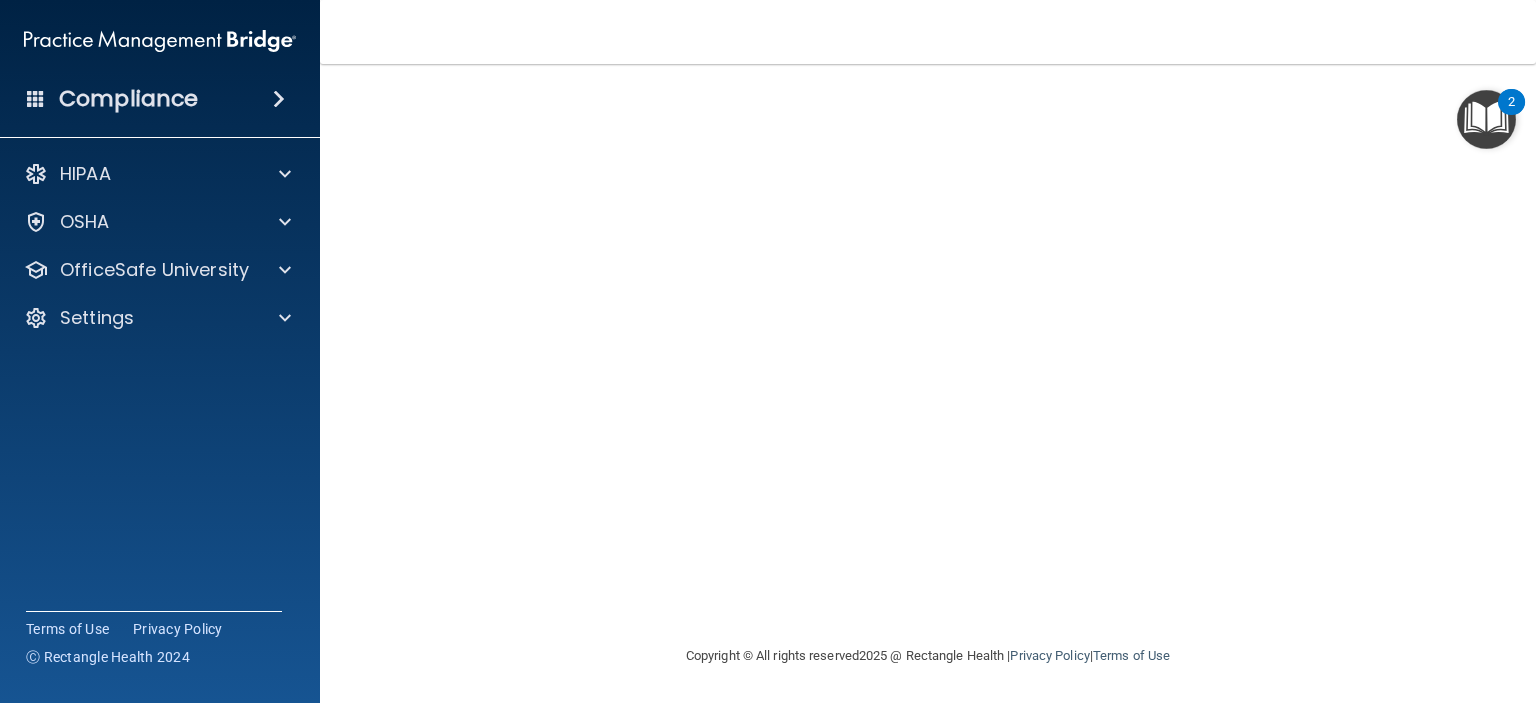 scroll, scrollTop: 52, scrollLeft: 0, axis: vertical 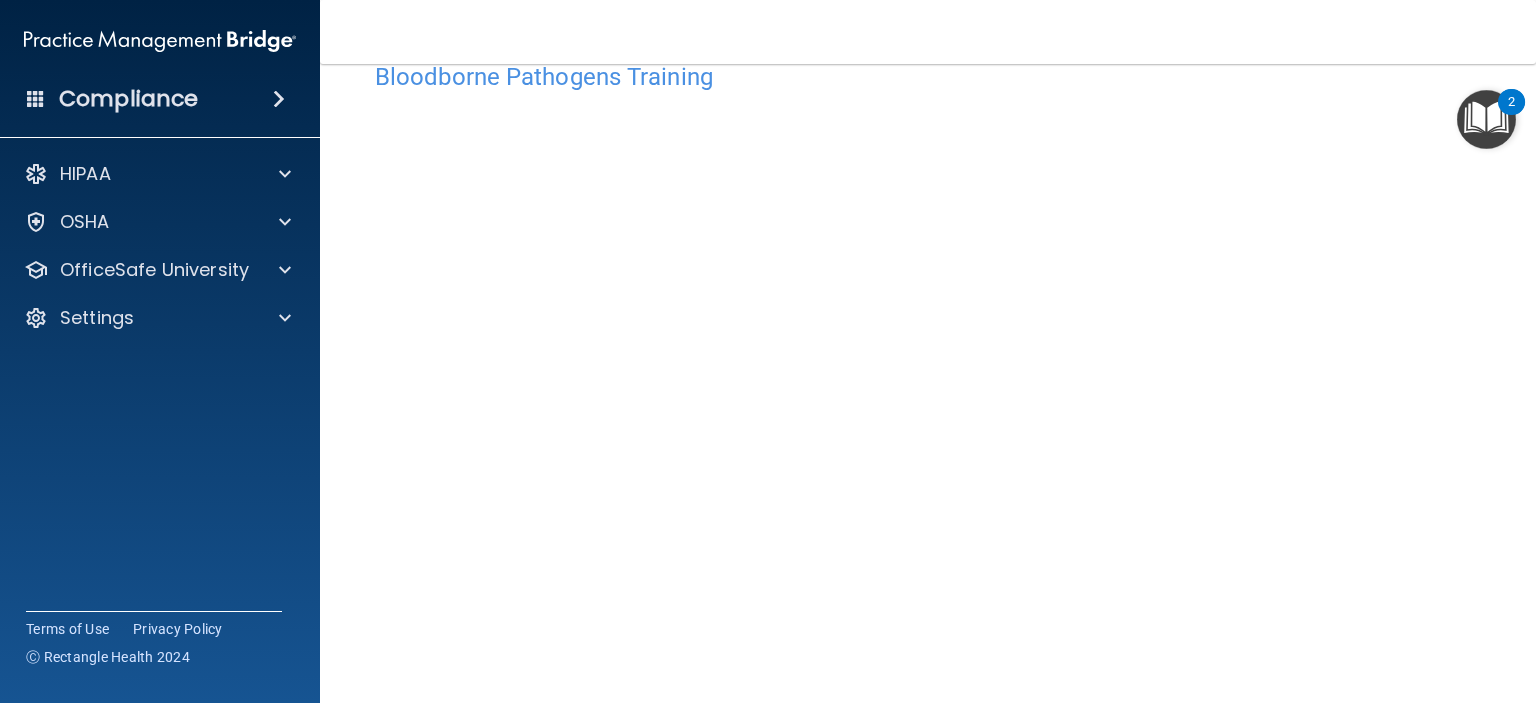 click on "Bloodborne Pathogens Training         This course doesn’t expire until 06/14/2025. Are you sure you want to take this course now?   Take the course anyway!            Copyright © All rights reserved  2025 @ Rectangle Health |  Privacy Policy  |  Terms of Use" at bounding box center [928, 383] 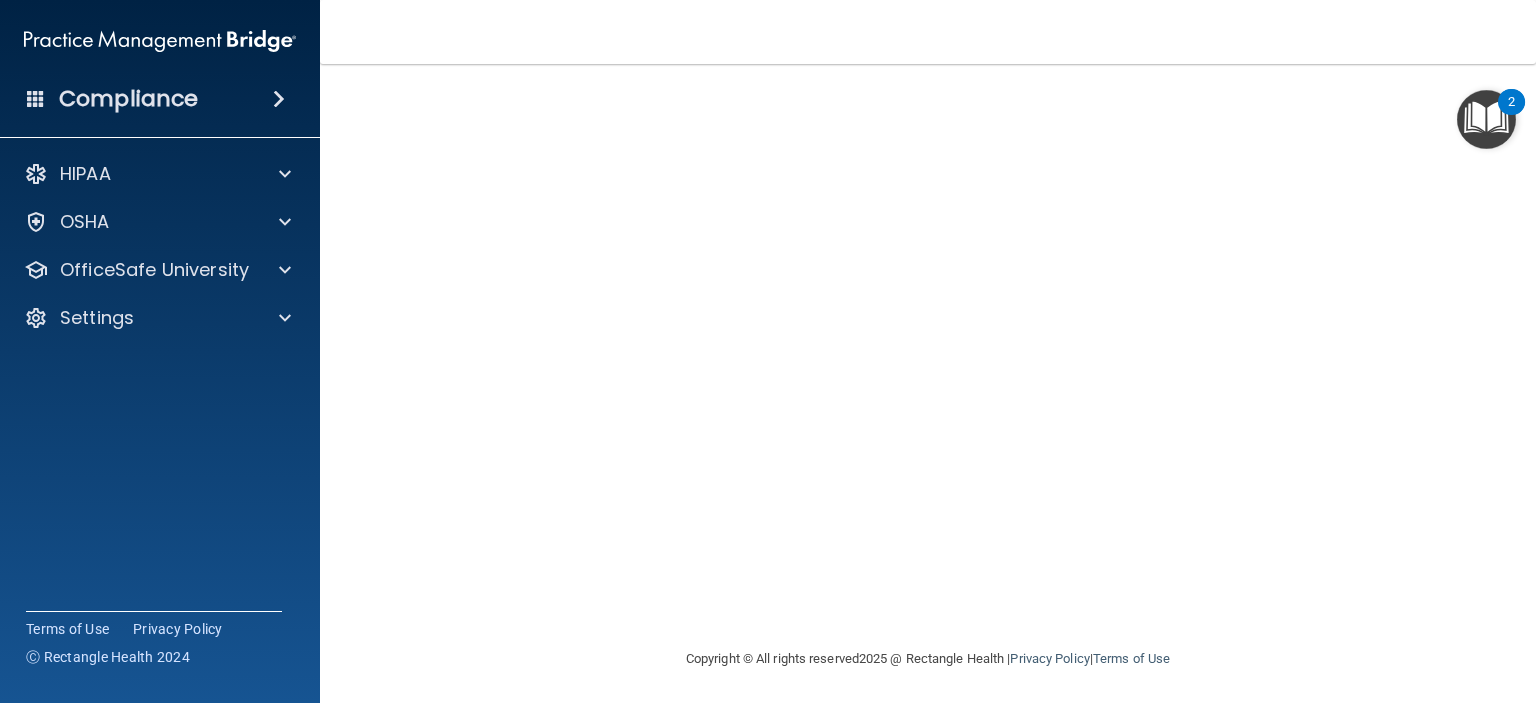 scroll, scrollTop: 152, scrollLeft: 0, axis: vertical 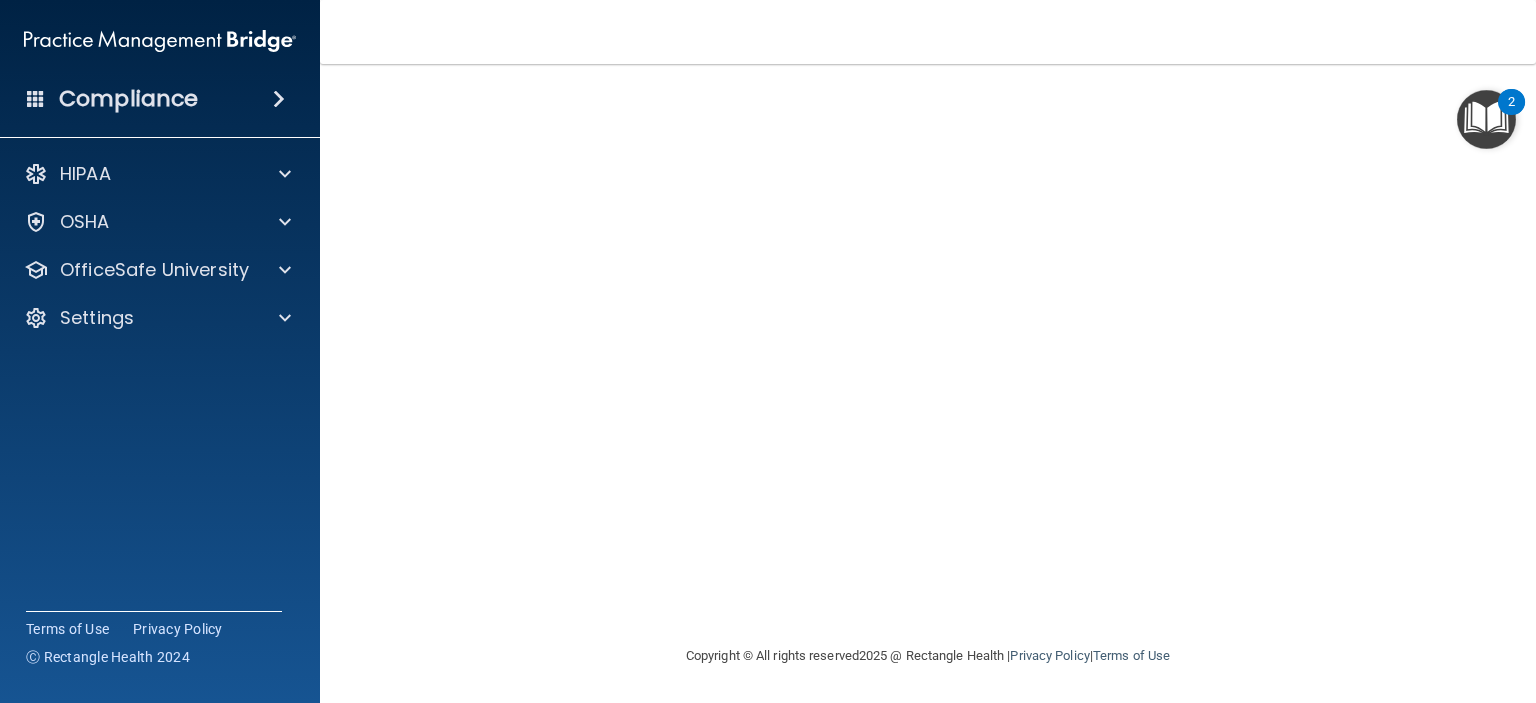 click at bounding box center [1486, 119] 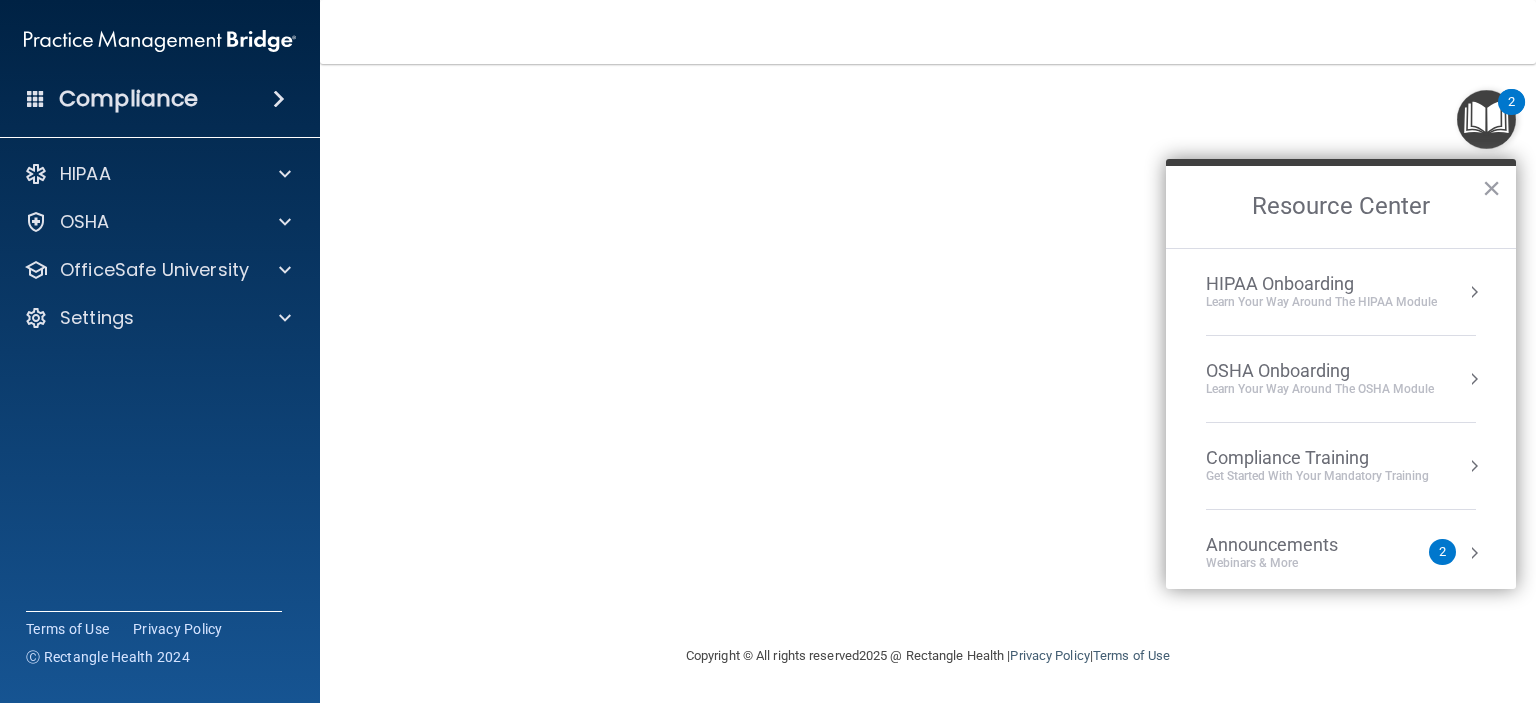 click at bounding box center (1486, 119) 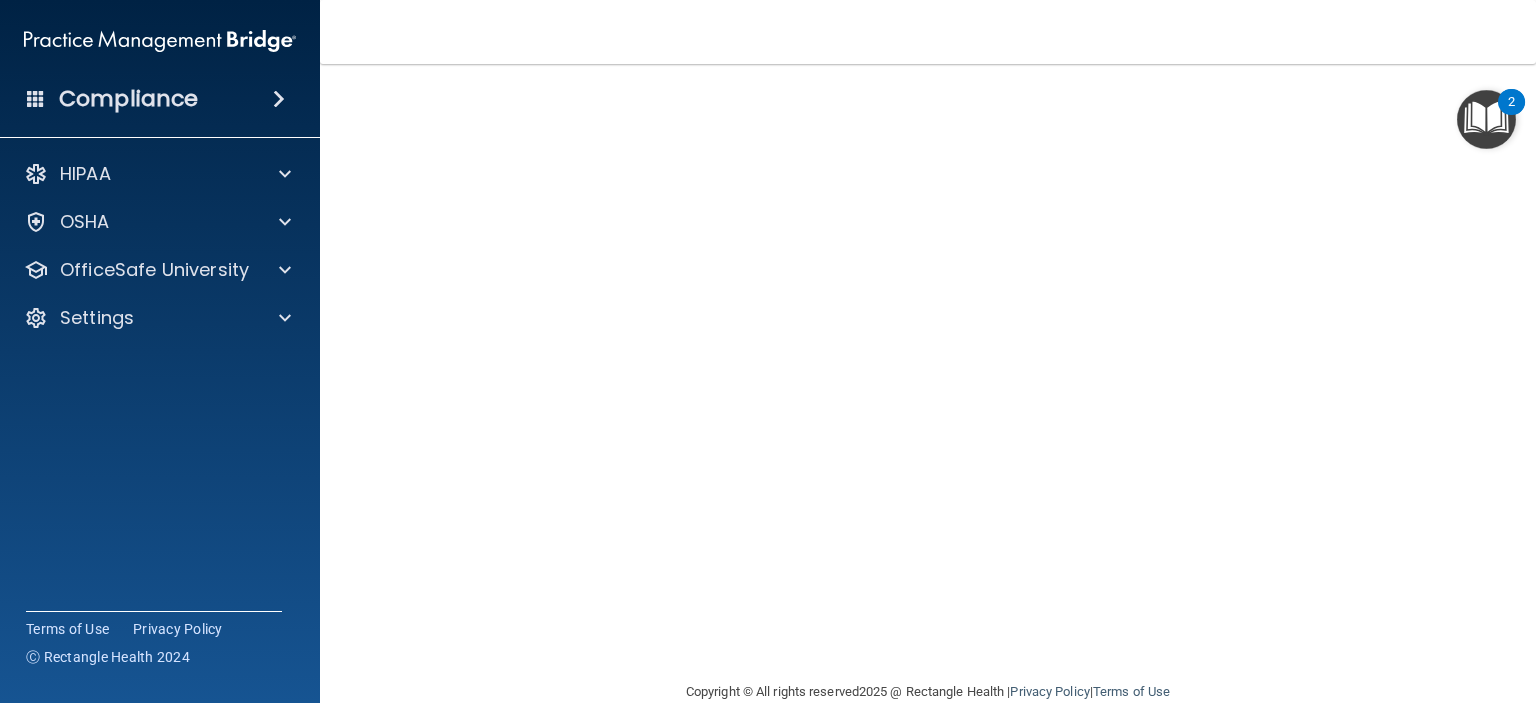 scroll, scrollTop: 20, scrollLeft: 0, axis: vertical 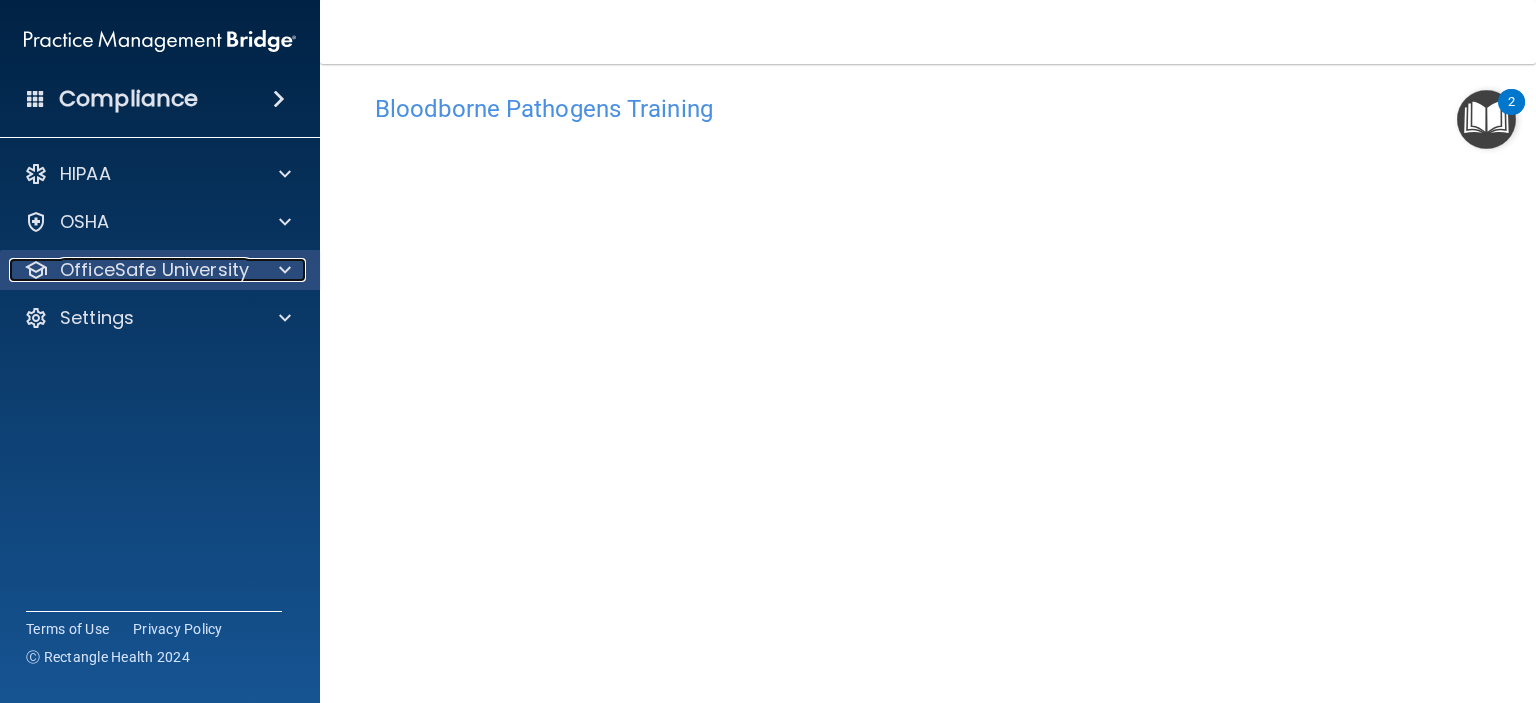 click on "OfficeSafe University" at bounding box center [154, 270] 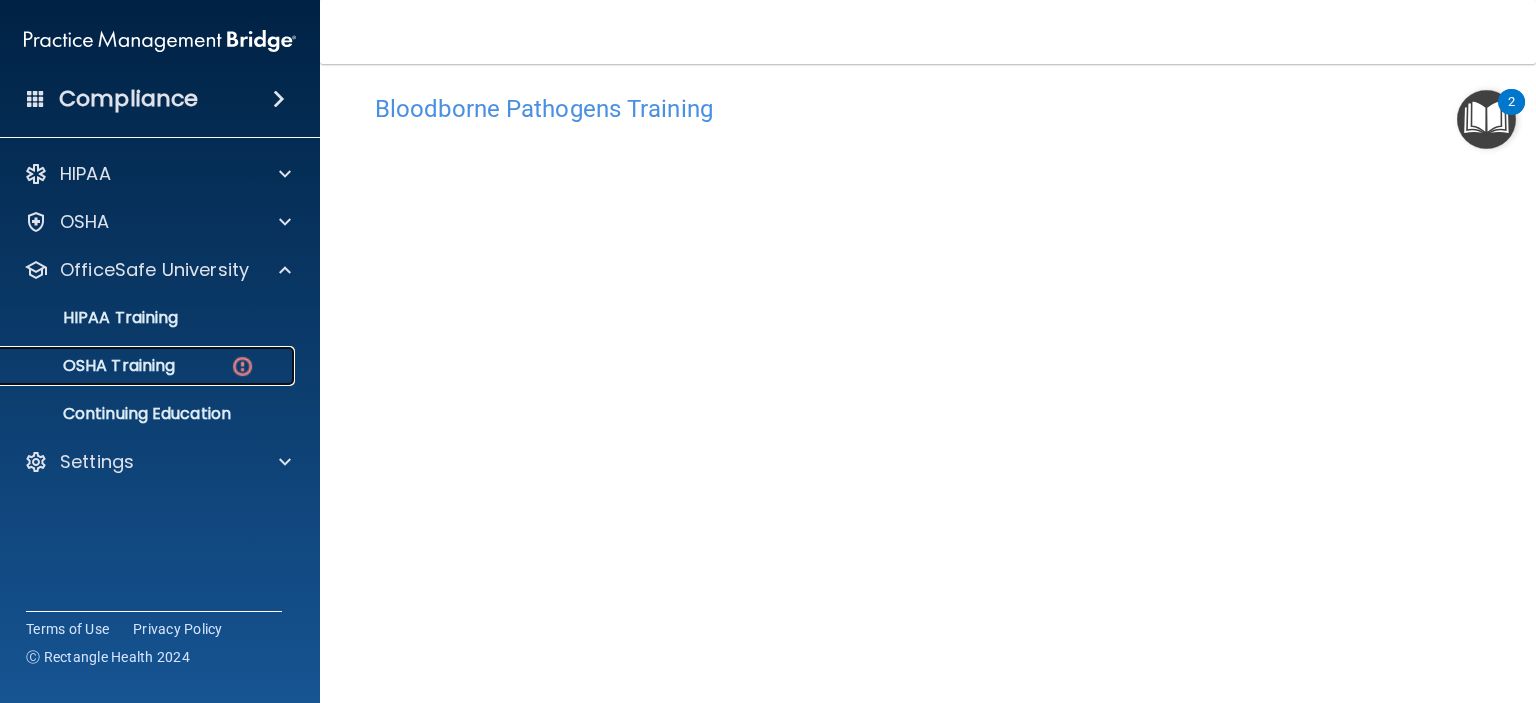 click at bounding box center (242, 366) 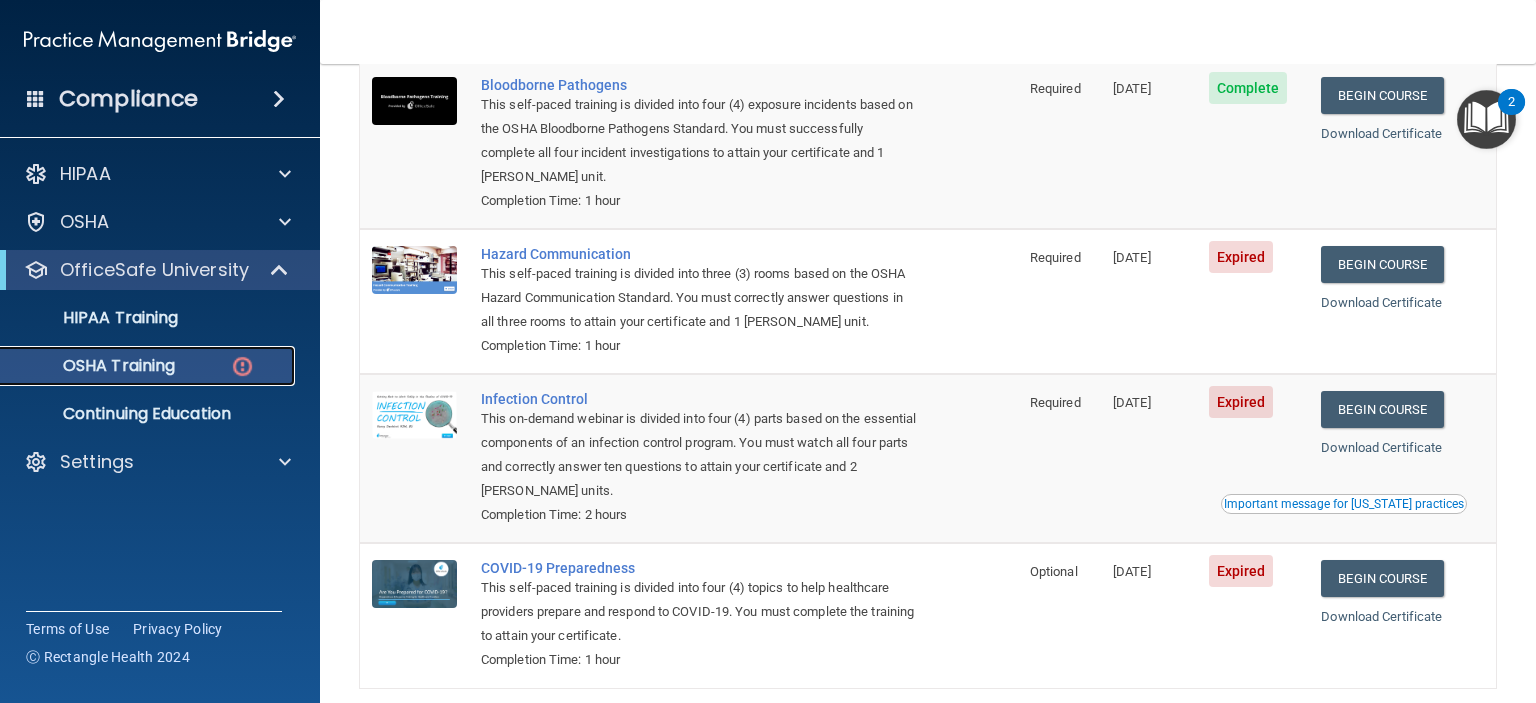 scroll, scrollTop: 311, scrollLeft: 0, axis: vertical 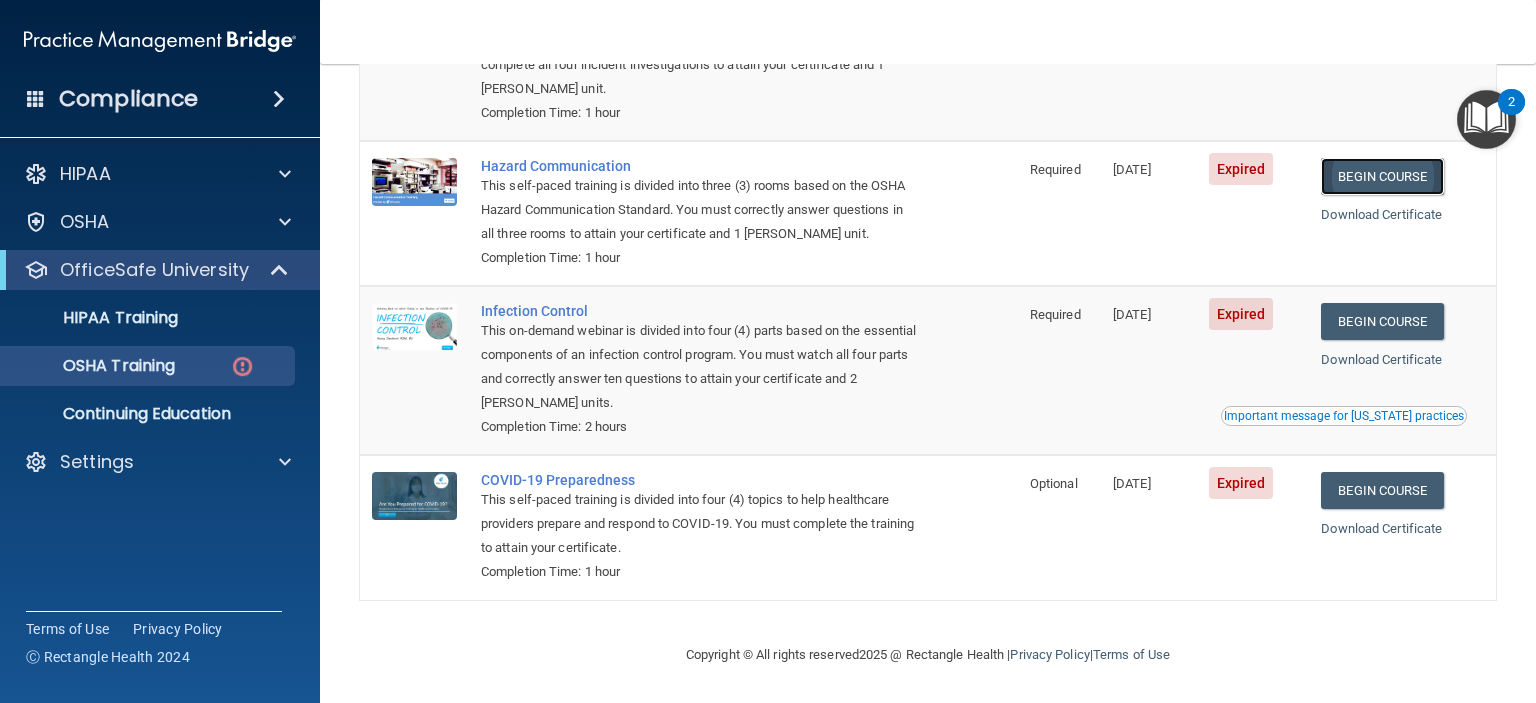 click on "Begin Course" at bounding box center [1382, 176] 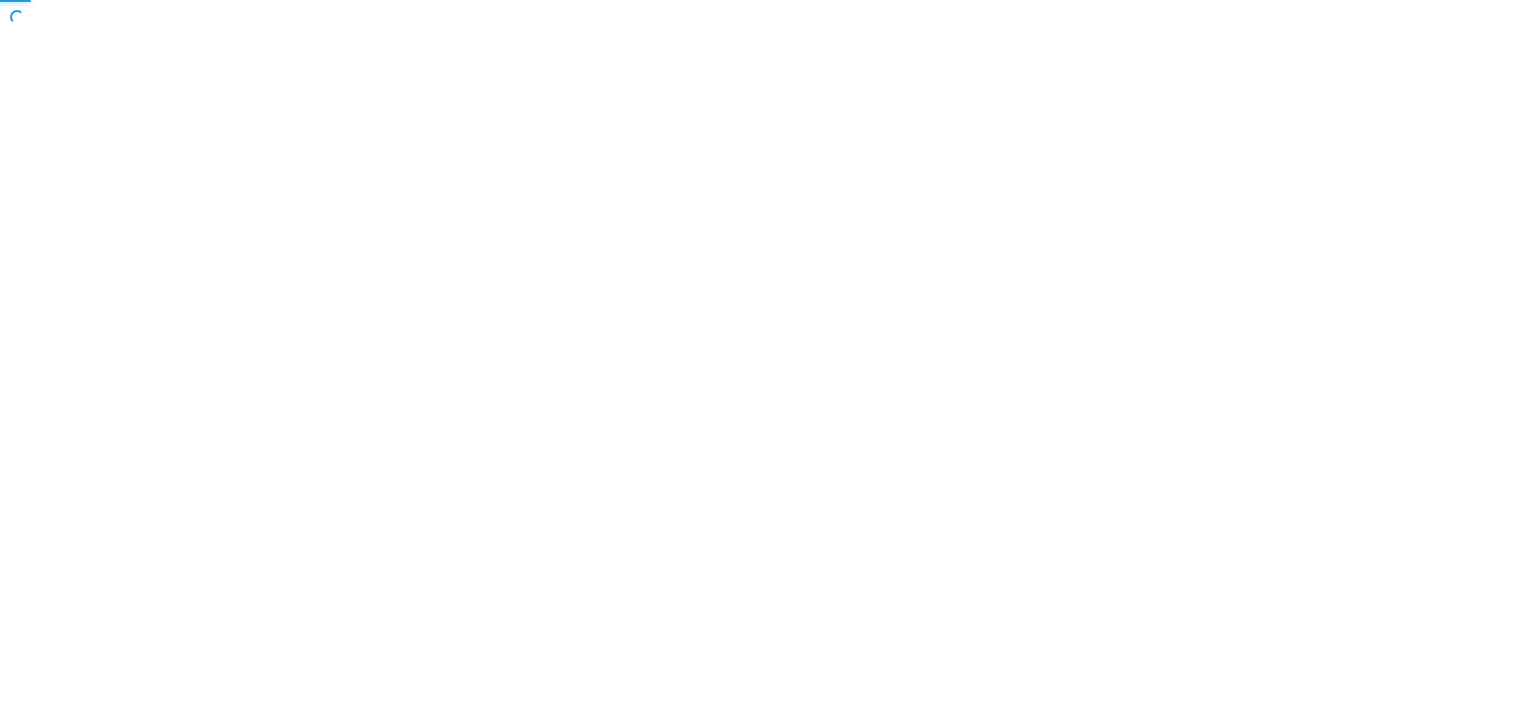 scroll, scrollTop: 0, scrollLeft: 0, axis: both 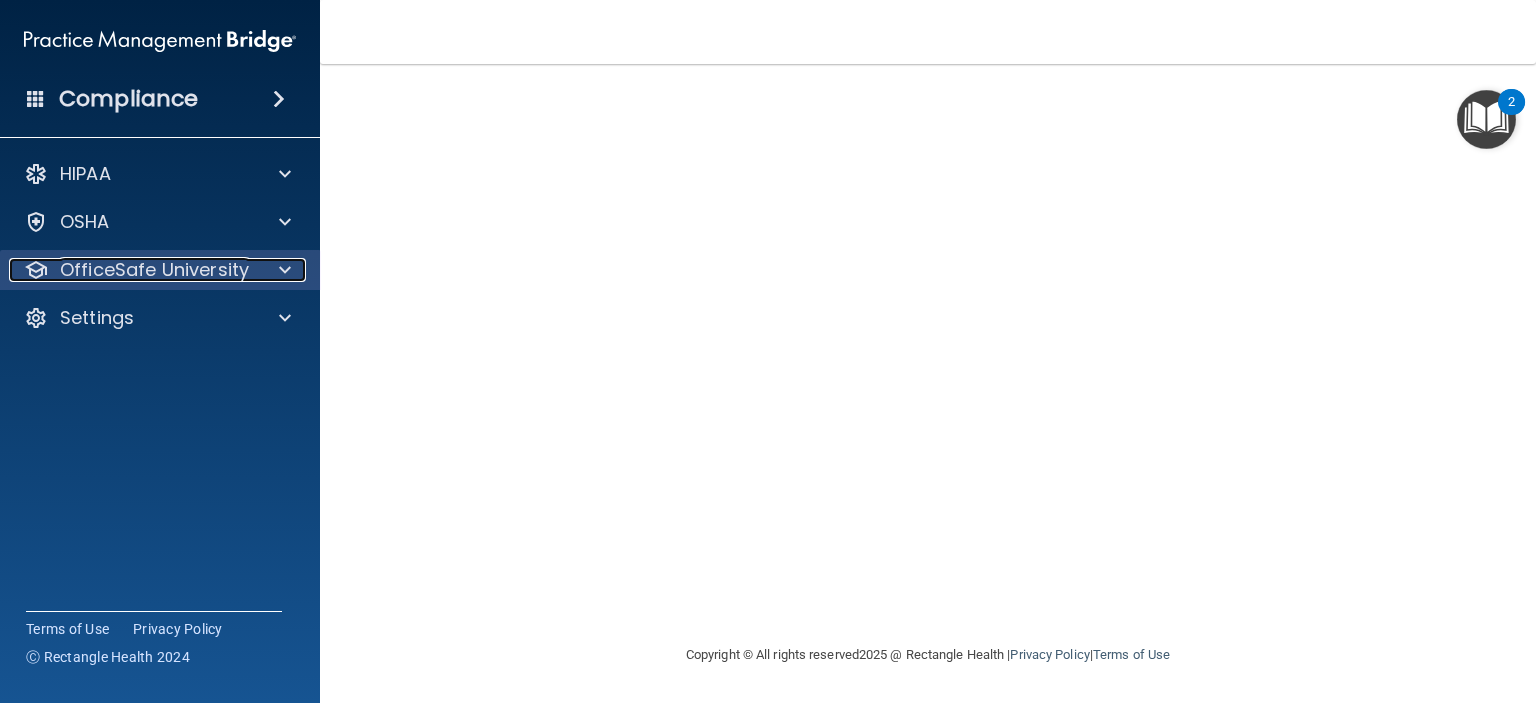 click on "OfficeSafe University" at bounding box center (154, 270) 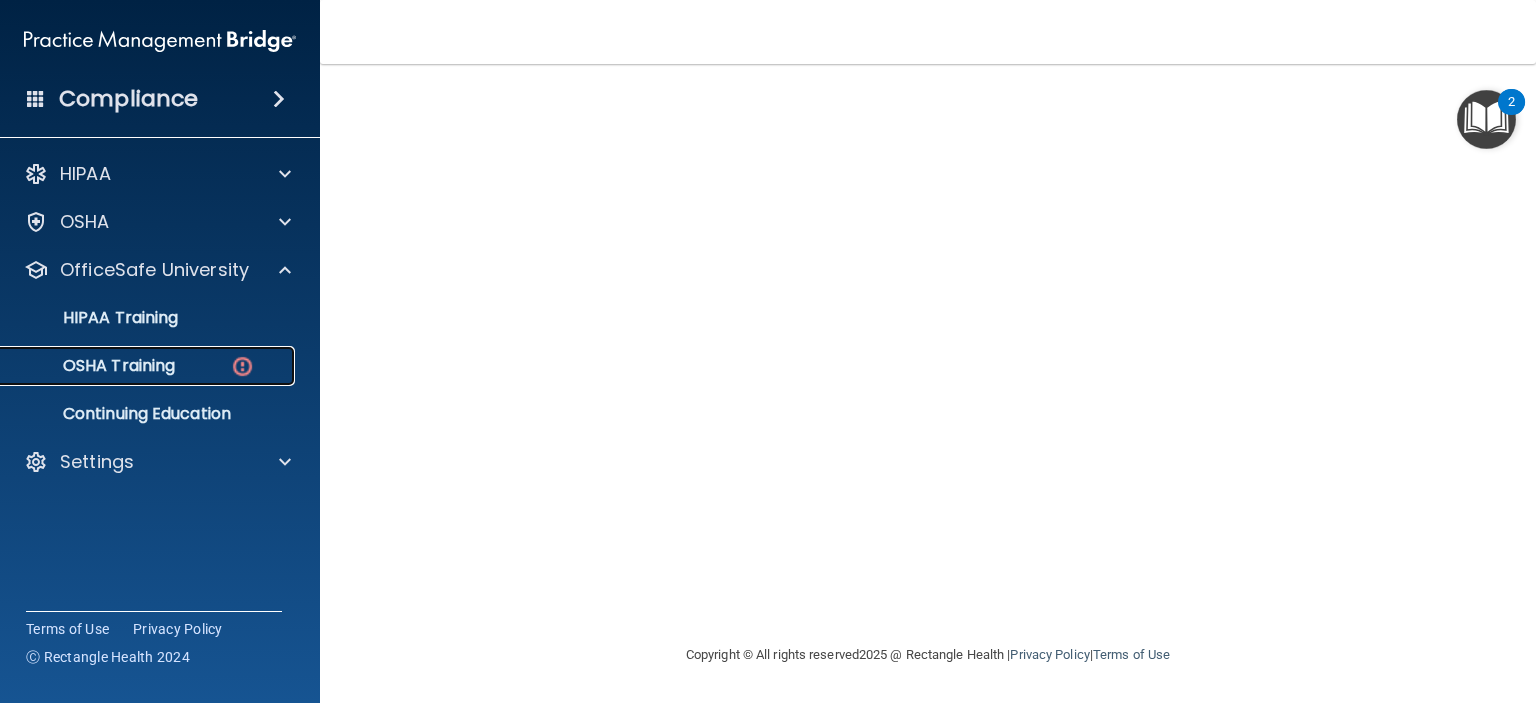 click on "OSHA Training" at bounding box center (137, 366) 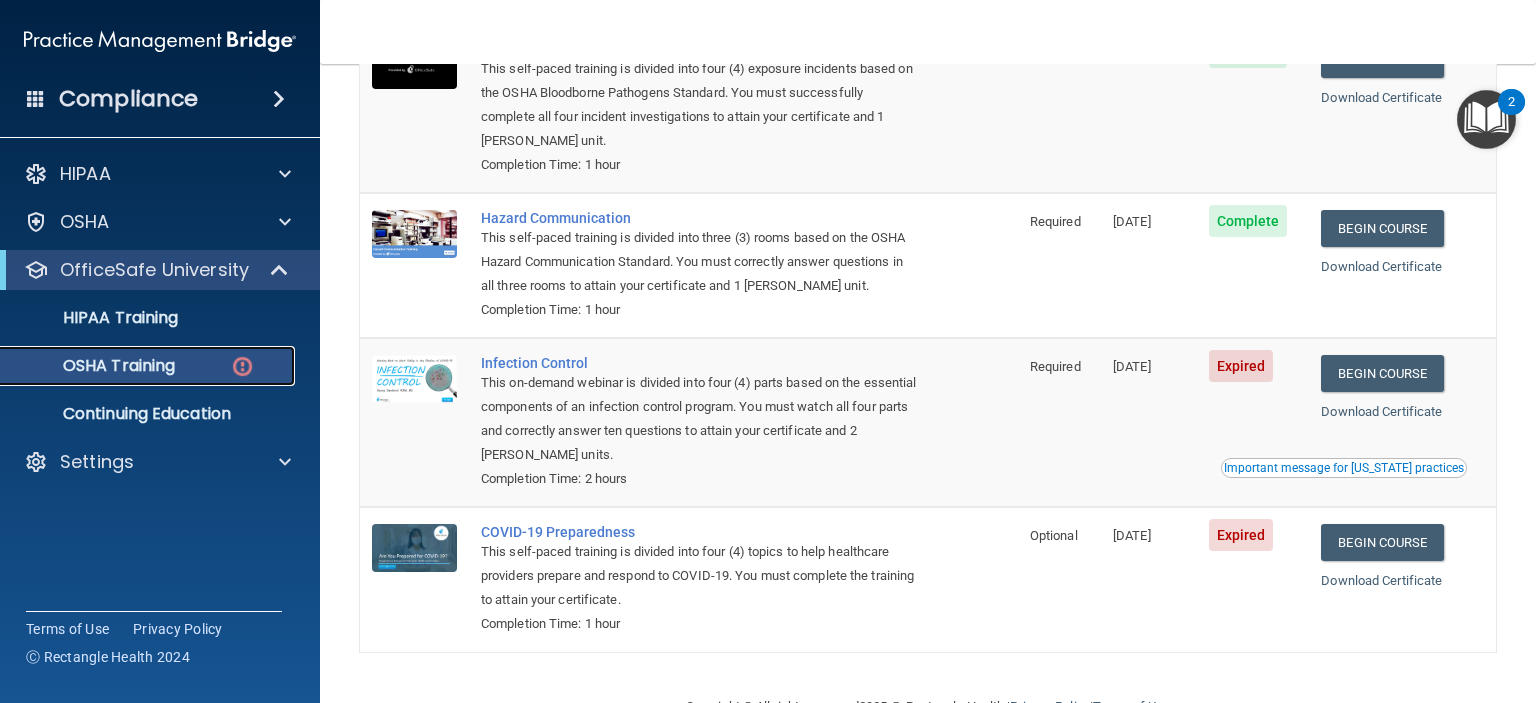 scroll, scrollTop: 300, scrollLeft: 0, axis: vertical 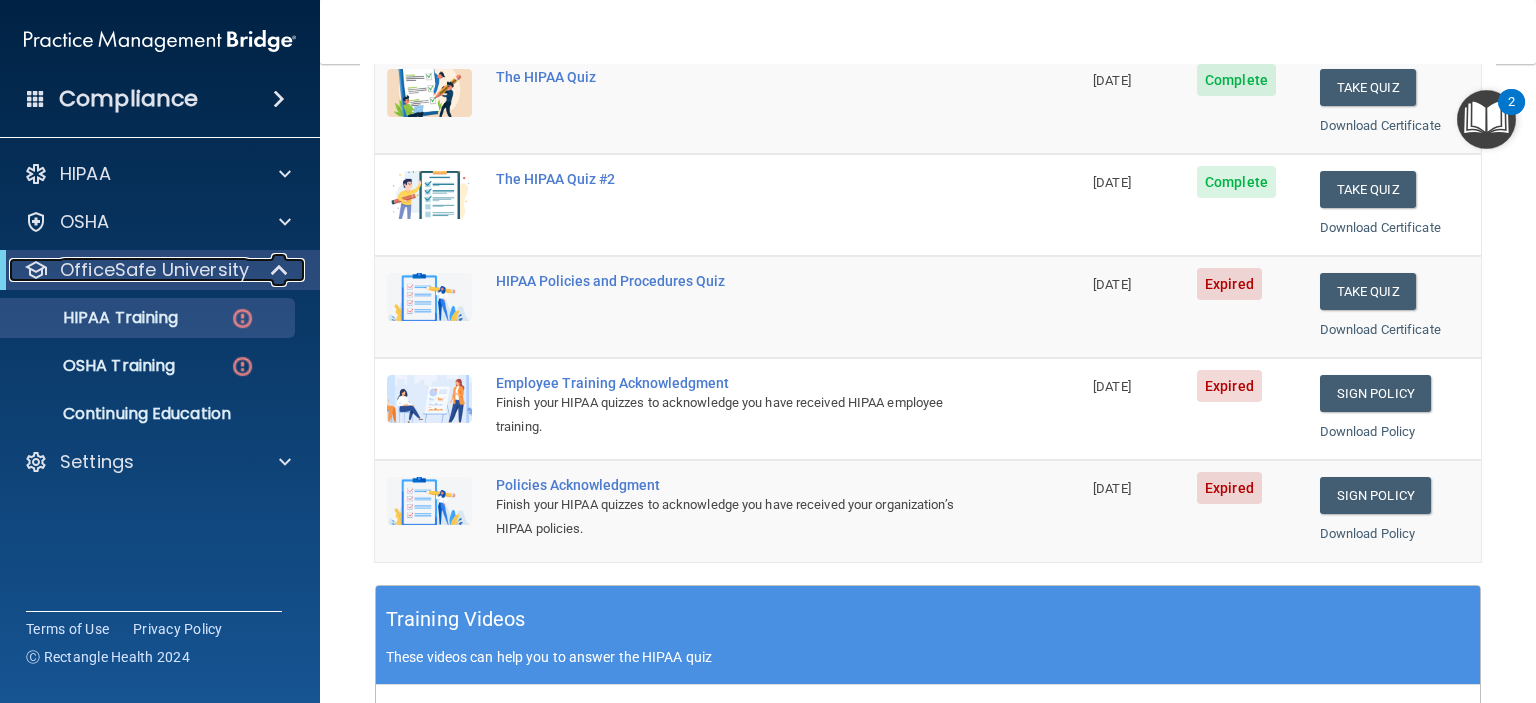 click on "OfficeSafe University" at bounding box center (154, 270) 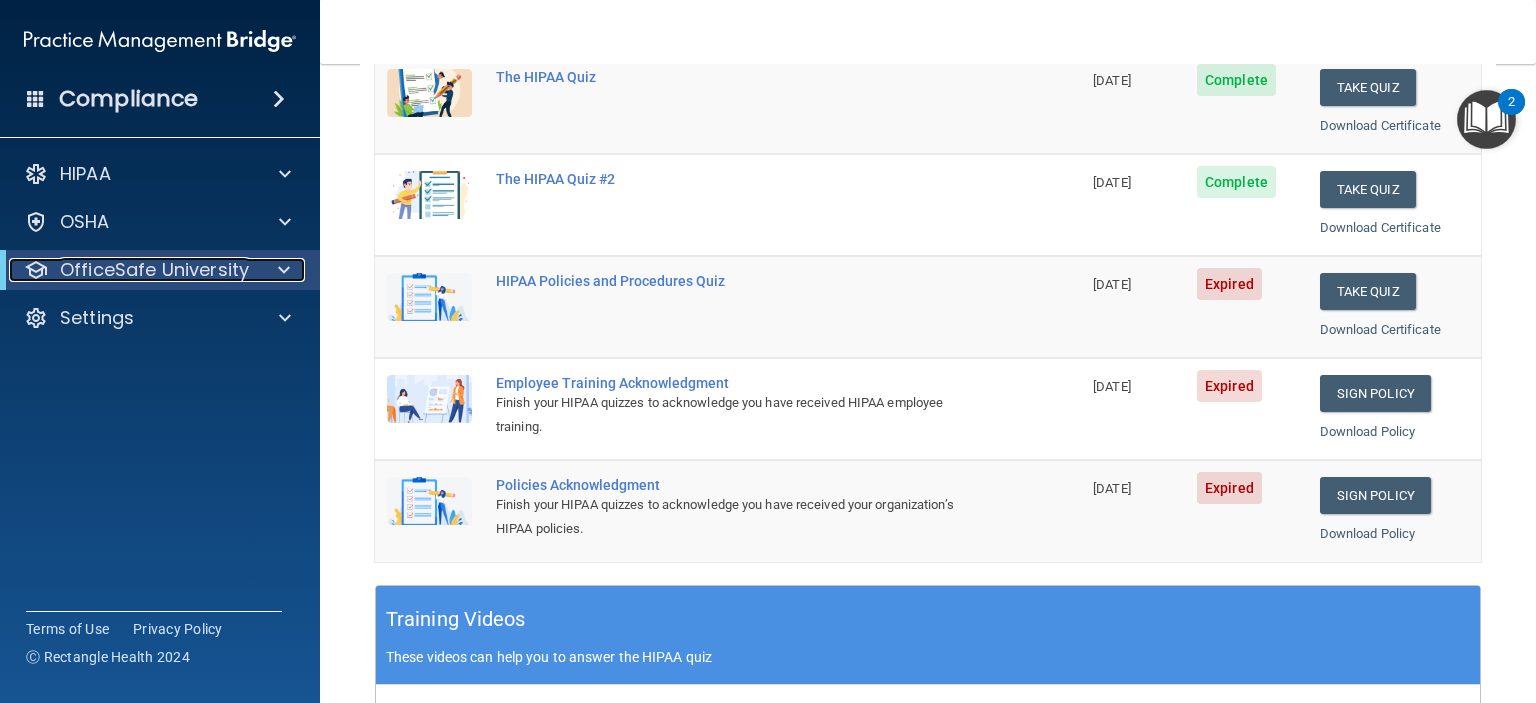 click on "OfficeSafe University" at bounding box center [154, 270] 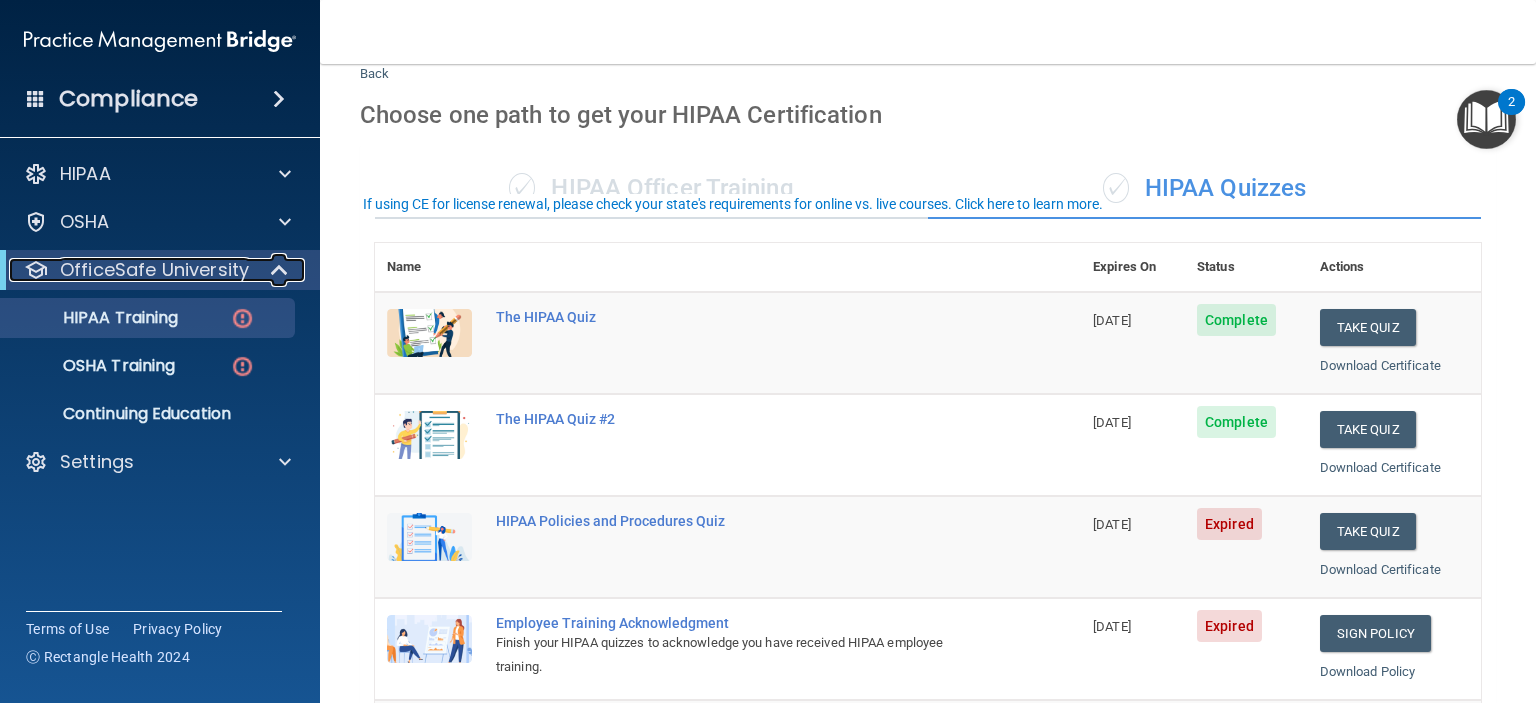 scroll, scrollTop: 0, scrollLeft: 0, axis: both 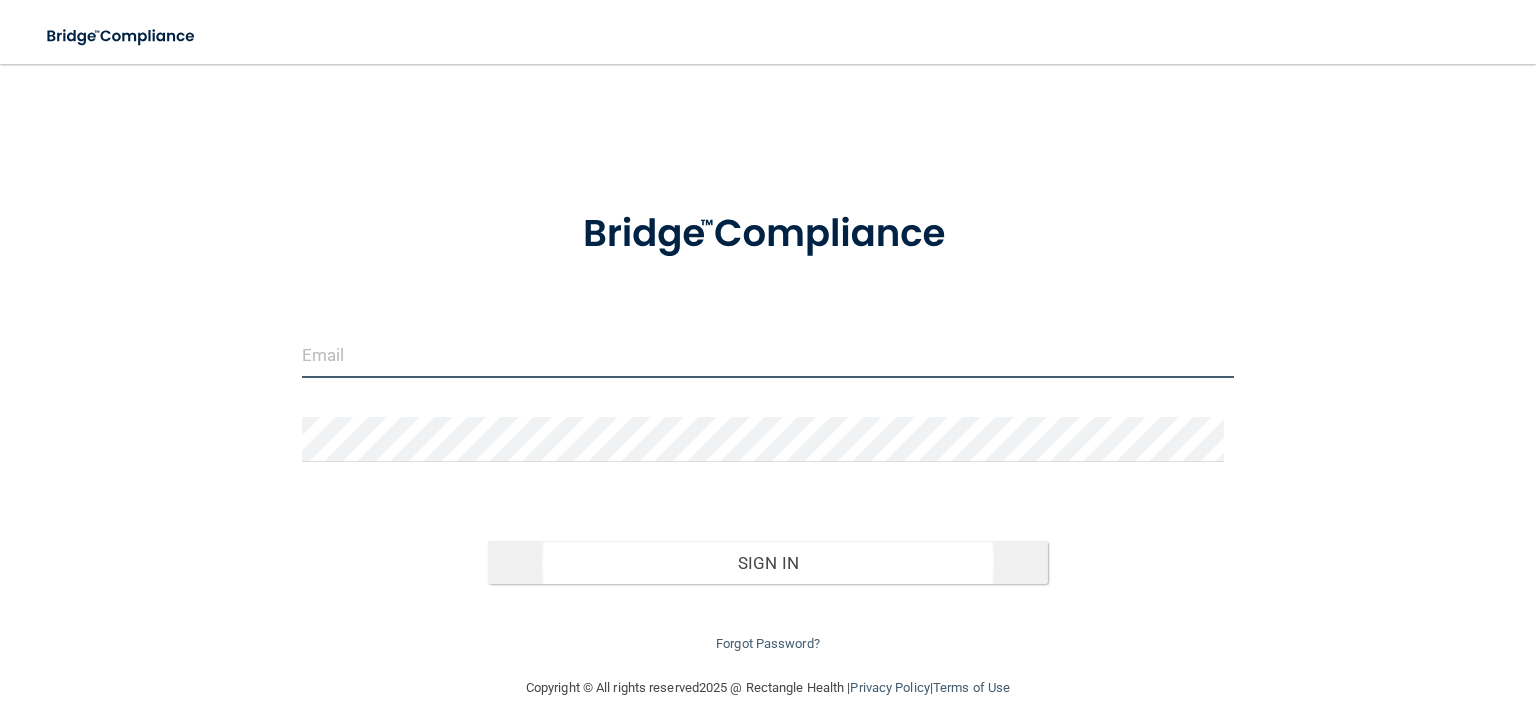 type on "[EMAIL_ADDRESS][DOMAIN_NAME]" 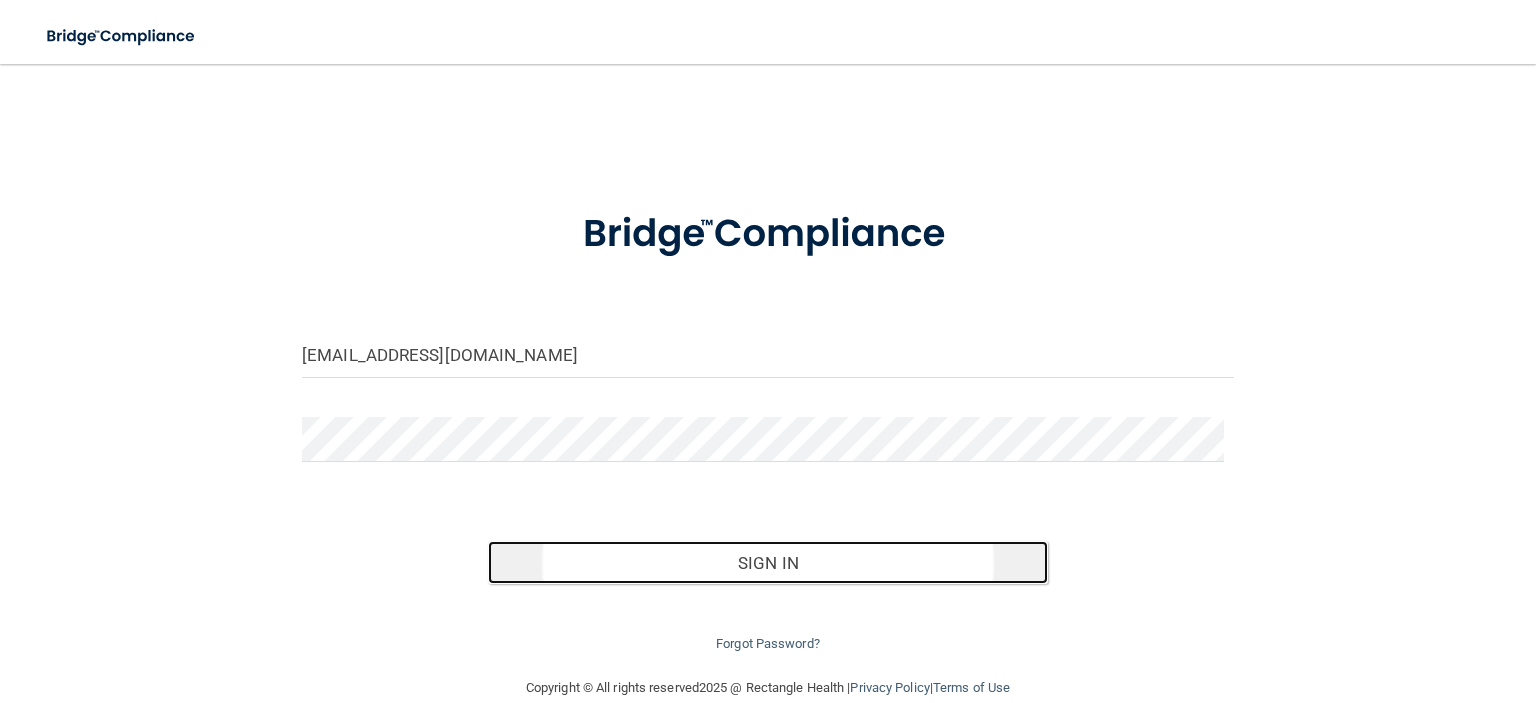 click on "Sign In" at bounding box center [767, 563] 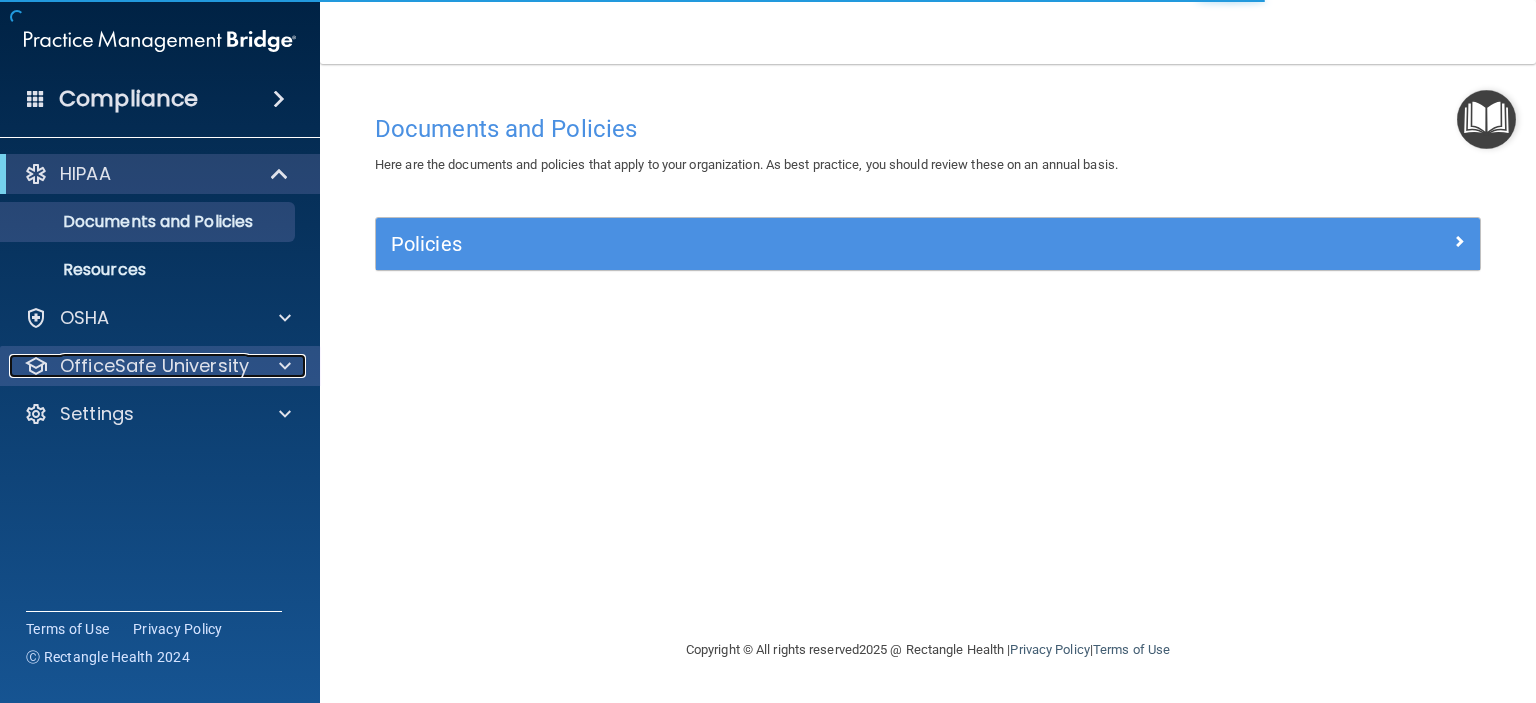 click on "OfficeSafe University" at bounding box center [154, 366] 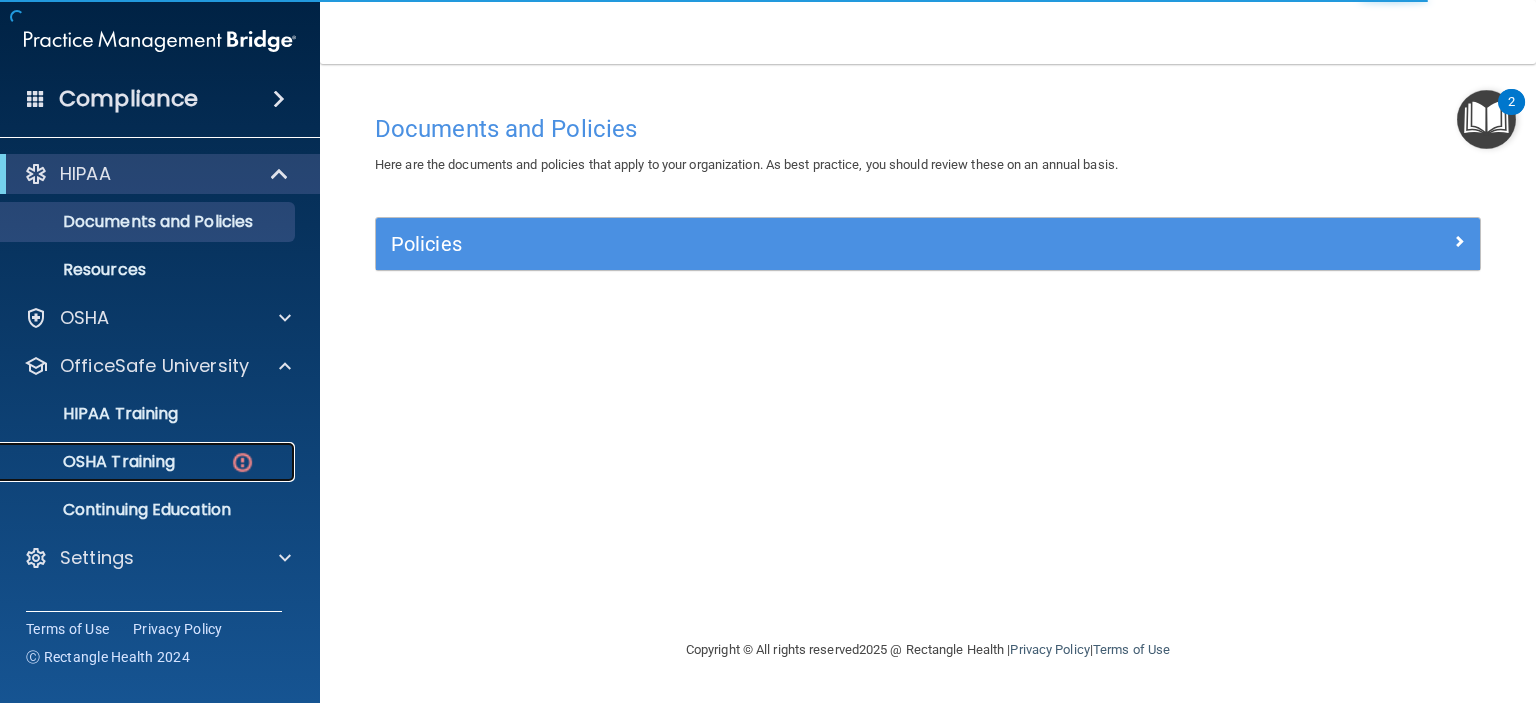 click on "OSHA Training" at bounding box center (149, 462) 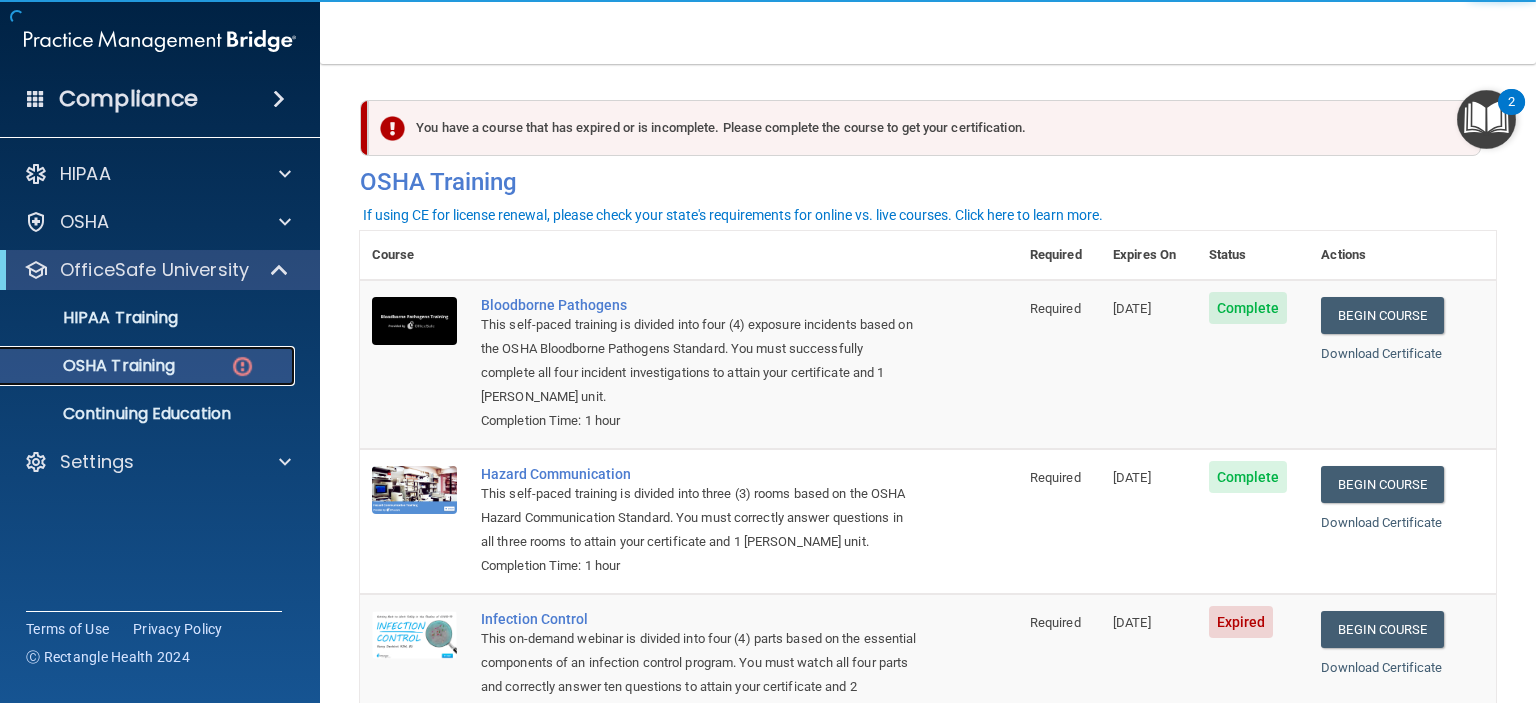 scroll, scrollTop: 300, scrollLeft: 0, axis: vertical 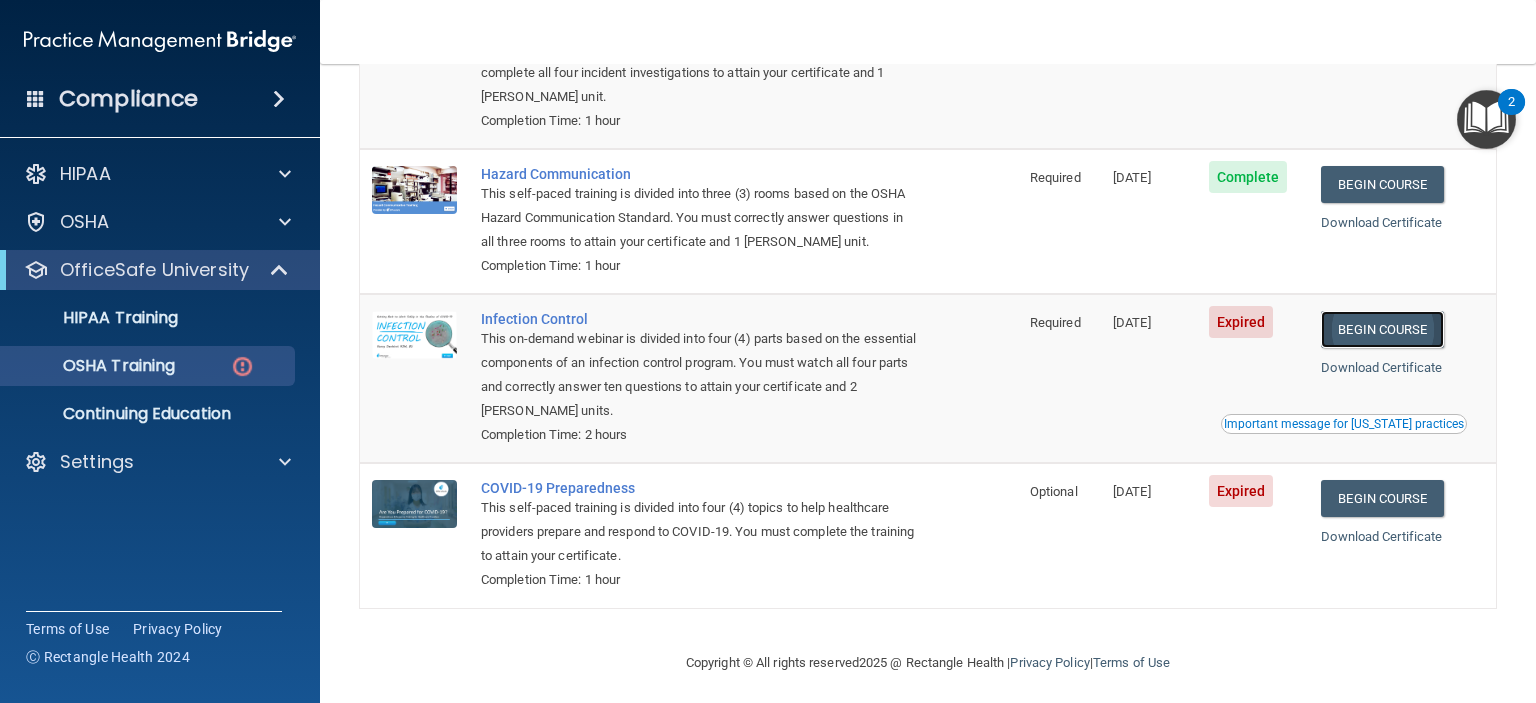 click on "Begin Course" at bounding box center [1382, 329] 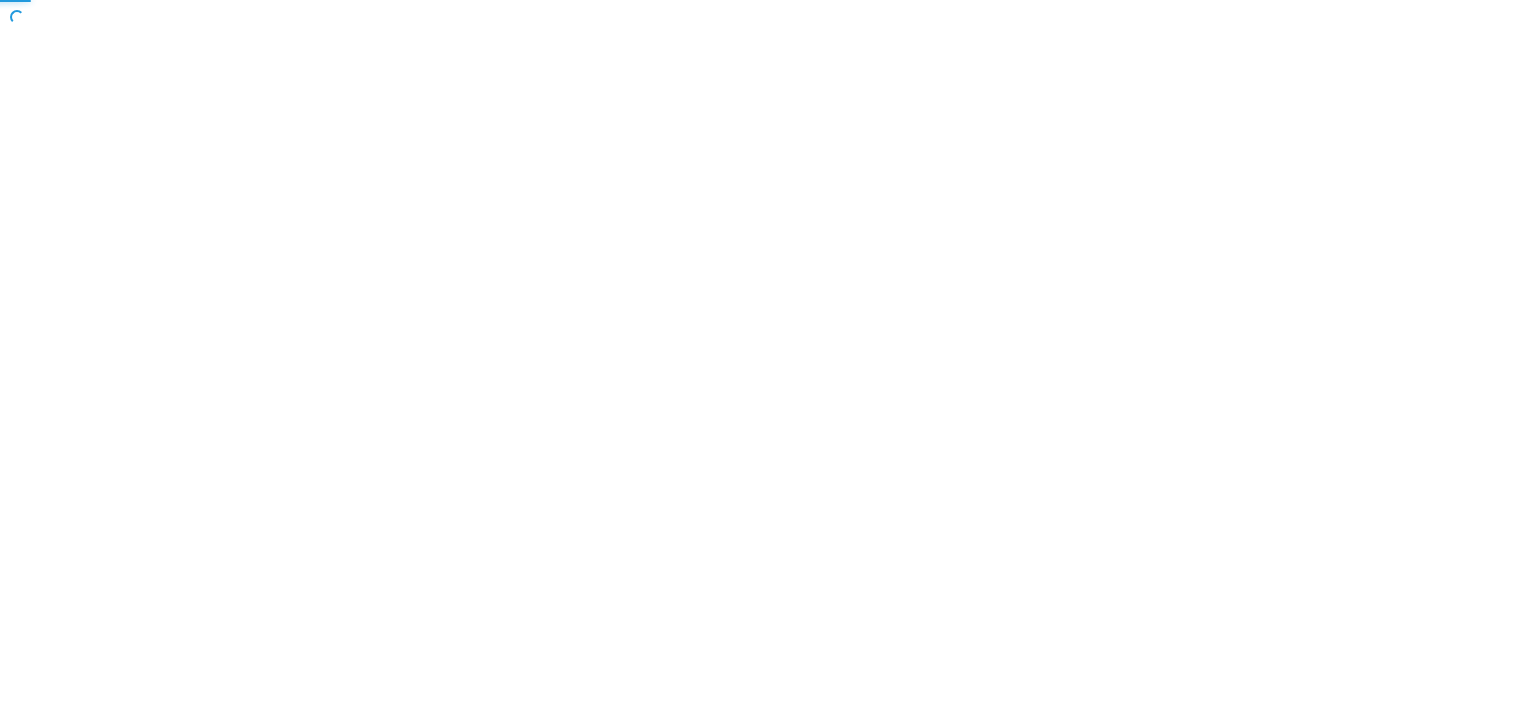 scroll, scrollTop: 0, scrollLeft: 0, axis: both 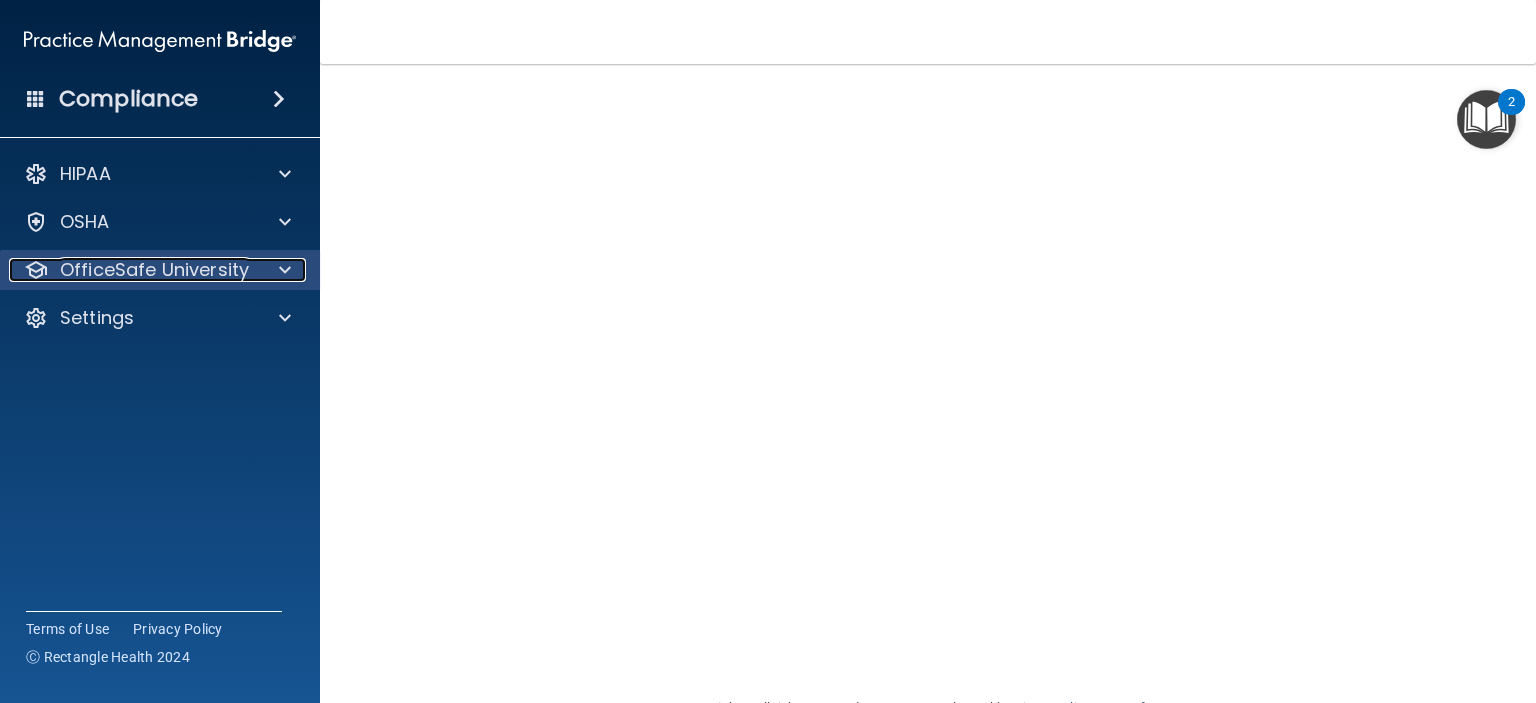 click on "OfficeSafe University" at bounding box center [154, 270] 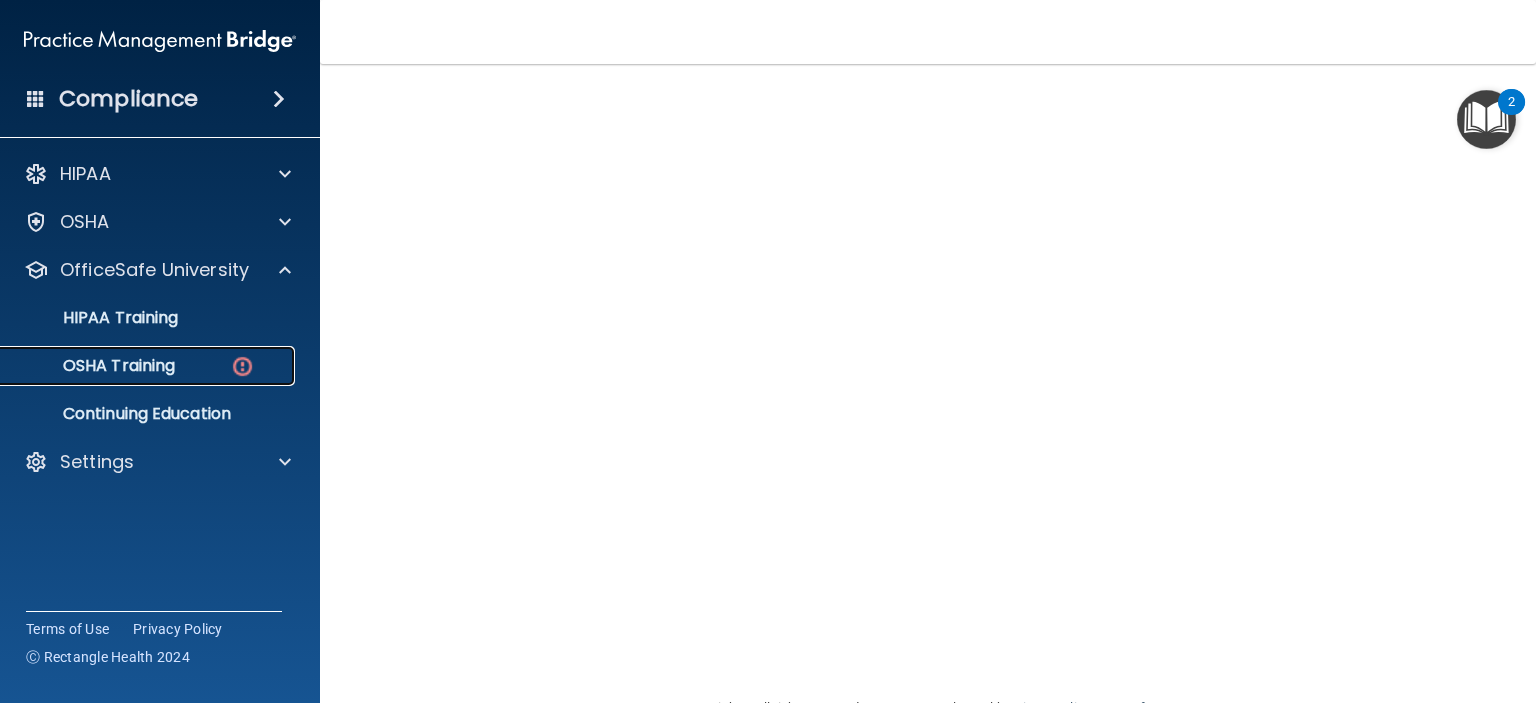click at bounding box center (242, 366) 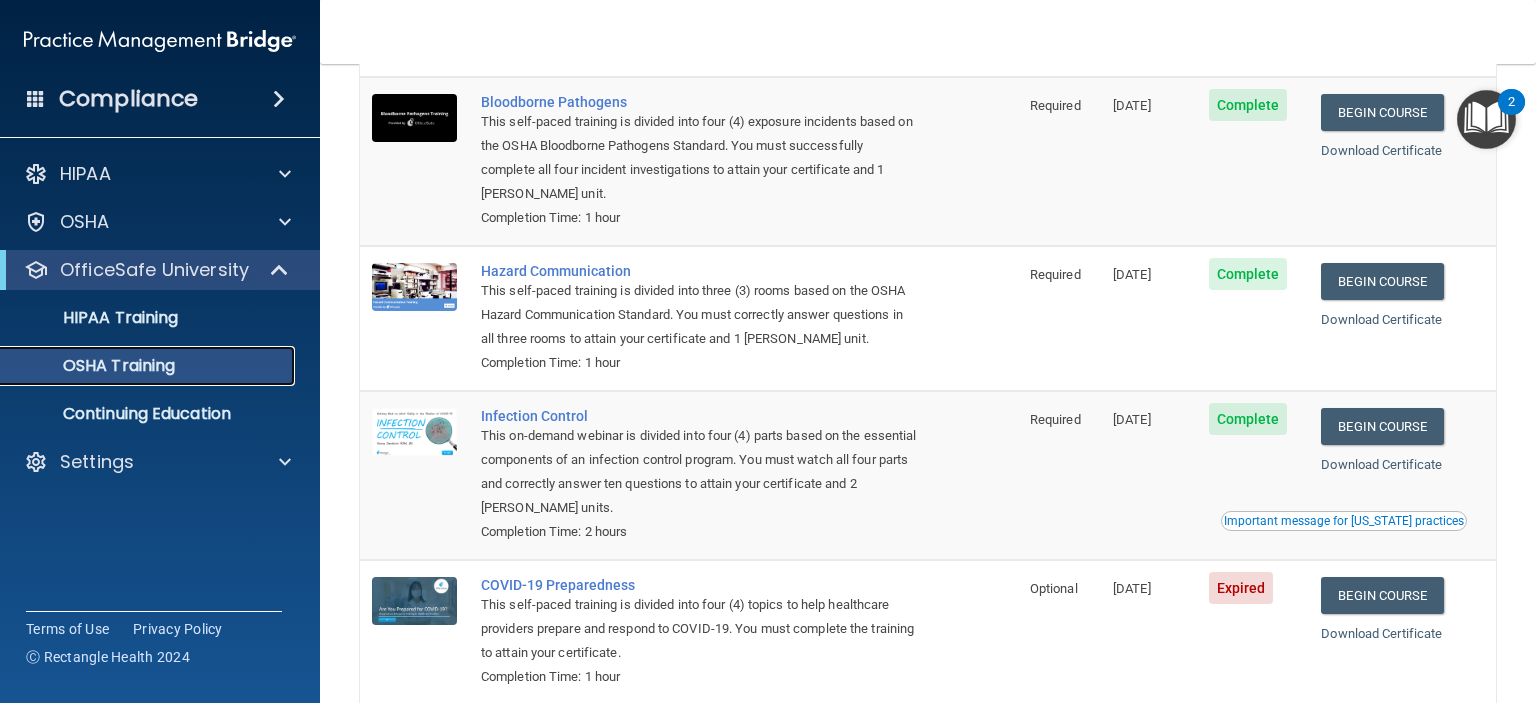 scroll, scrollTop: 0, scrollLeft: 0, axis: both 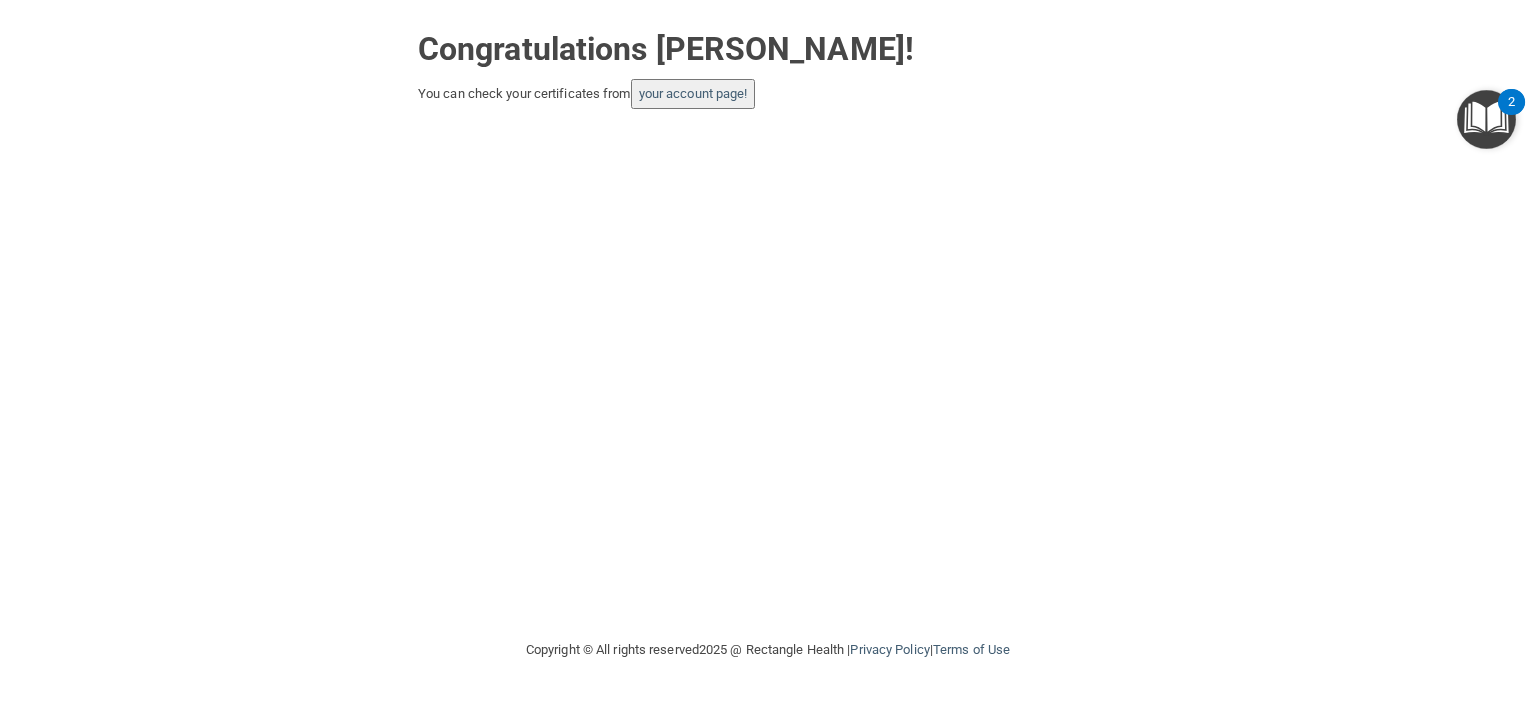 click on "your account page!" at bounding box center [693, 94] 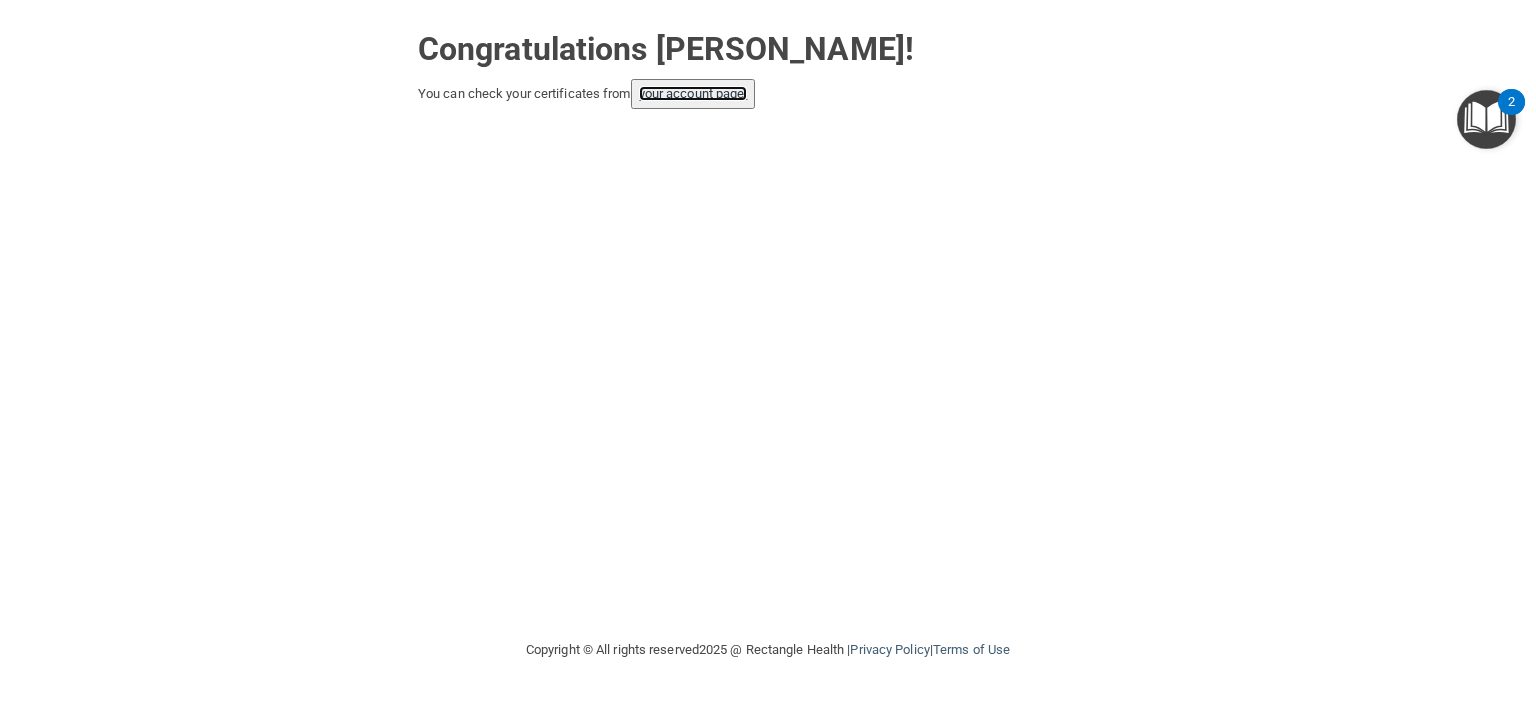 click on "your account page!" at bounding box center (693, 93) 